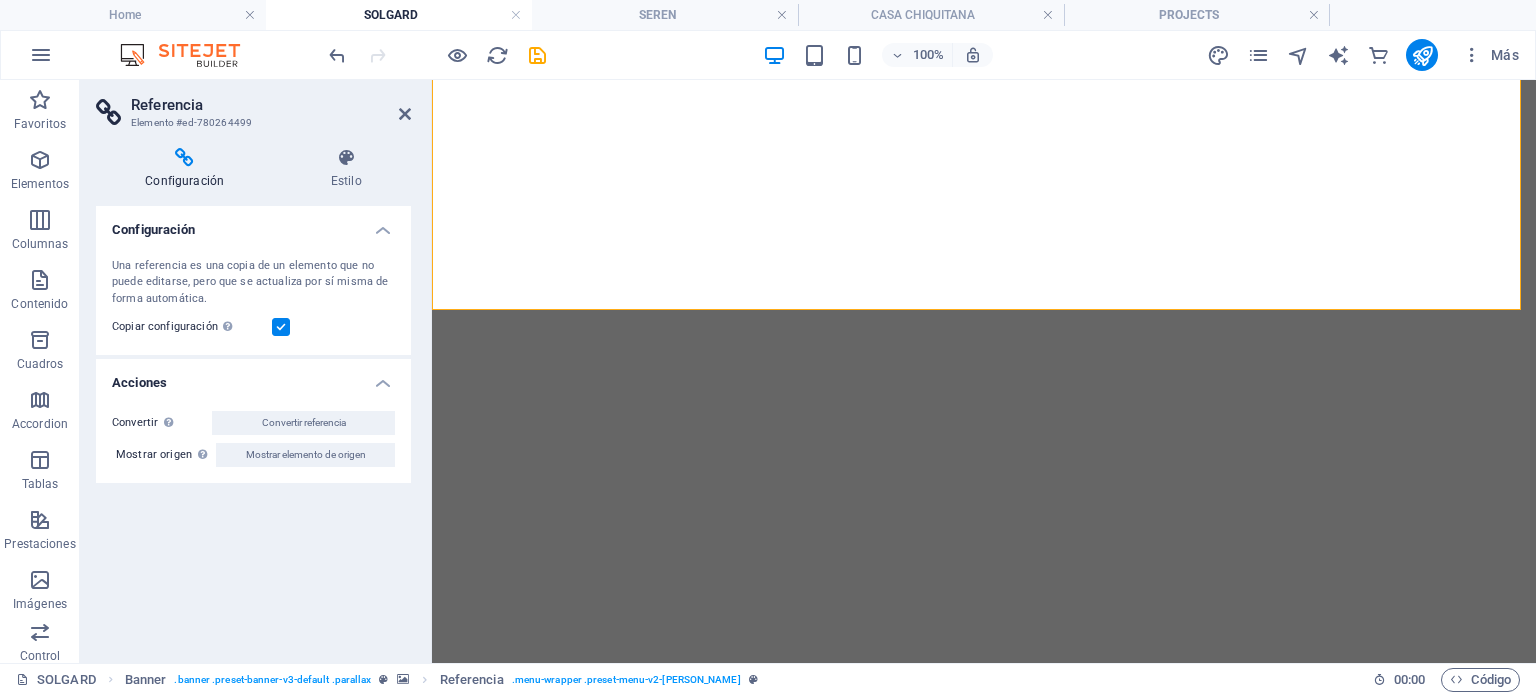 scroll, scrollTop: 0, scrollLeft: 0, axis: both 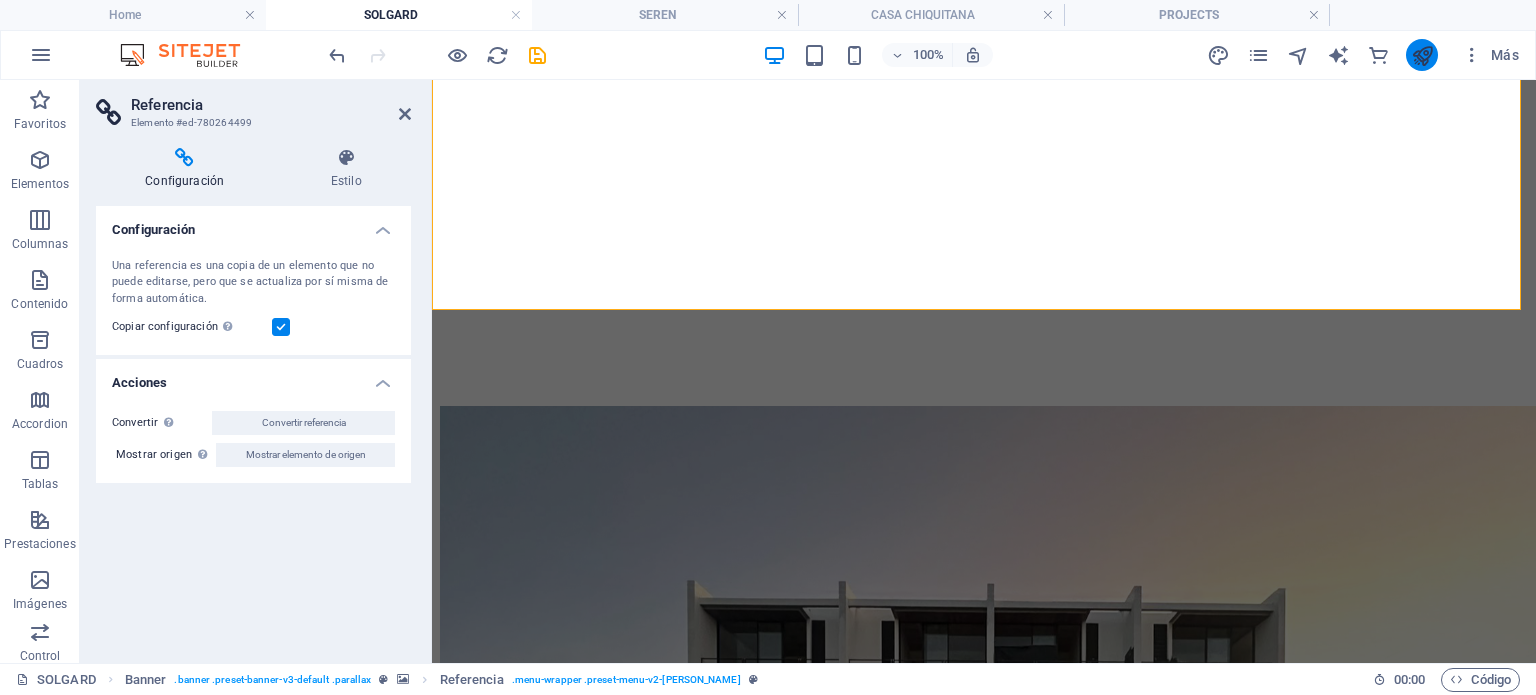 click at bounding box center (1422, 55) 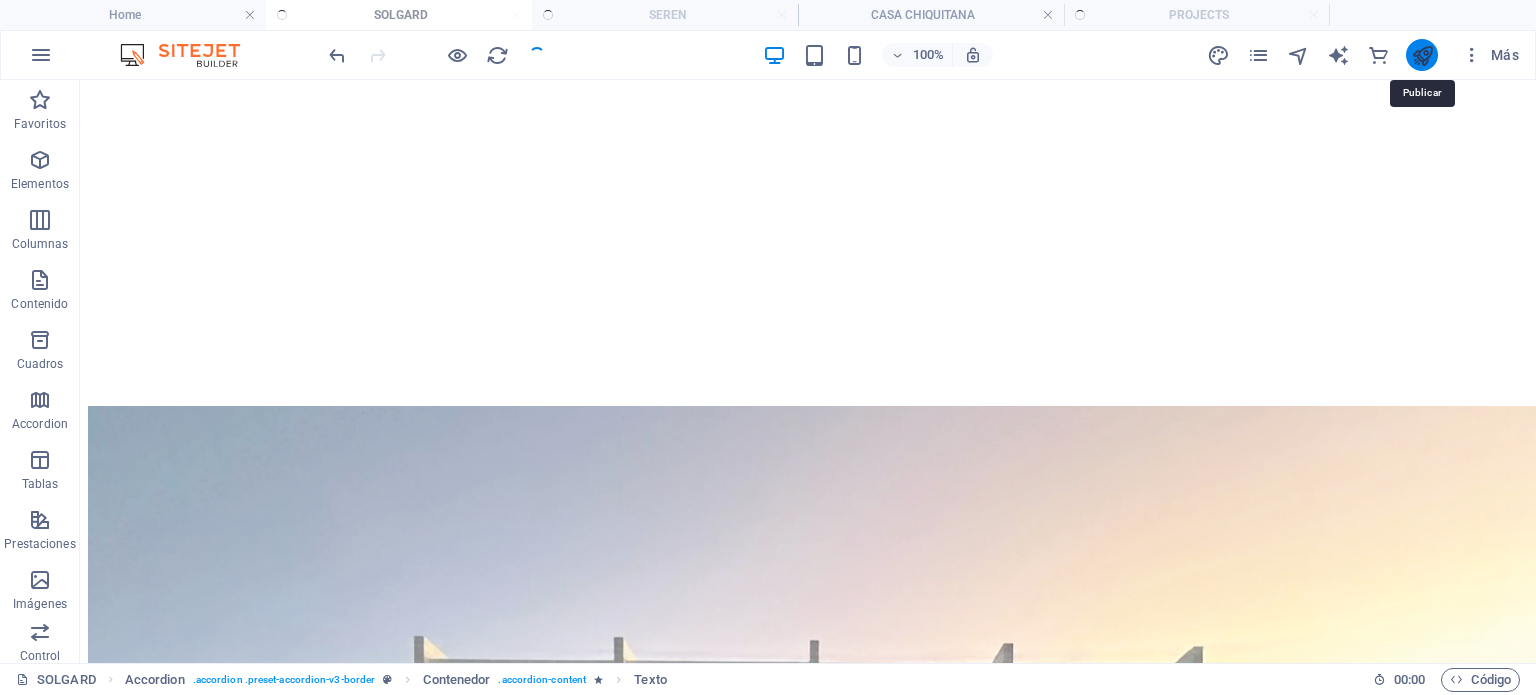 click at bounding box center [1422, 55] 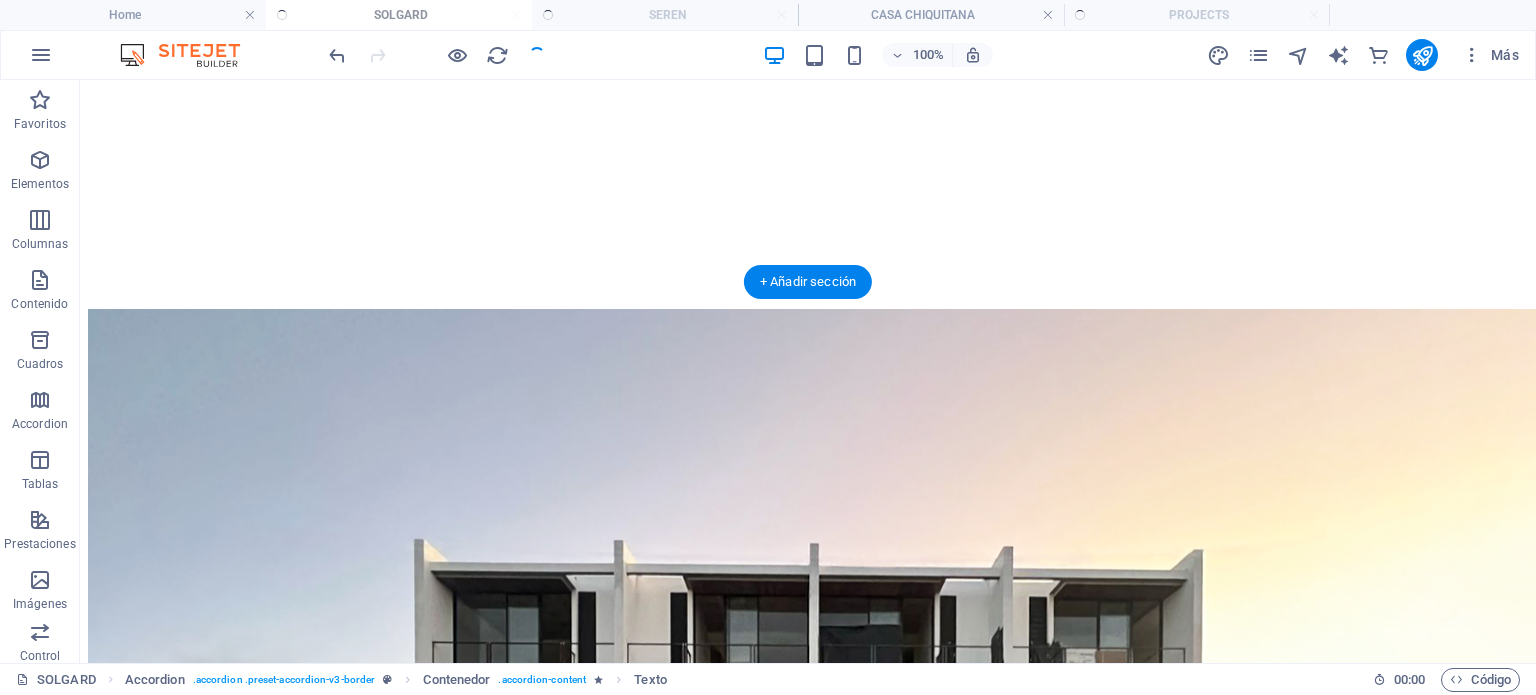 scroll, scrollTop: 500, scrollLeft: 0, axis: vertical 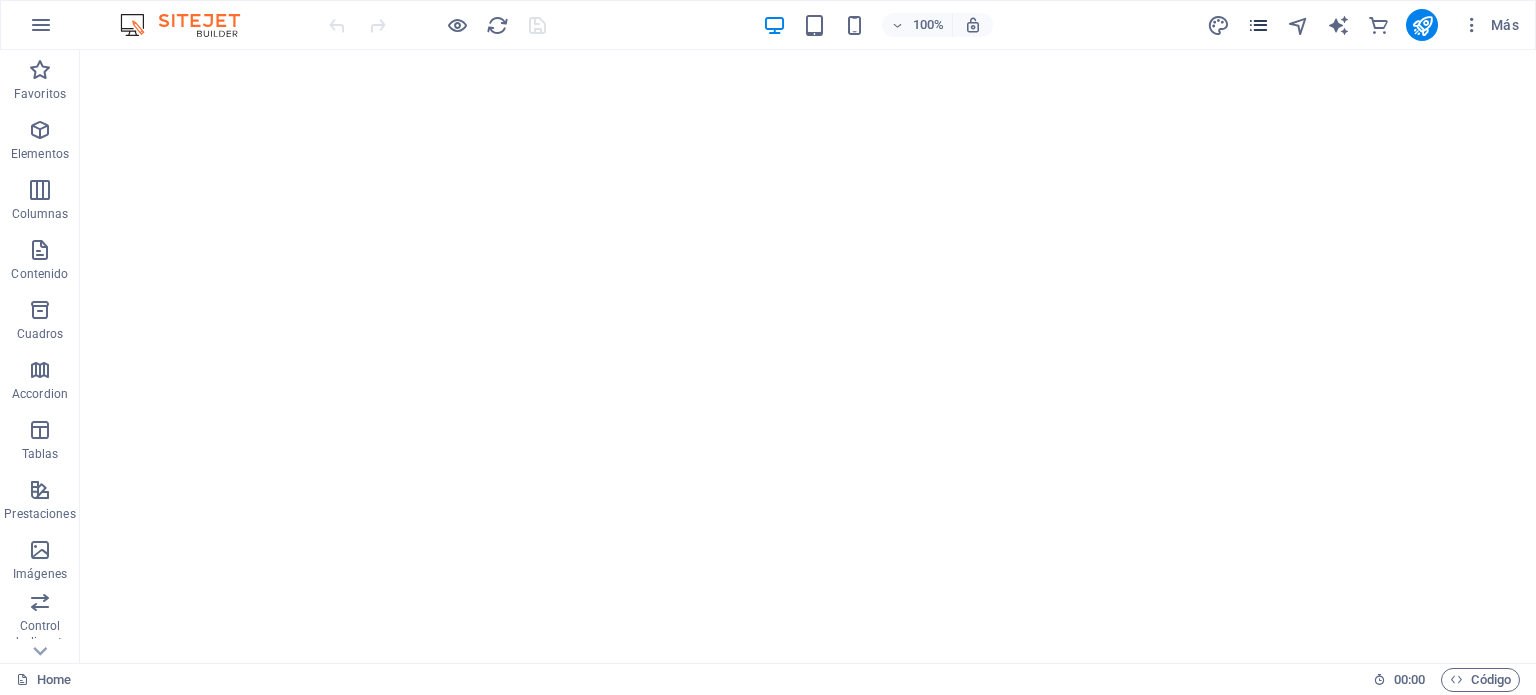 click at bounding box center (1258, 25) 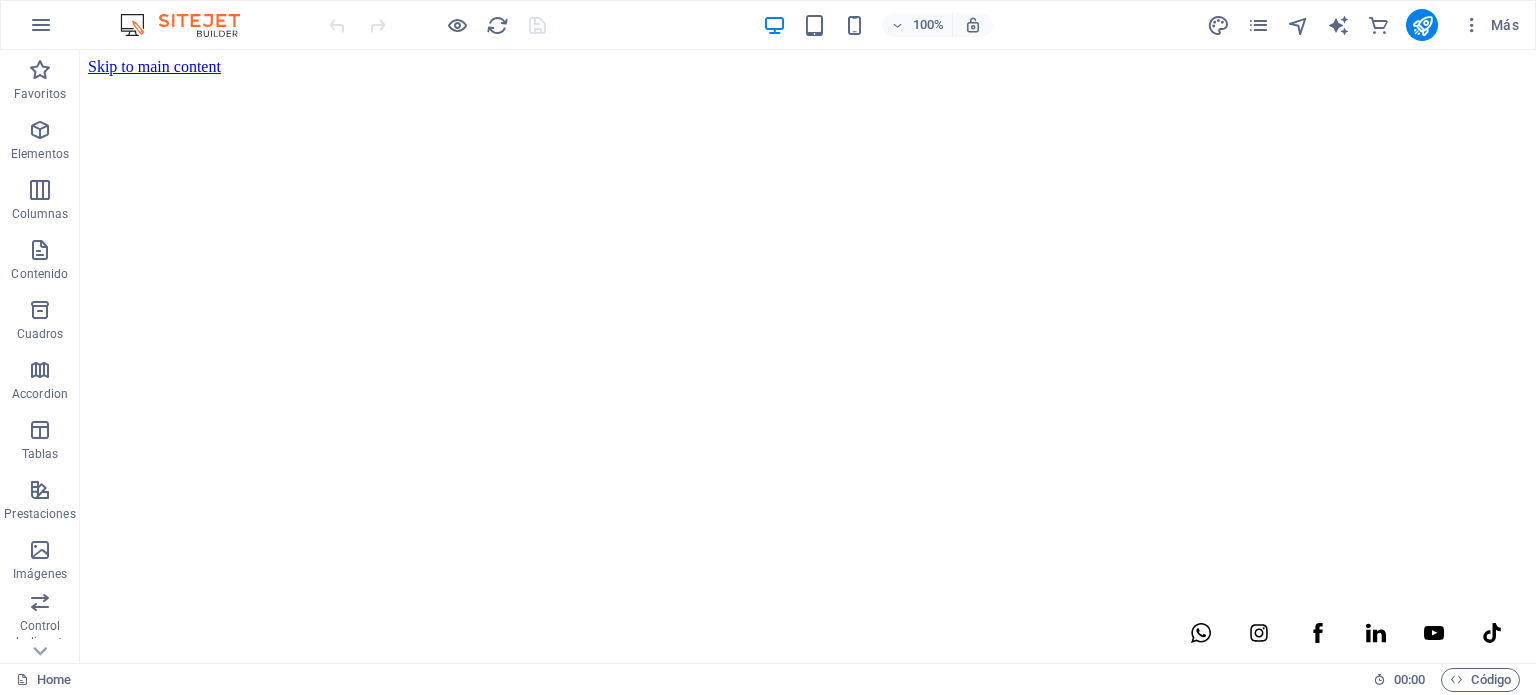 scroll, scrollTop: 0, scrollLeft: 0, axis: both 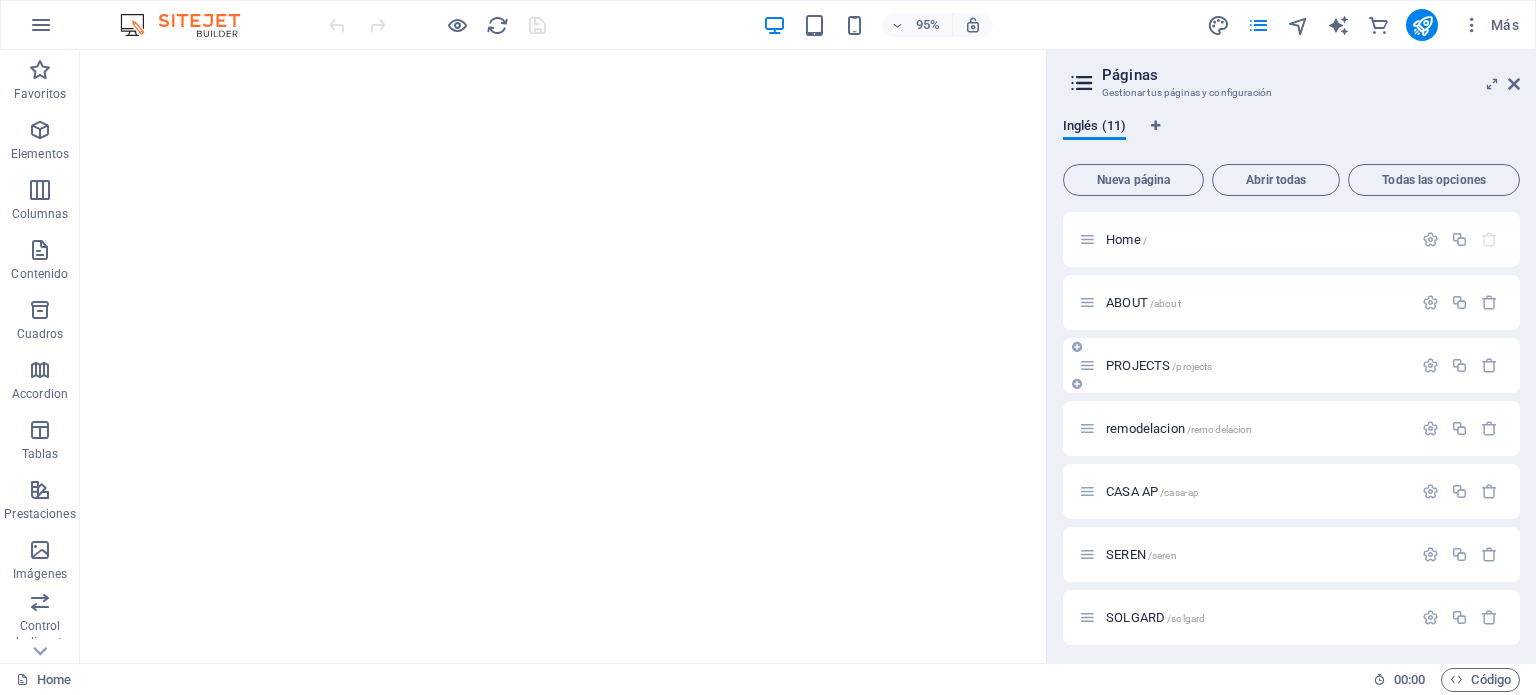 click on "PROJECTS /projects" at bounding box center [1245, 365] 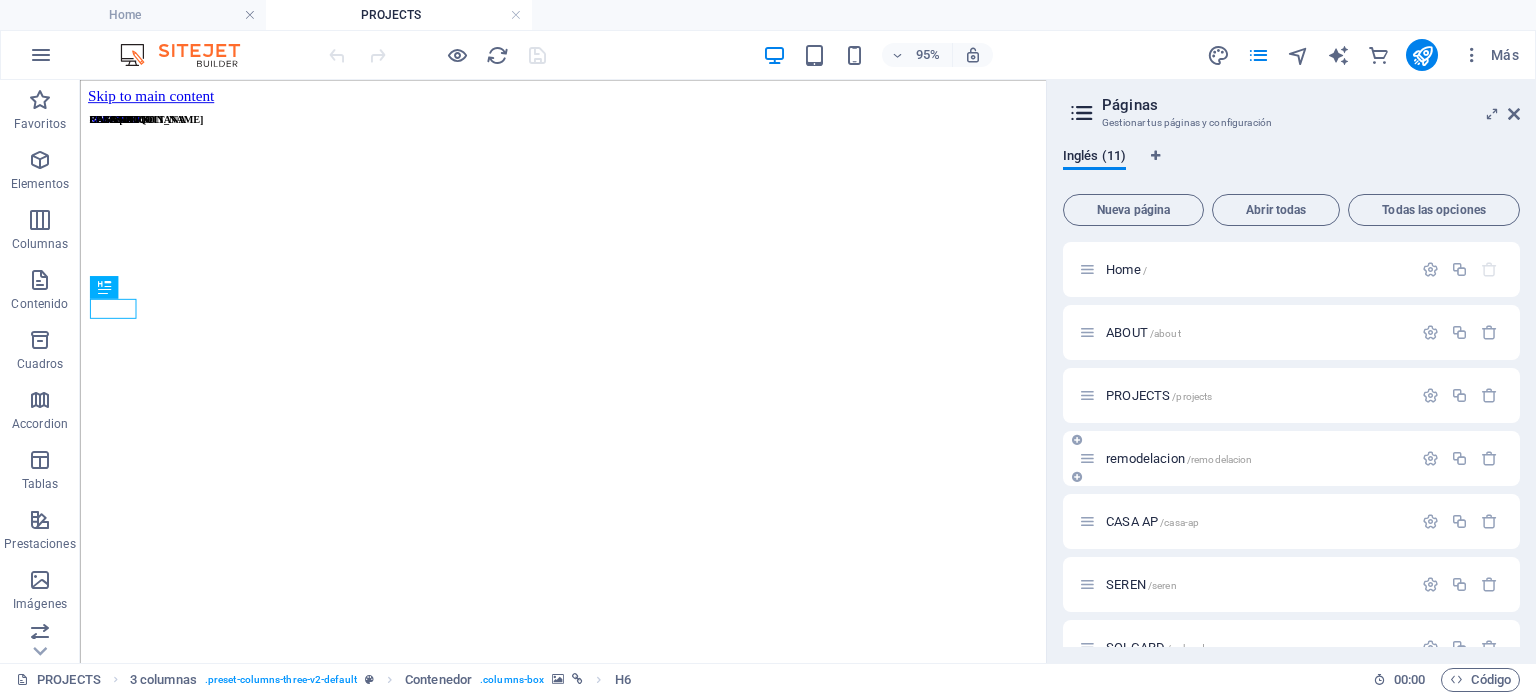 scroll, scrollTop: 0, scrollLeft: 0, axis: both 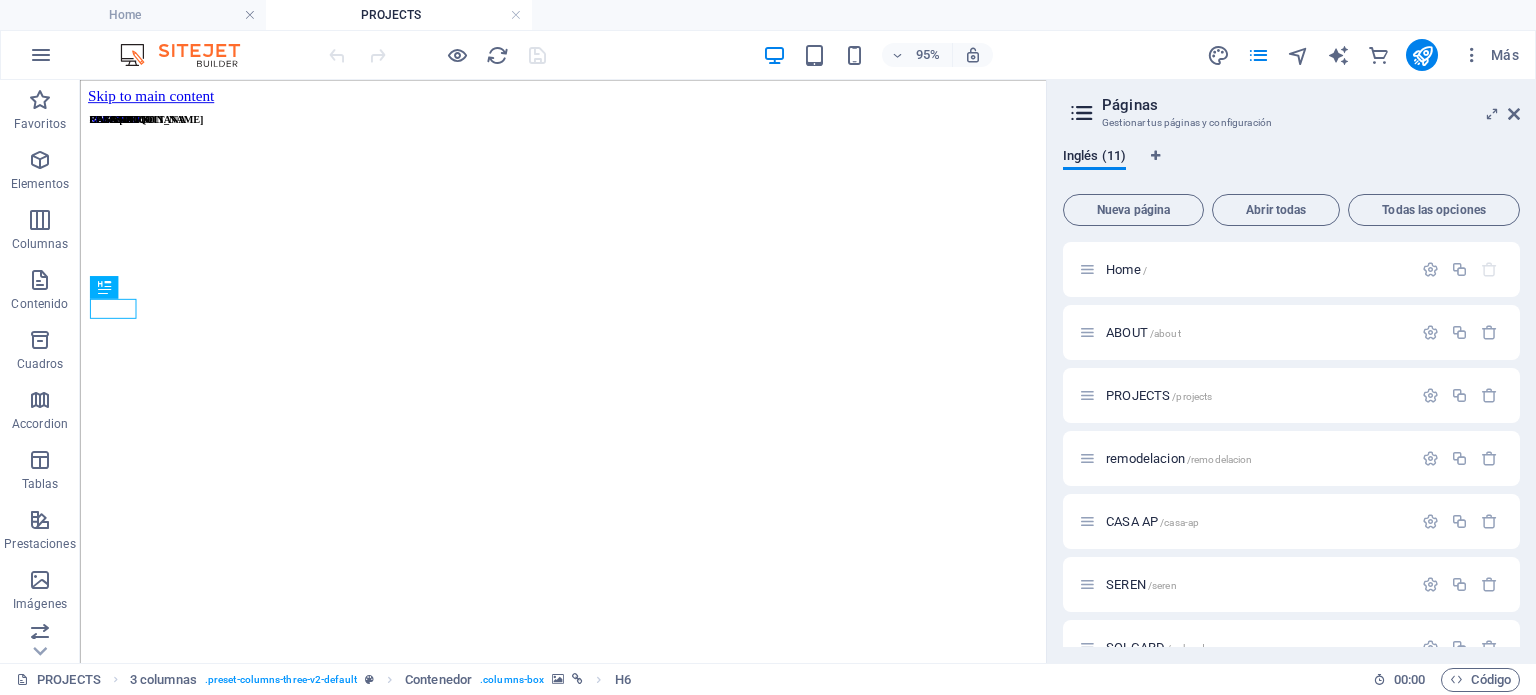 click at bounding box center (588, 989) 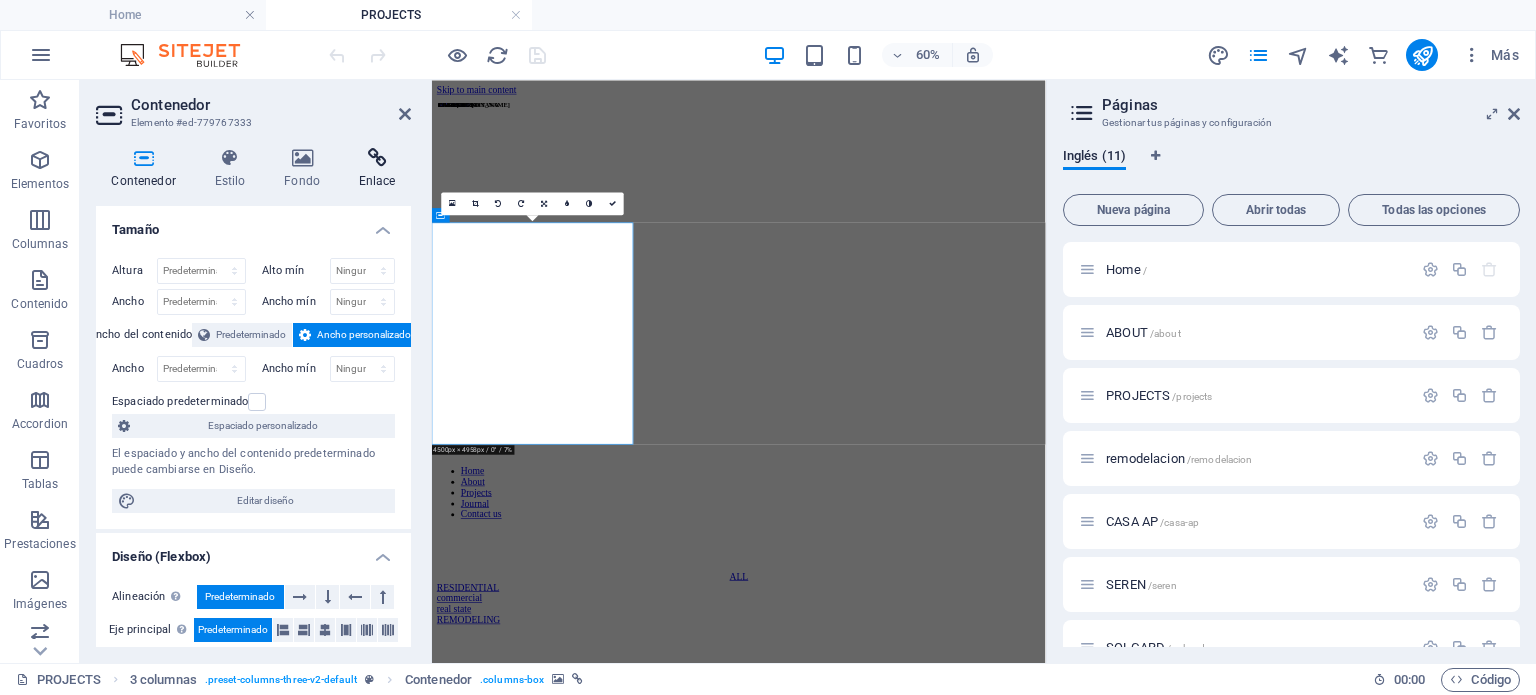 click on "Enlace" at bounding box center [377, 169] 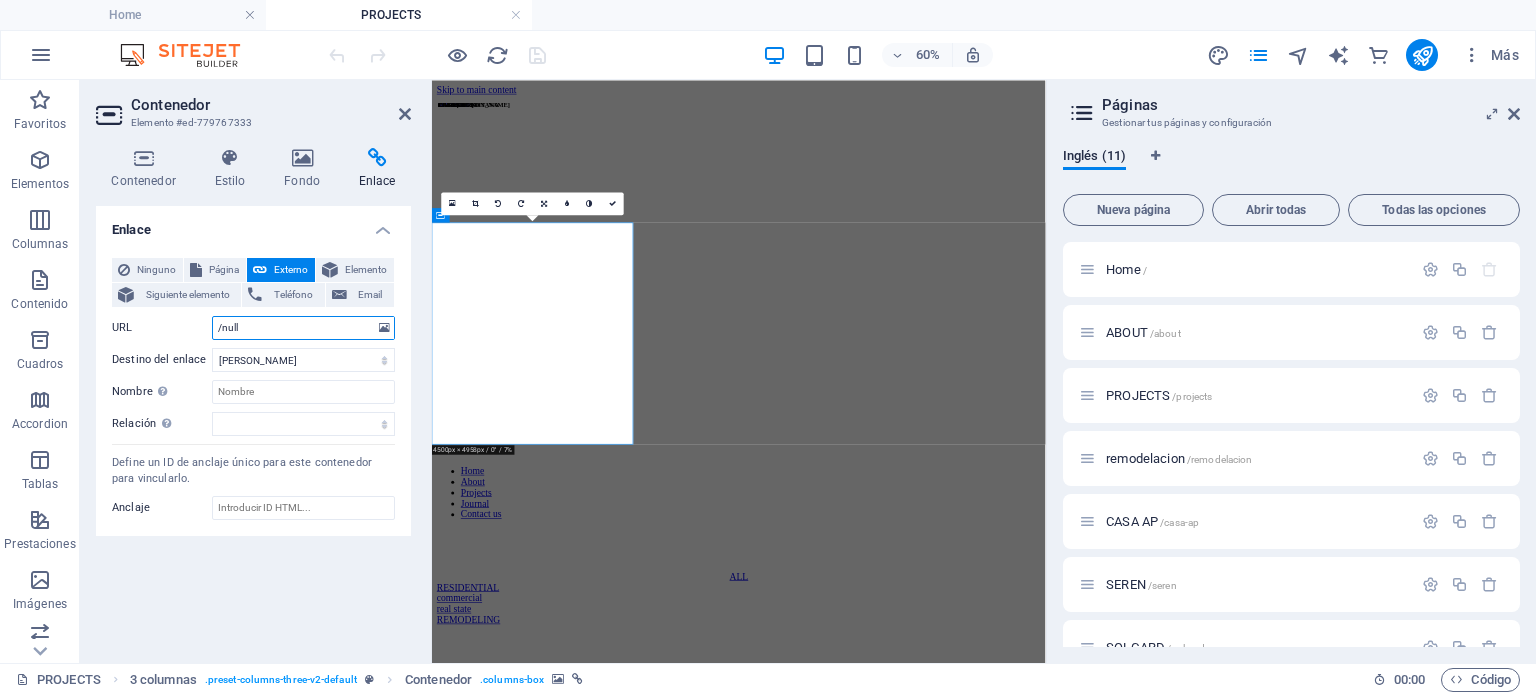 click on "/null" at bounding box center [303, 328] 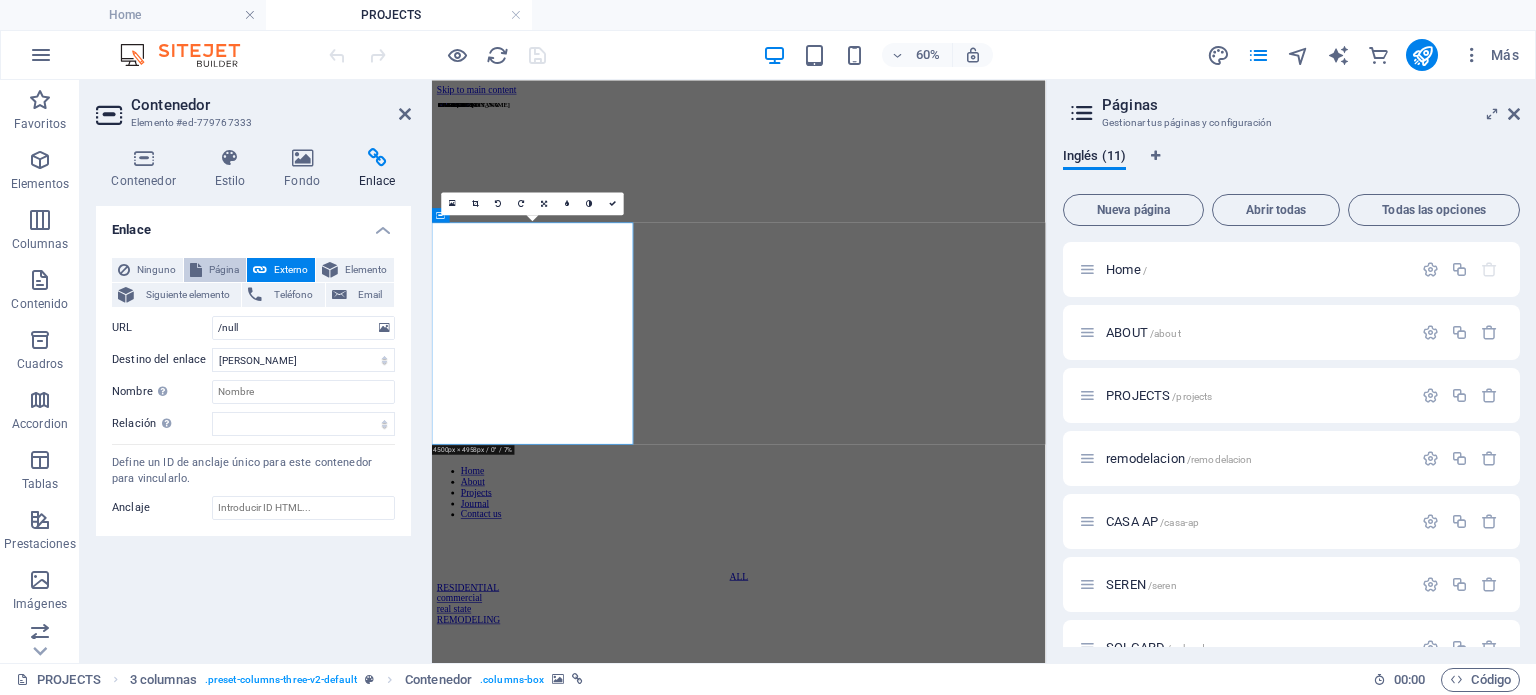 click on "Página" at bounding box center (224, 270) 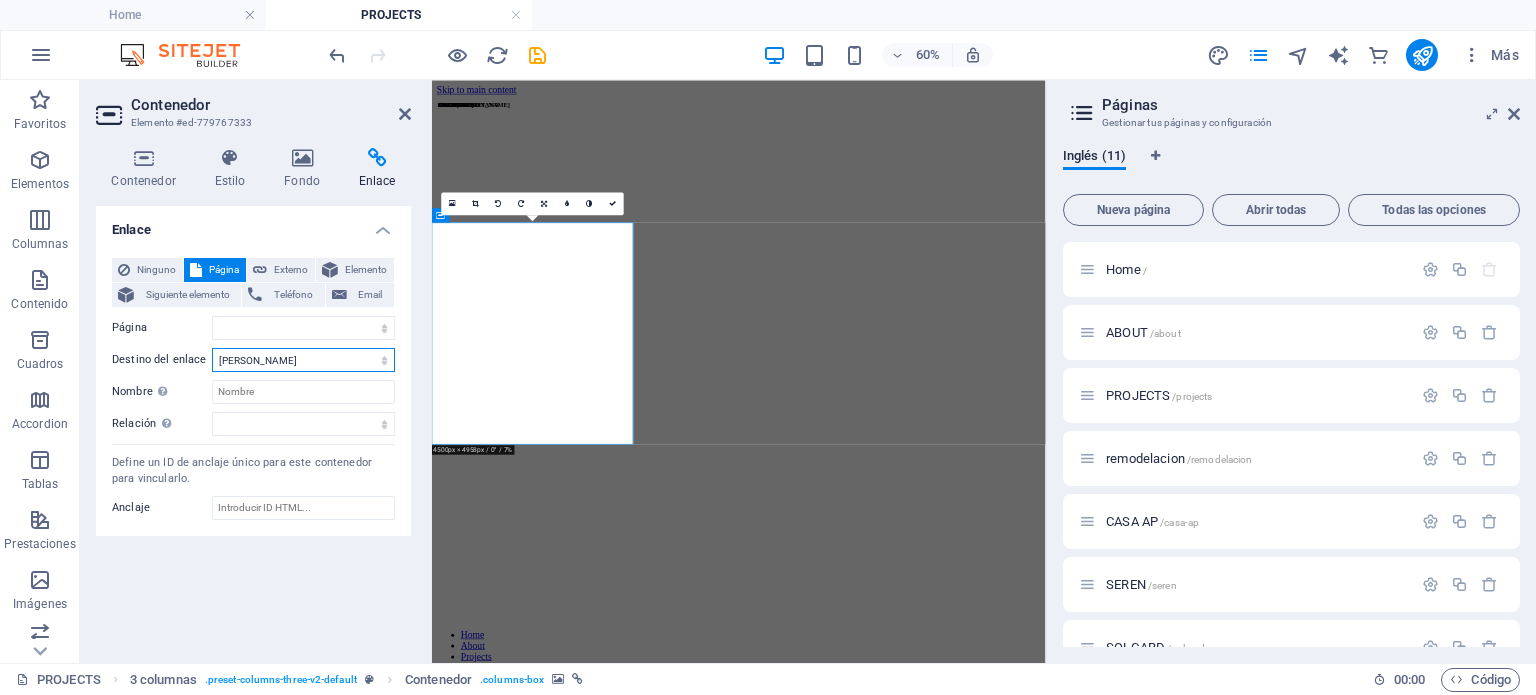 click on "Nueva pestaña Misma pestaña Superposición" at bounding box center (303, 360) 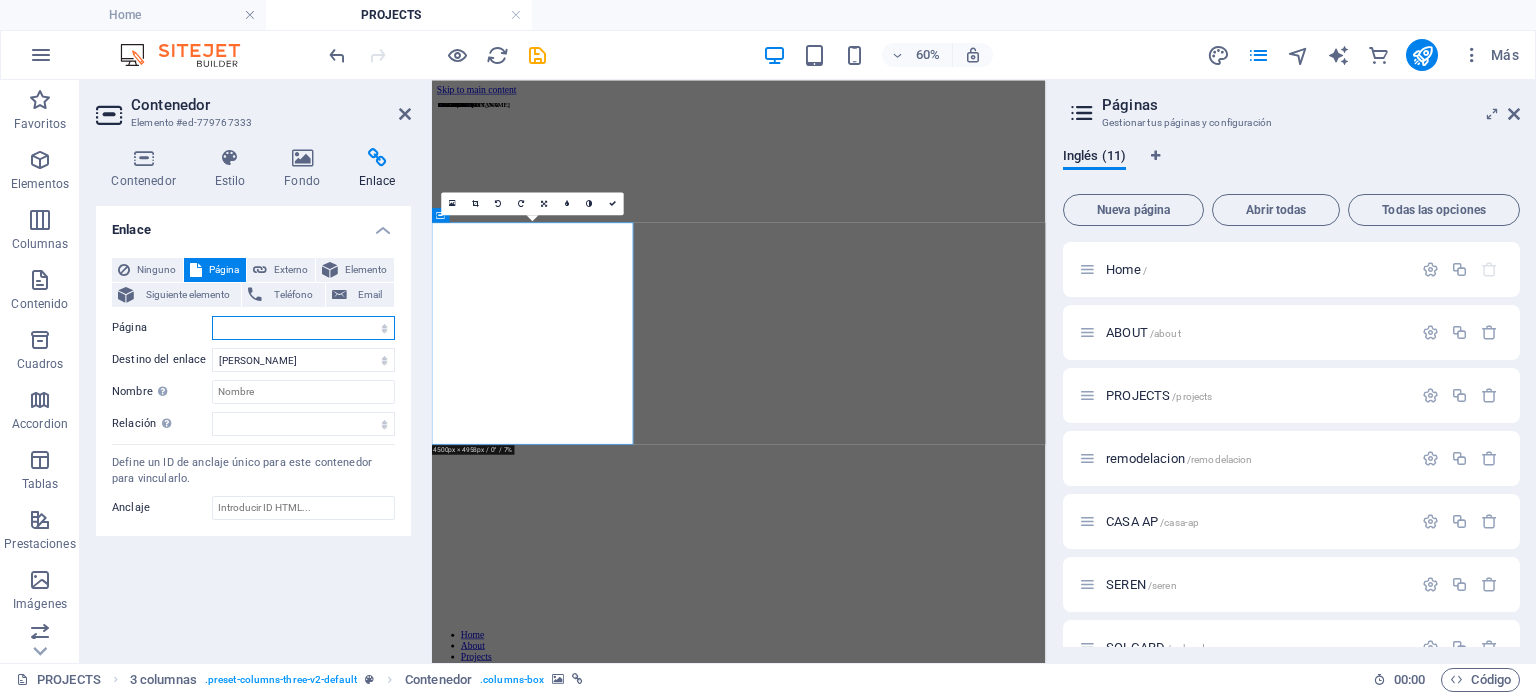 click on "Home ABOUT PROJECTS remodelacion CASA AP  SEREN SOLGARD CASA CHIQUITANA Journal contact us" at bounding box center (303, 328) 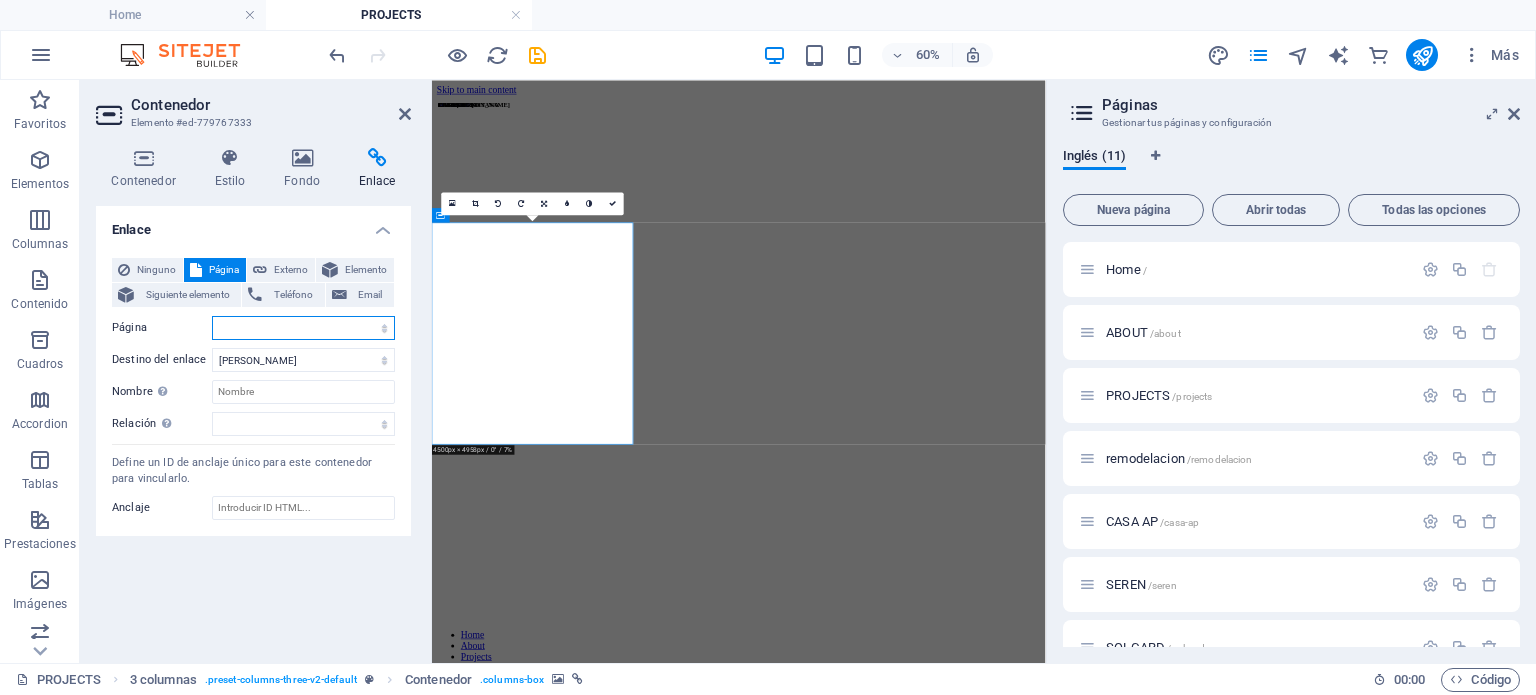 select on "5" 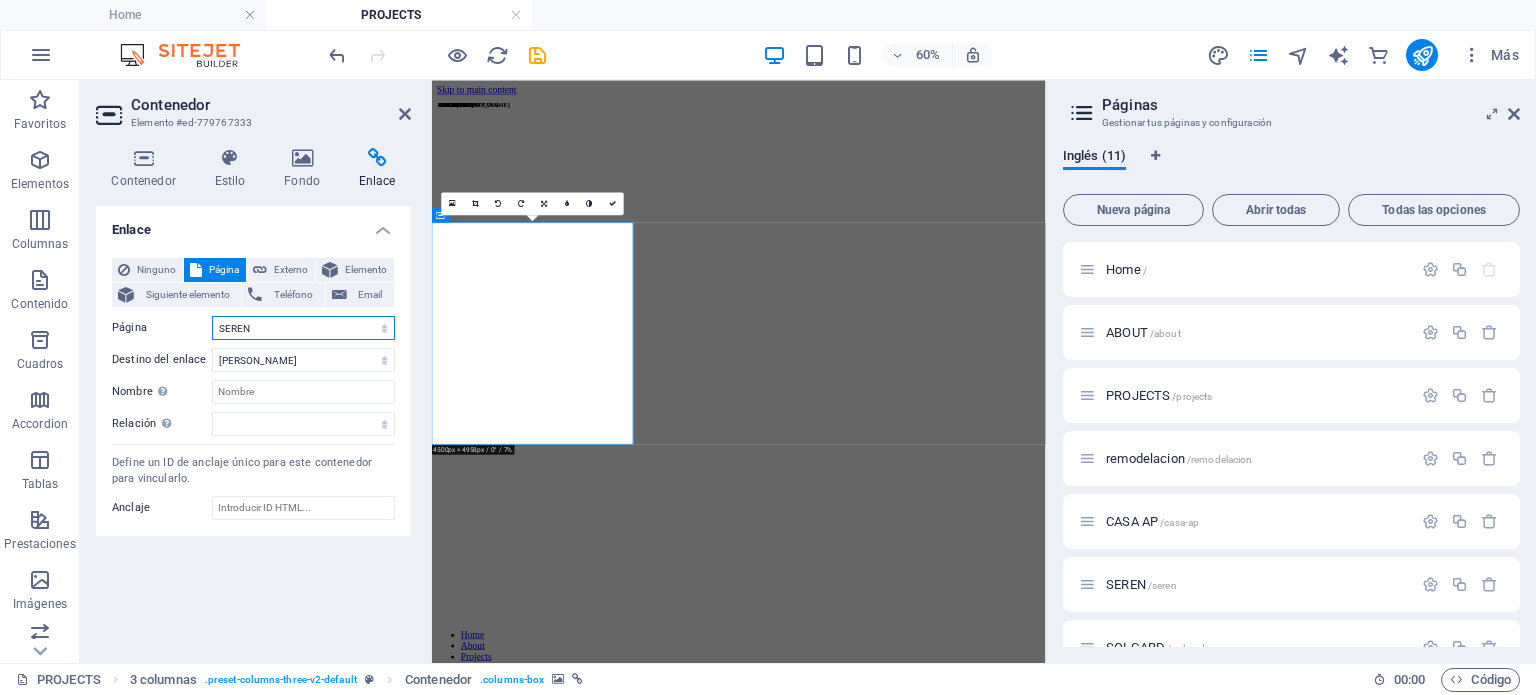 click on "Home ABOUT PROJECTS remodelacion CASA AP  SEREN SOLGARD CASA CHIQUITANA Journal contact us" at bounding box center [303, 328] 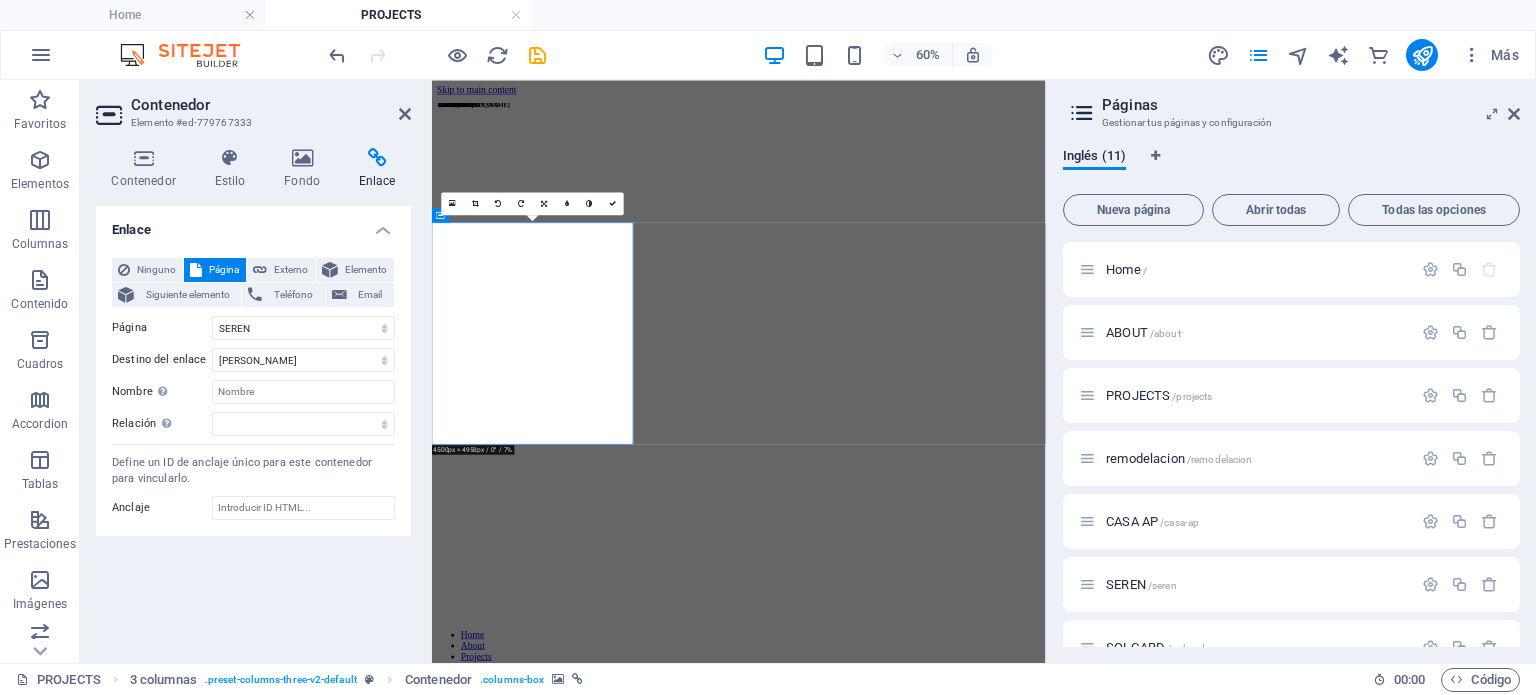 click at bounding box center (943, 1632) 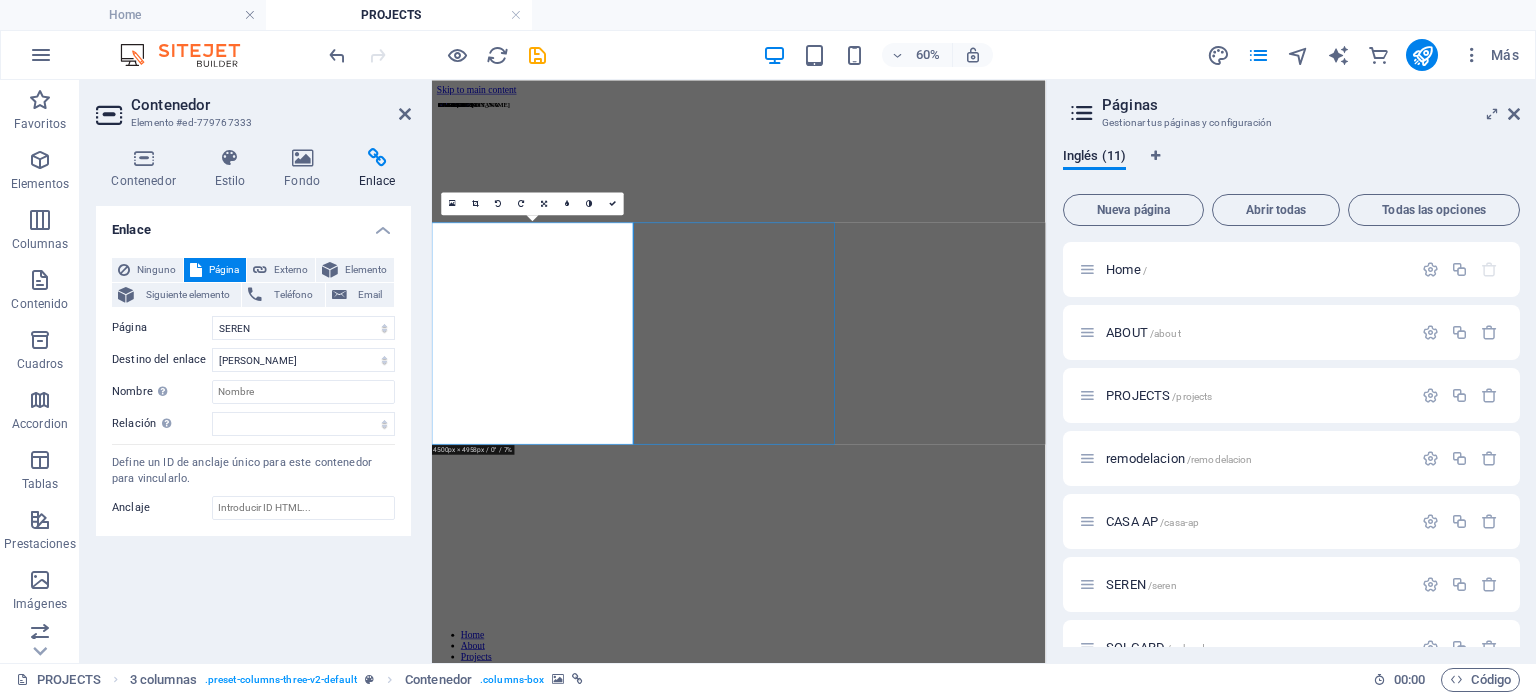 click at bounding box center [943, 1632] 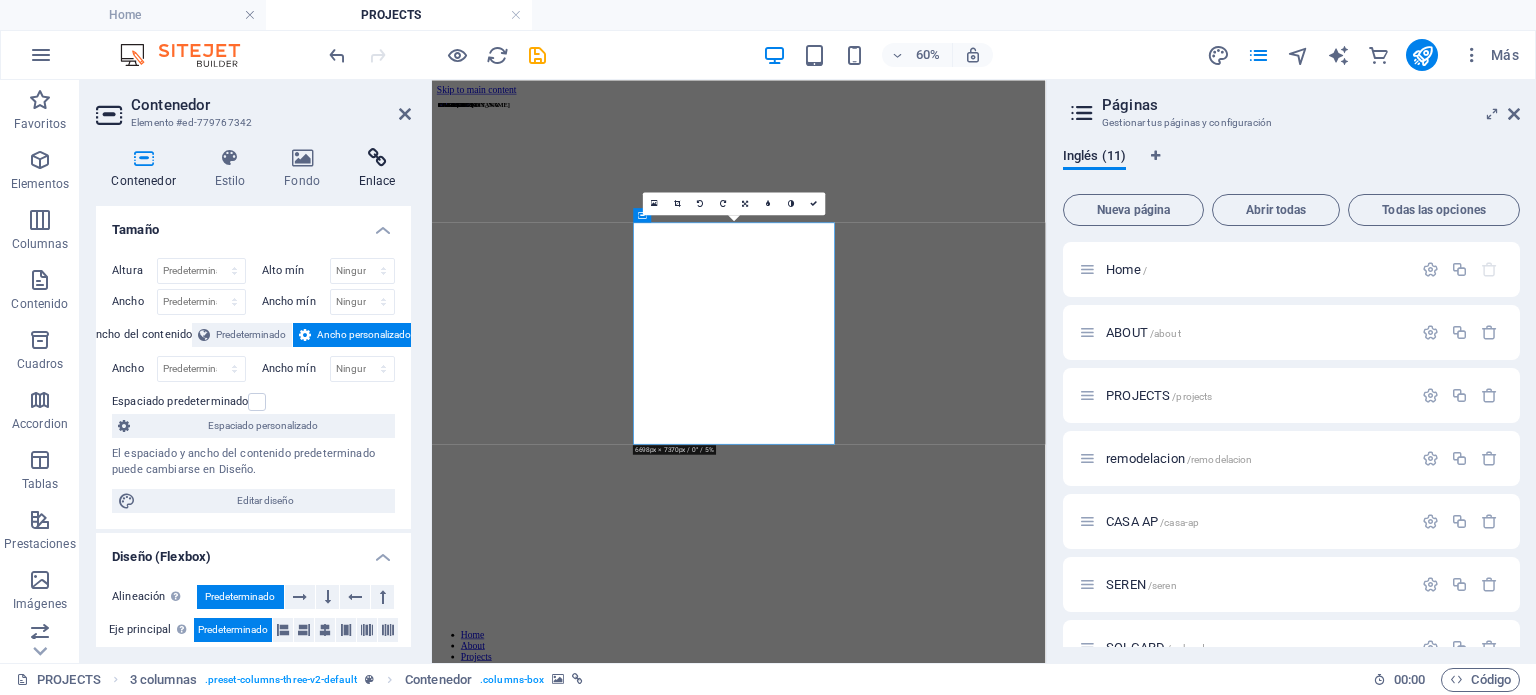 click on "Enlace" at bounding box center [377, 169] 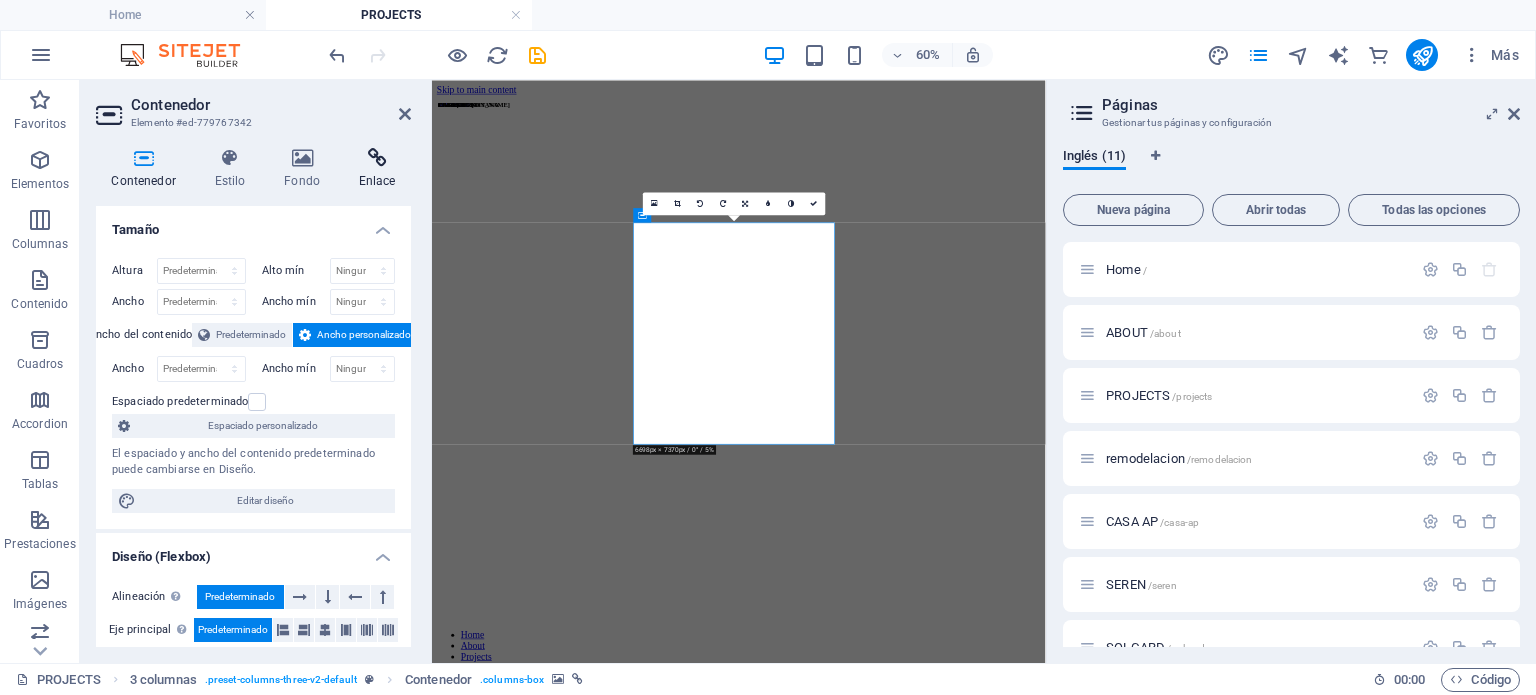 click on "Enlace" at bounding box center [377, 169] 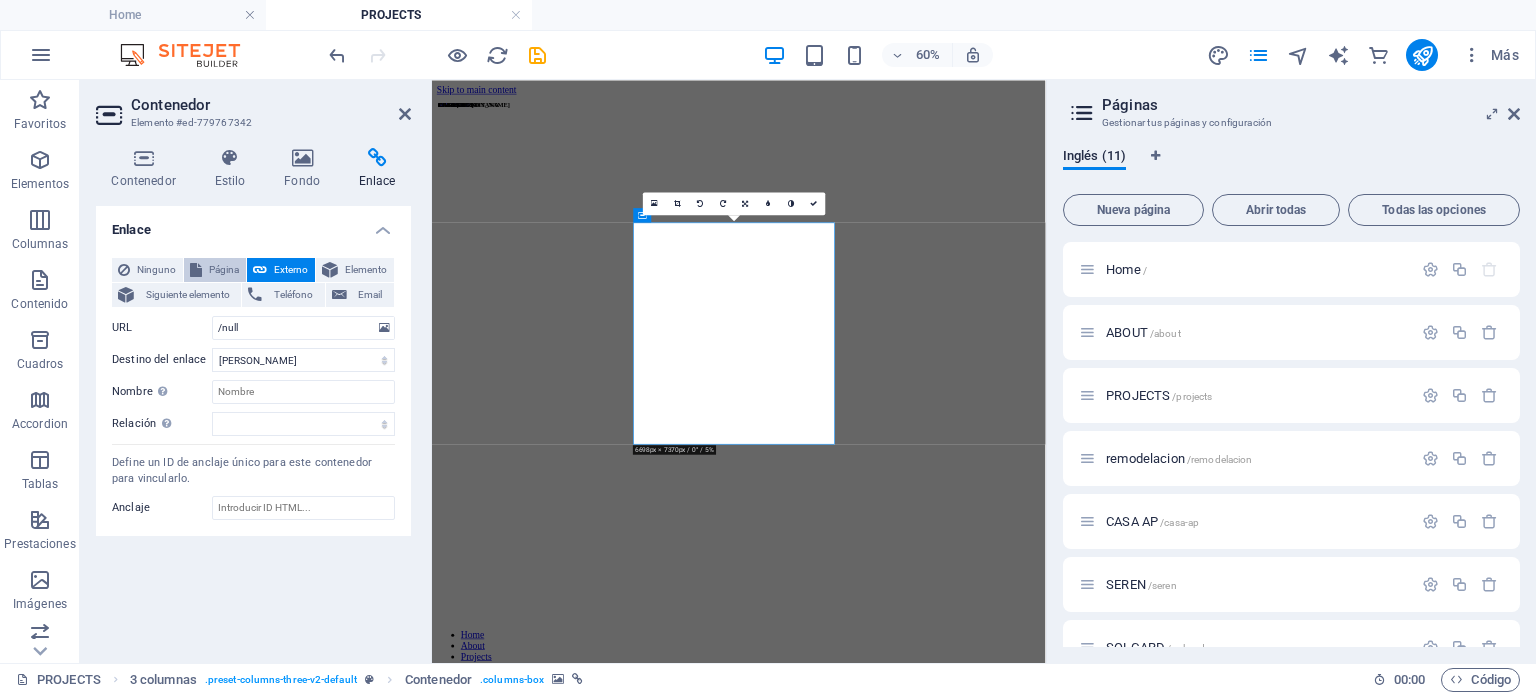 click on "Página" at bounding box center (224, 270) 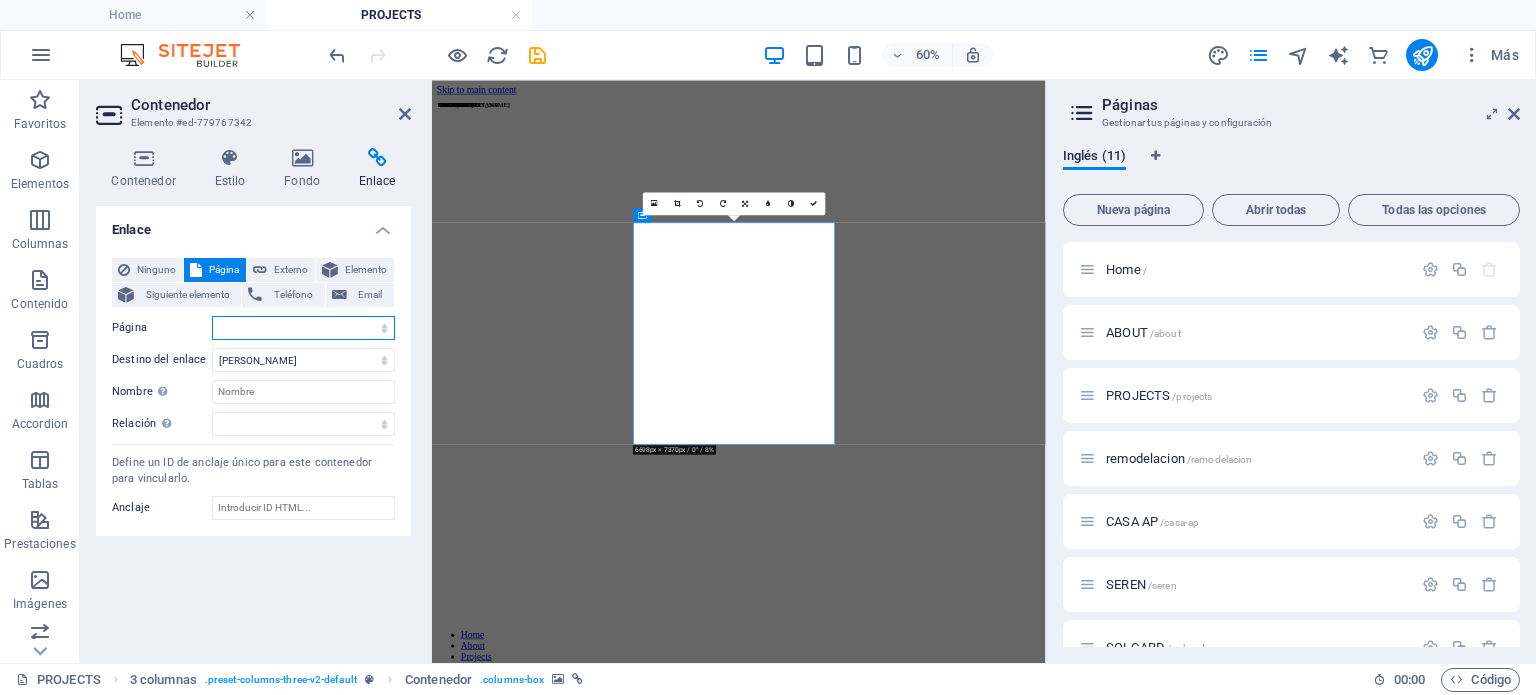 click on "Home ABOUT PROJECTS remodelacion CASA AP  SEREN SOLGARD CASA CHIQUITANA Journal contact us" at bounding box center [303, 328] 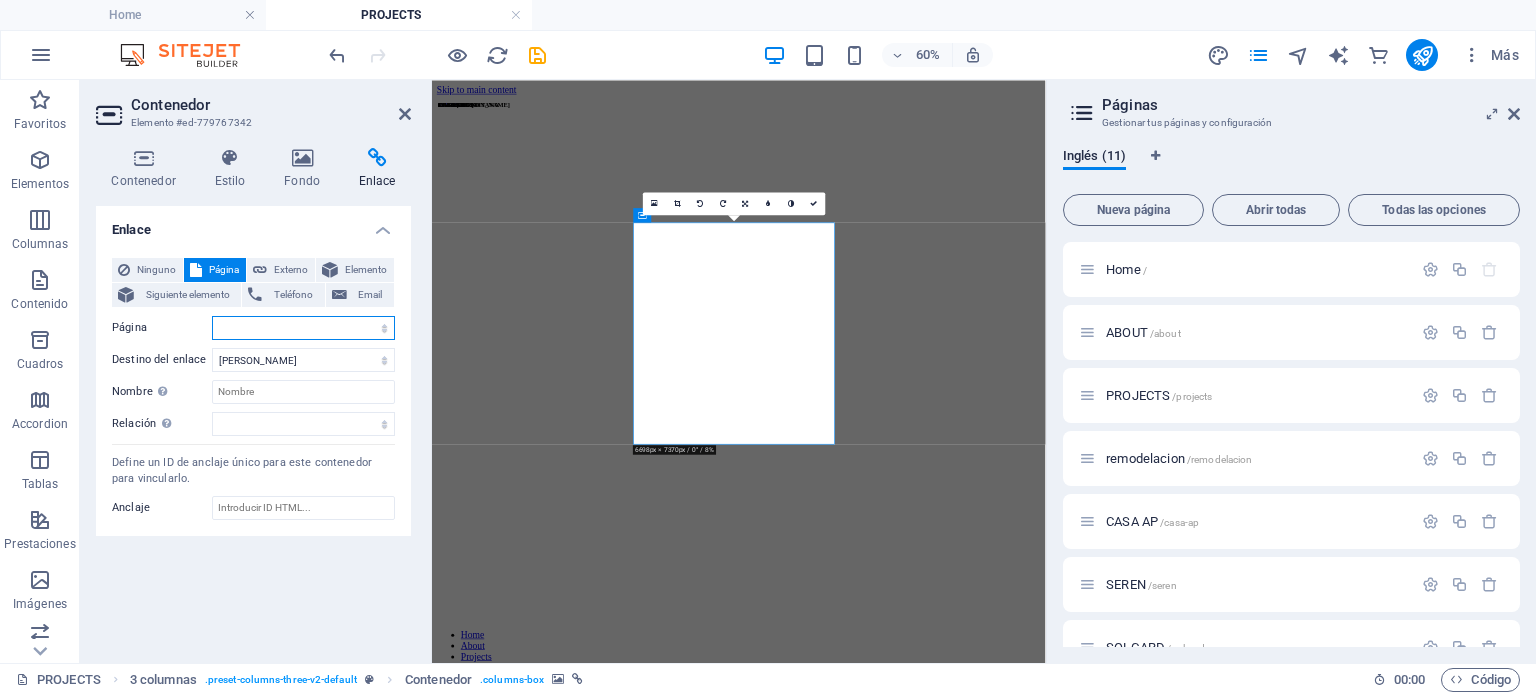 select on "6" 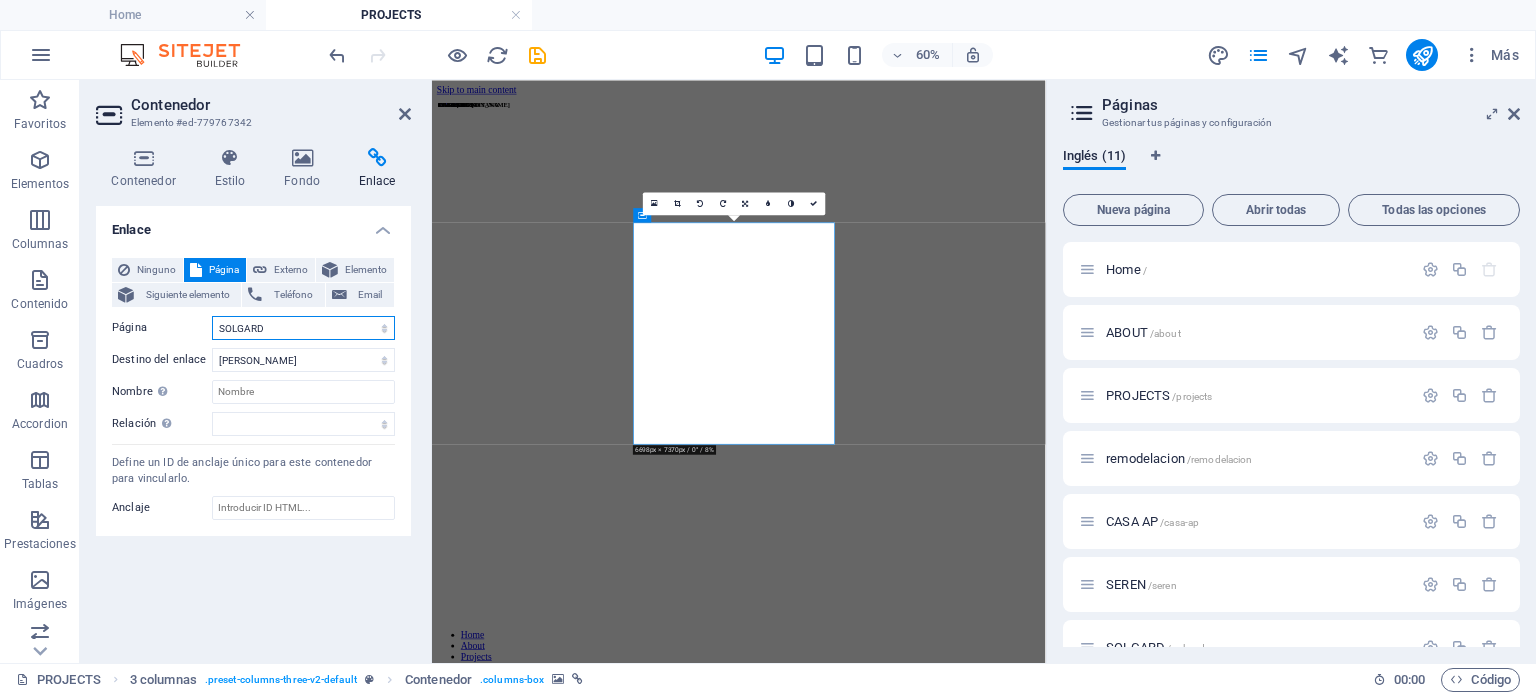 click on "Home ABOUT PROJECTS remodelacion CASA AP  SEREN SOLGARD CASA CHIQUITANA Journal contact us" at bounding box center (303, 328) 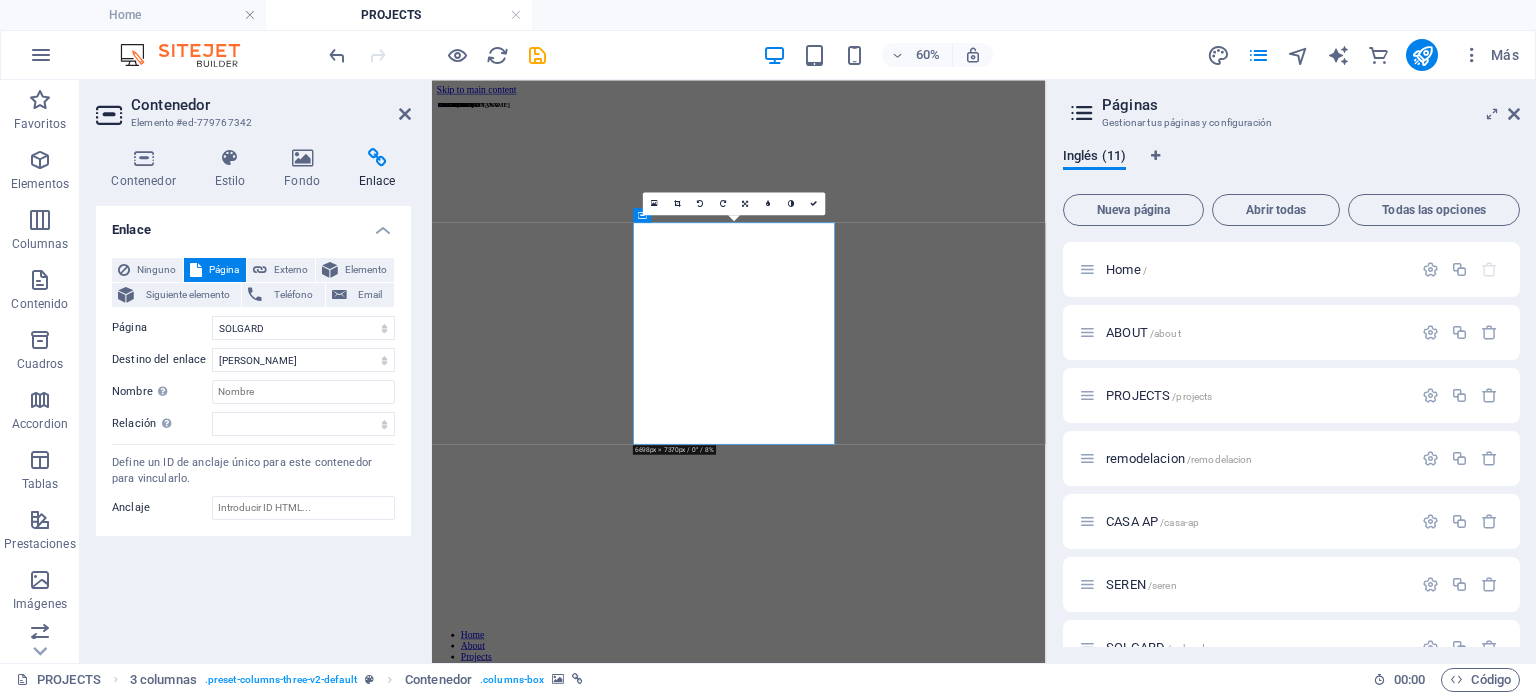 click at bounding box center [943, 2002] 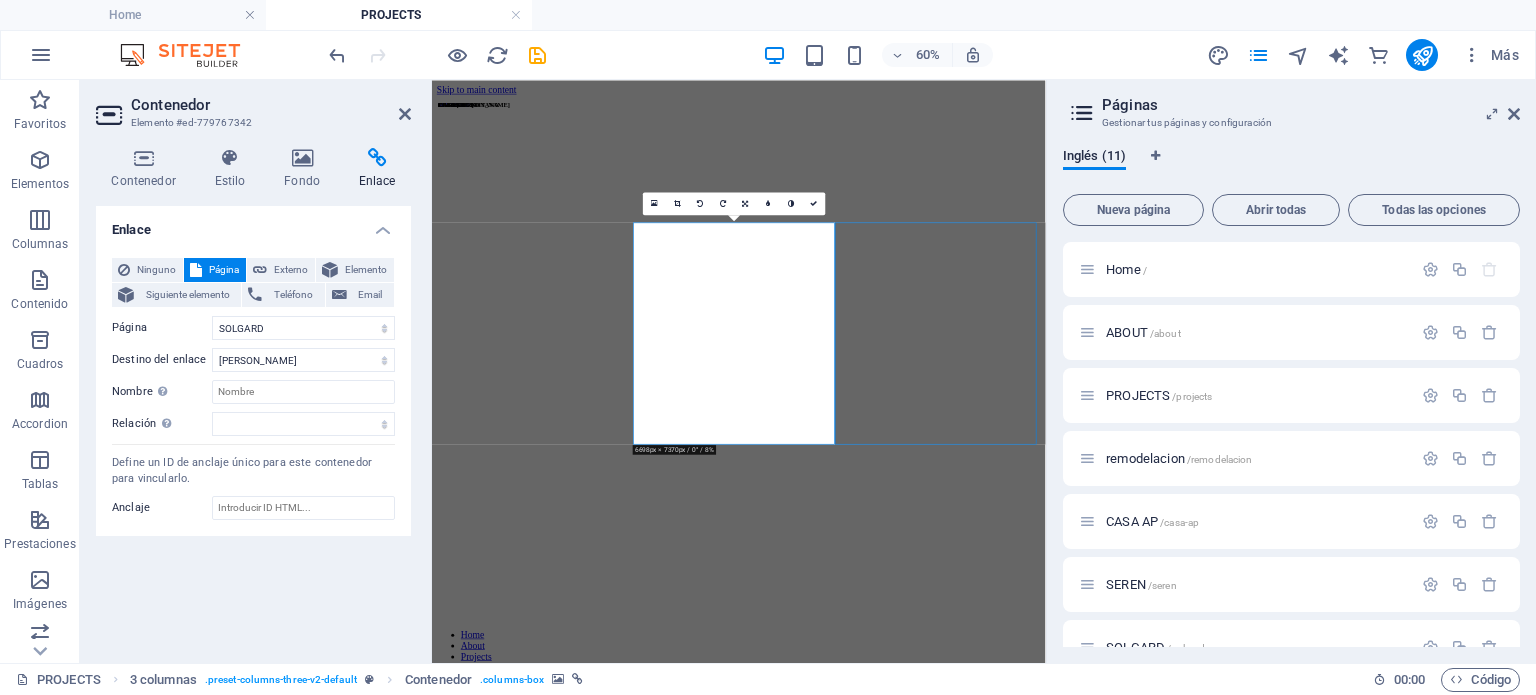 click at bounding box center [943, 2002] 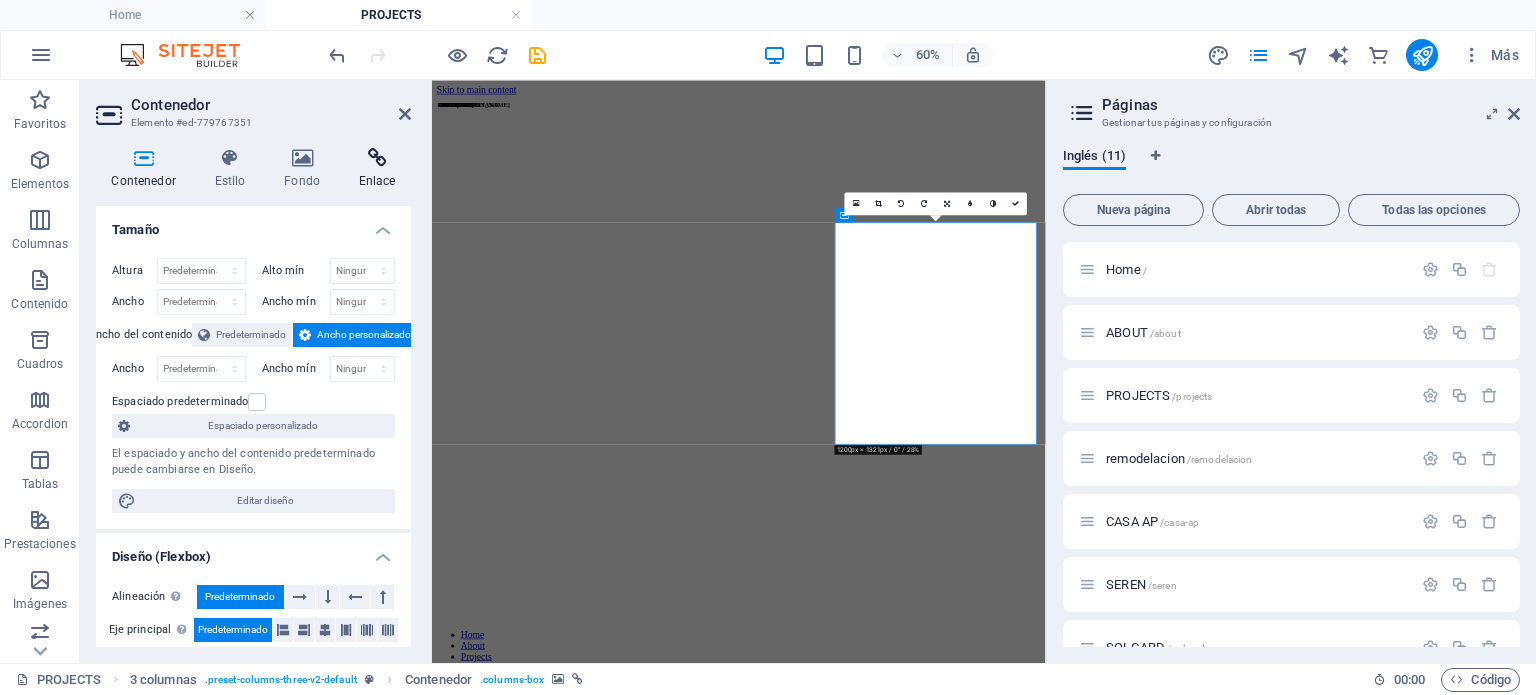 click on "Enlace" at bounding box center (377, 169) 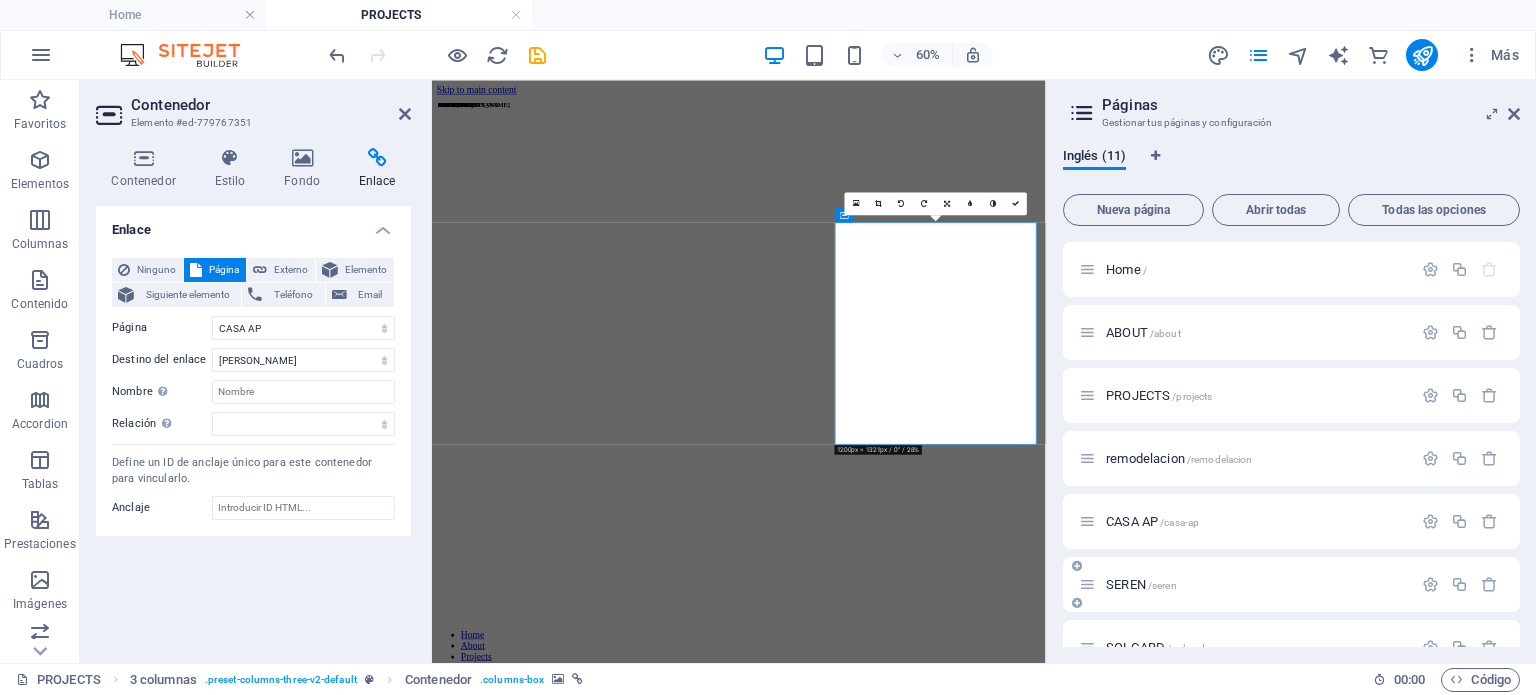 scroll, scrollTop: 100, scrollLeft: 0, axis: vertical 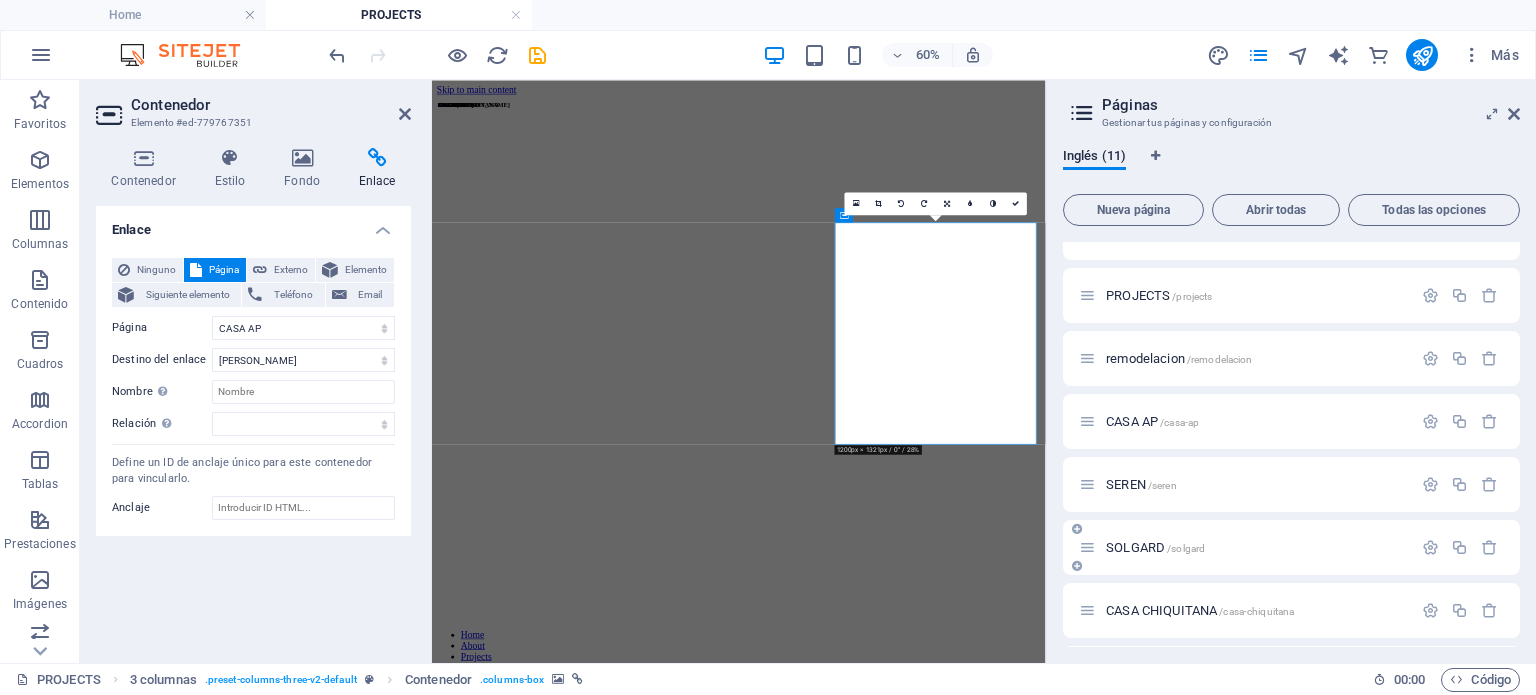 click on "SOLGARD /[GEOGRAPHIC_DATA]" at bounding box center (1155, 547) 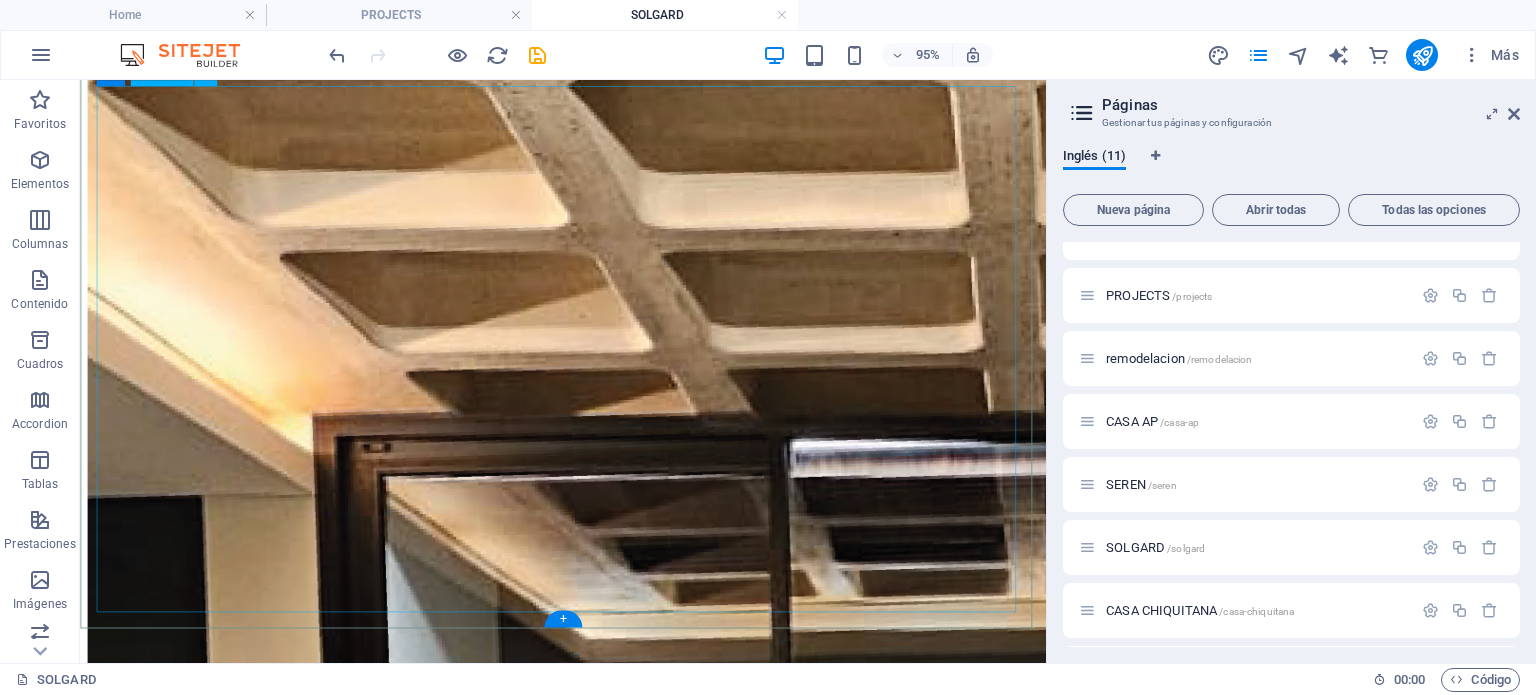 scroll, scrollTop: 2992, scrollLeft: 0, axis: vertical 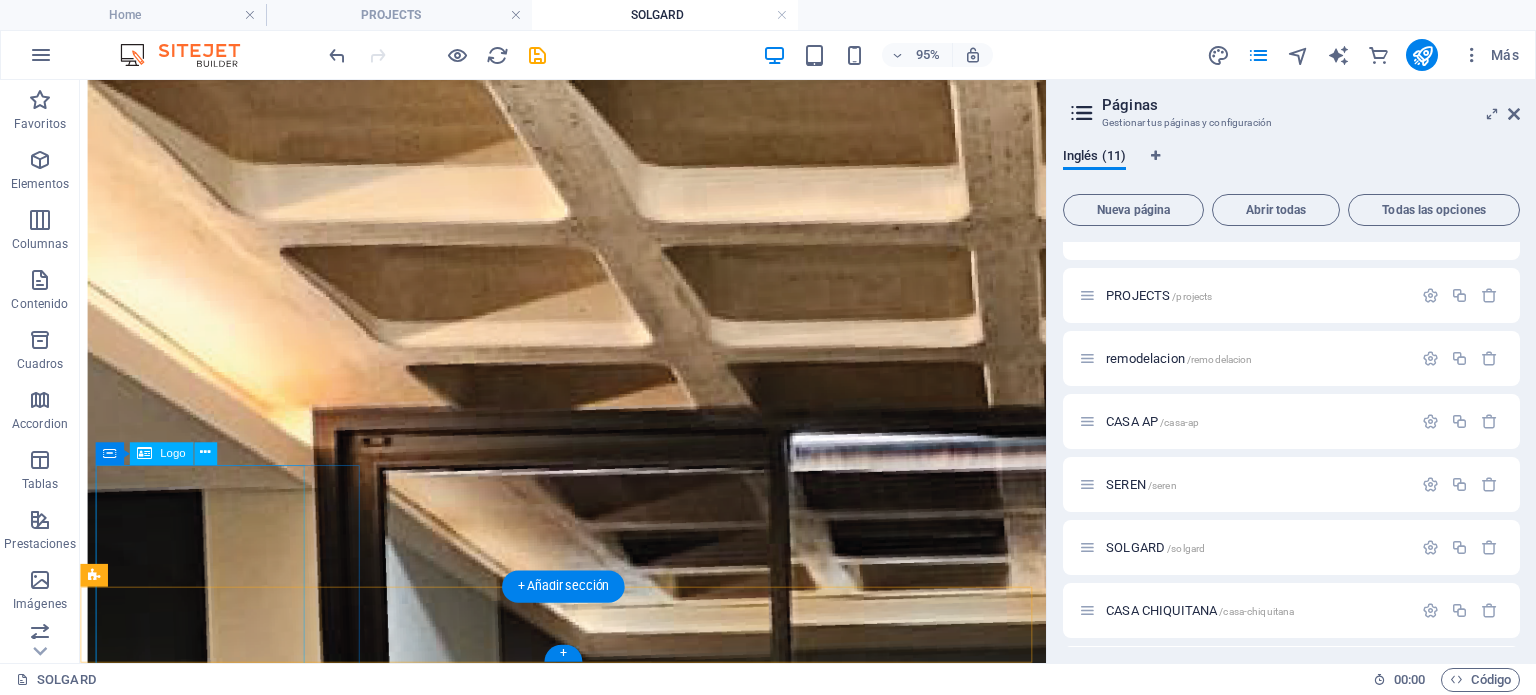 click at bounding box center [588, 3906] 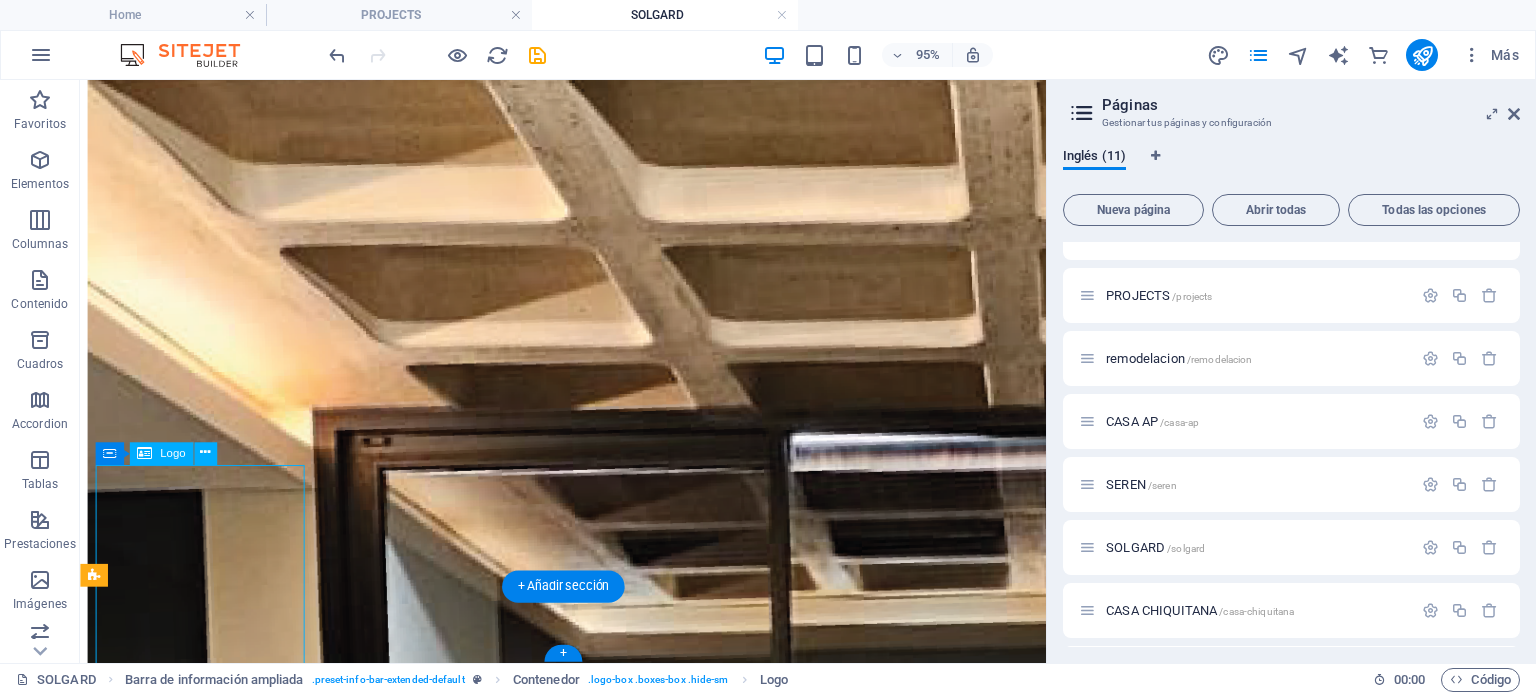 click at bounding box center (588, 3906) 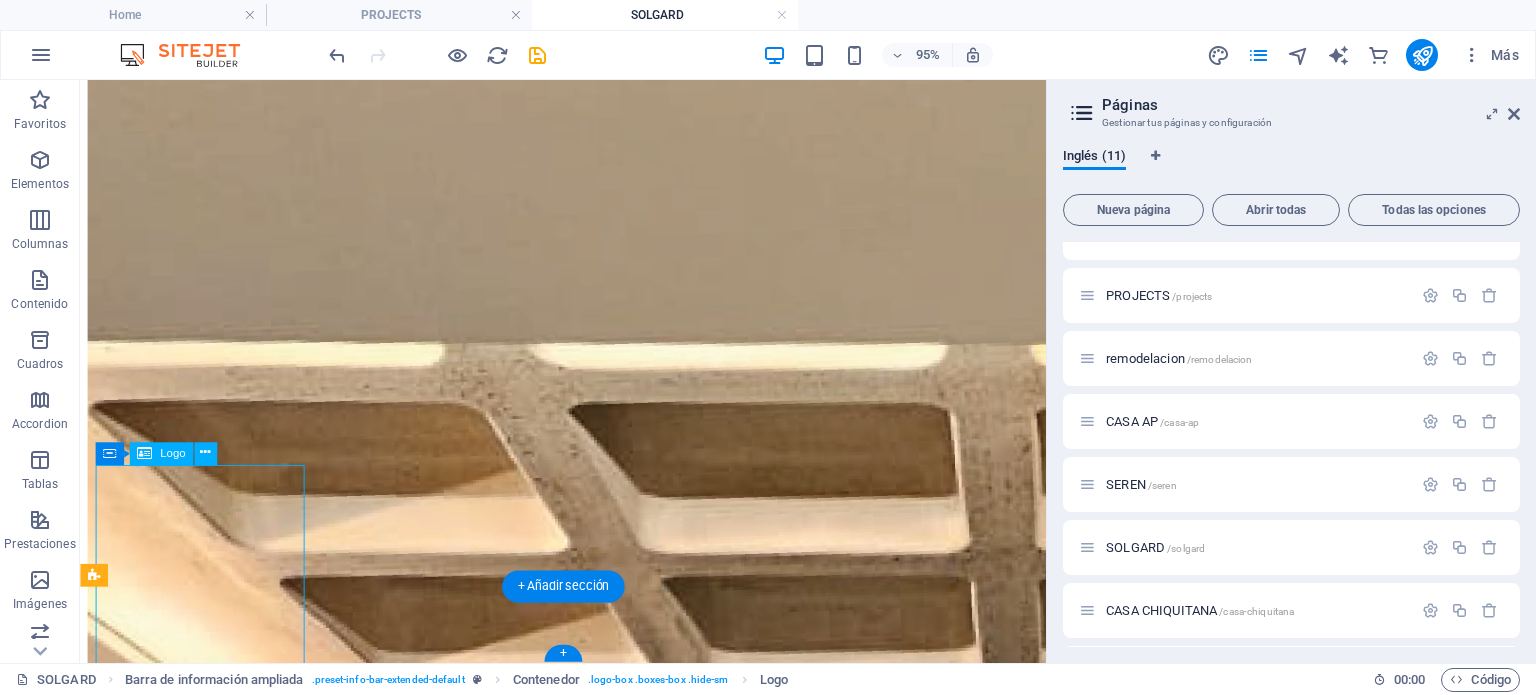 select on "px" 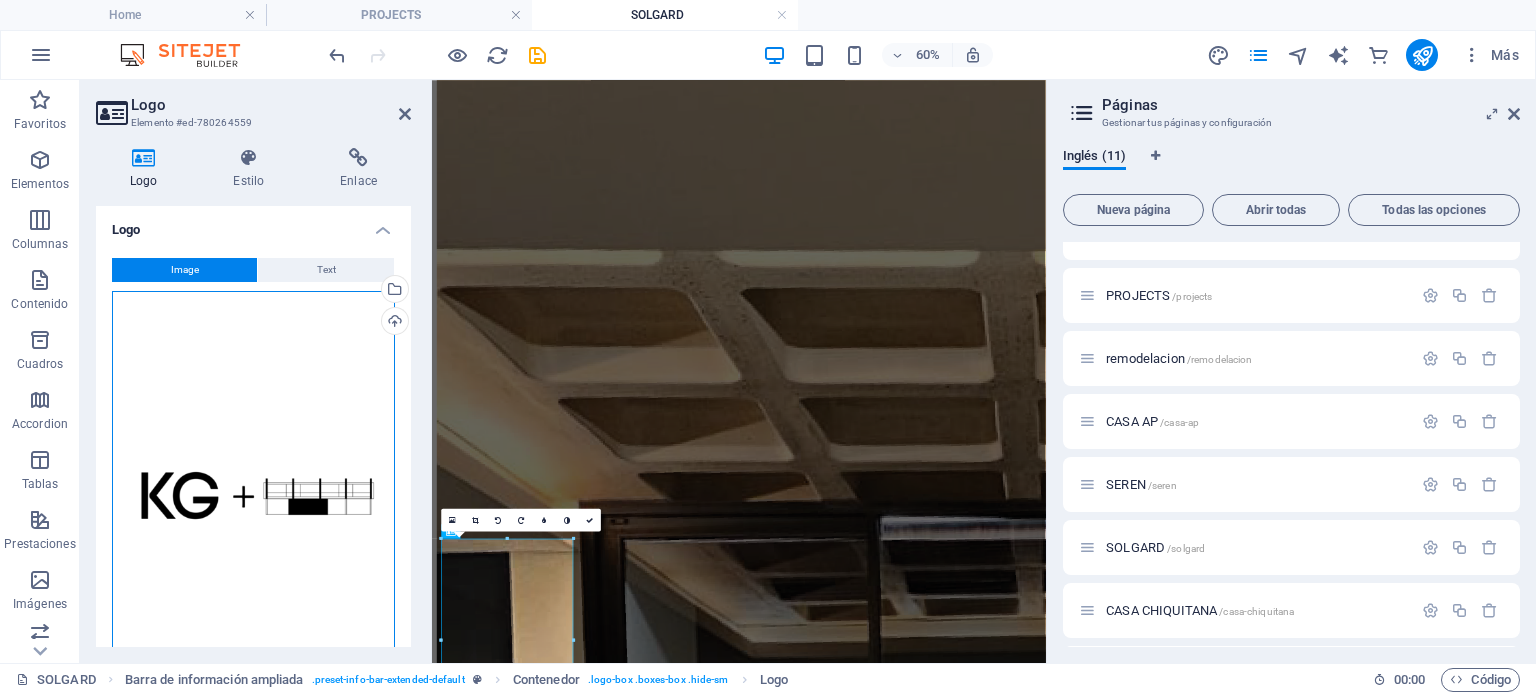 click on "Arrastra archivos aquí, haz clic para escoger archivos o  selecciona archivos de Archivos o de nuestra galería gratuita de fotos y vídeos" at bounding box center (253, 505) 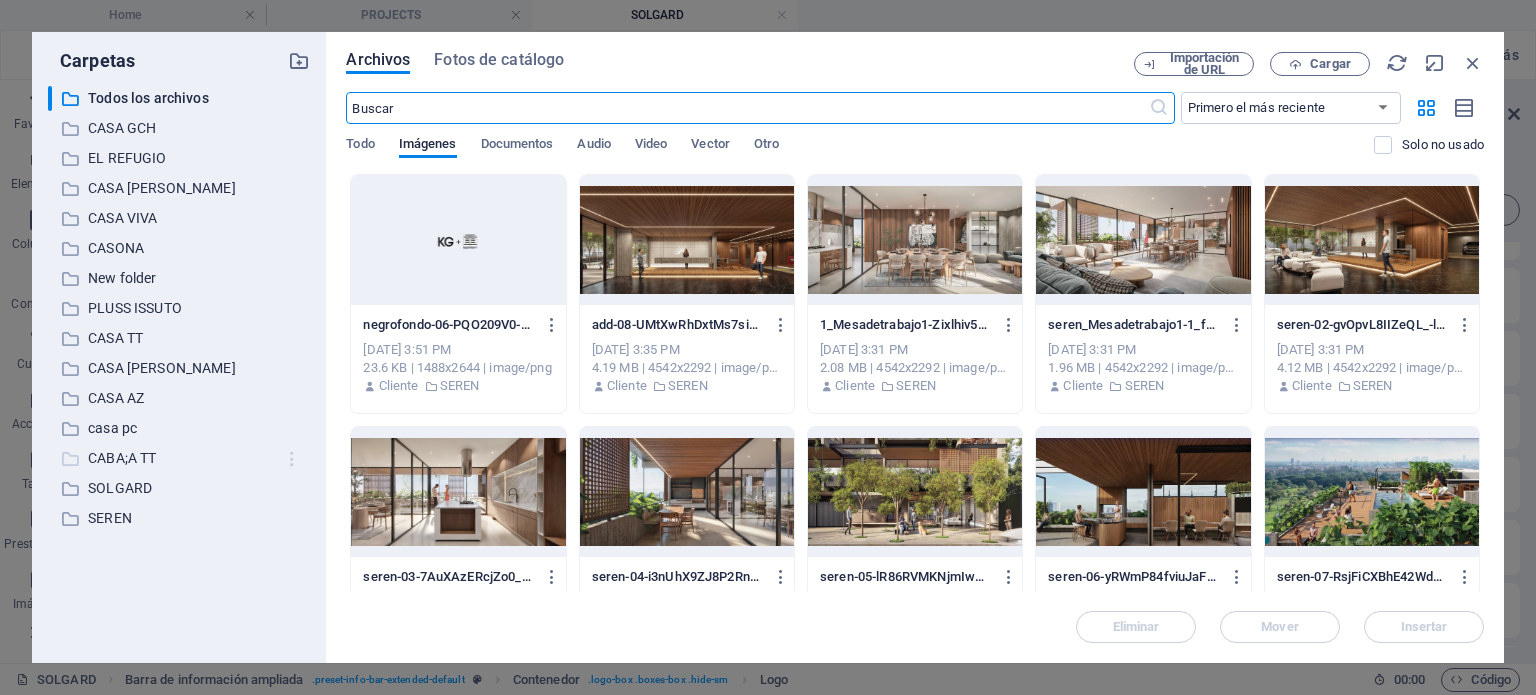 scroll, scrollTop: 993, scrollLeft: 0, axis: vertical 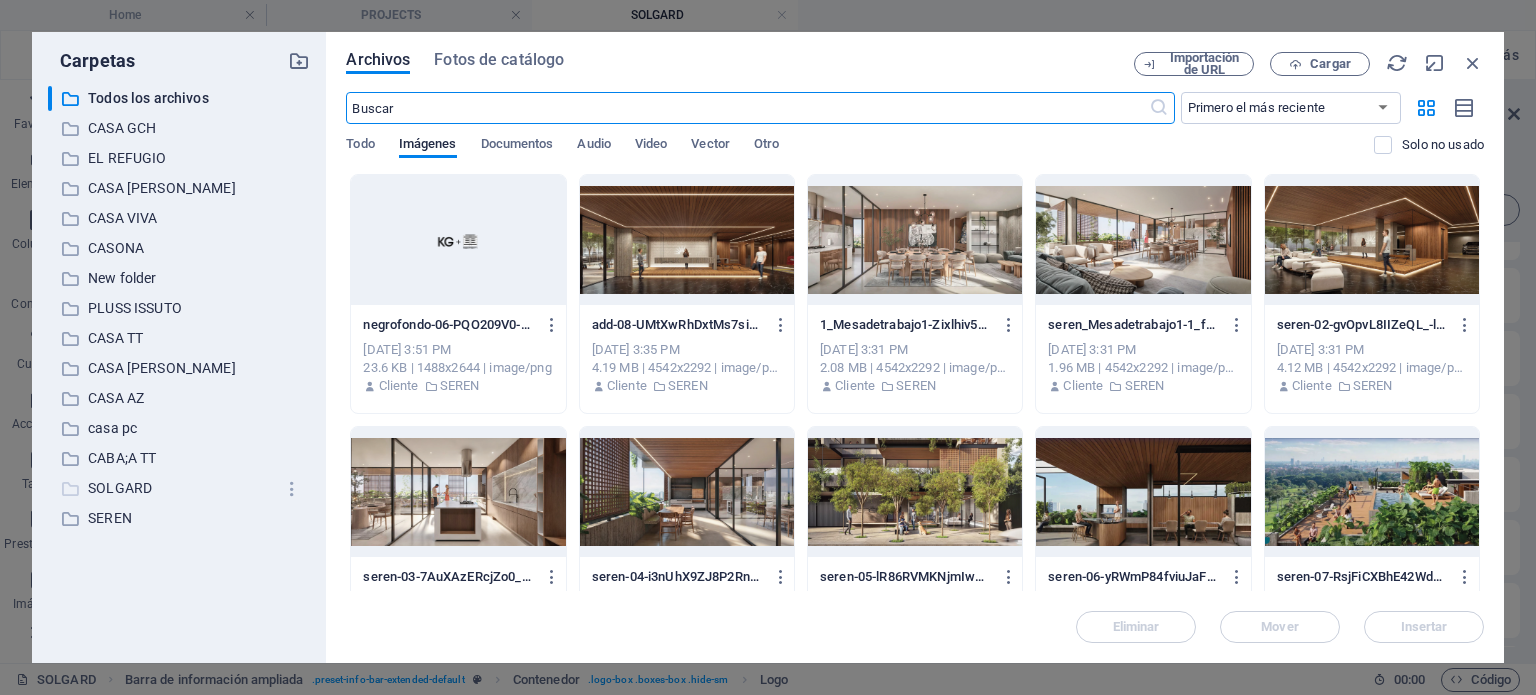 click on "SOLGARD" at bounding box center [181, 488] 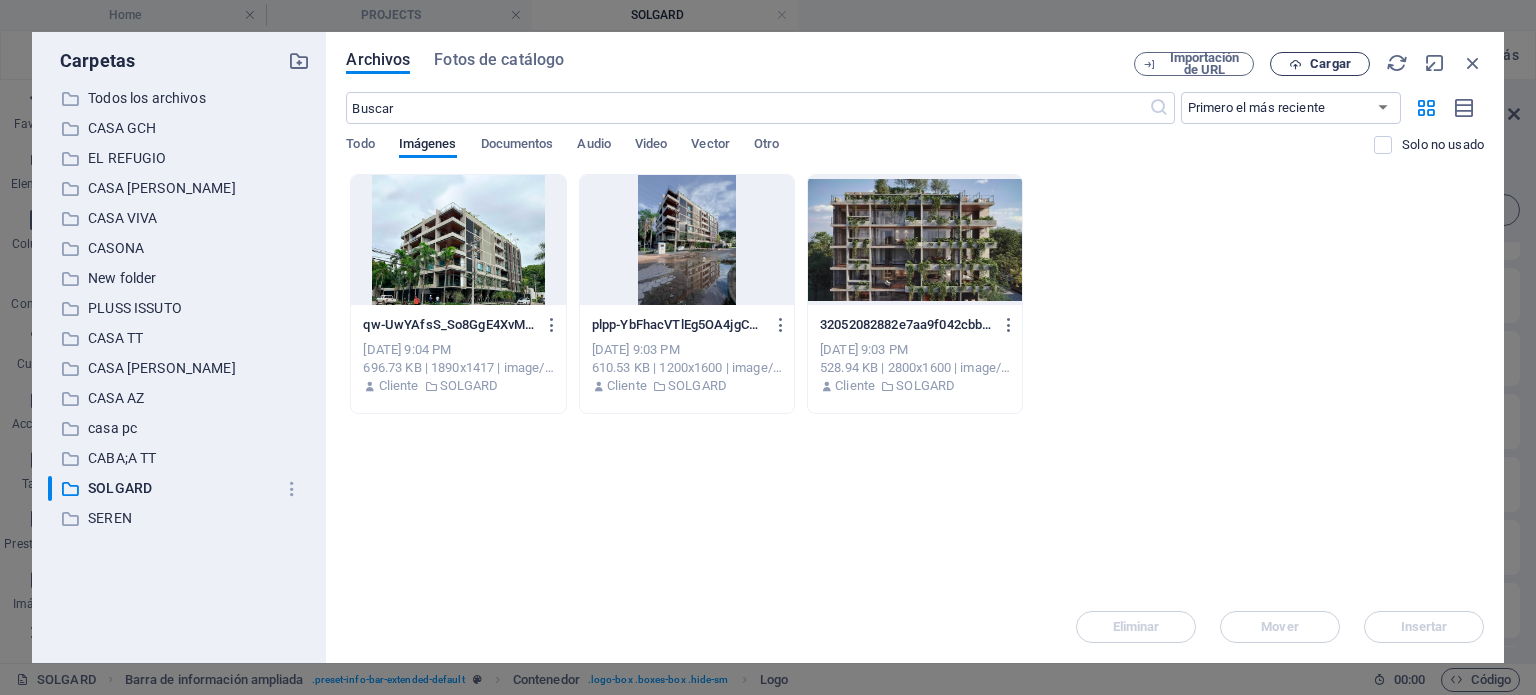 click at bounding box center (1295, 64) 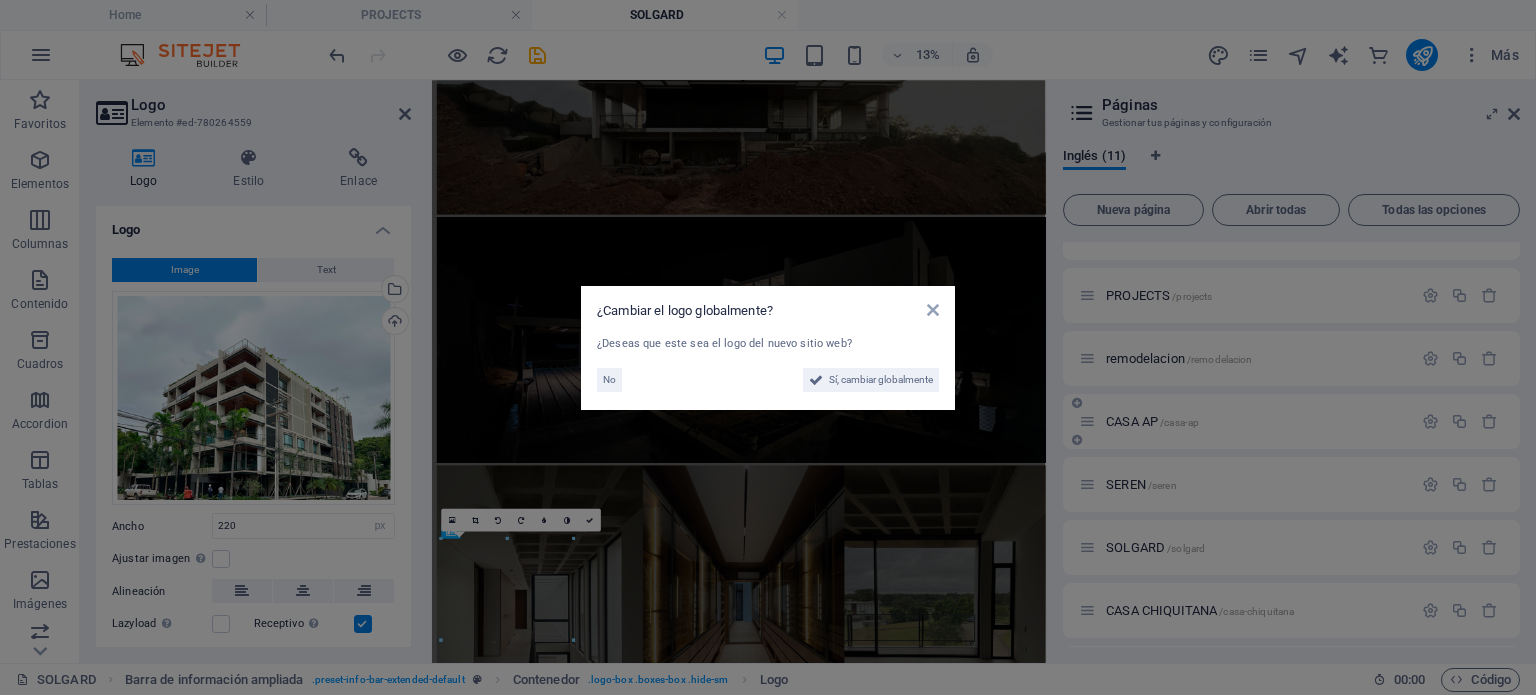 scroll, scrollTop: 2644, scrollLeft: 0, axis: vertical 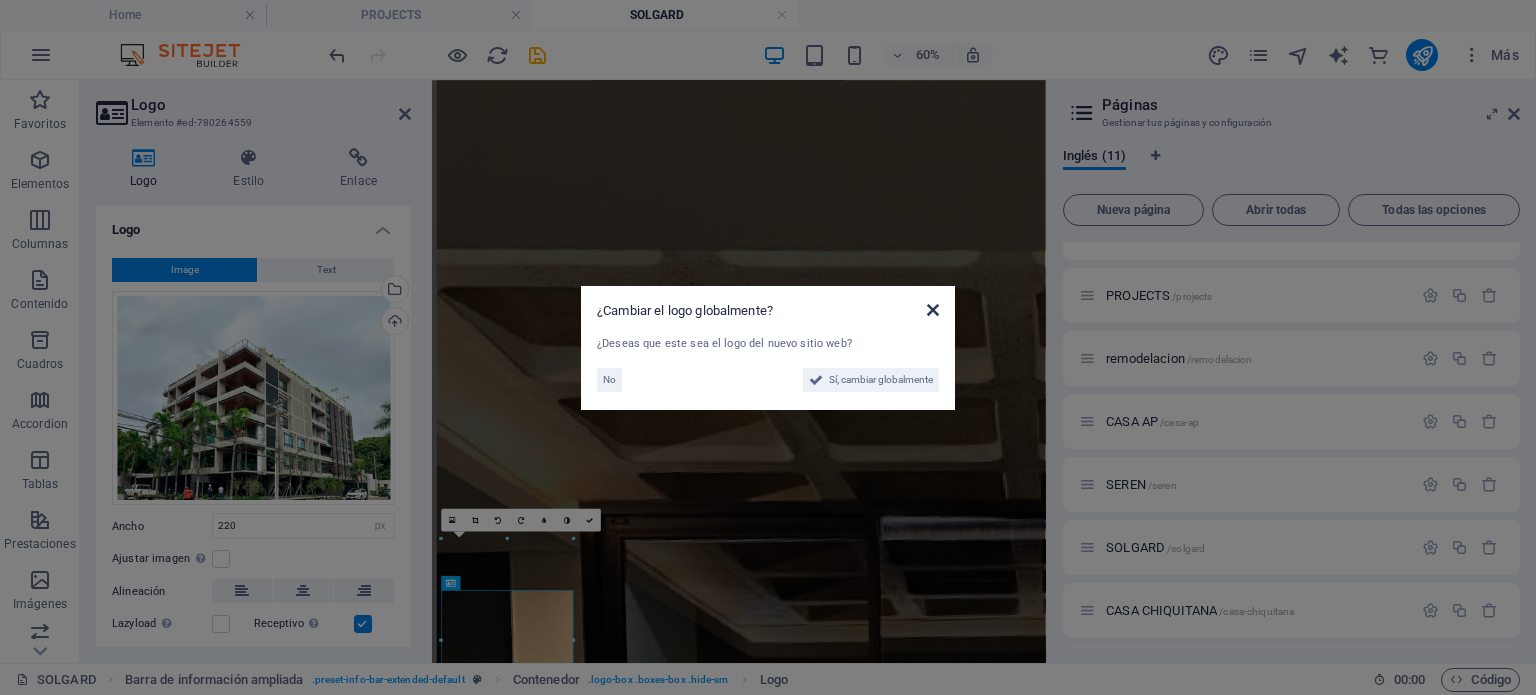 click at bounding box center [933, 310] 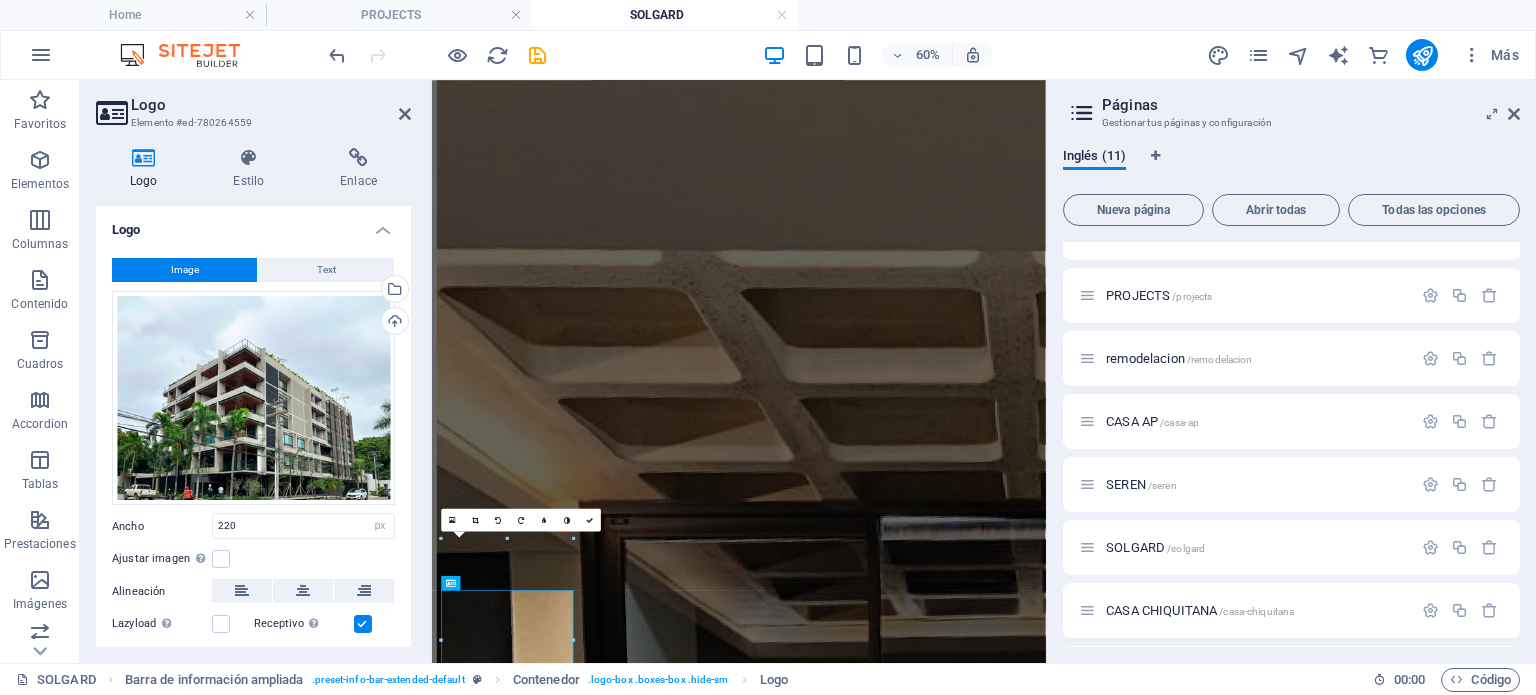 click on "Logo" at bounding box center (271, 105) 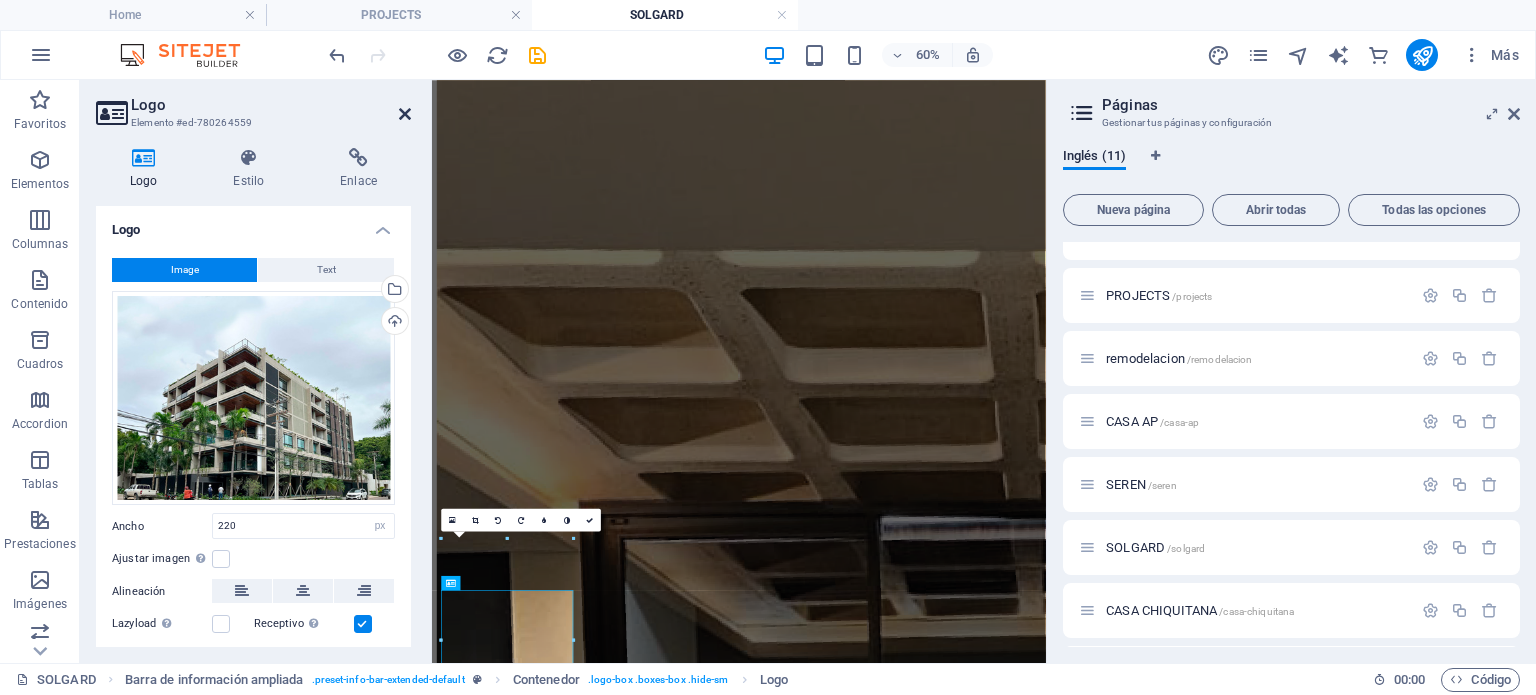 click at bounding box center [405, 114] 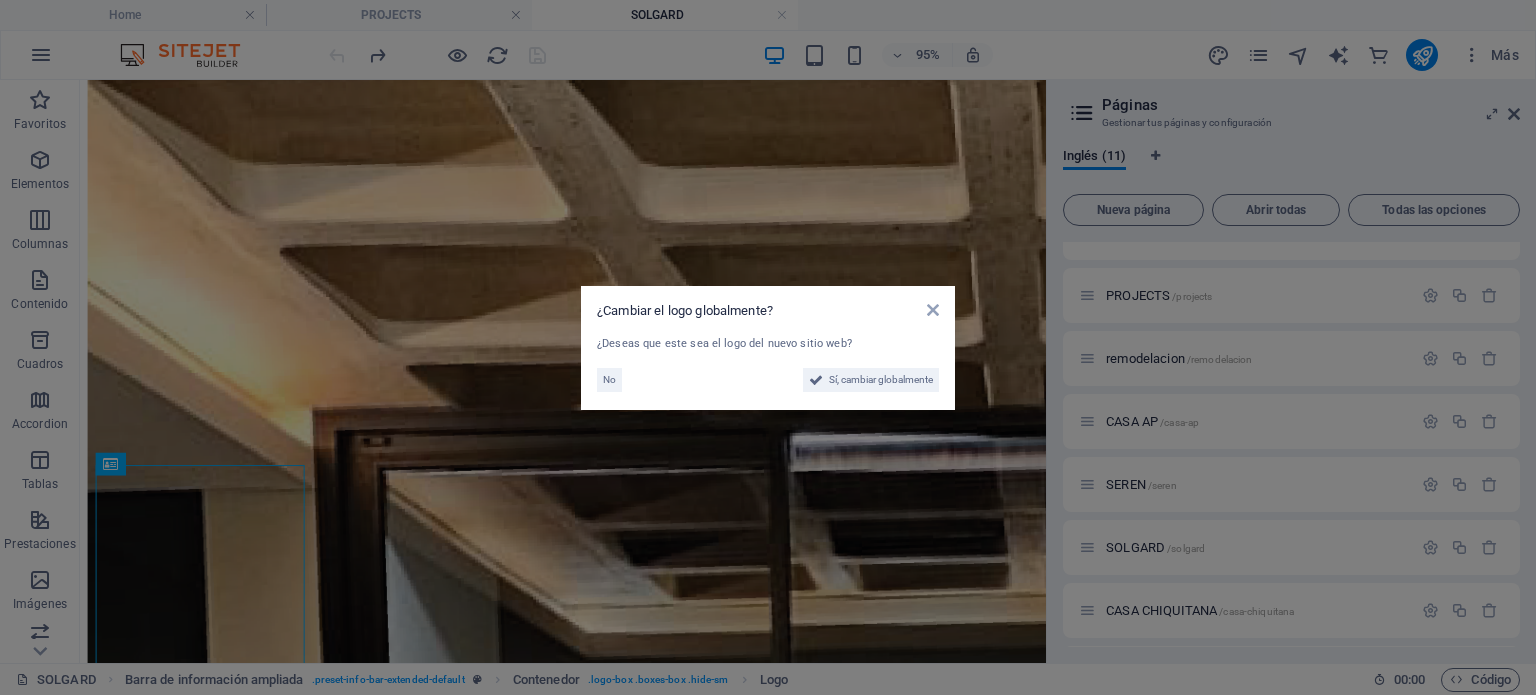 drag, startPoint x: 903, startPoint y: 231, endPoint x: 938, endPoint y: 299, distance: 76.47875 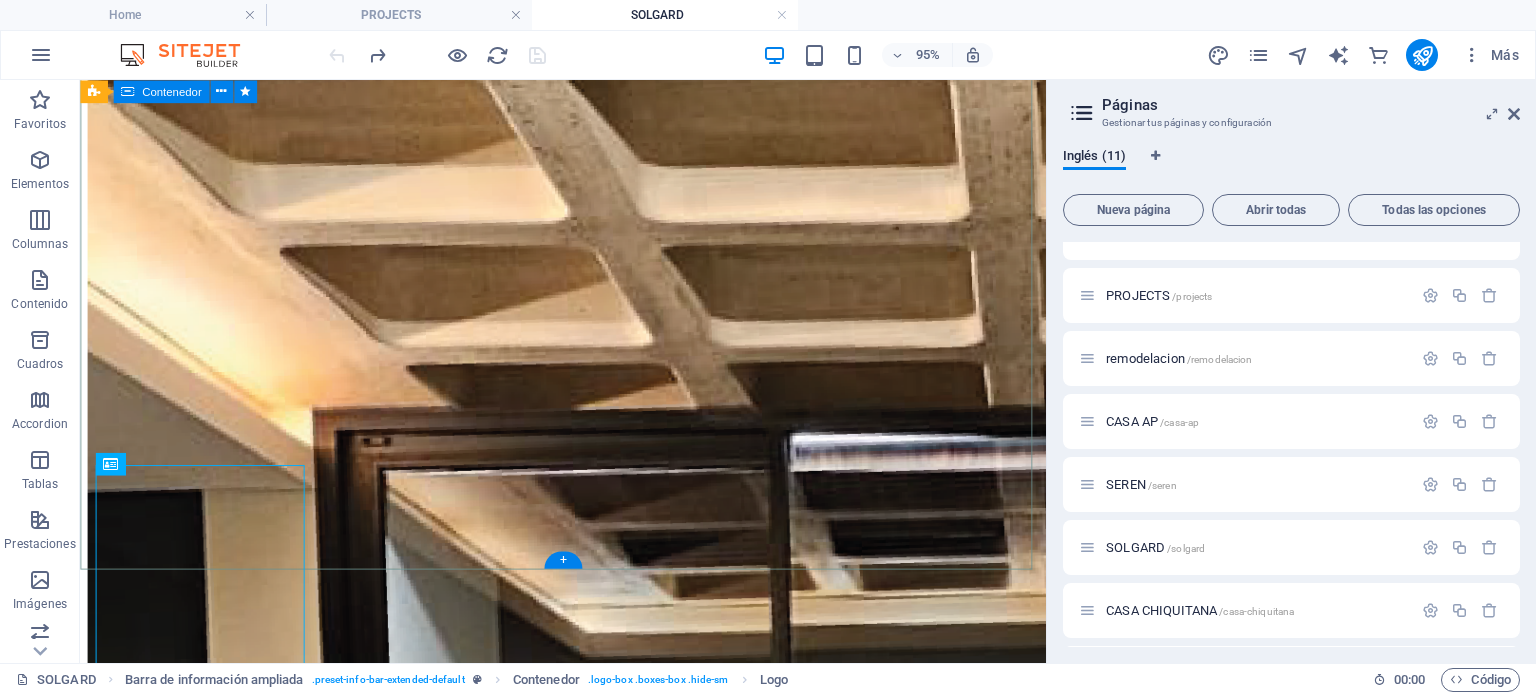 click at bounding box center [588, 3906] 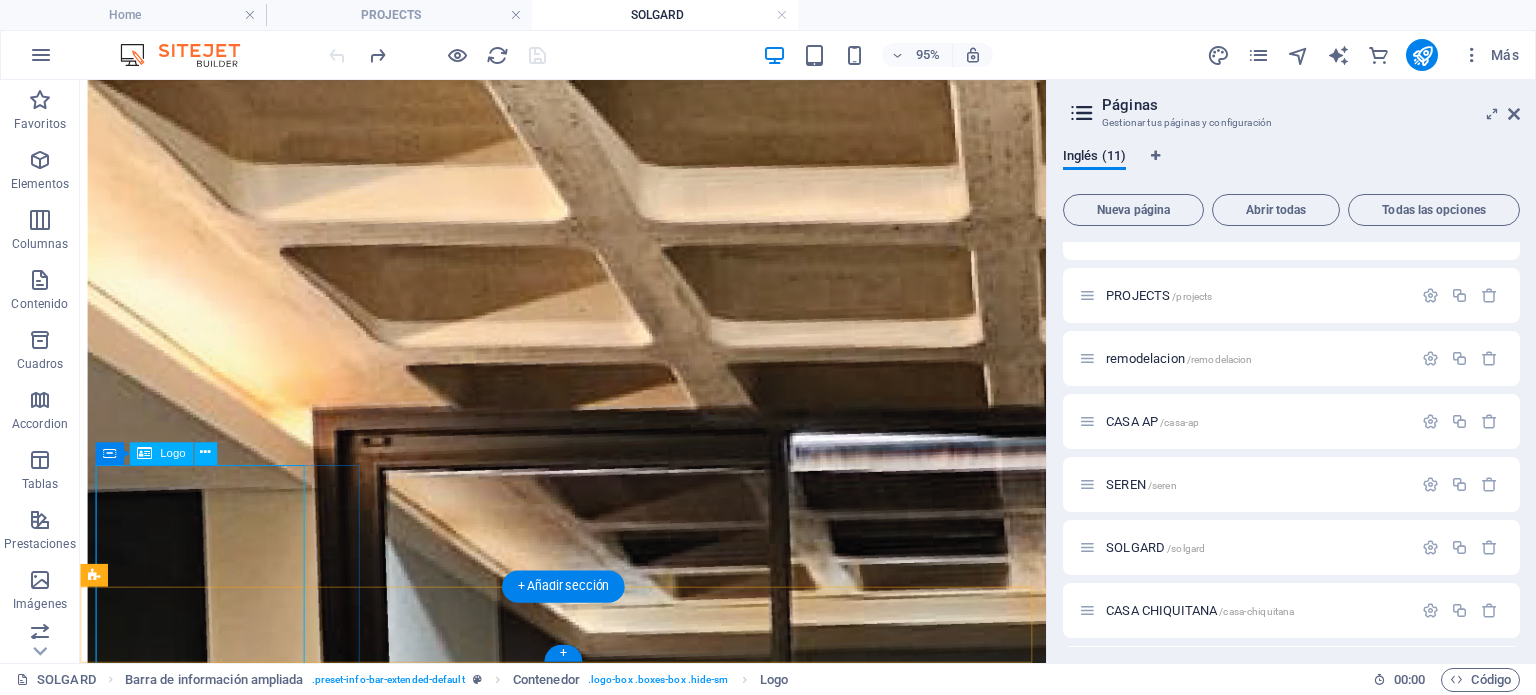 click at bounding box center (588, 3906) 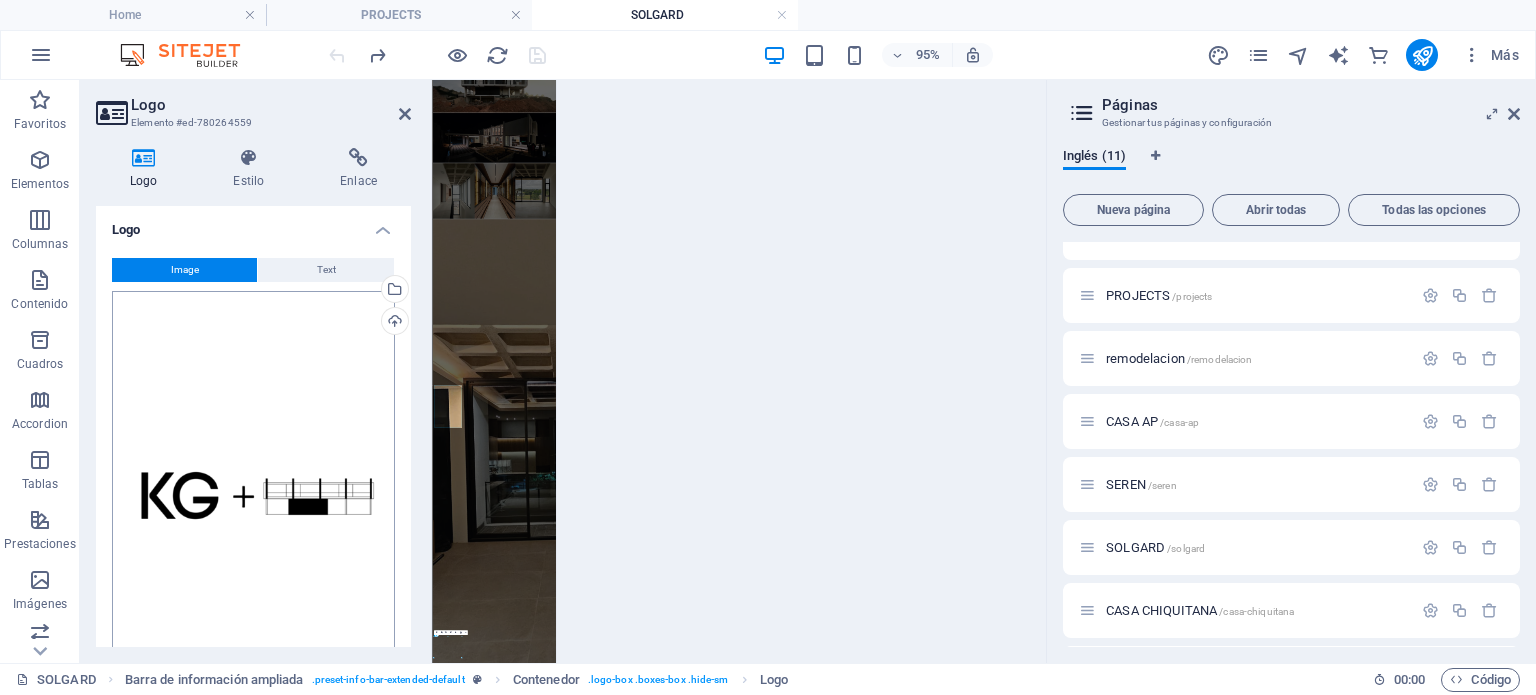 scroll, scrollTop: 993, scrollLeft: 0, axis: vertical 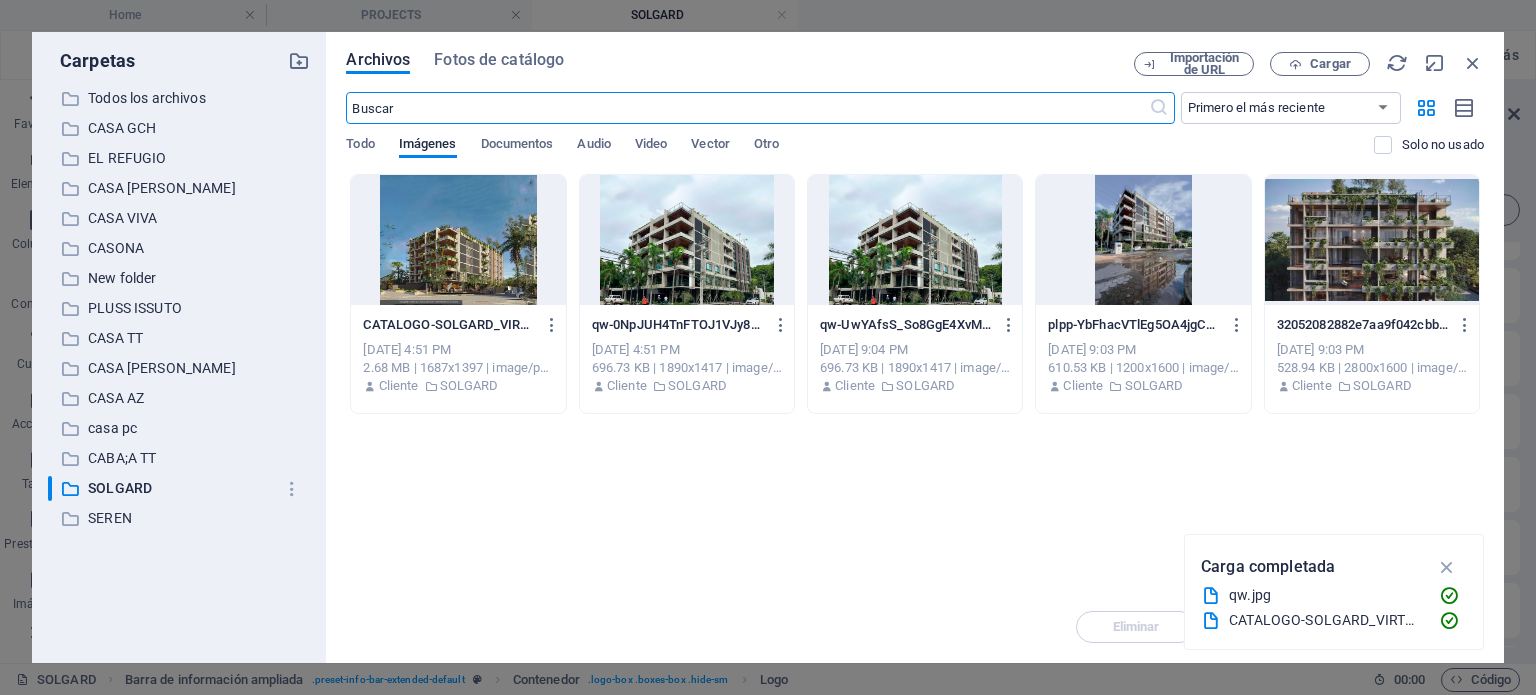 click on "Archivos Fotos de catálogo Importación de URL Cargar ​ Primero el más reciente Primero el más antiguo Nombre (A-Z) Nombre (Z-A) Tamaño (0-9) Tamaño (9-0) Resolución (0-9) Resolución (9-0) Todo Imágenes Documentos Audio Video Vector Otro Solo no usado Arrastra archivos aquí para cargarlos de inmediato CATALOGO-SOLGARD_VIRTUAL_FINAL_page-0016-aNolhwcBzcLGctYWchj0MQ.png CATALOGO-SOLGARD_VIRTUAL_FINAL_page-0016-aNolhwcBzcLGctYWchj0MQ.png [DATE] 4:51 PM 2.68 MB | 1687x1397 | image/png Cliente SOLGARD qw-0NpJUH4TnFTOJ1VJy8Zu0w.jpg qw-0NpJUH4TnFTOJ1VJy8Zu0w.jpg [DATE] 4:51 PM 696.73 KB | 1890x1417 | image/jpeg Cliente SOLGARD qw-UwYAfsS_So8GgE4XvMW_qQ.jpg qw-UwYAfsS_So8GgE4XvMW_qQ.jpg [DATE] 9:04 PM 696.73 KB | 1890x1417 | image/jpeg Cliente SOLGARD plpp-YbFhacVTlEg5OA4jgCKDtw.jpg plpp-YbFhacVTlEg5OA4jgCKDtw.jpg [DATE] 9:03 PM 610.53 KB | 1200x1600 | image/jpeg Cliente SOLGARD 32052082882e7aa9f042cbbecf4821261-FUDue02vZwlAd7kqDHu7Xw.webp [DATE] 9:03 PM Cliente SOLGARD Eliminar" at bounding box center (915, 347) 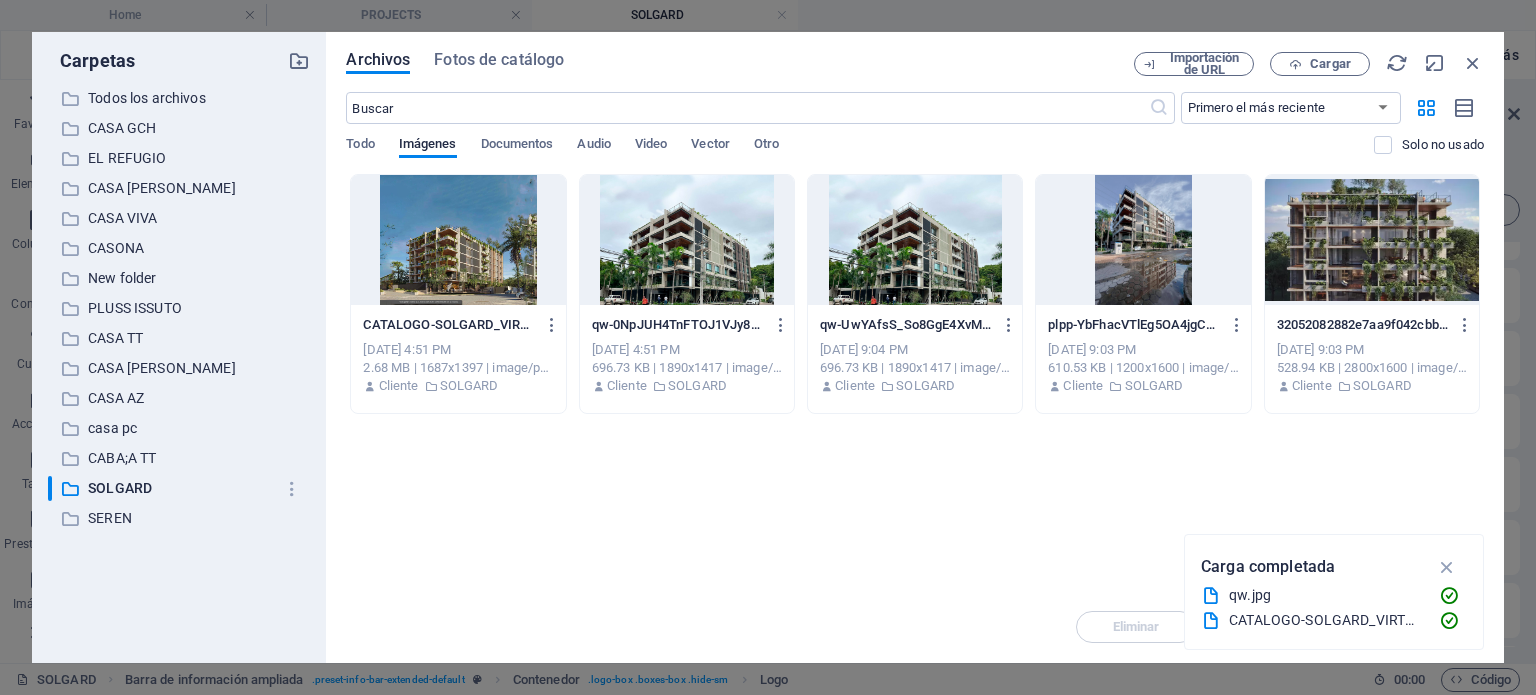click at bounding box center [1473, 63] 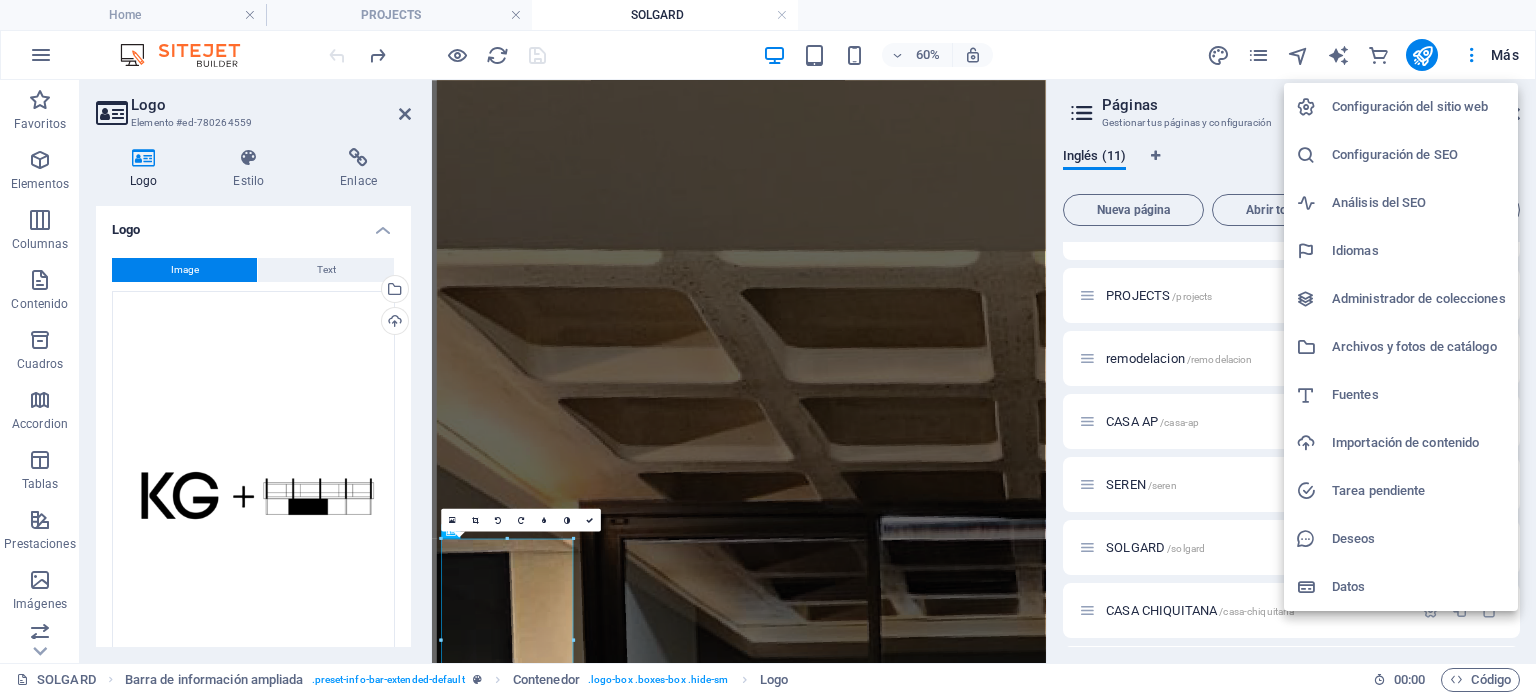 click at bounding box center [768, 347] 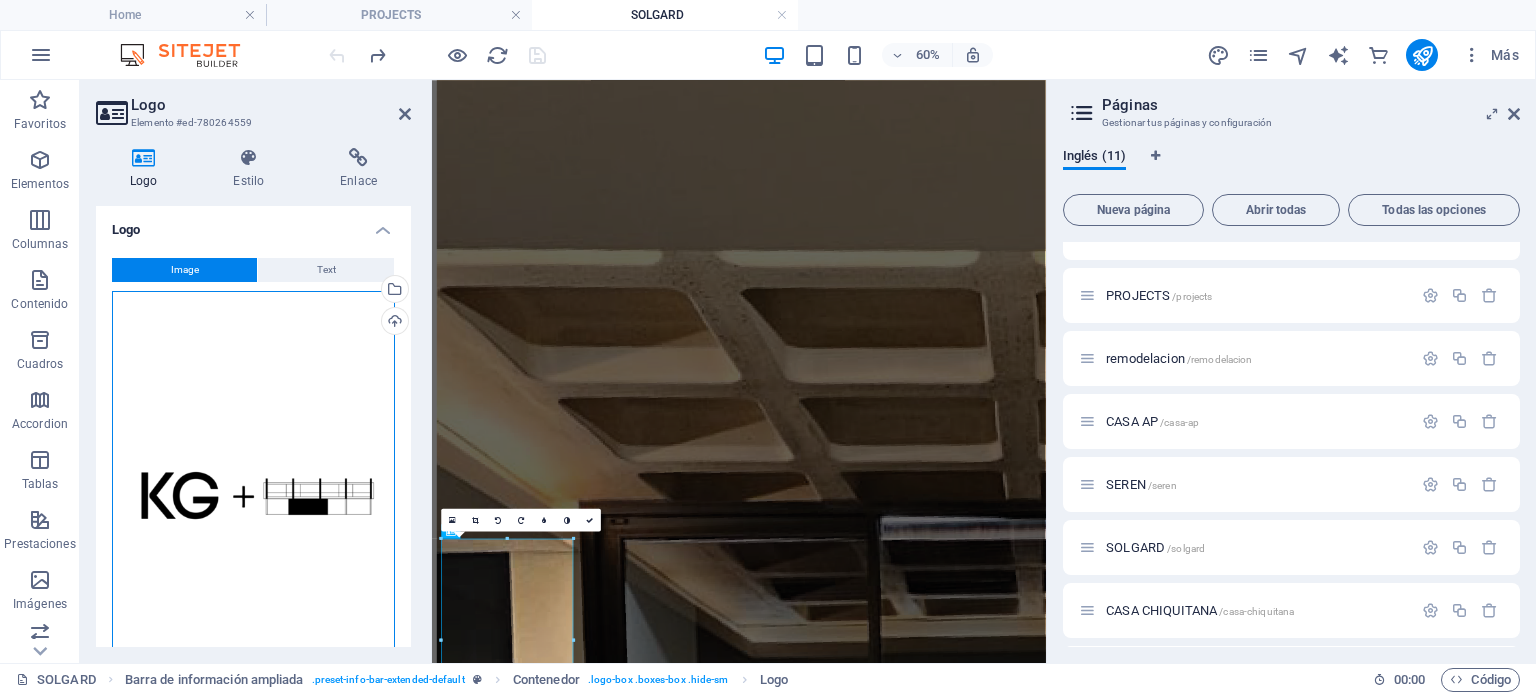 click on "Arrastra archivos aquí, haz clic para escoger archivos o  selecciona archivos de Archivos o de nuestra galería gratuita de fotos y vídeos" at bounding box center [253, 505] 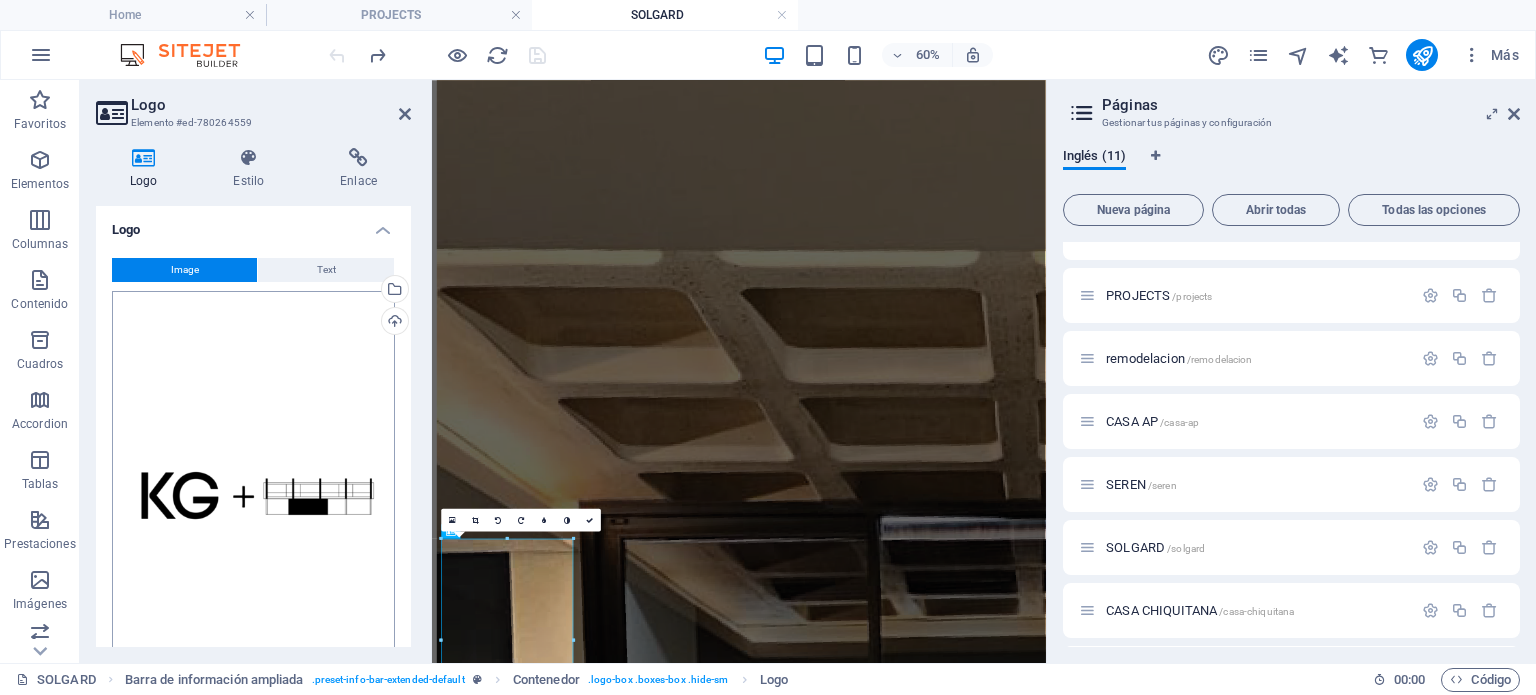 click on "[DOMAIN_NAME] Home PROJECTS SOLGARD Favoritos Elementos Columnas Contenido Cuadros Accordion Tablas Prestaciones Imágenes Control deslizante Encabezado Pie de página Formularios Marketing Colecciones Comercio
Arrastra aquí para reemplazar el contenido existente. Si quieres crear un elemento nuevo, pulsa “Ctrl”.
Contenedor   Banner   Banner   Barra de menús   Menú 95% Más Home Barra de información ampliada . preset-info-bar-extended-default Contenedor . logo-box .boxes-box .hide-sm Logo 00 : 00 Código Favoritos Elementos Columnas Contenido Cuadros Accordion Tablas Prestaciones Imágenes Control deslizante Encabezado Pie de página Formularios Marketing Colecciones Comercio Contenedor Elemento #ed-779767351
Contenedor Estilo Fondo Enlace Tamaño Altura Predeterminado px rem % vh vw Alto mín Ninguno px rem % vh vw Ancho Predeterminado px rem % em vh vw Ancho mín px rem" at bounding box center [768, 347] 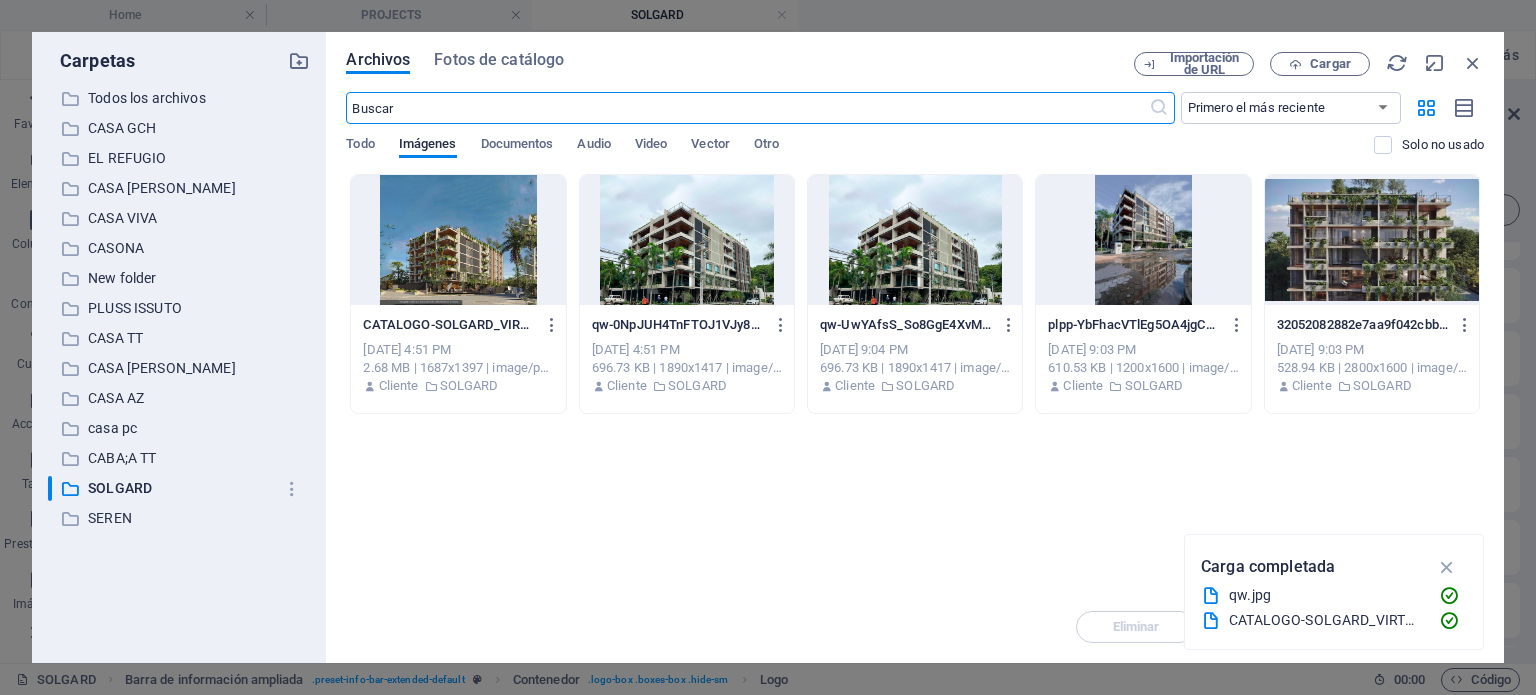 scroll, scrollTop: 993, scrollLeft: 0, axis: vertical 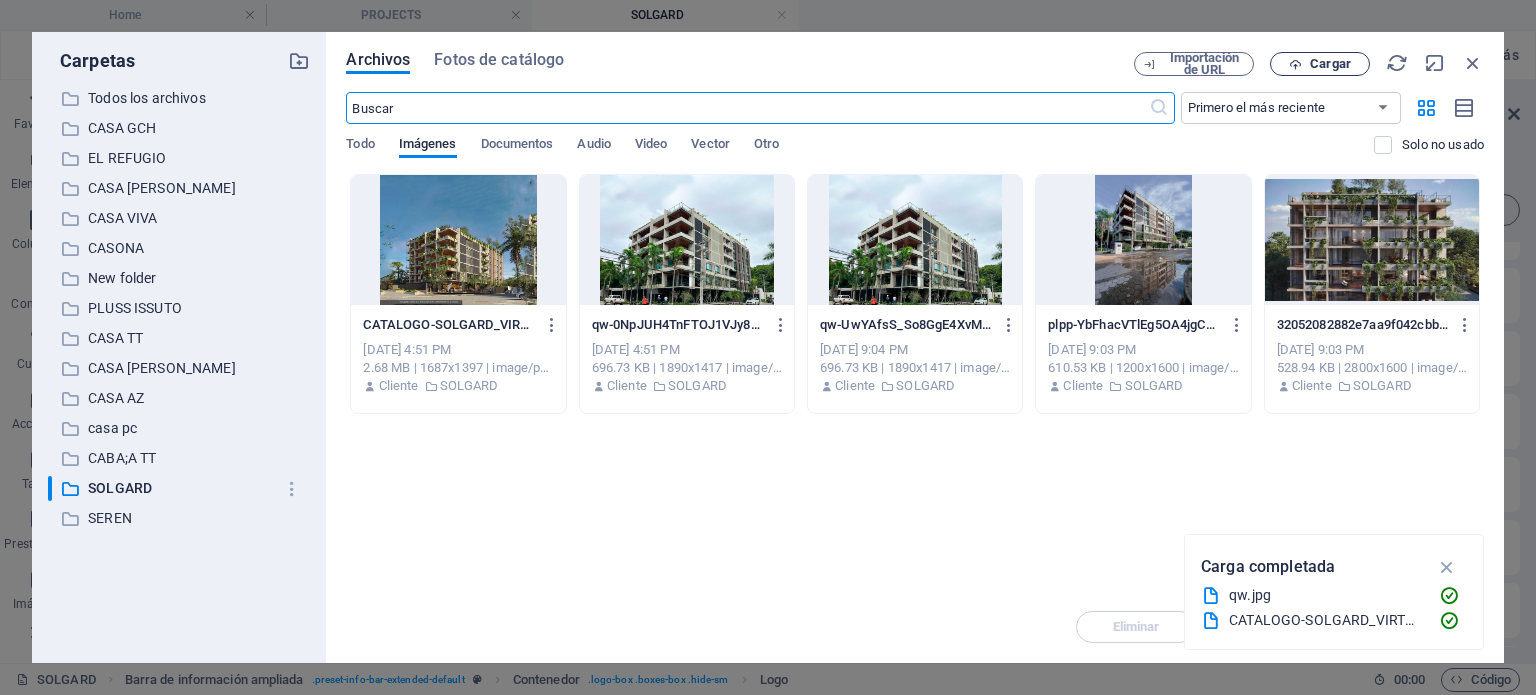 click on "Cargar" at bounding box center (1320, 64) 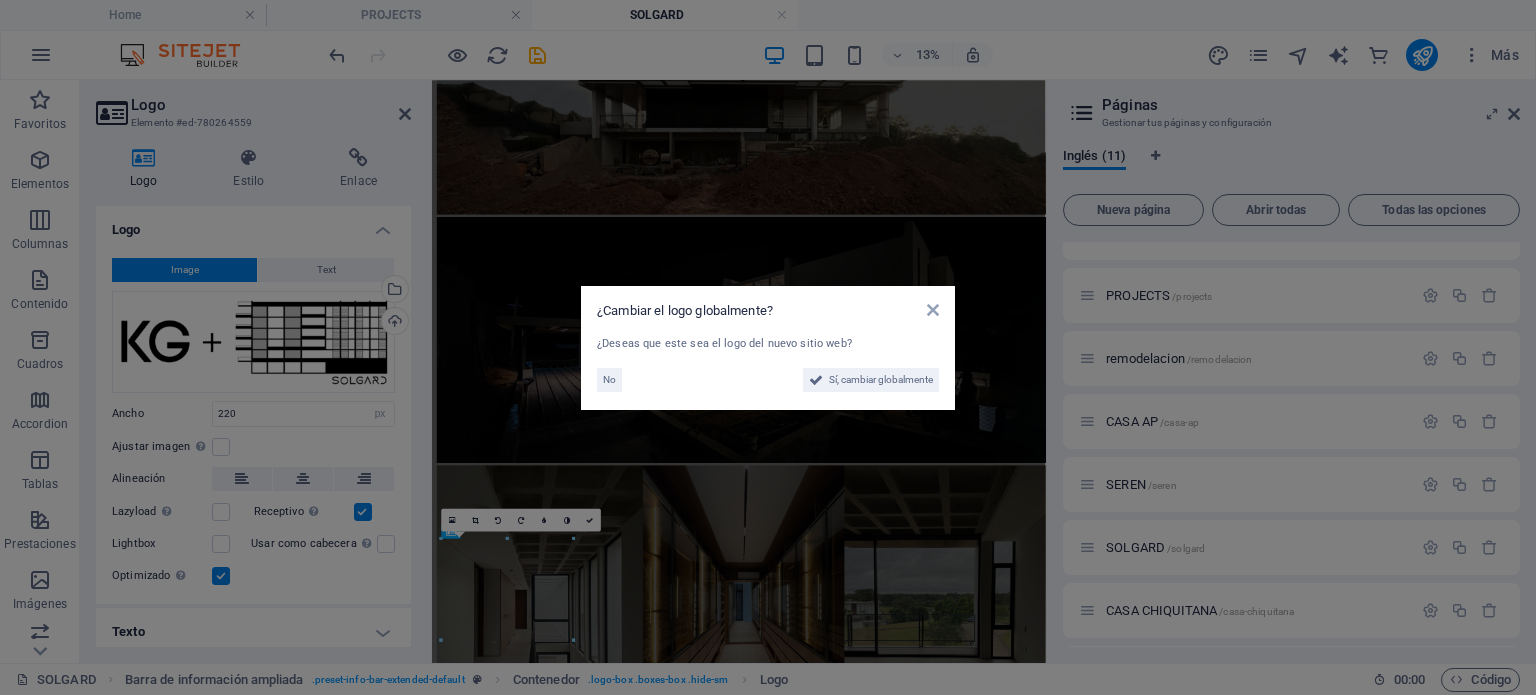 scroll, scrollTop: 2644, scrollLeft: 0, axis: vertical 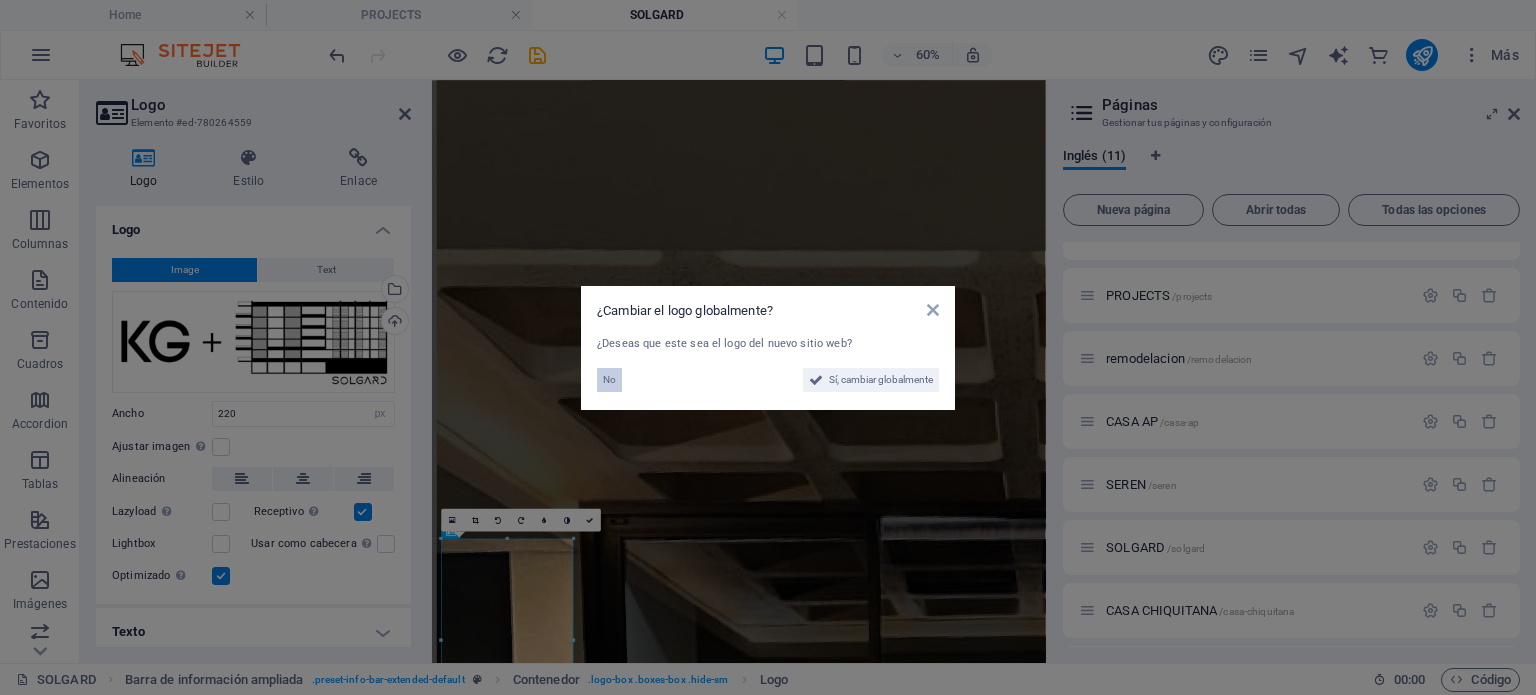 drag, startPoint x: 608, startPoint y: 375, endPoint x: 285, endPoint y: 486, distance: 341.54062 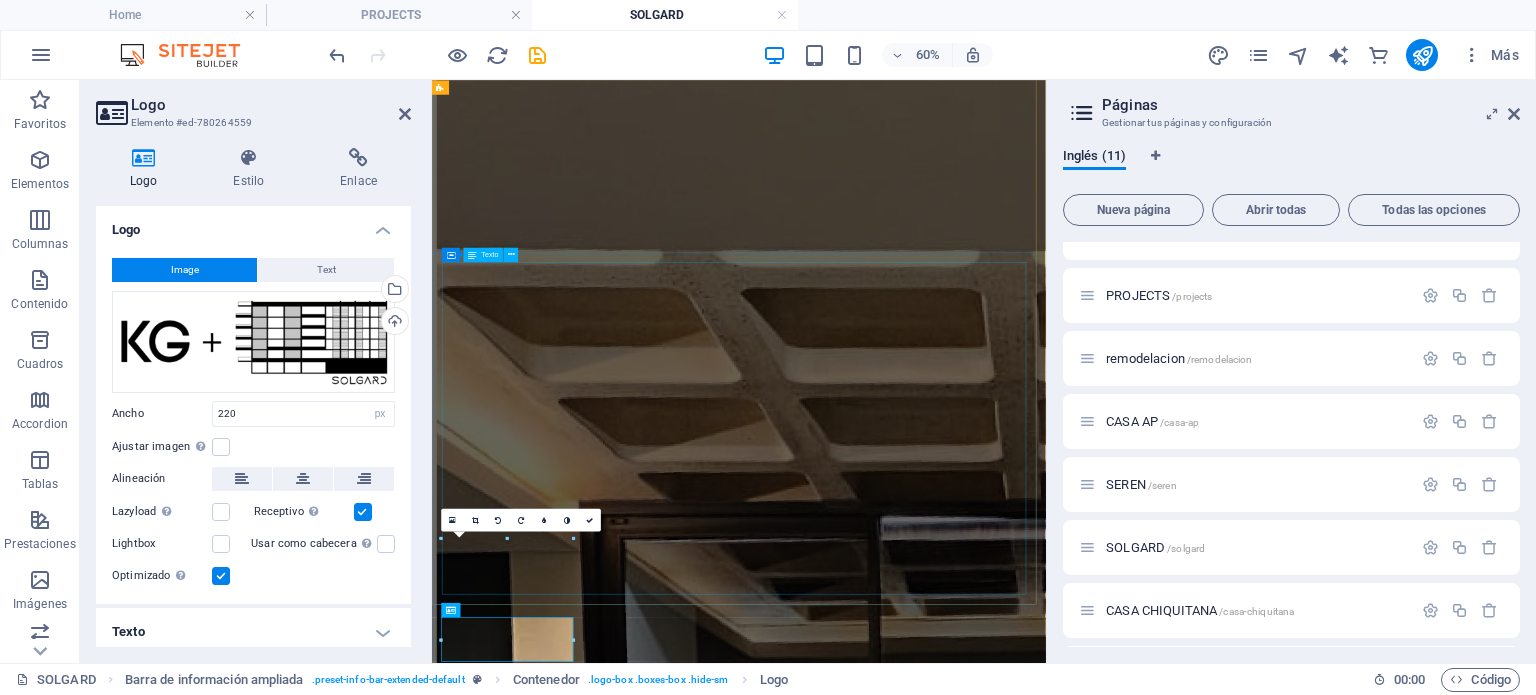 click on "Architecture: KG + Studio Team: Arq. [PERSON_NAME]. Estructure: Mediterráneo SRL. Construction : ROCA Arquitectura y Construcción  Installations :  .... Partners: Tumpar / Atex Bolivia  Photography : ..." at bounding box center [943, 3716] 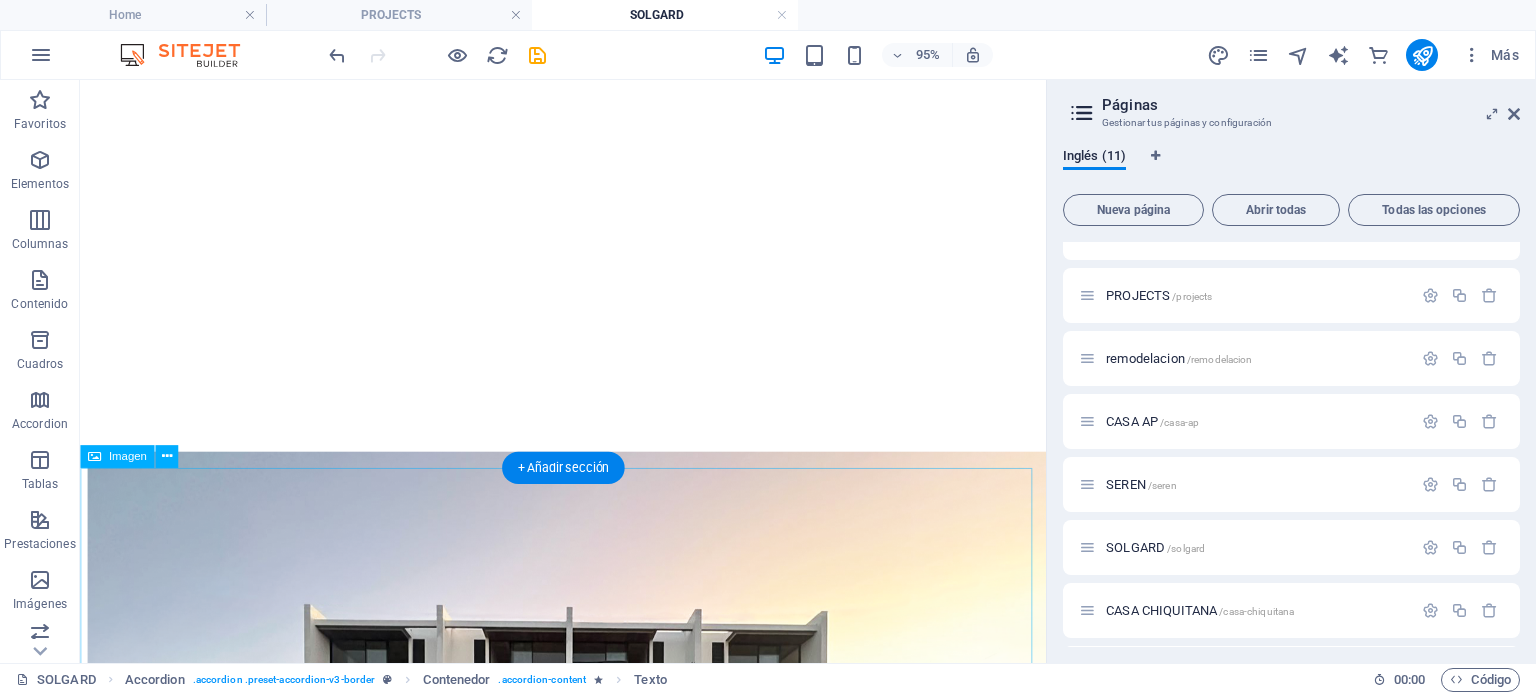 scroll, scrollTop: 592, scrollLeft: 0, axis: vertical 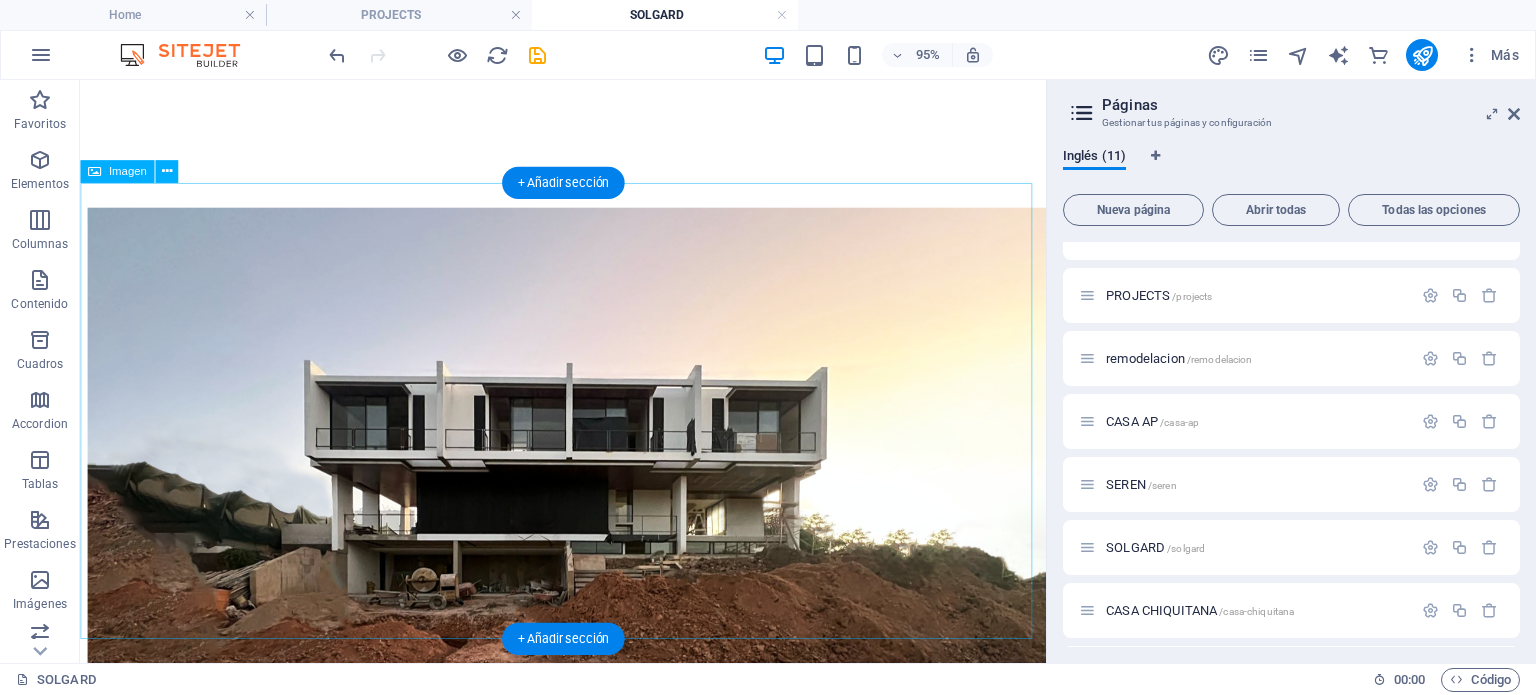 click at bounding box center (588, 459) 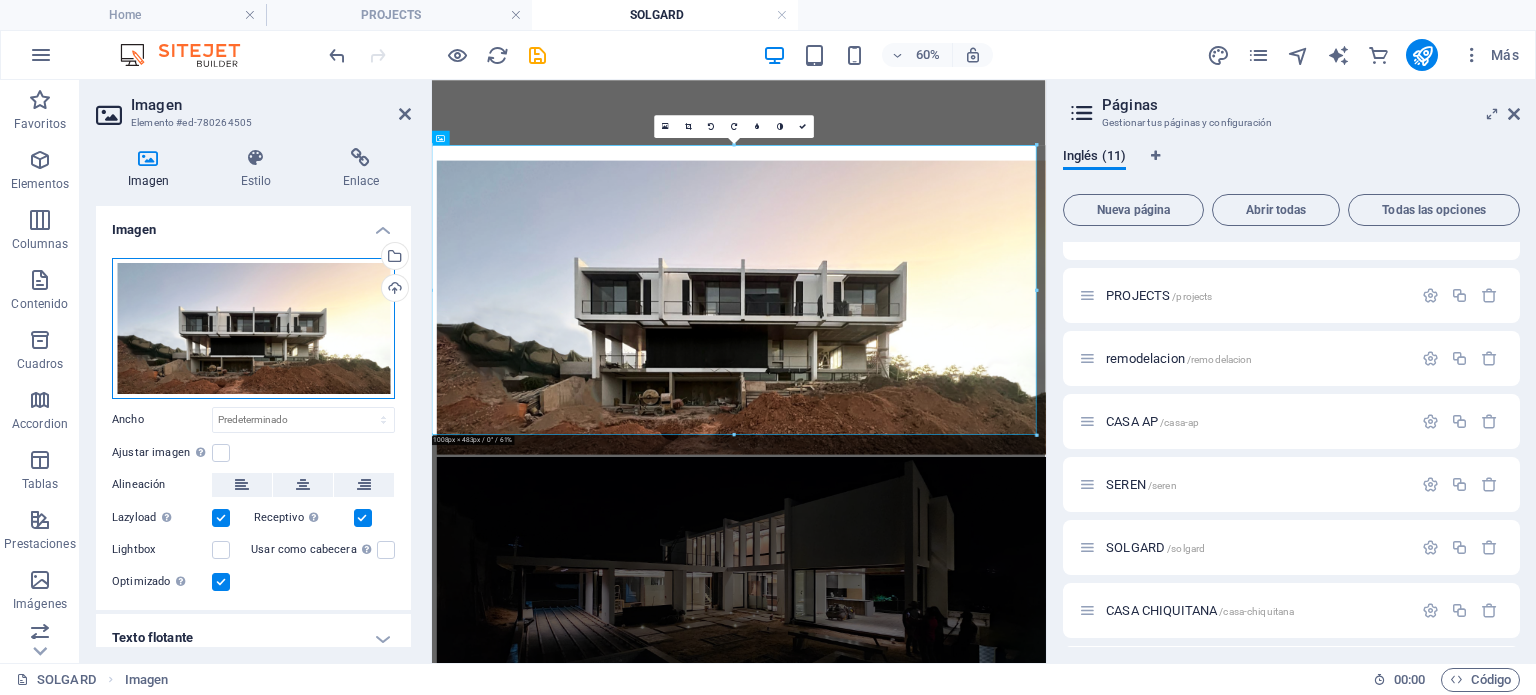 click on "Arrastra archivos aquí, haz clic para escoger archivos o  selecciona archivos de Archivos o de nuestra galería gratuita de fotos y vídeos" at bounding box center (253, 328) 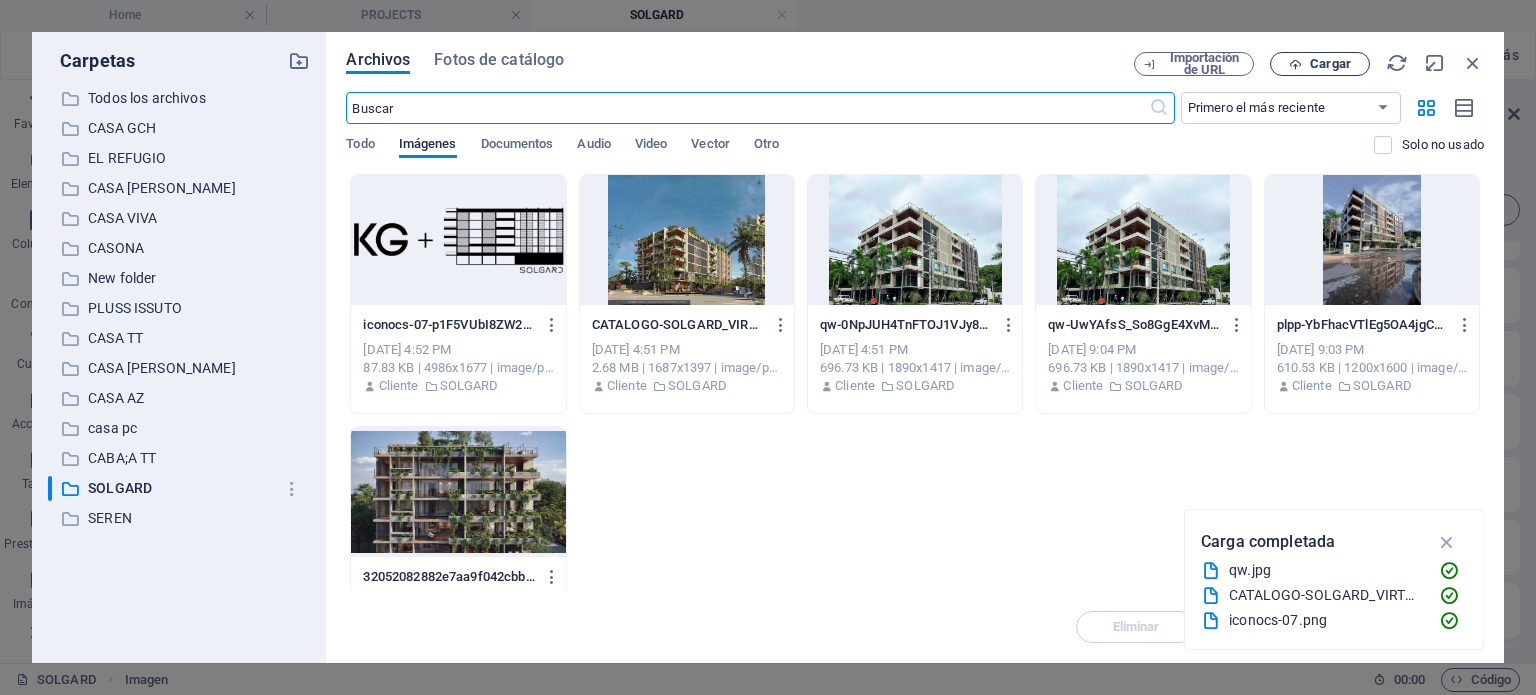click on "Cargar" at bounding box center [1330, 64] 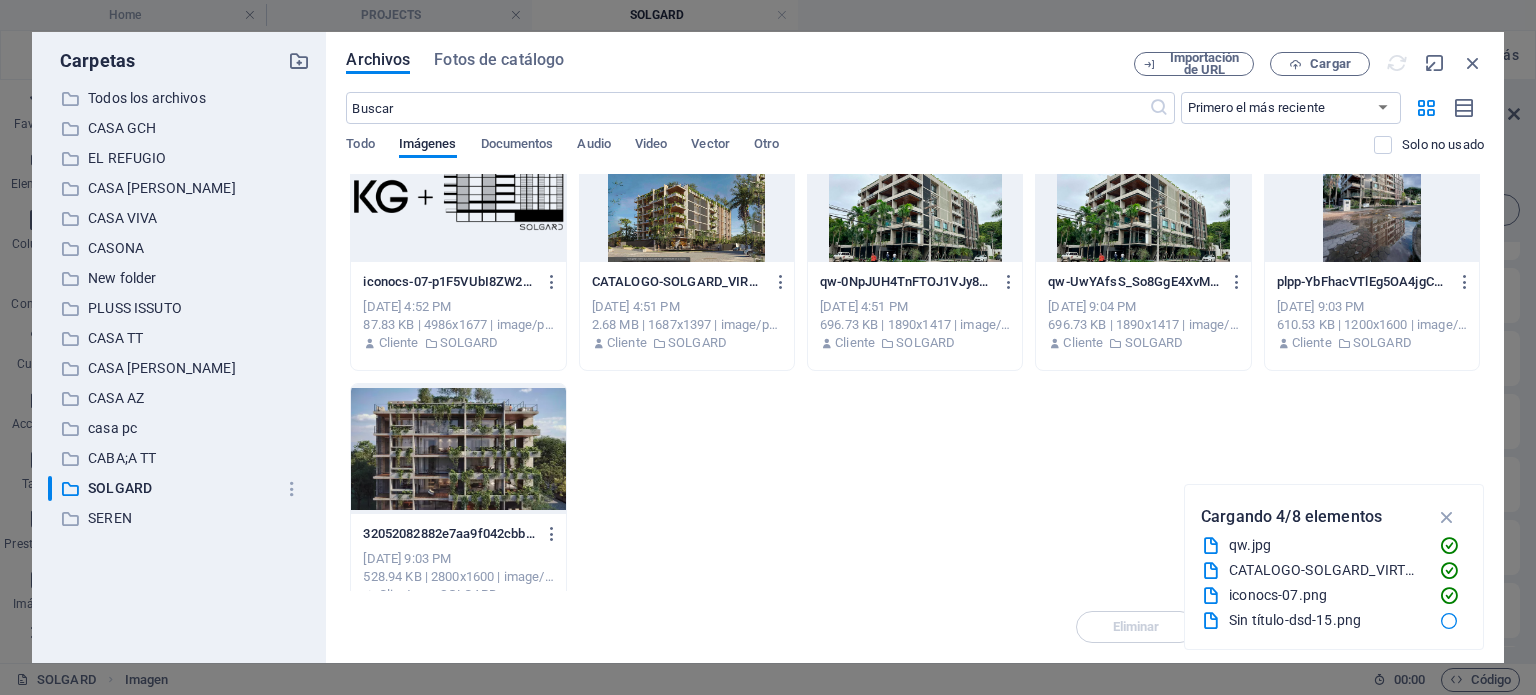 scroll, scrollTop: 74, scrollLeft: 0, axis: vertical 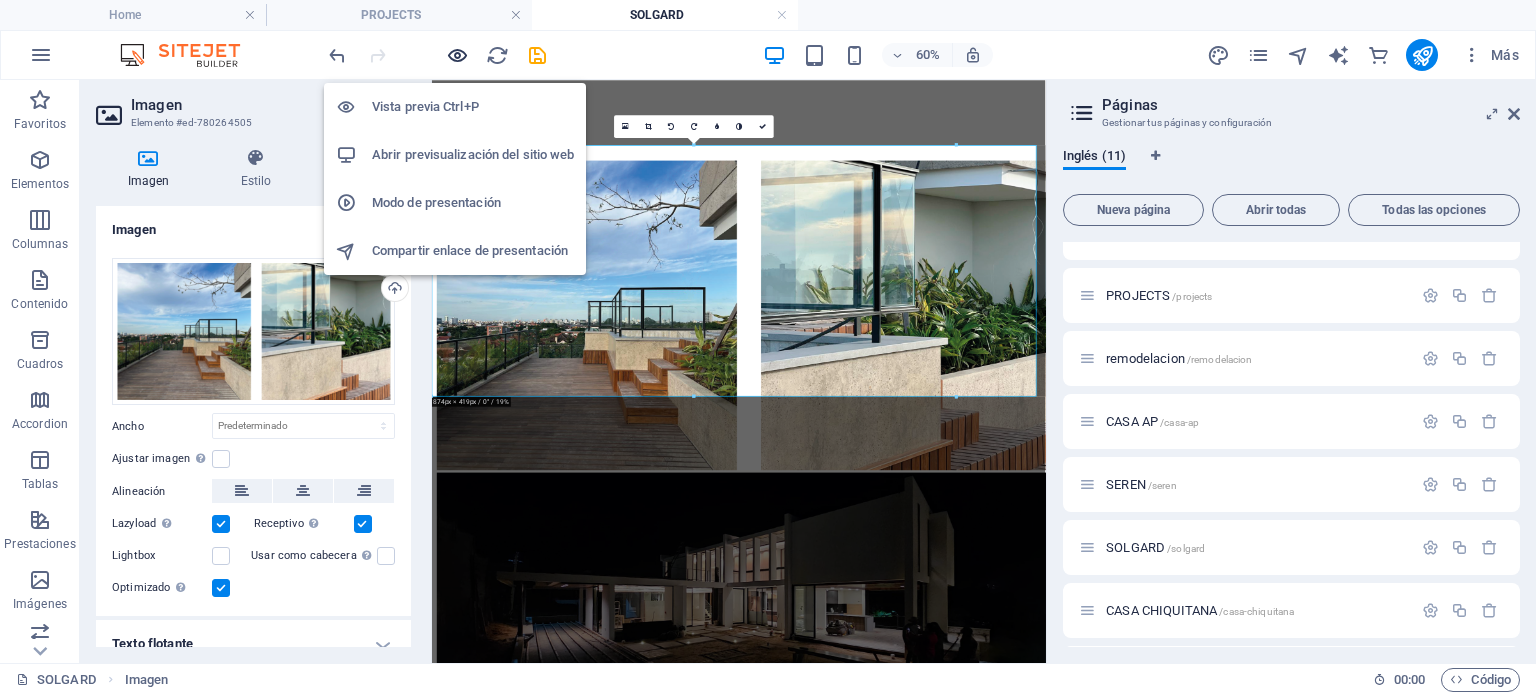 click at bounding box center (457, 55) 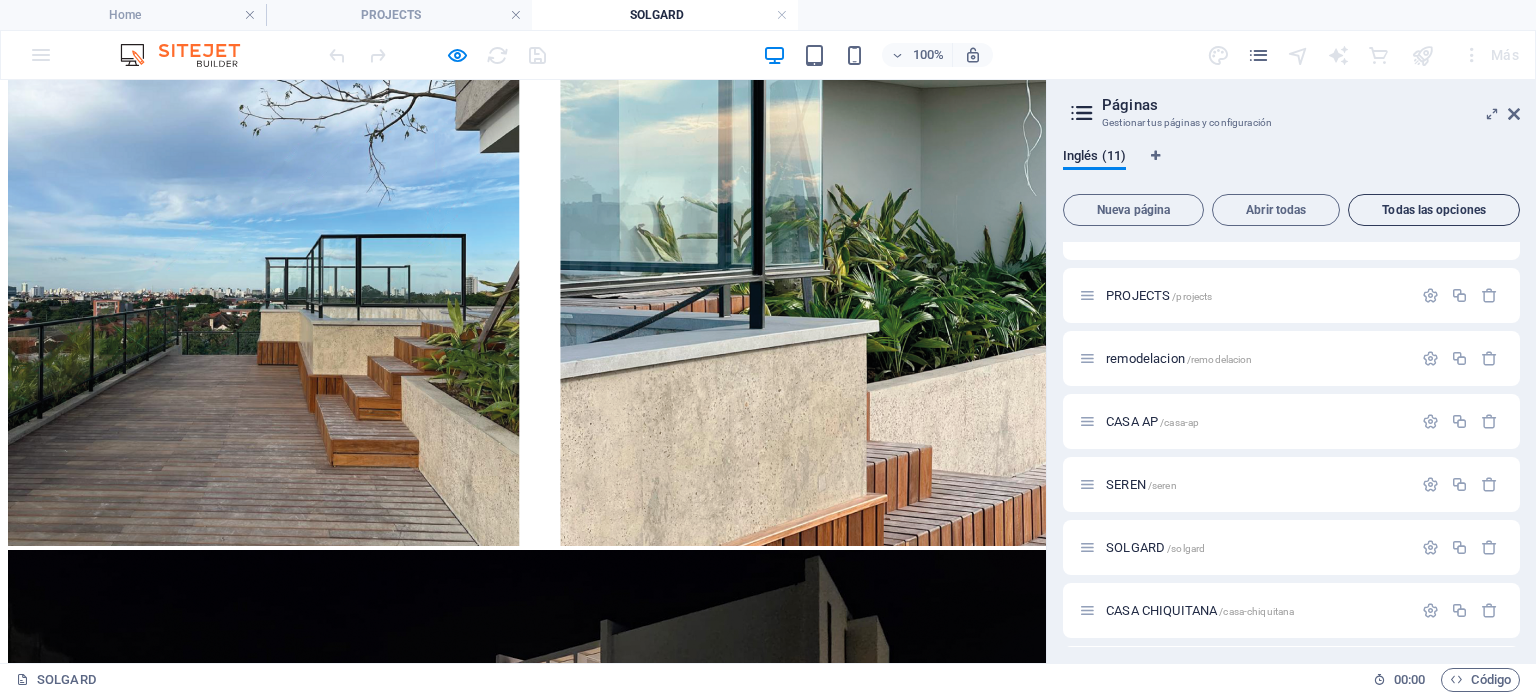scroll, scrollTop: 784, scrollLeft: 0, axis: vertical 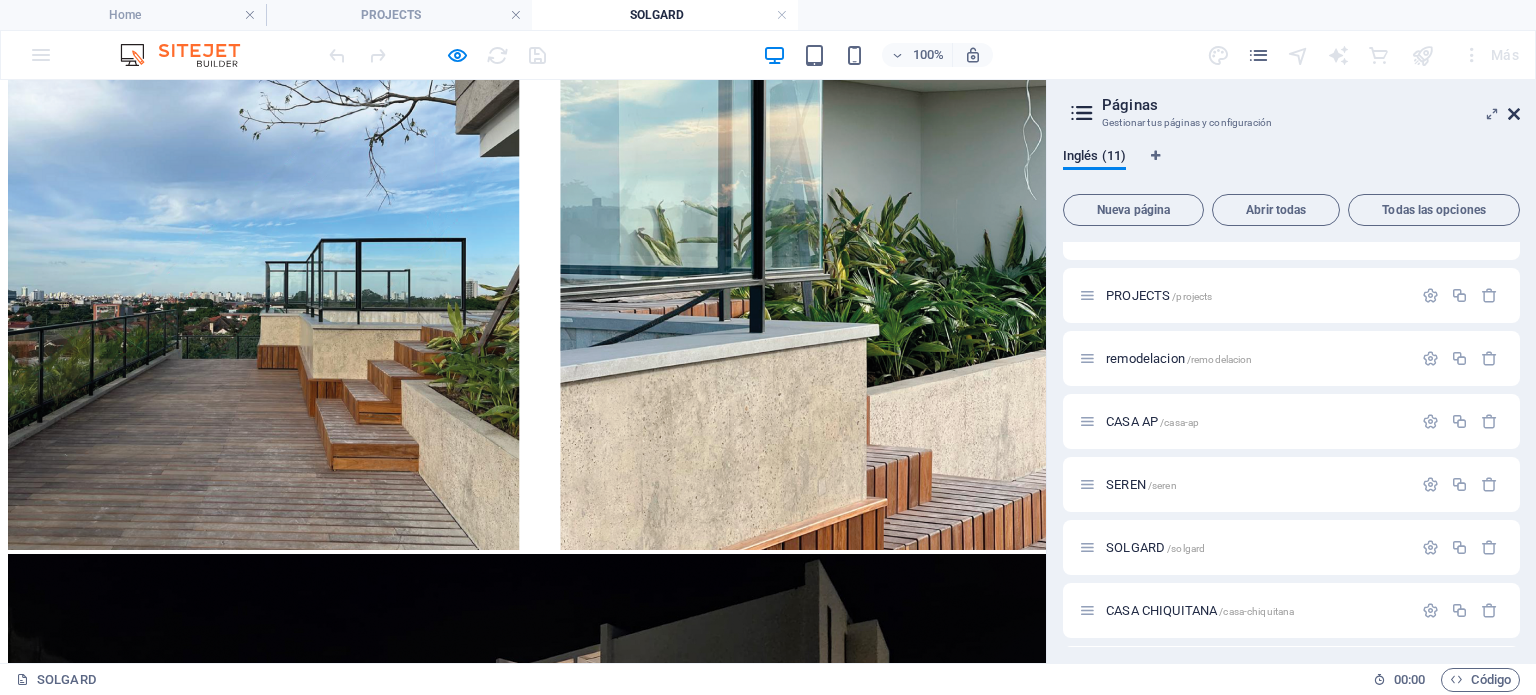 click at bounding box center (1514, 114) 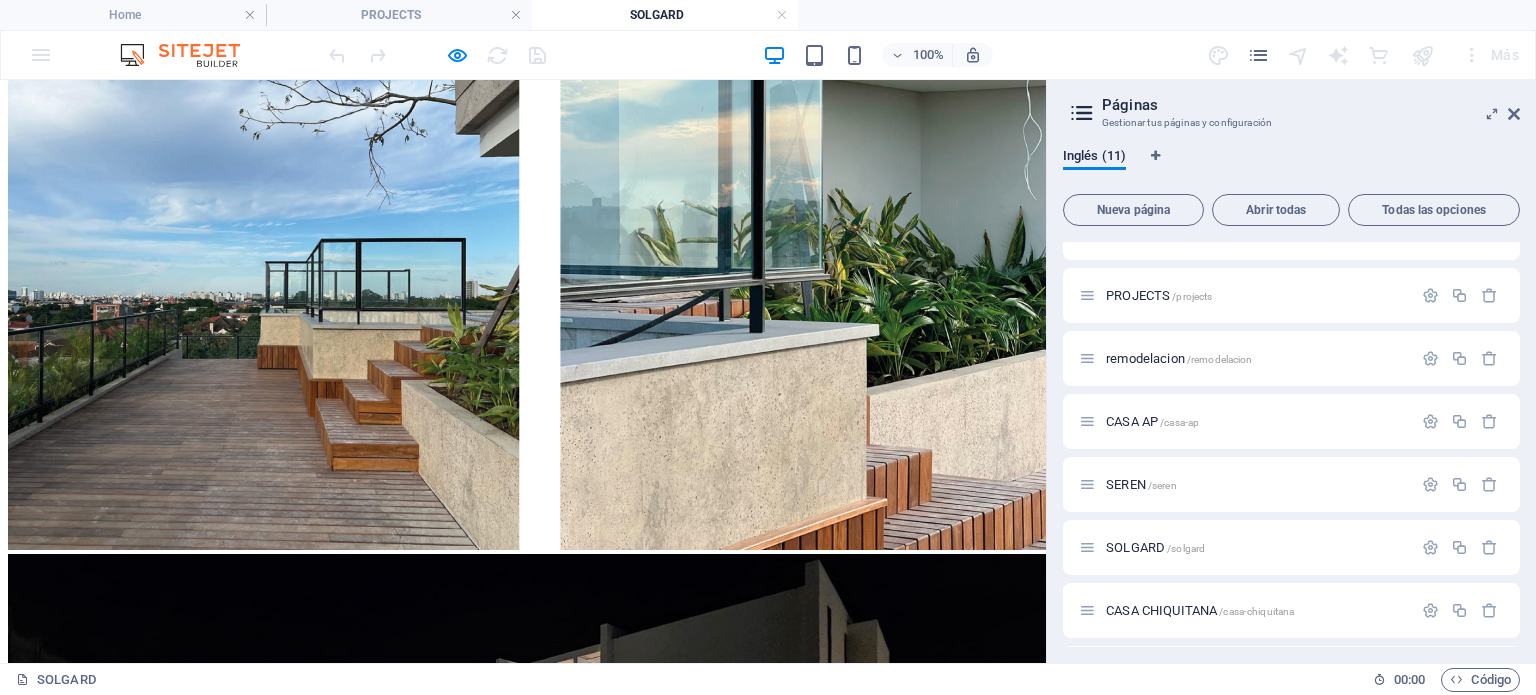 drag, startPoint x: 1516, startPoint y: 197, endPoint x: 1518, endPoint y: 115, distance: 82.02438 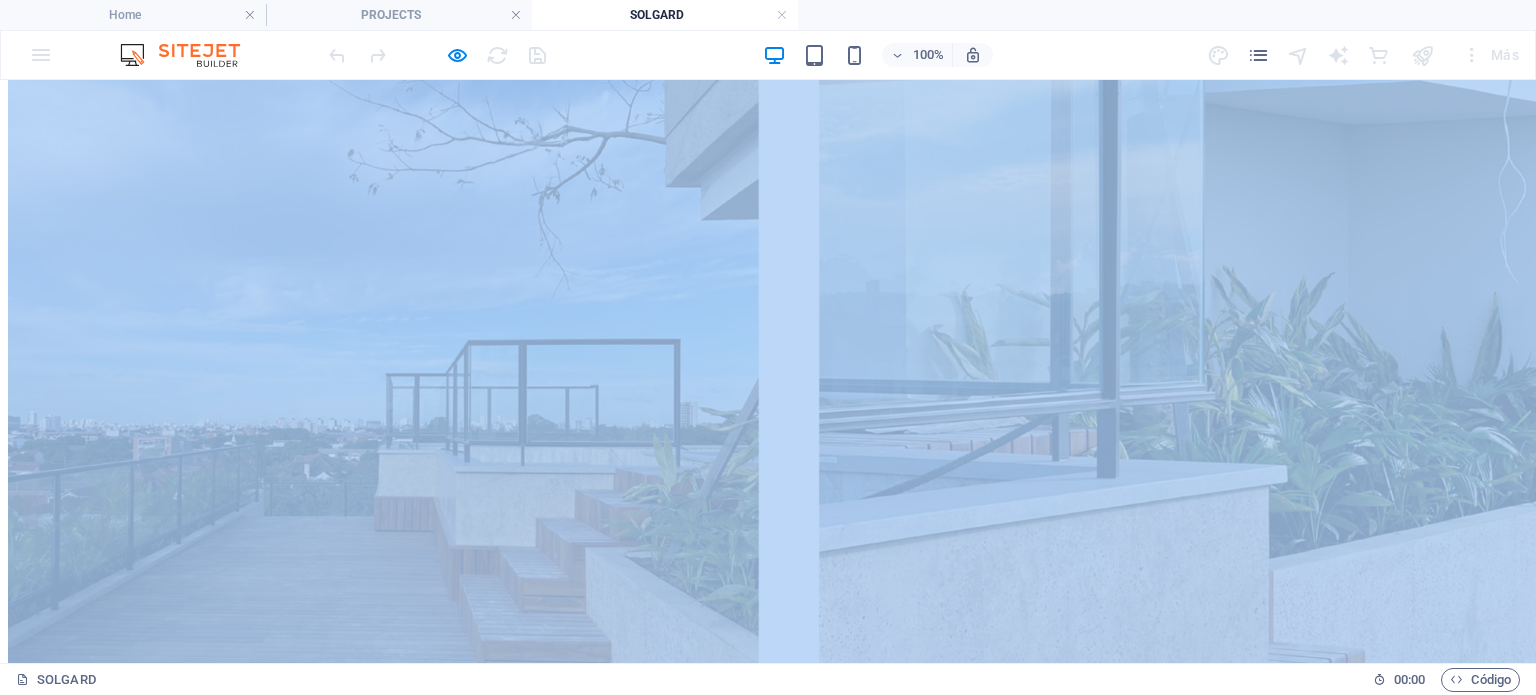 click at bounding box center (776, 409) 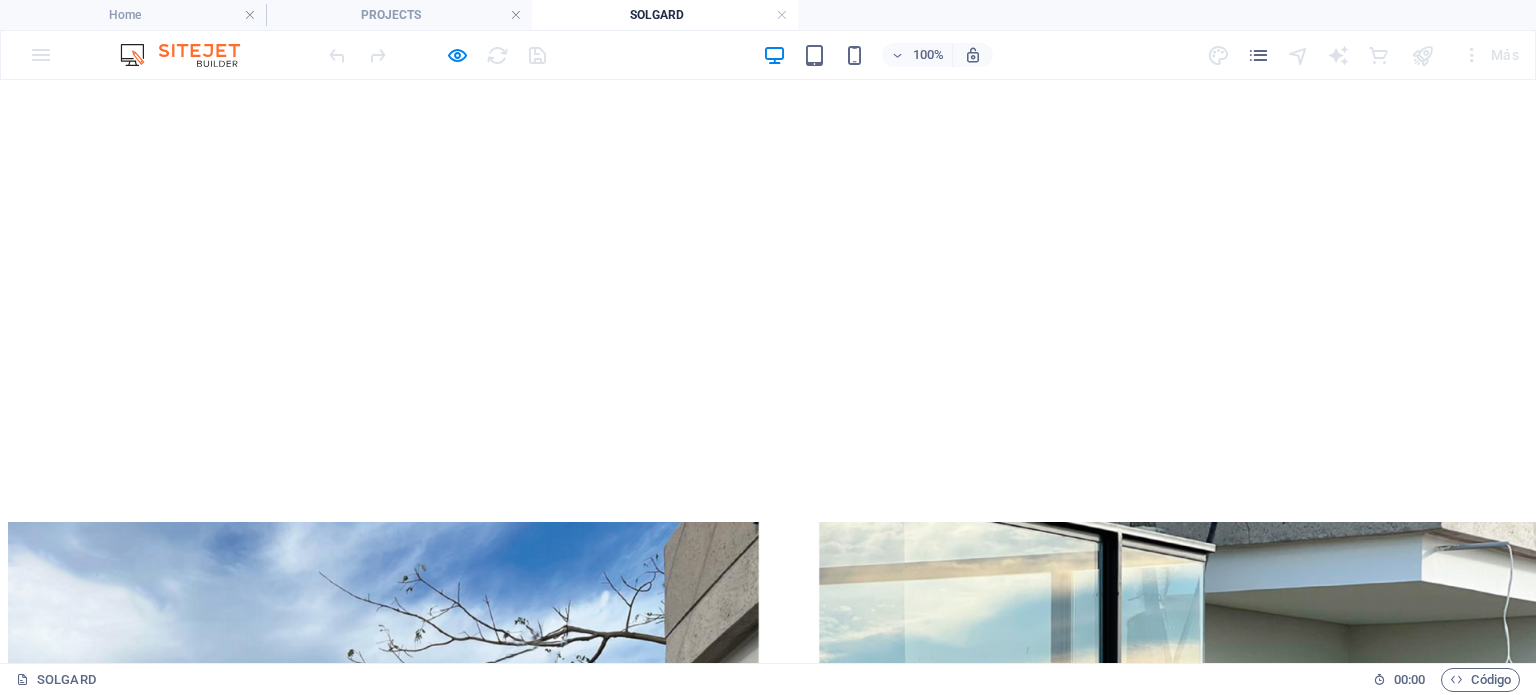 click at bounding box center [768, 36] 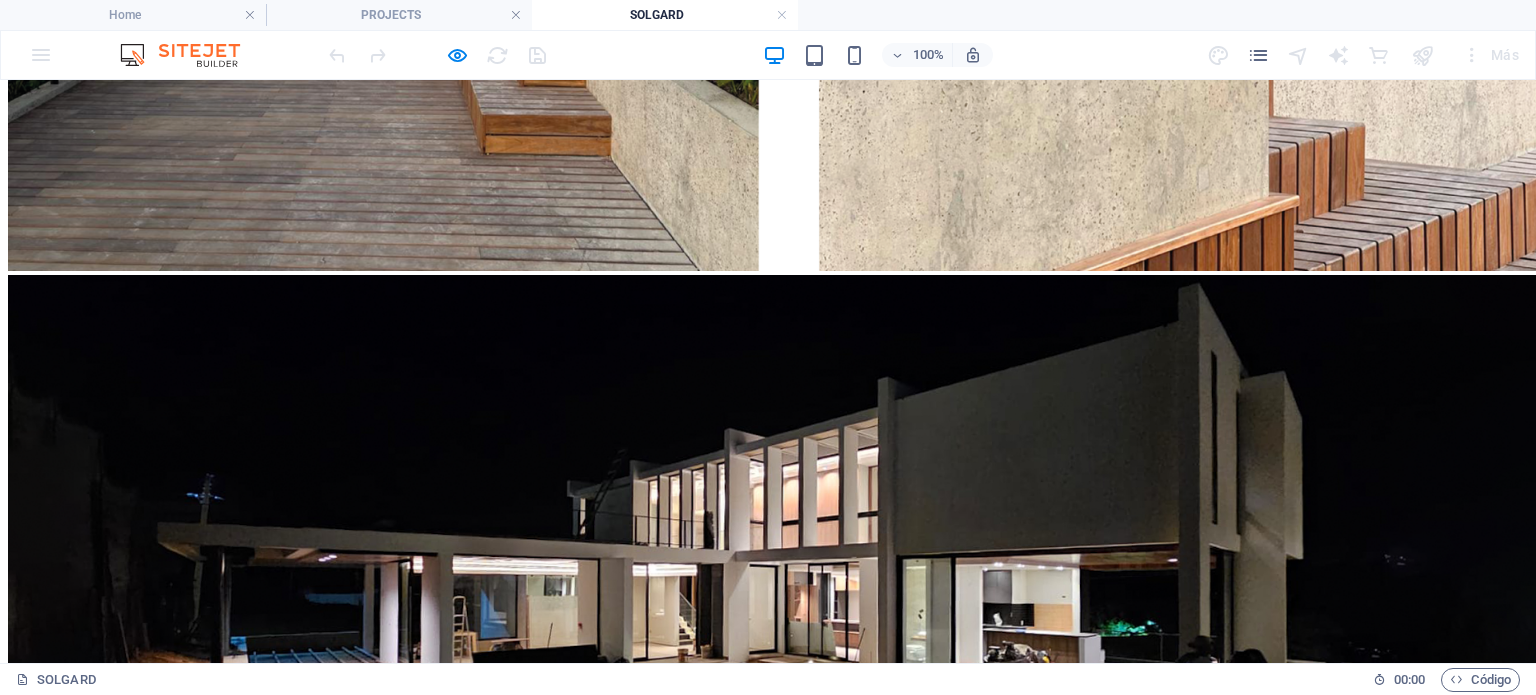 scroll, scrollTop: 1284, scrollLeft: 0, axis: vertical 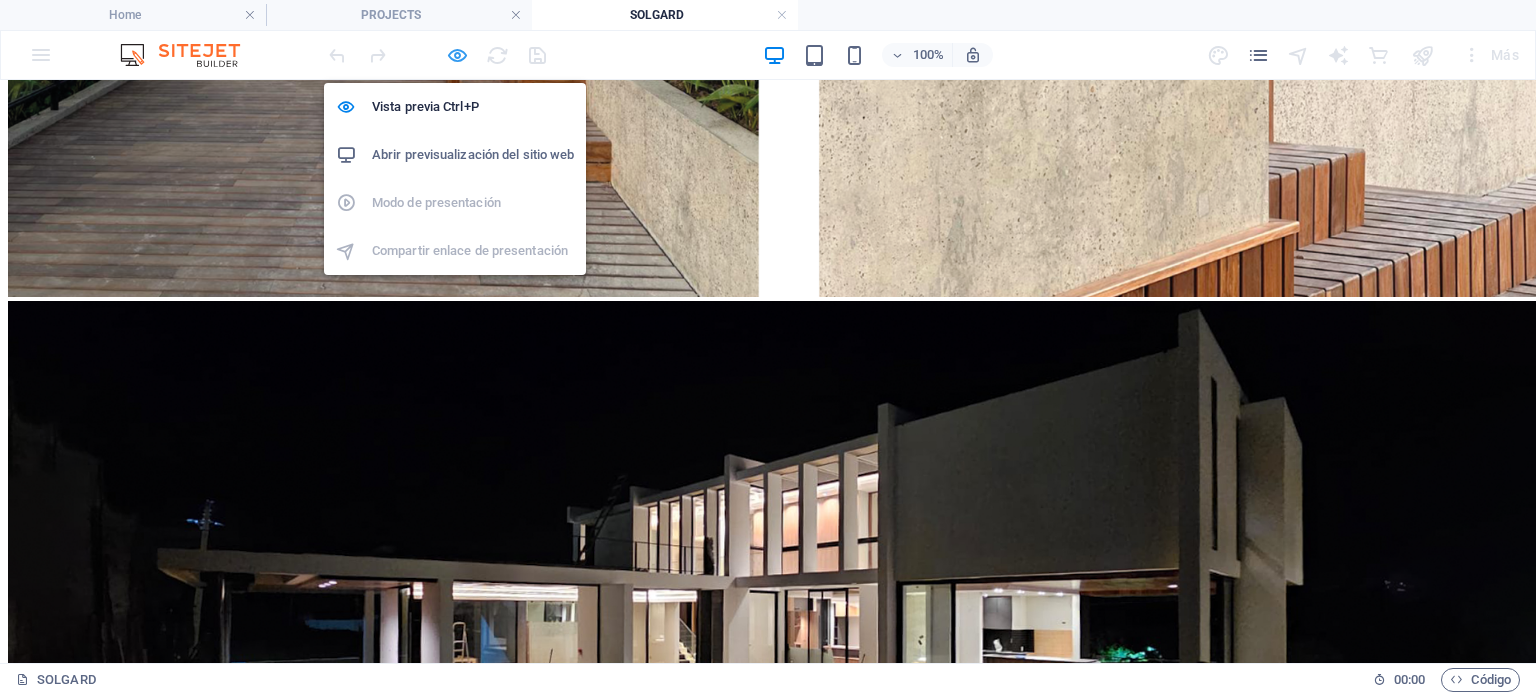 click at bounding box center (457, 55) 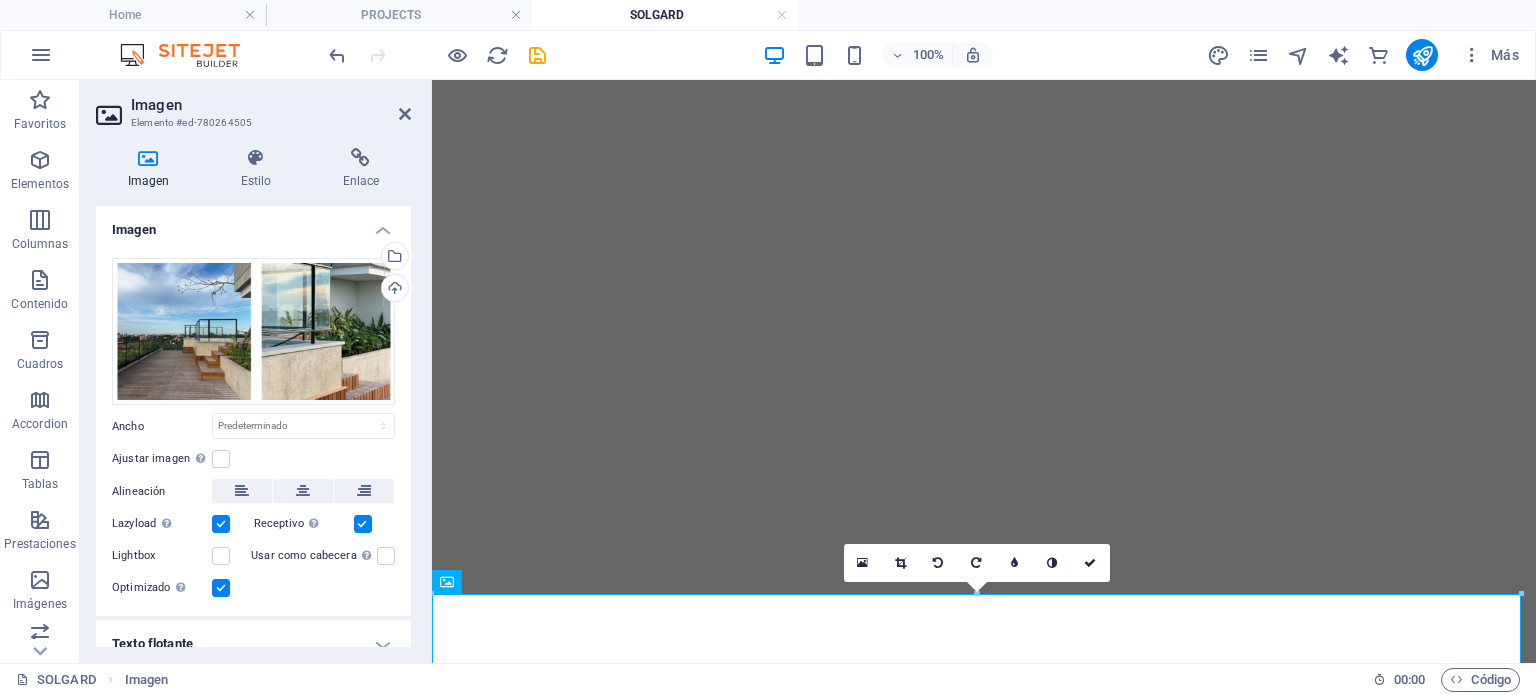 scroll, scrollTop: 83, scrollLeft: 0, axis: vertical 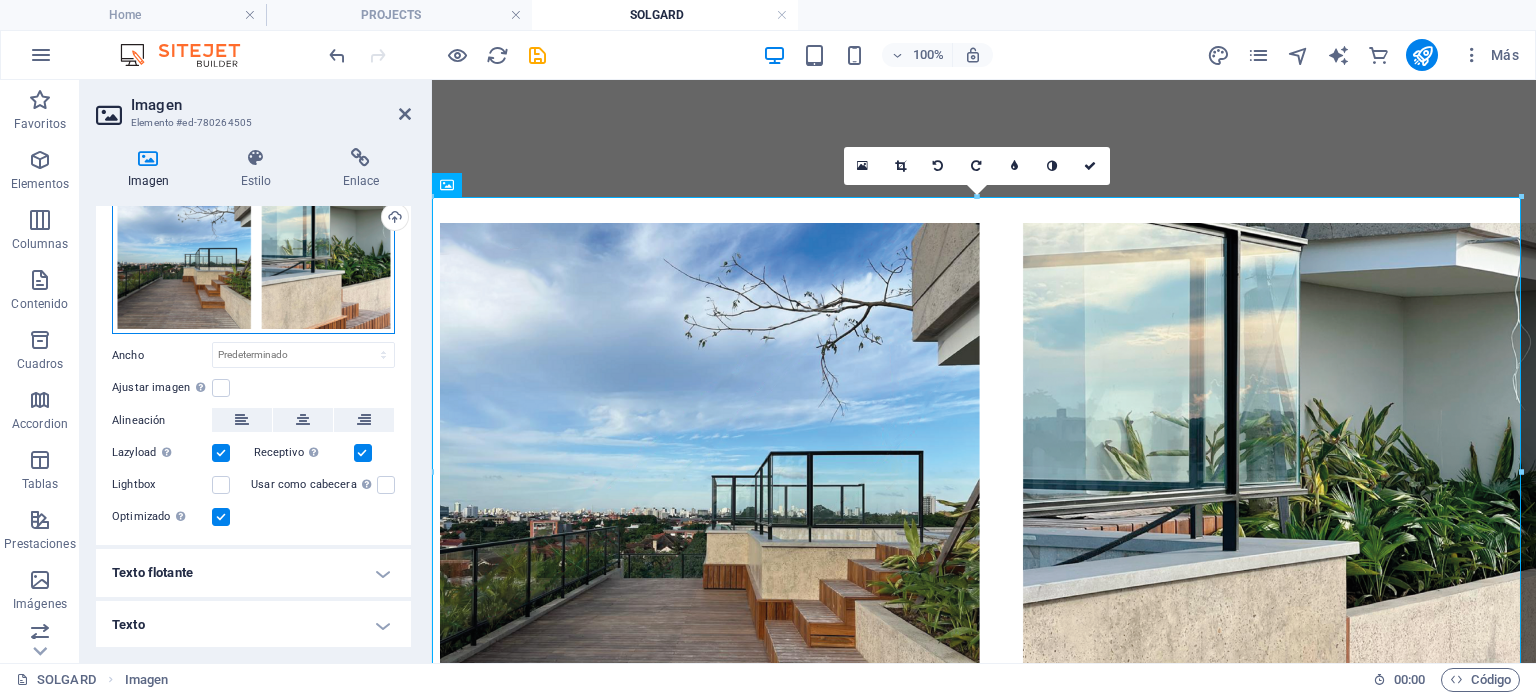 click on "Arrastra archivos aquí, haz clic para escoger archivos o  selecciona archivos de Archivos o de nuestra galería gratuita de fotos y vídeos" at bounding box center [253, 261] 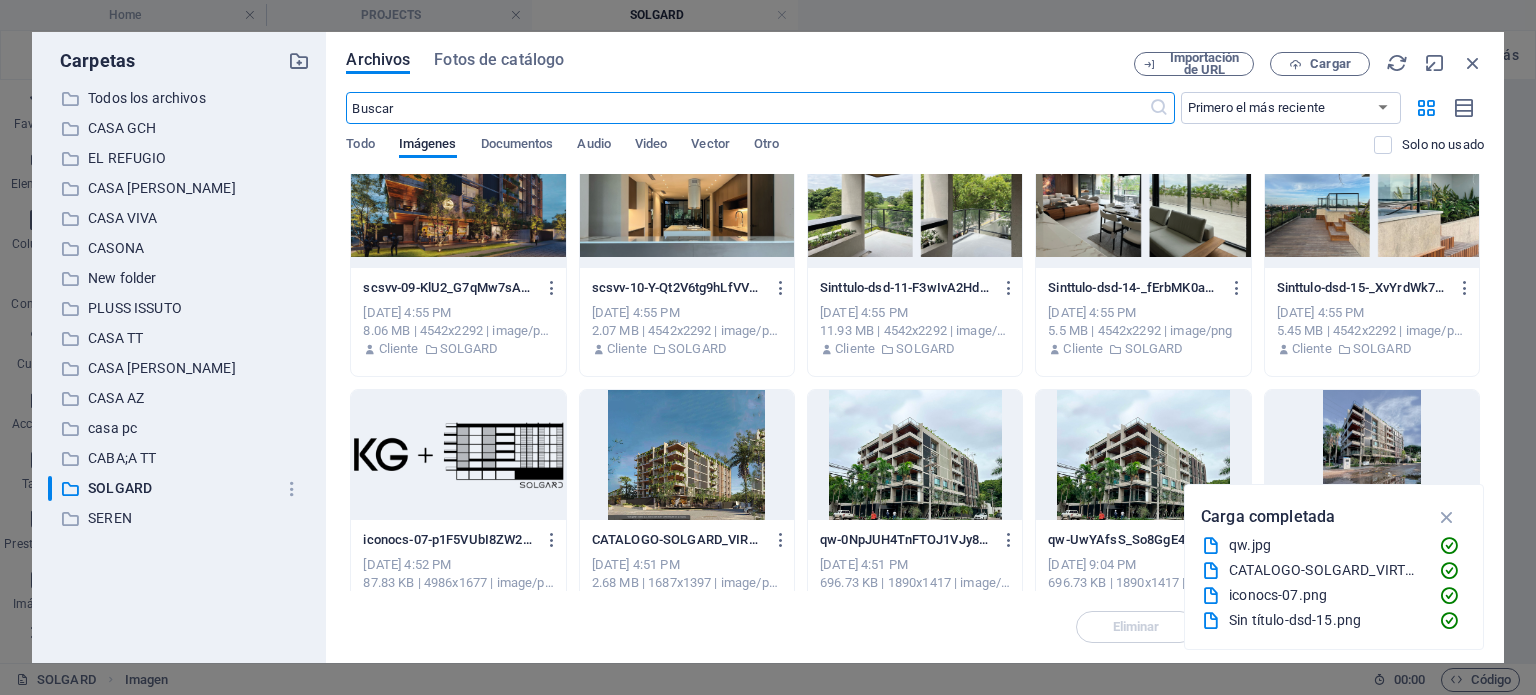 scroll, scrollTop: 100, scrollLeft: 0, axis: vertical 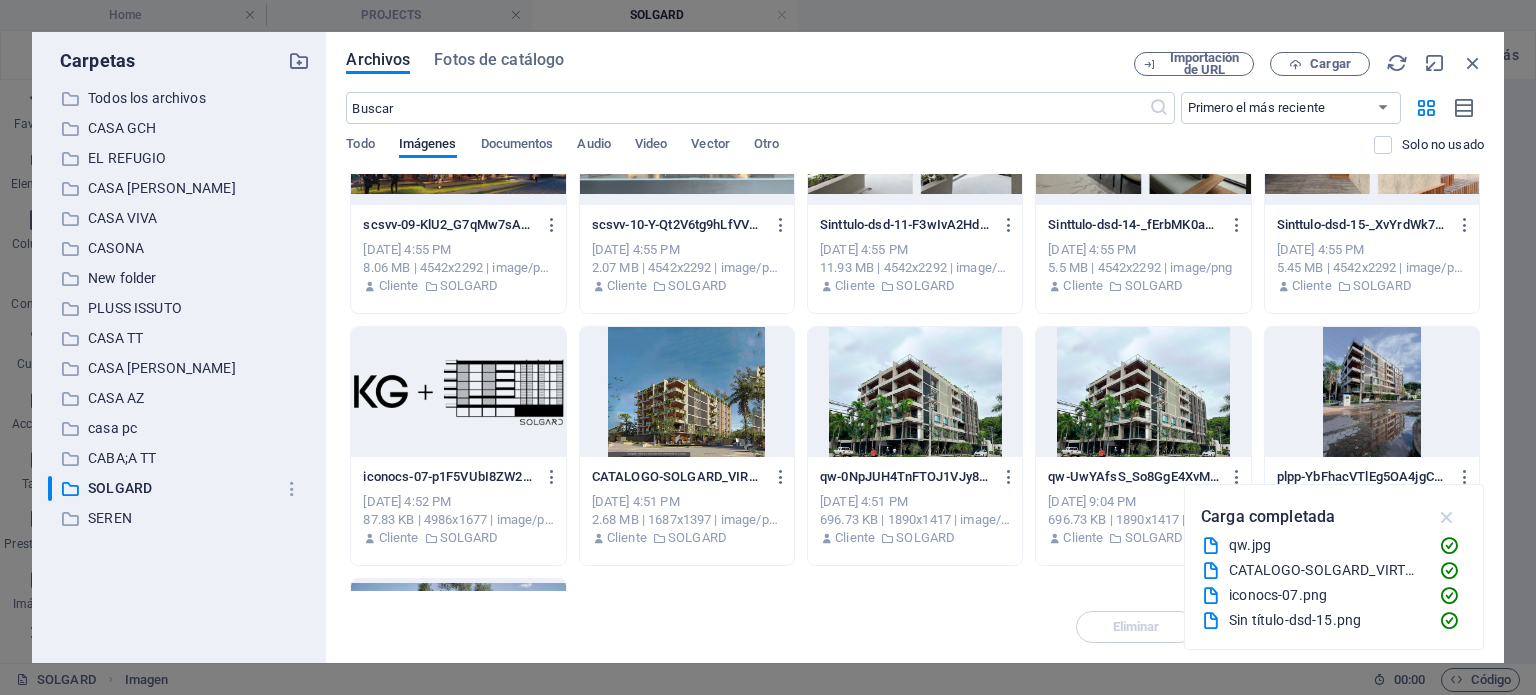 click at bounding box center (1447, 517) 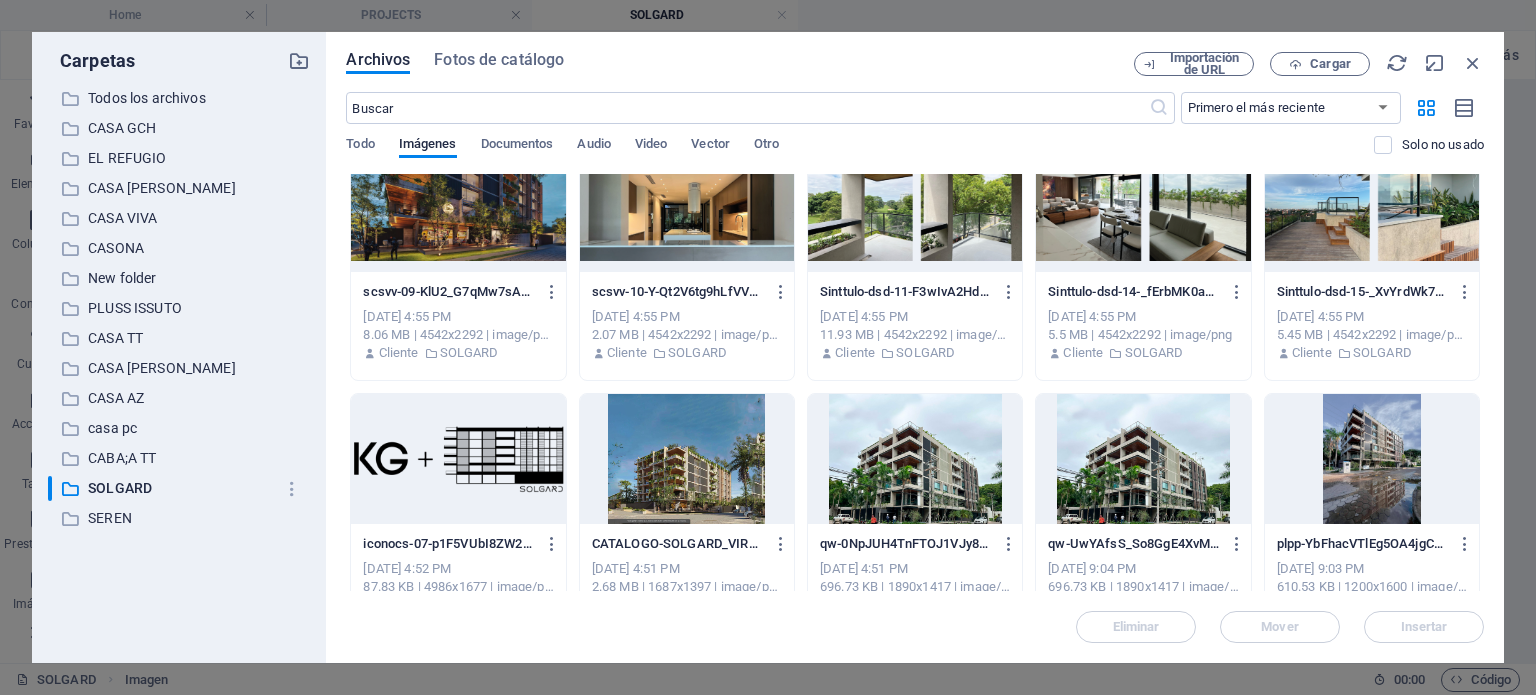 scroll, scrollTop: 0, scrollLeft: 0, axis: both 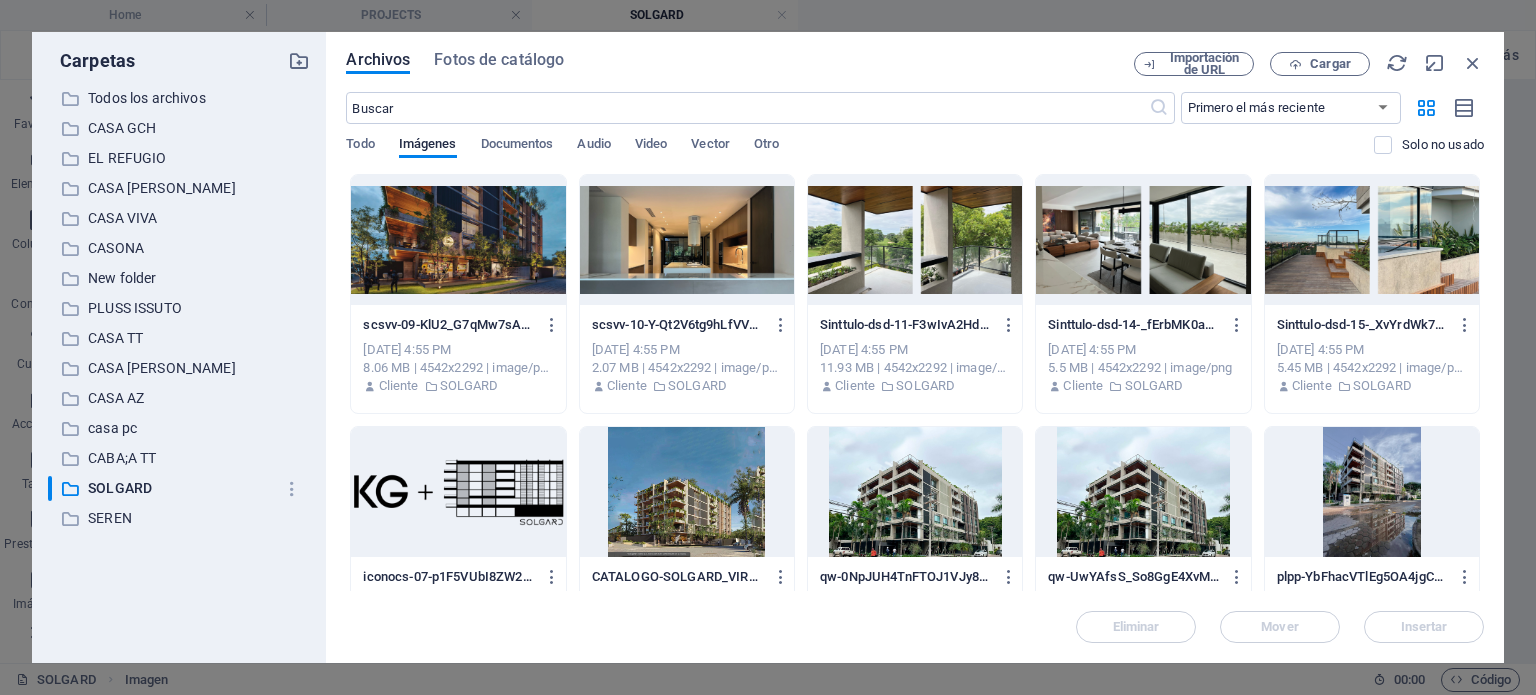 click at bounding box center [458, 240] 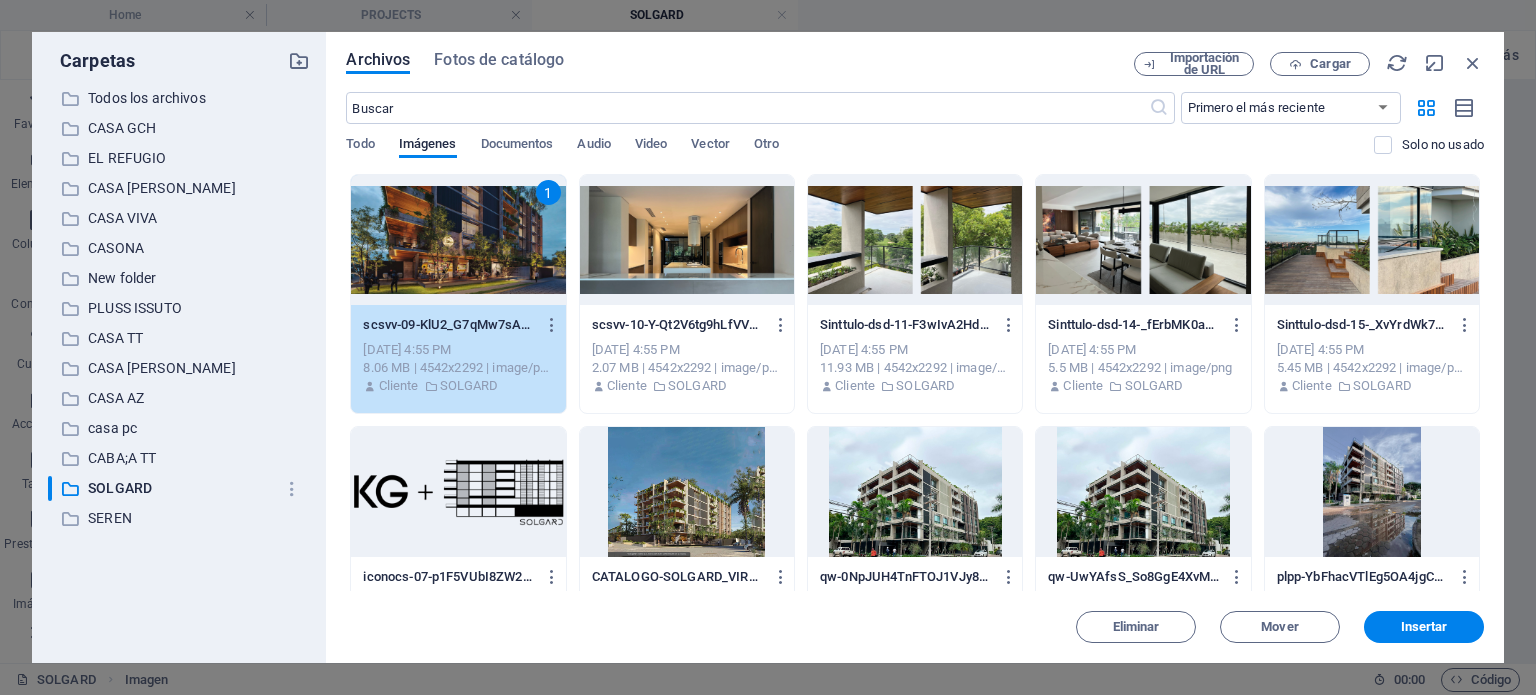 click on "Archivos Fotos de catálogo Importación de URL Cargar ​ Primero el más reciente Primero el más antiguo Nombre (A-Z) Nombre (Z-A) Tamaño (0-9) Tamaño (9-0) Resolución (0-9) Resolución (9-0) Todo Imágenes Documentos Audio Video Vector Otro Solo no usado Arrastra archivos aquí para cargarlos de inmediato 1 scsvv-09-KlU2_G7qMw7sAGsPYOCimA.png scsvv-09-KlU2_G7qMw7sAGsPYOCimA.png [DATE] 4:55 PM 8.06 MB | 4542x2292 | image/png Cliente SOLGARD scsvv-10-Y-Qt2V6tg9hLfVVyG39Bww.png scsvv-10-Y-Qt2V6tg9hLfVVyG39Bww.png [DATE] 4:55 PM 2.07 MB | 4542x2292 | image/png Cliente SOLGARD Sinttulo-dsd-11-F3wIvA2HdPIUfDhc0e3uMw.png Sinttulo-dsd-11-F3wIvA2HdPIUfDhc0e3uMw.png [DATE] 4:55 PM 11.93 MB | 4542x2292 | image/png Cliente SOLGARD Sinttulo-dsd-14-_fErbMK0aD784G24_j7nnw.png Sinttulo-dsd-14-_fErbMK0aD784G24_j7nnw.png [DATE] 4:55 PM 5.5 MB | 4542x2292 | image/png Cliente SOLGARD Sinttulo-dsd-15-_XvYrdWk72xRz8CNyQkB9Q.png Sinttulo-dsd-15-_XvYrdWk72xRz8CNyQkB9Q.png [DATE] 4:55 PM Cliente" at bounding box center (915, 347) 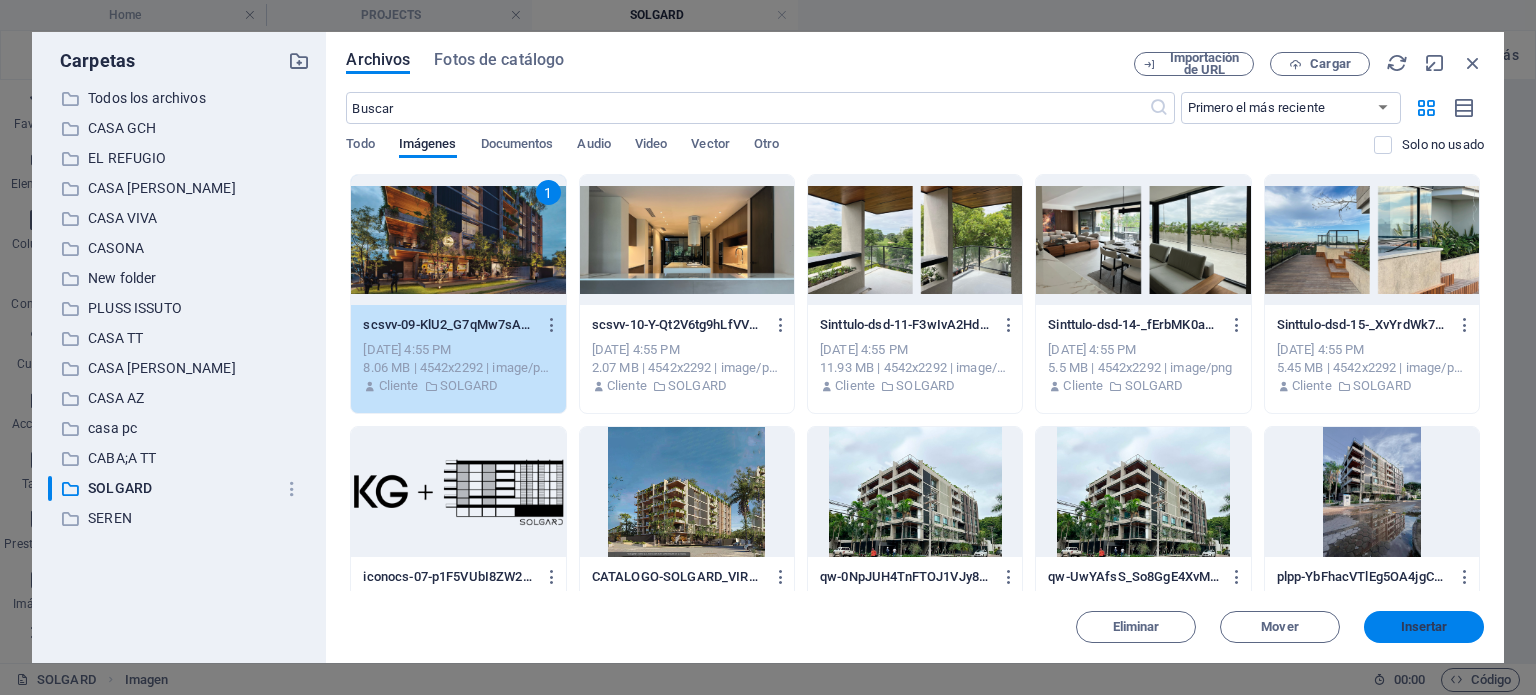 click on "Insertar" at bounding box center [1424, 627] 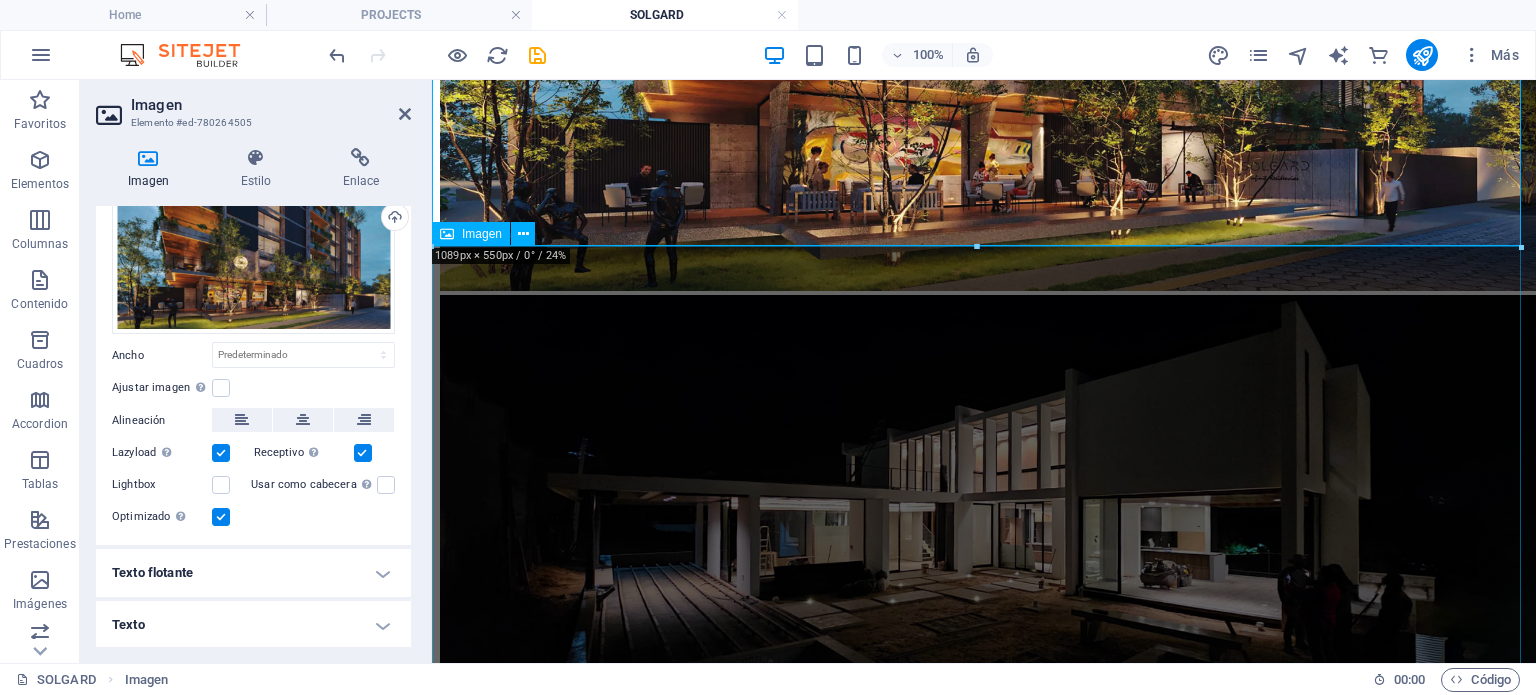 scroll, scrollTop: 1083, scrollLeft: 0, axis: vertical 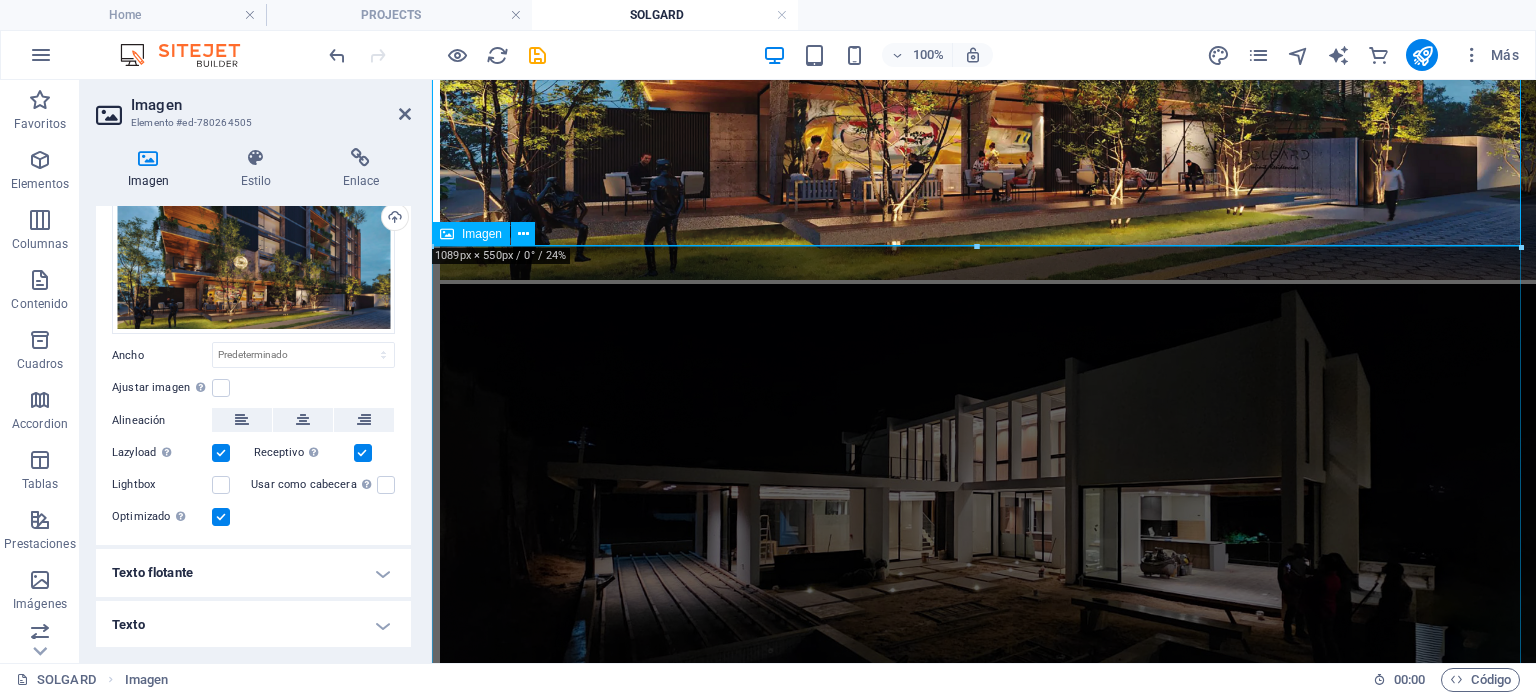 click at bounding box center [984, 507] 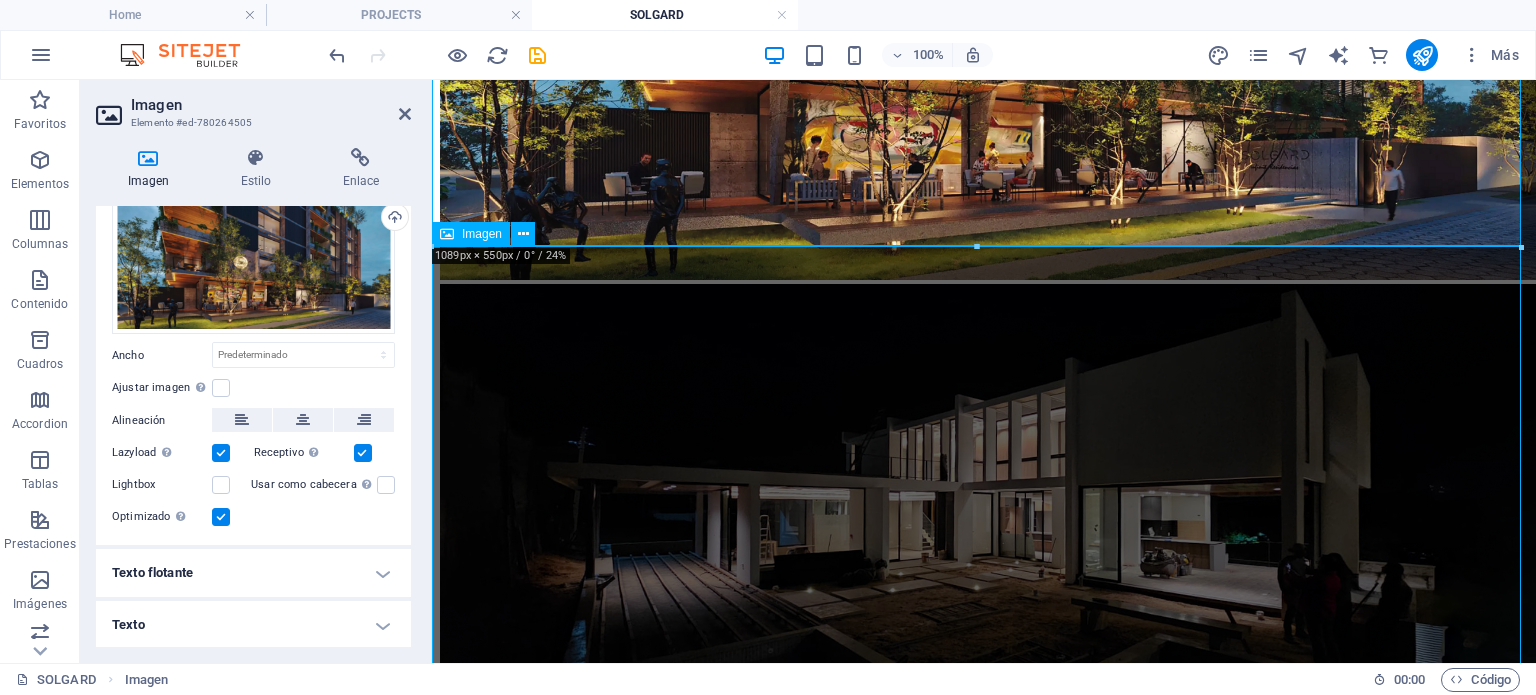 click at bounding box center [984, 507] 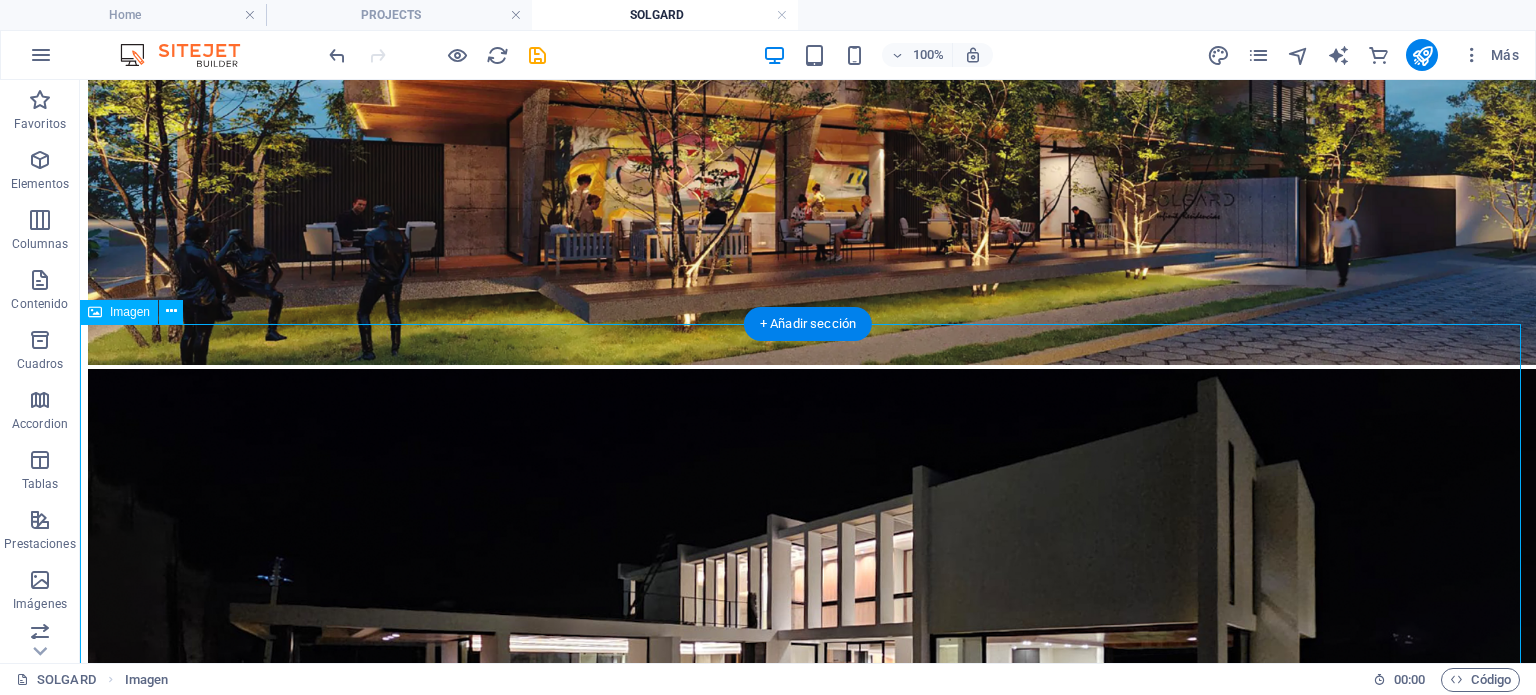 scroll, scrollTop: 1183, scrollLeft: 0, axis: vertical 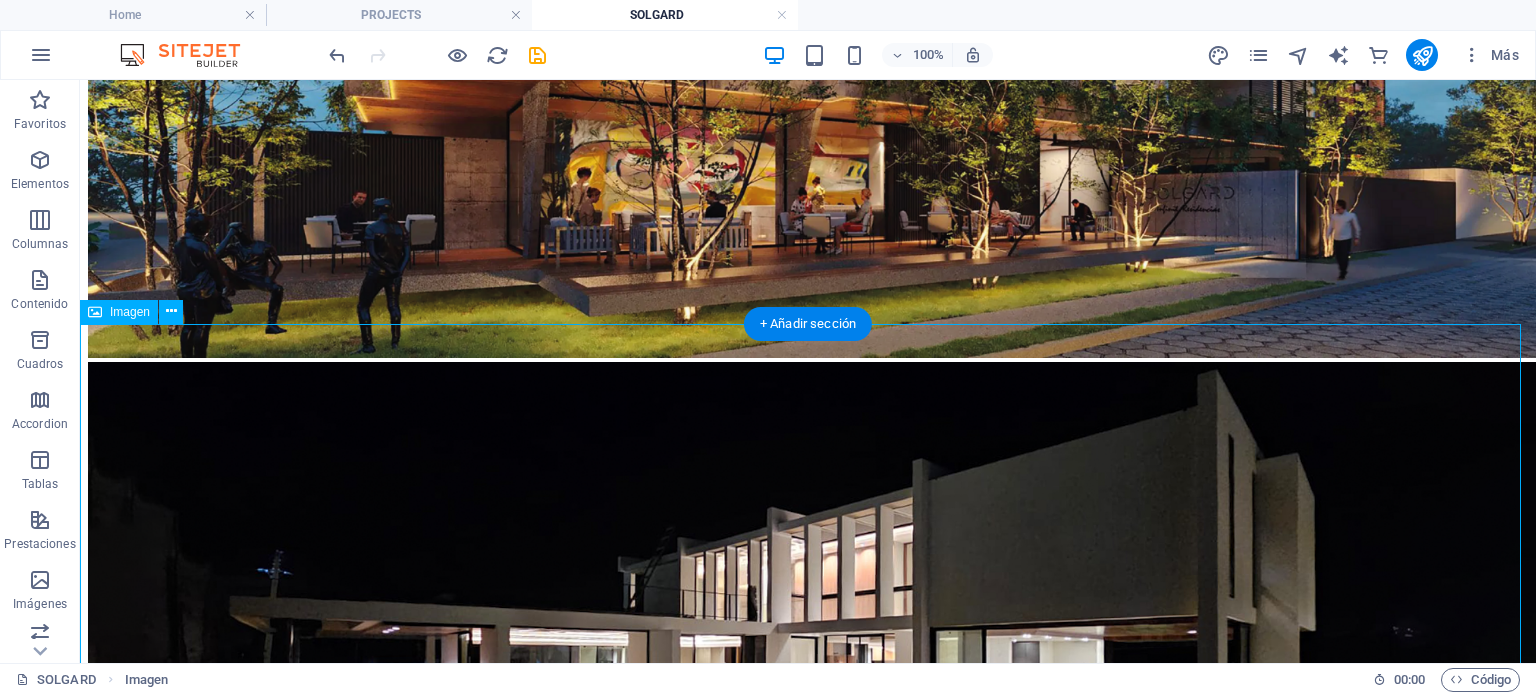 click at bounding box center [808, 656] 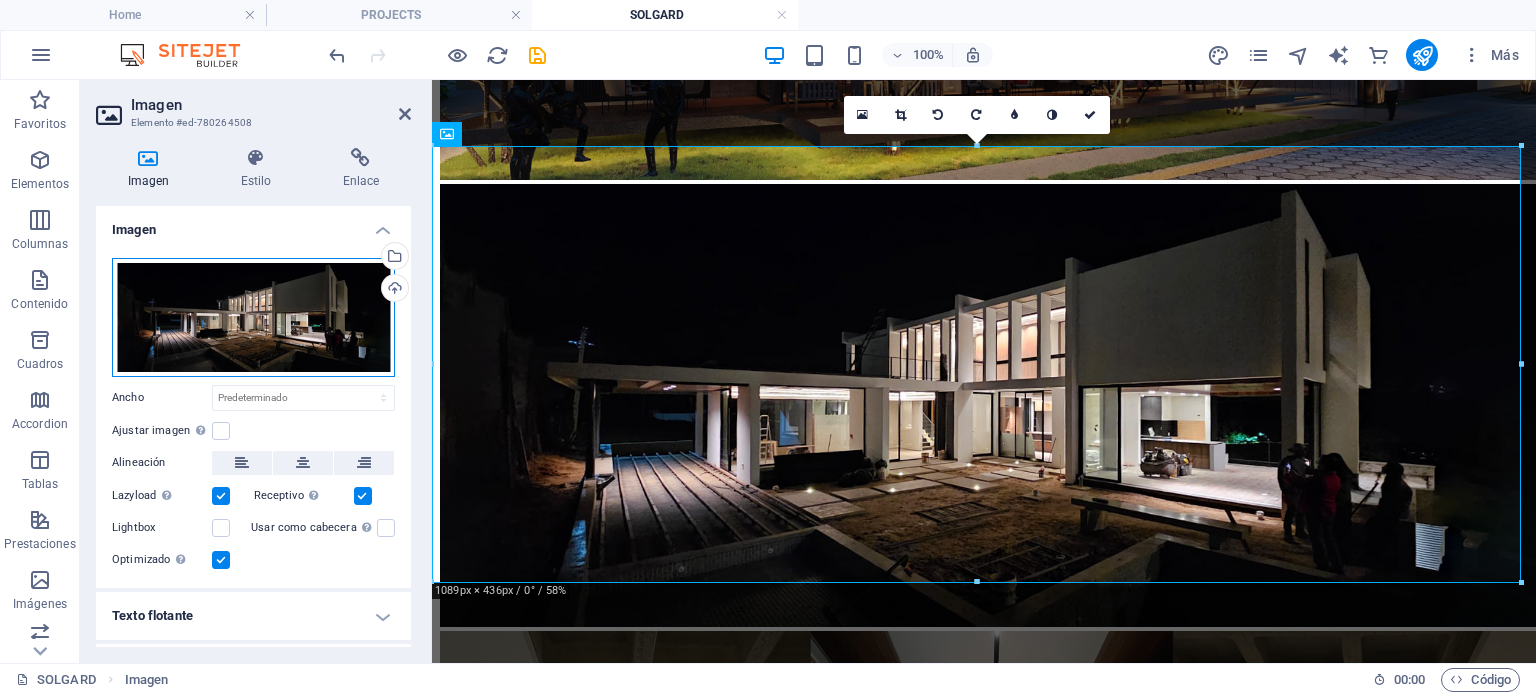 click on "Arrastra archivos aquí, haz clic para escoger archivos o  selecciona archivos de Archivos o de nuestra galería gratuita de fotos y vídeos" at bounding box center [253, 317] 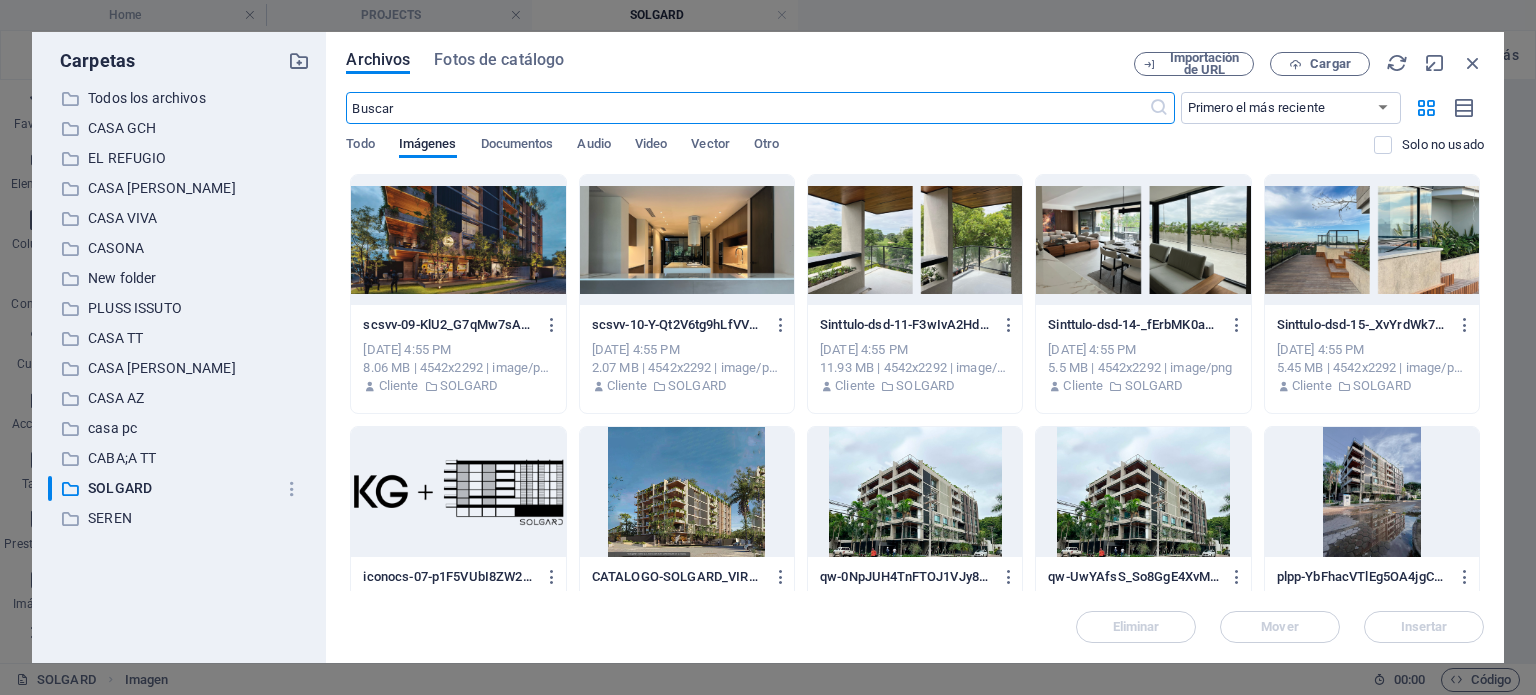 click at bounding box center [687, 240] 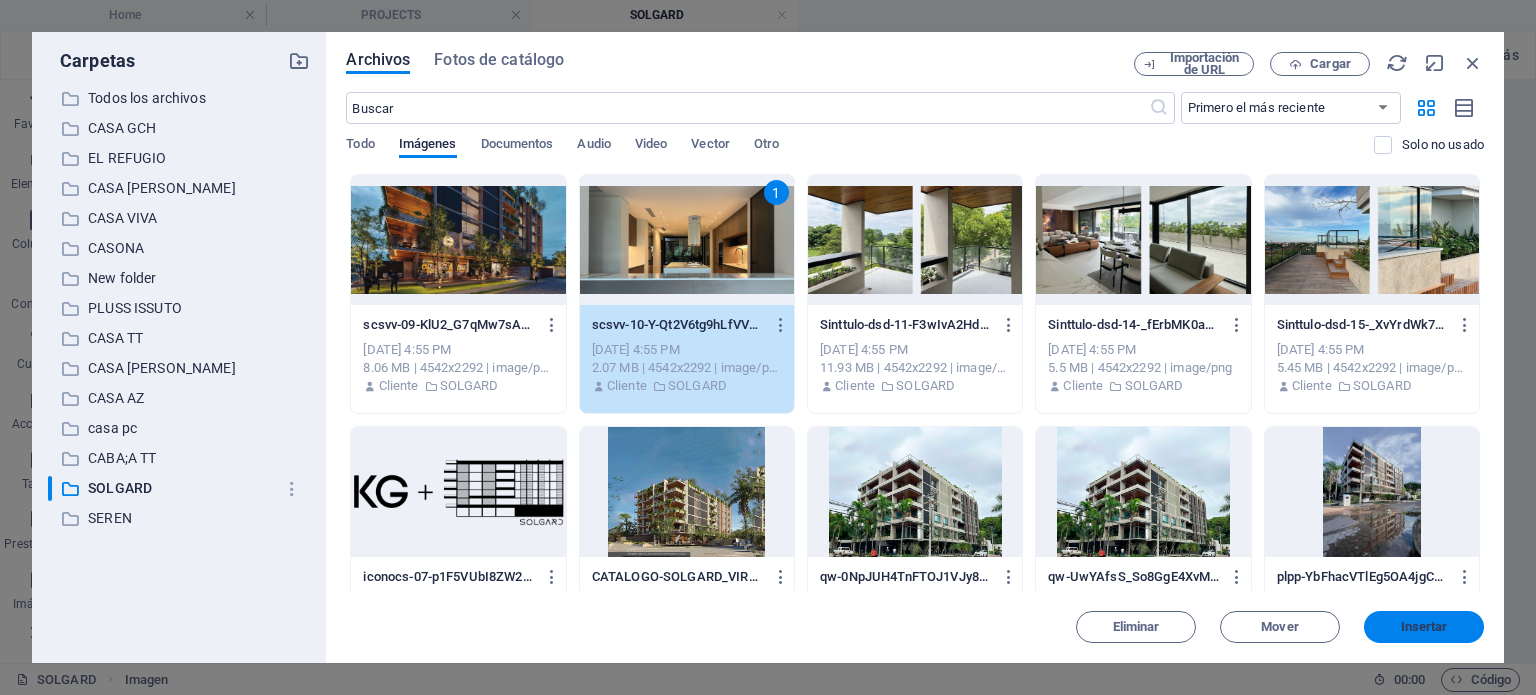 click on "Insertar" at bounding box center [1424, 627] 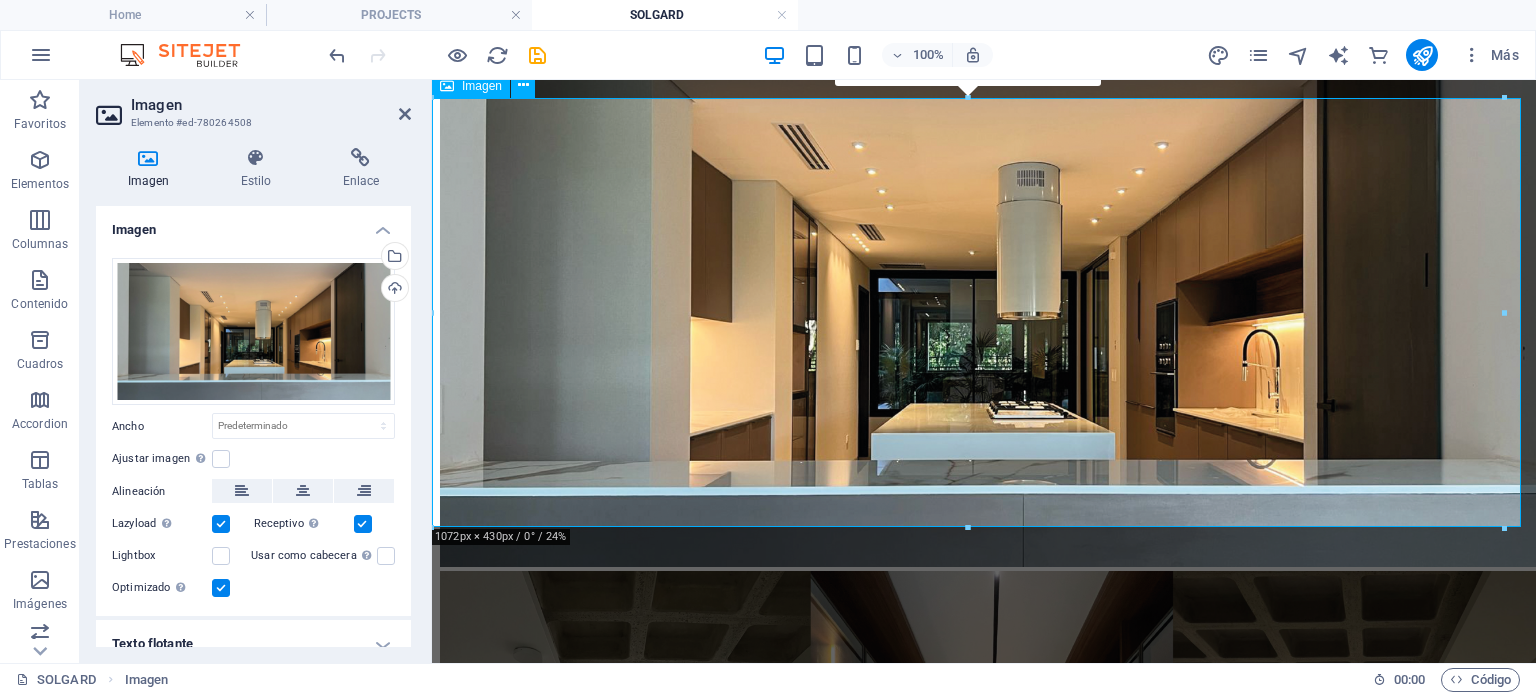 scroll, scrollTop: 1583, scrollLeft: 0, axis: vertical 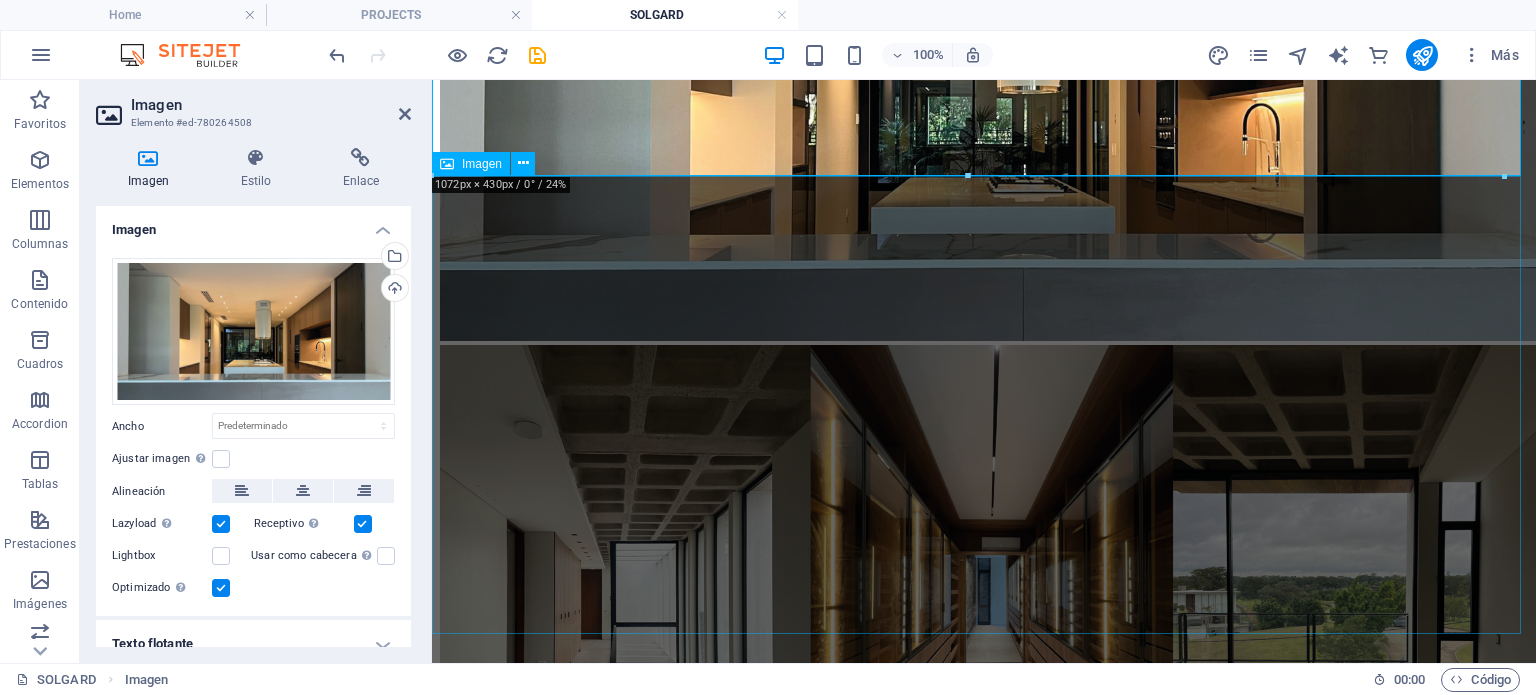 click at bounding box center (984, 594) 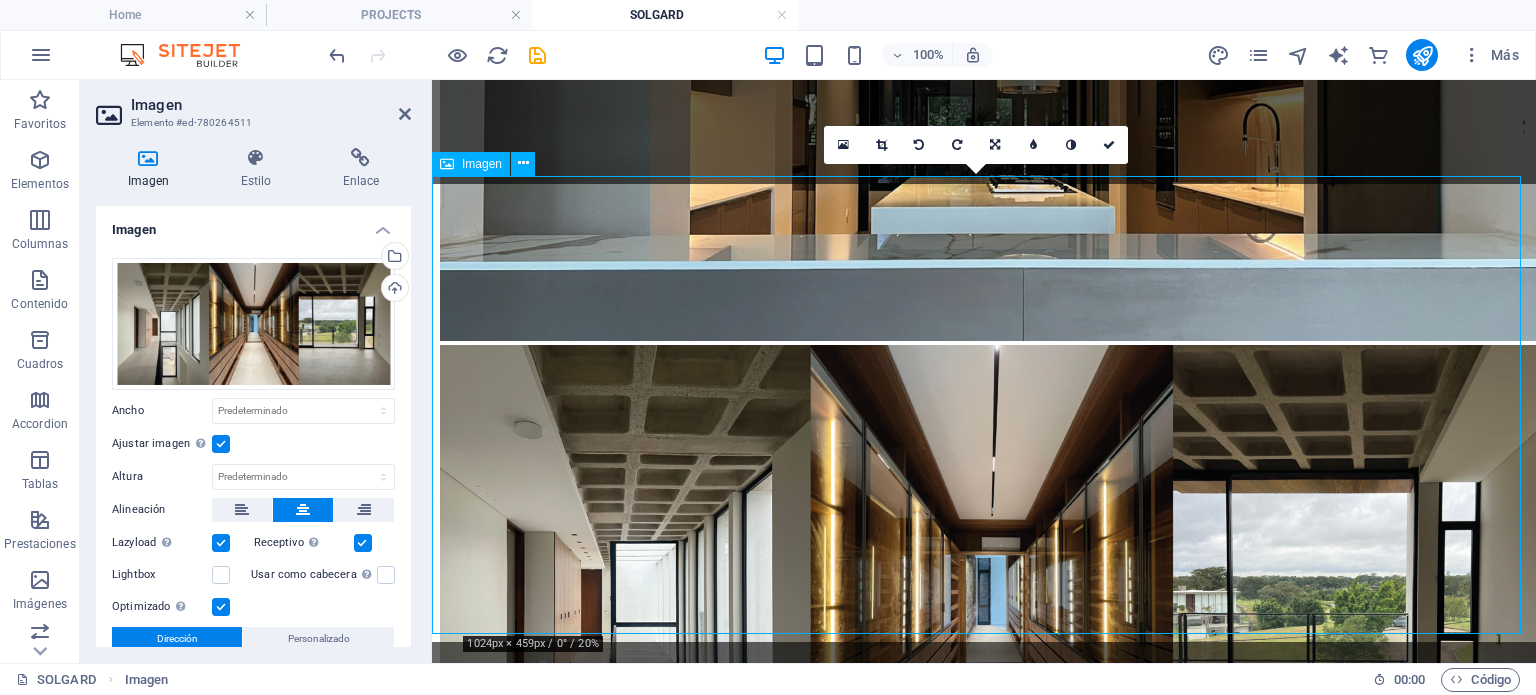 click at bounding box center [984, 594] 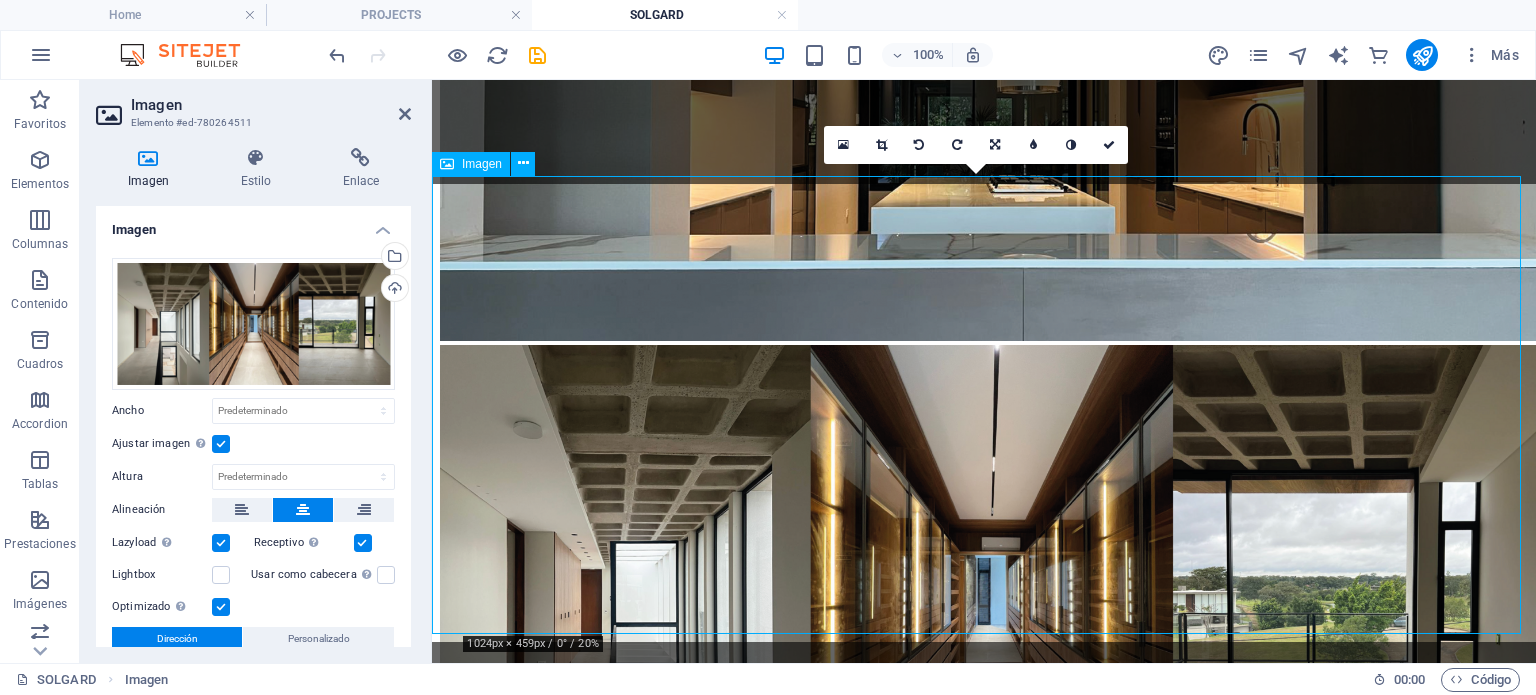 click at bounding box center [984, 594] 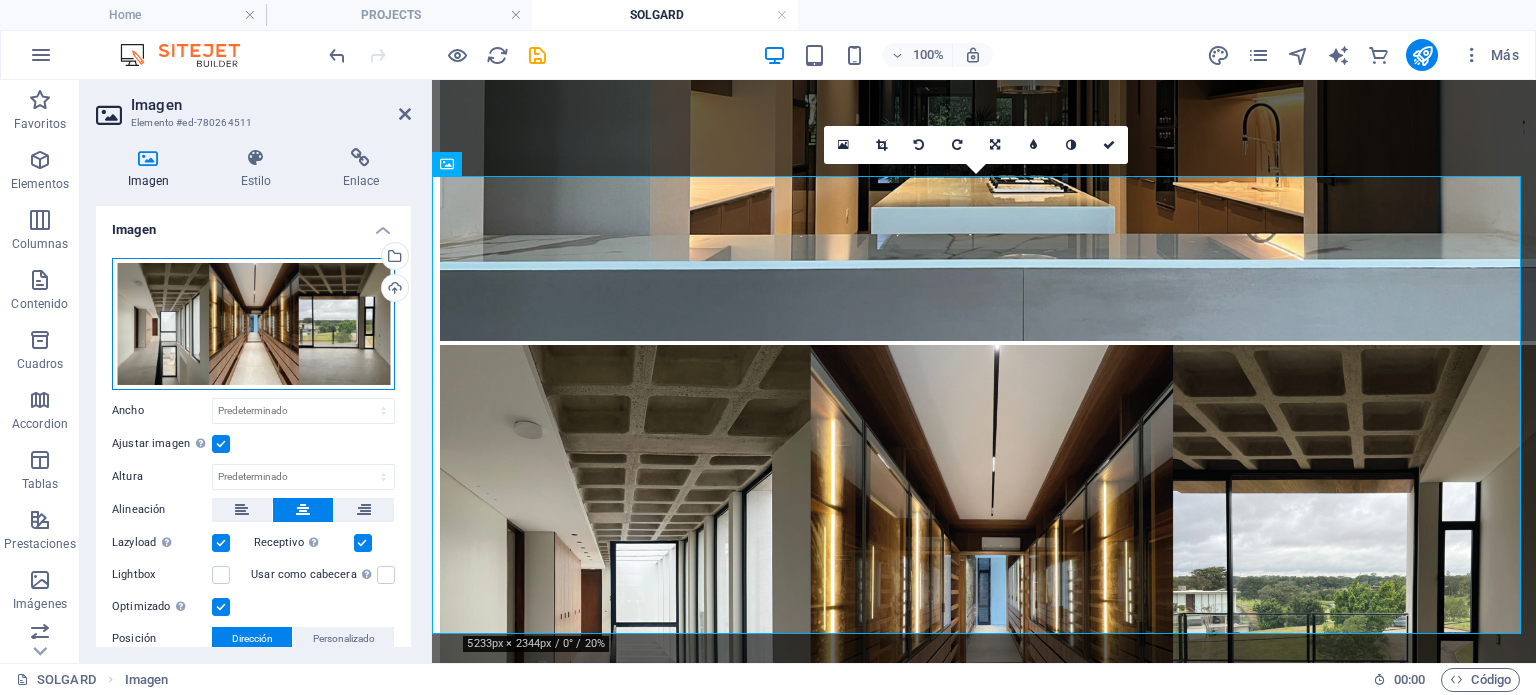 click on "Arrastra archivos aquí, haz clic para escoger archivos o  selecciona archivos de Archivos o de nuestra galería gratuita de fotos y vídeos" at bounding box center (253, 324) 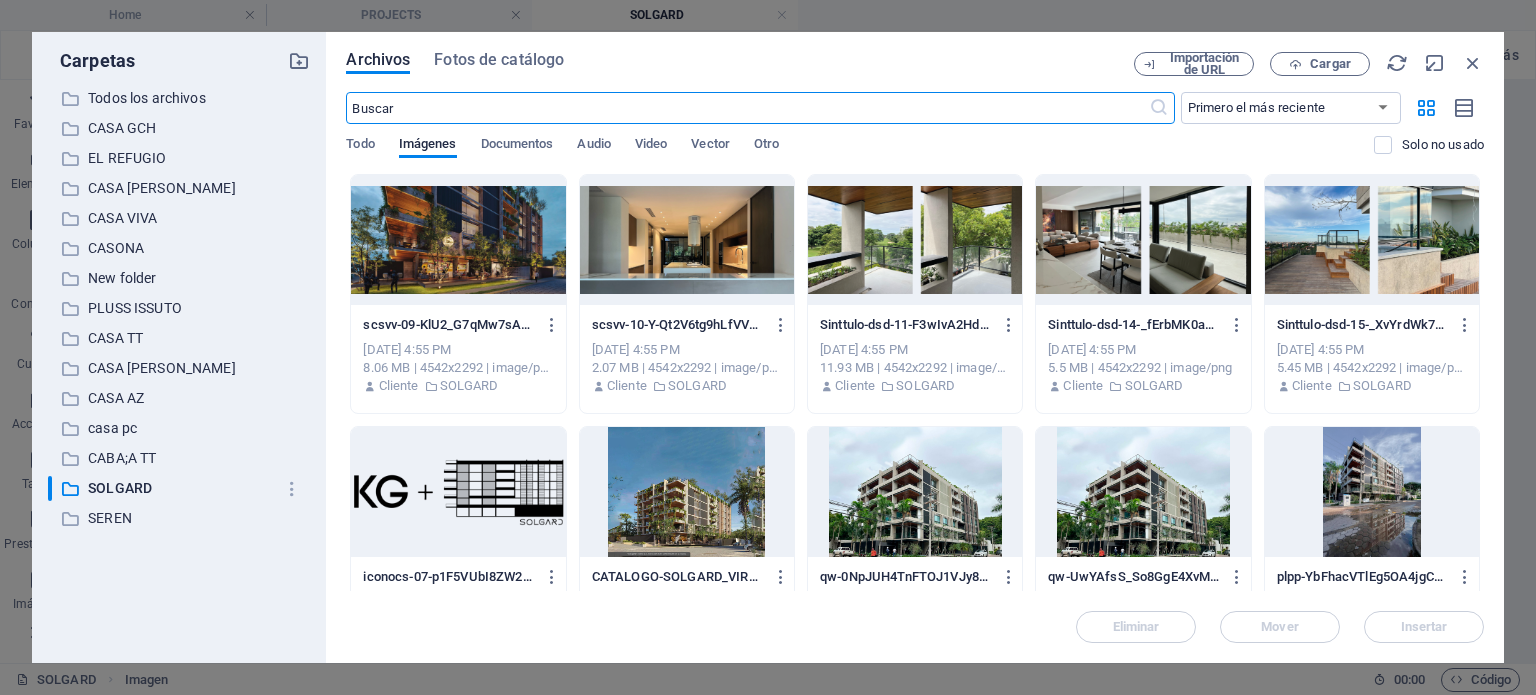 scroll, scrollTop: 1542, scrollLeft: 0, axis: vertical 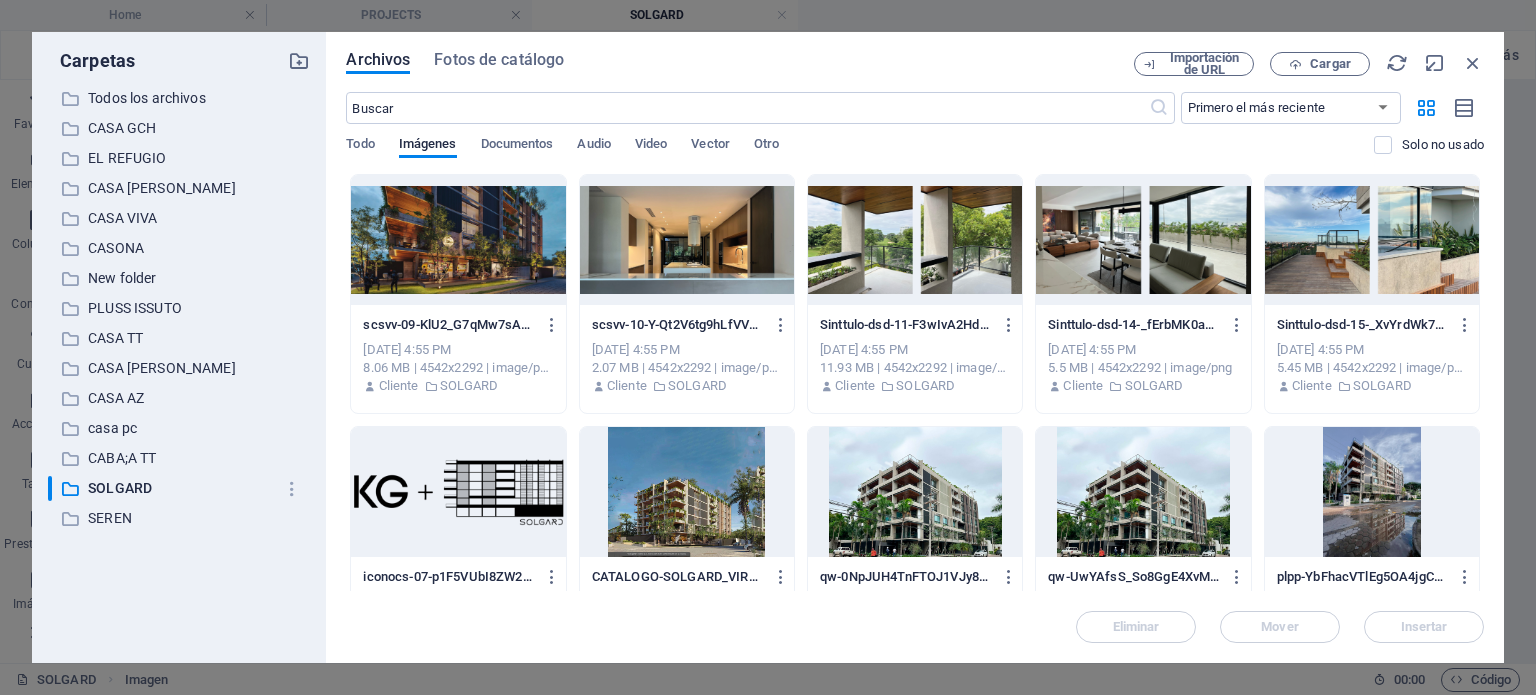 click at bounding box center (915, 240) 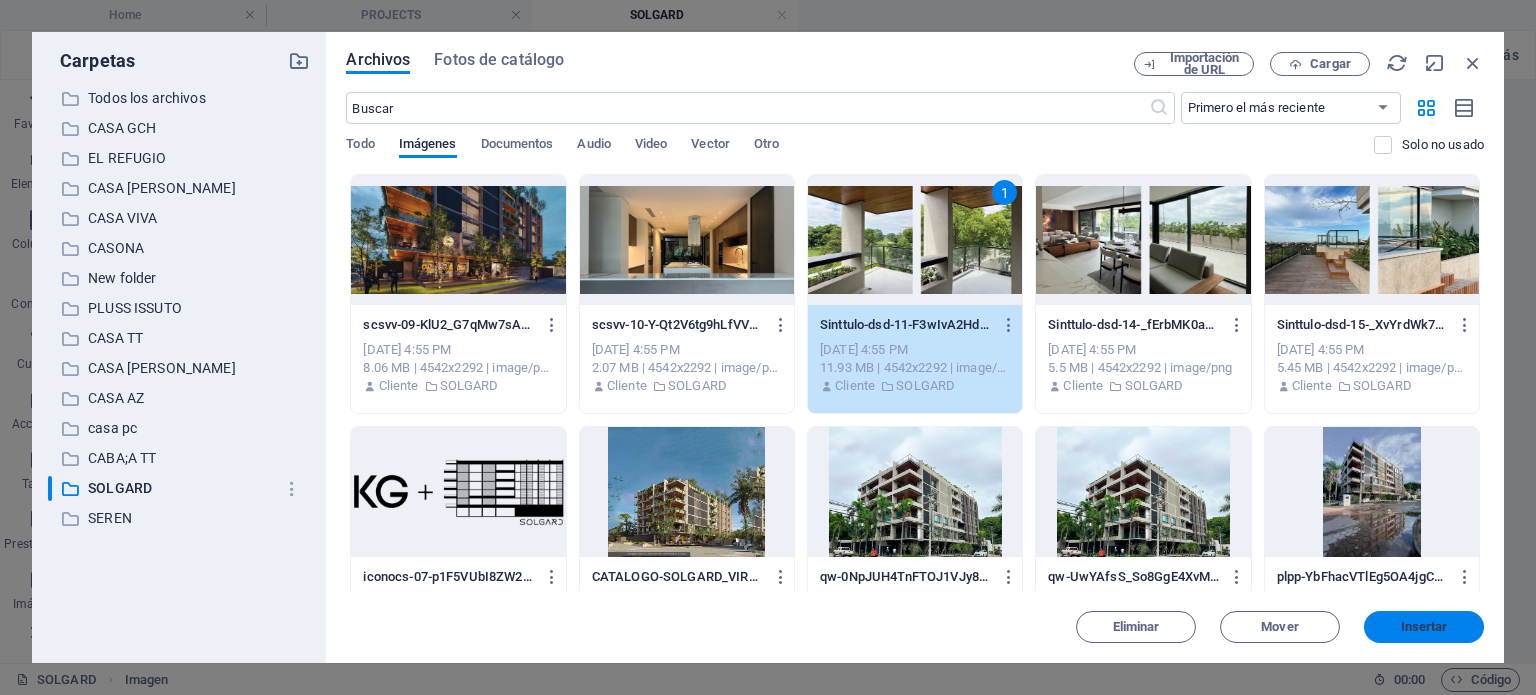 click on "Insertar" at bounding box center (1424, 627) 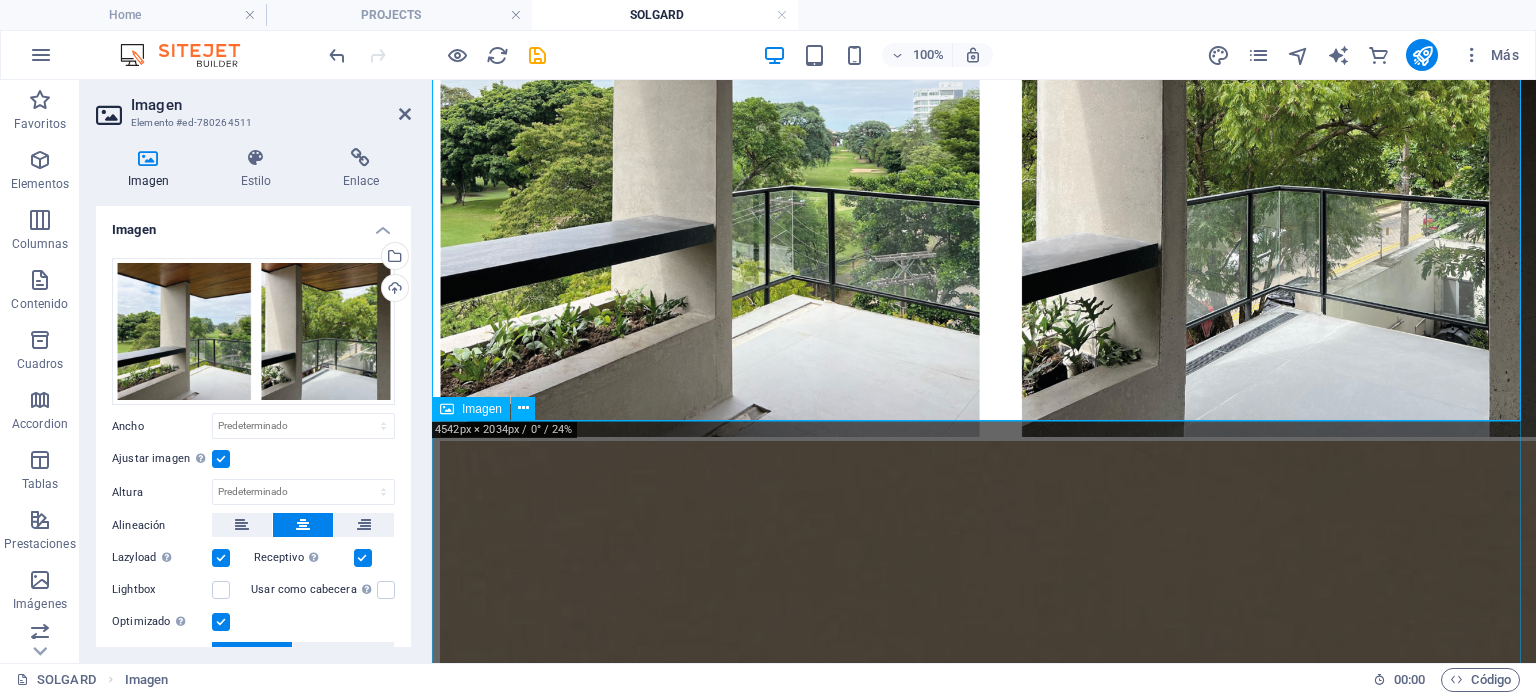 scroll, scrollTop: 2083, scrollLeft: 0, axis: vertical 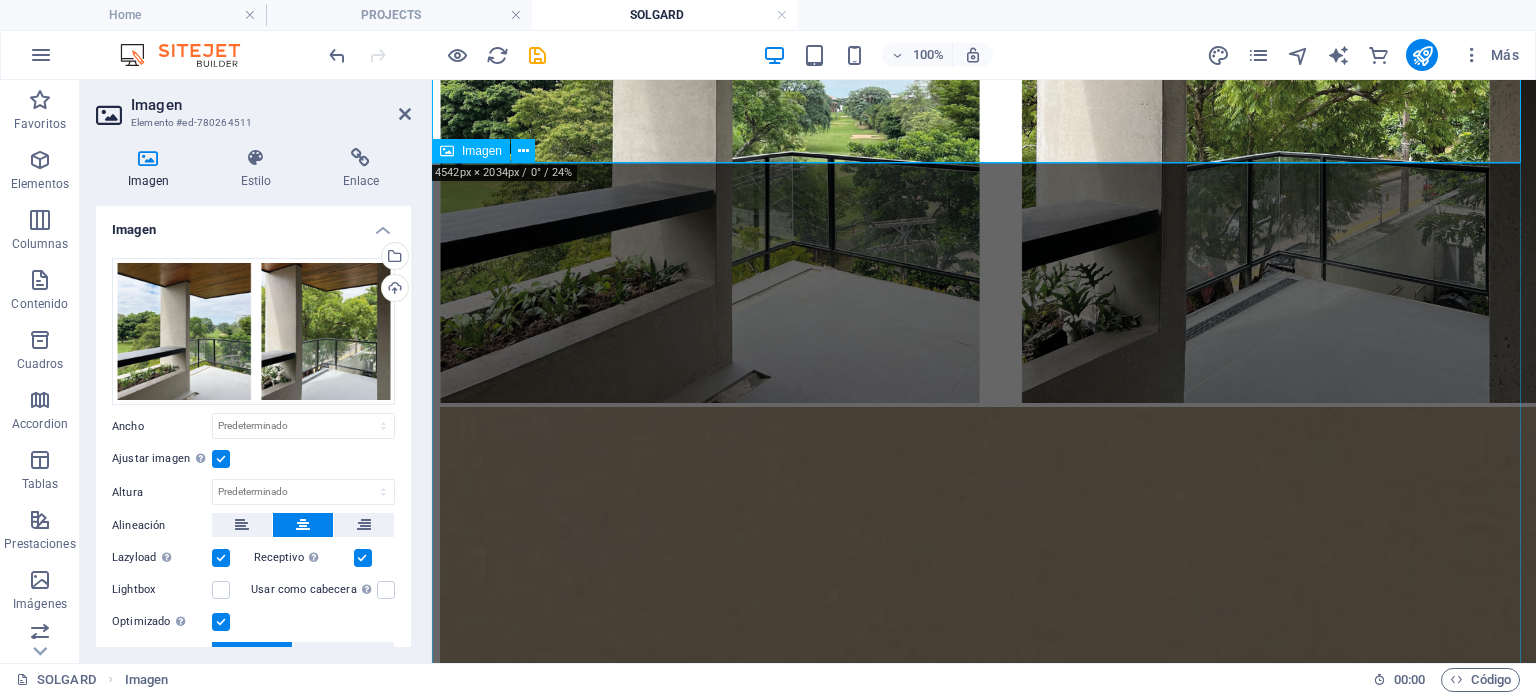 click at bounding box center [984, 2163] 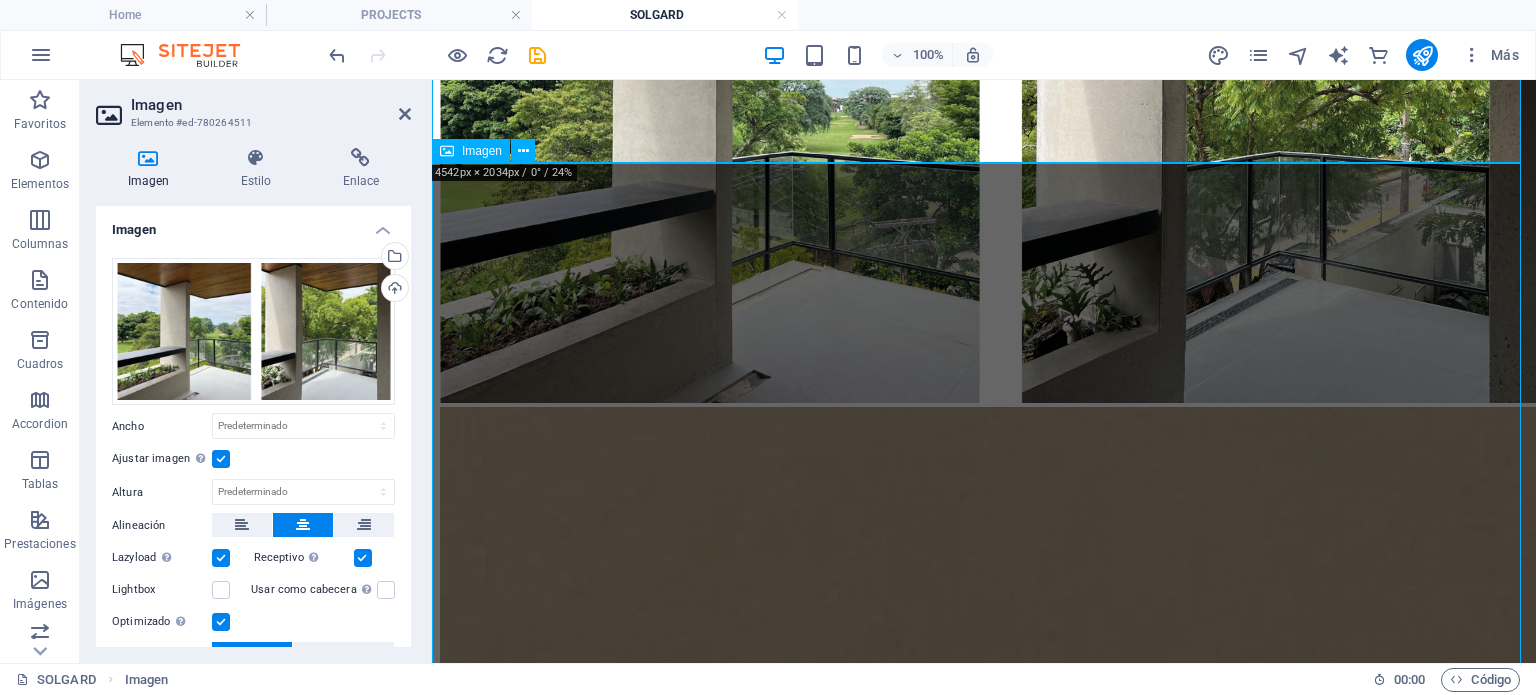 click at bounding box center (984, 2163) 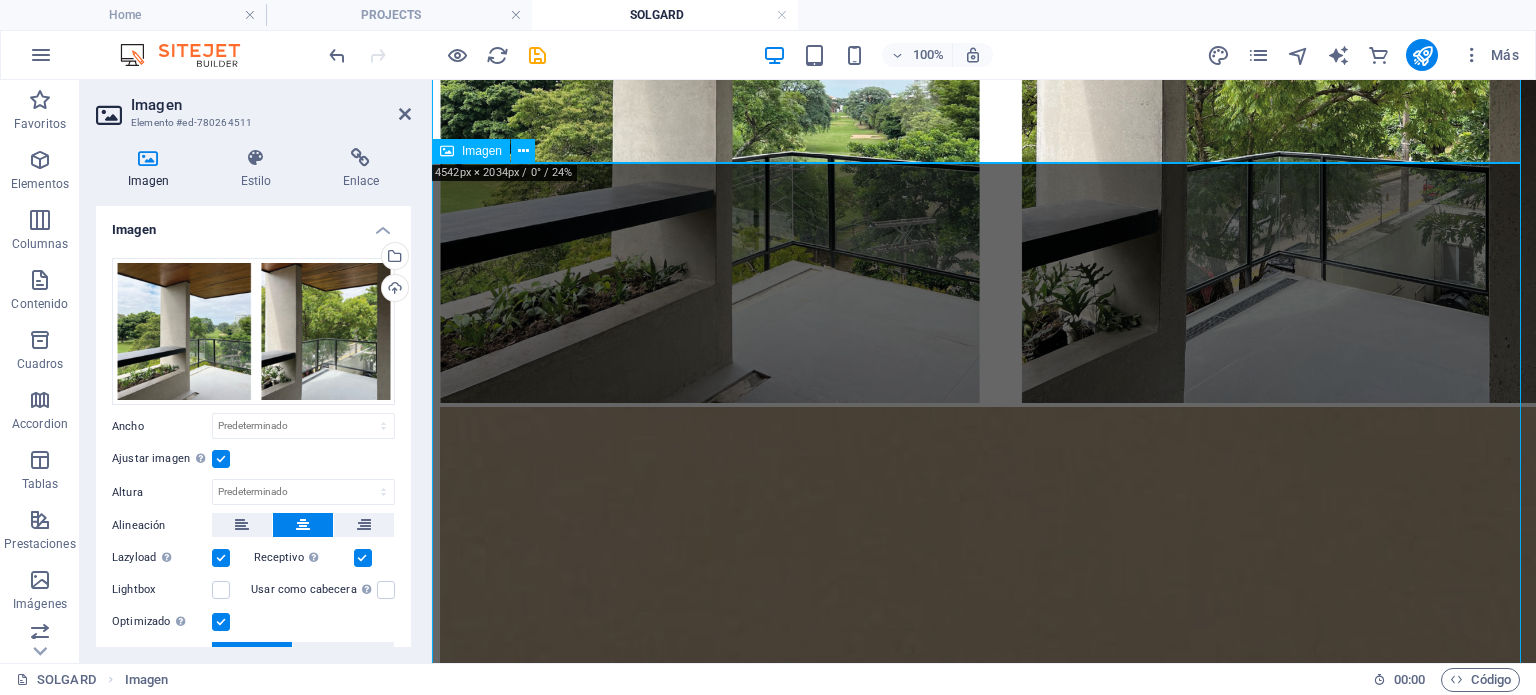 click at bounding box center [984, 2163] 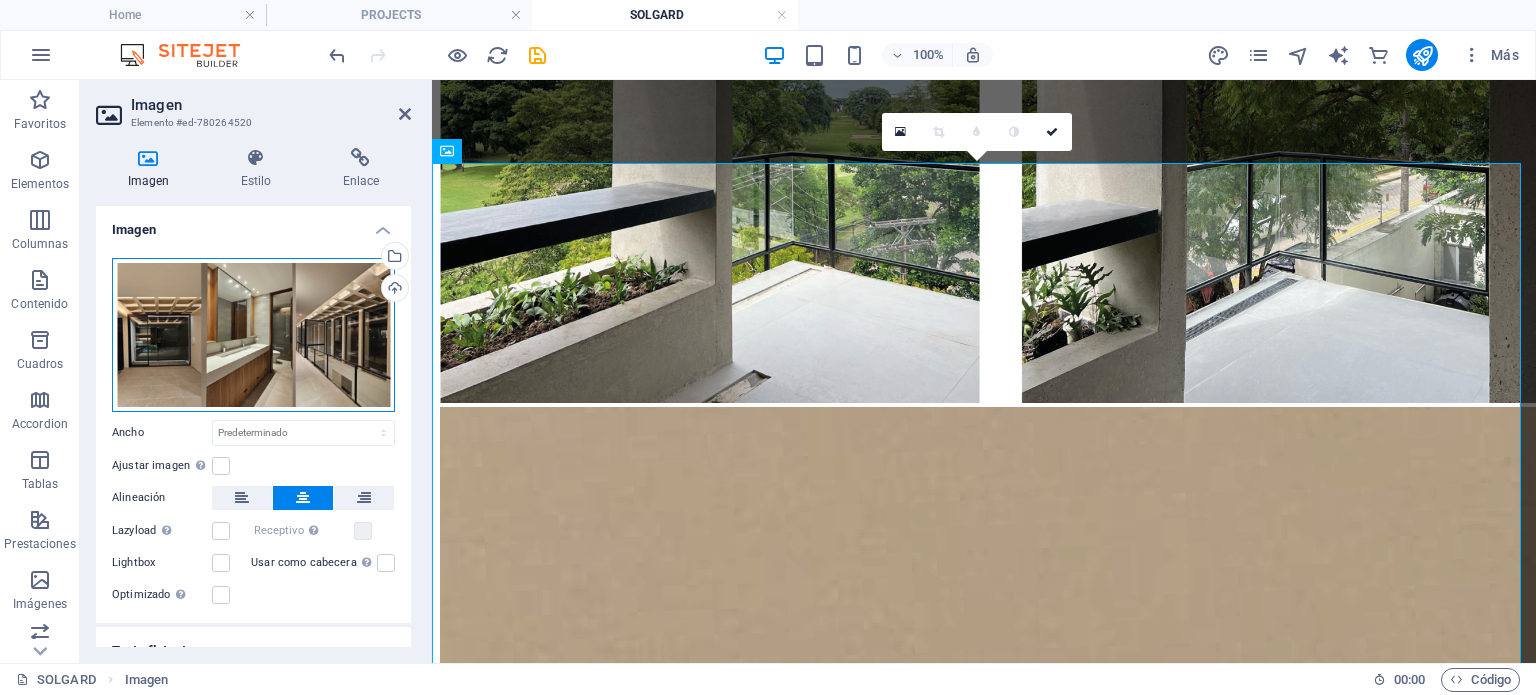 click on "Arrastra archivos aquí, haz clic para escoger archivos o  selecciona archivos de Archivos o de nuestra galería gratuita de fotos y vídeos" at bounding box center [253, 335] 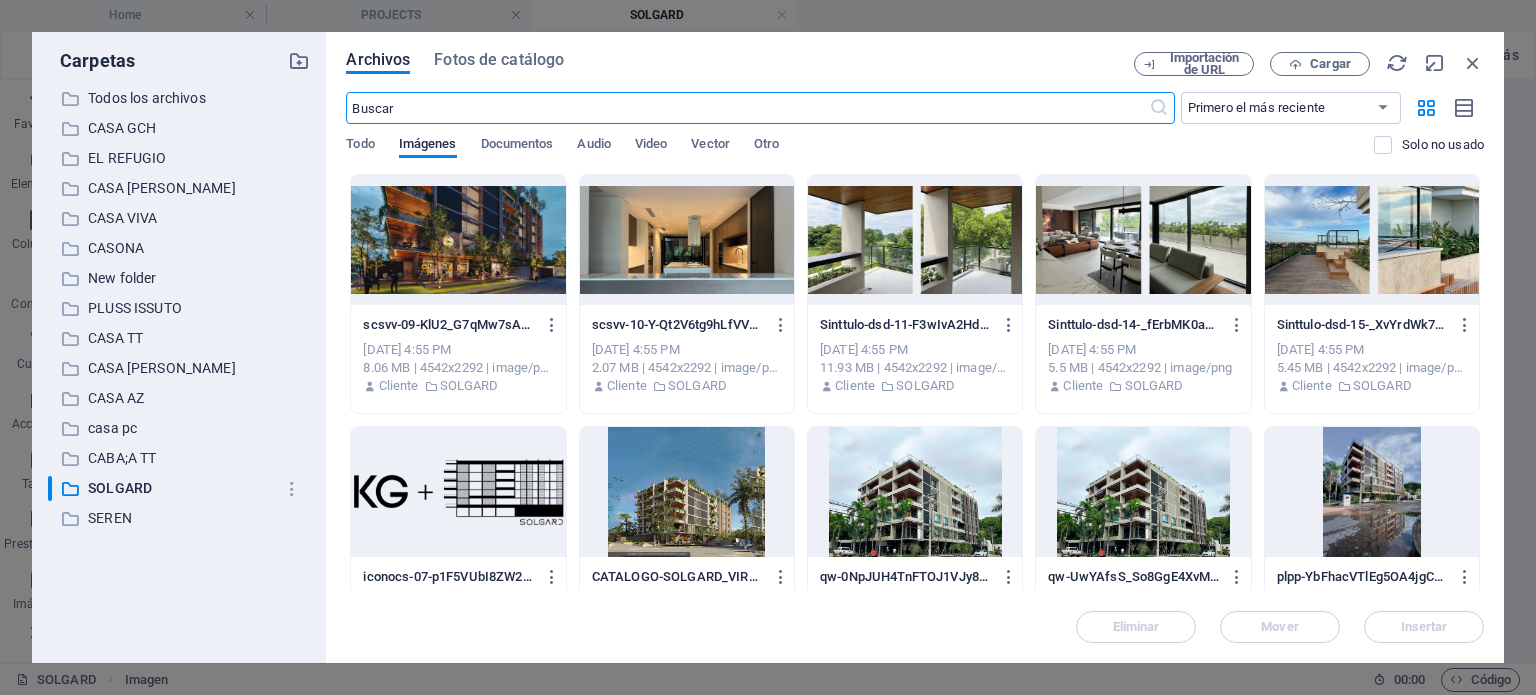 click at bounding box center [1143, 240] 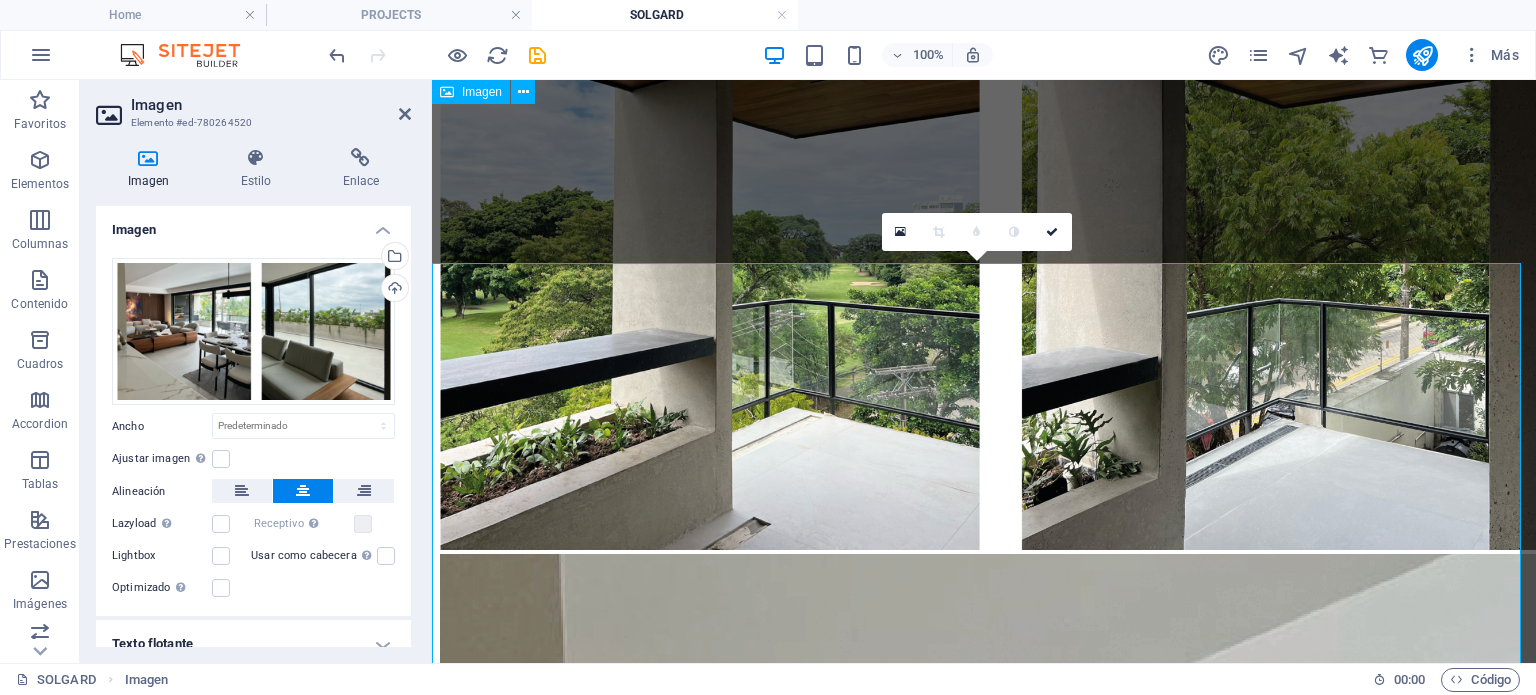 scroll, scrollTop: 1683, scrollLeft: 0, axis: vertical 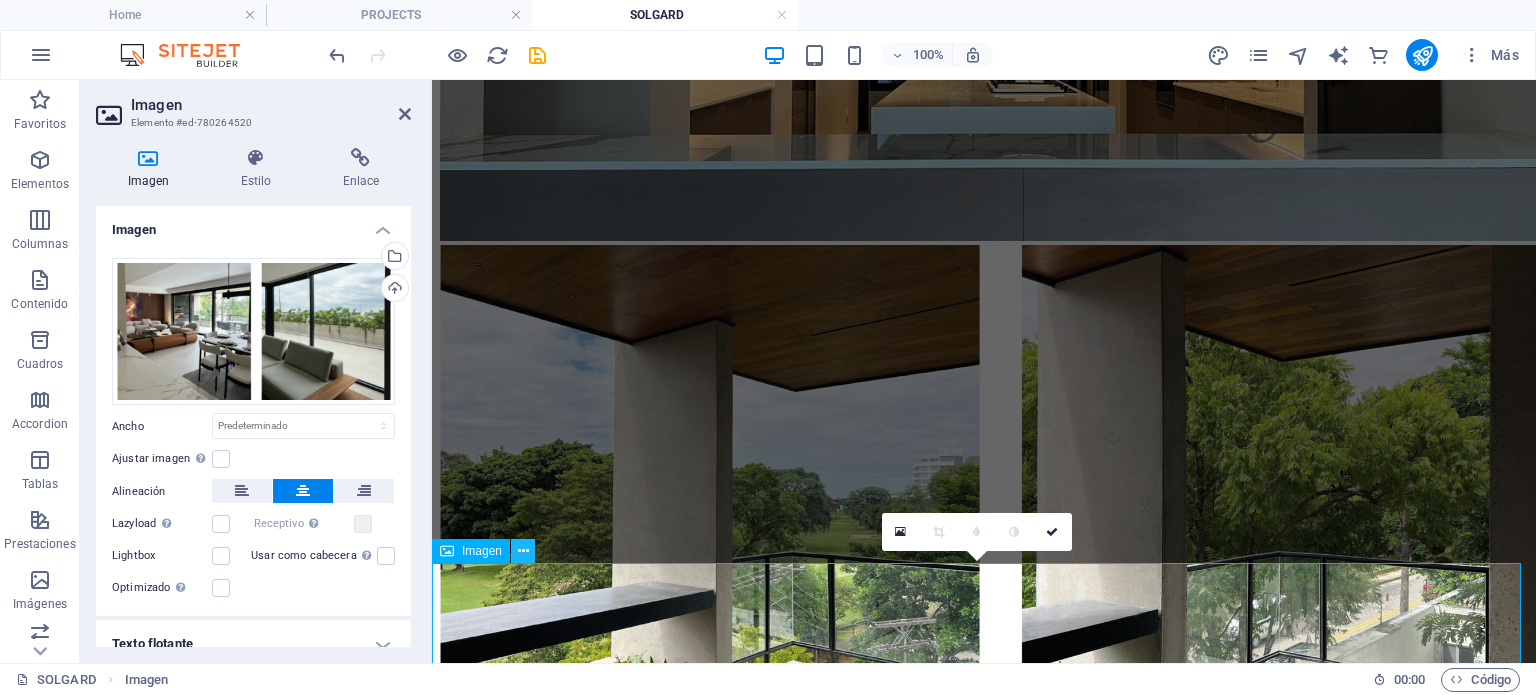 click at bounding box center [523, 551] 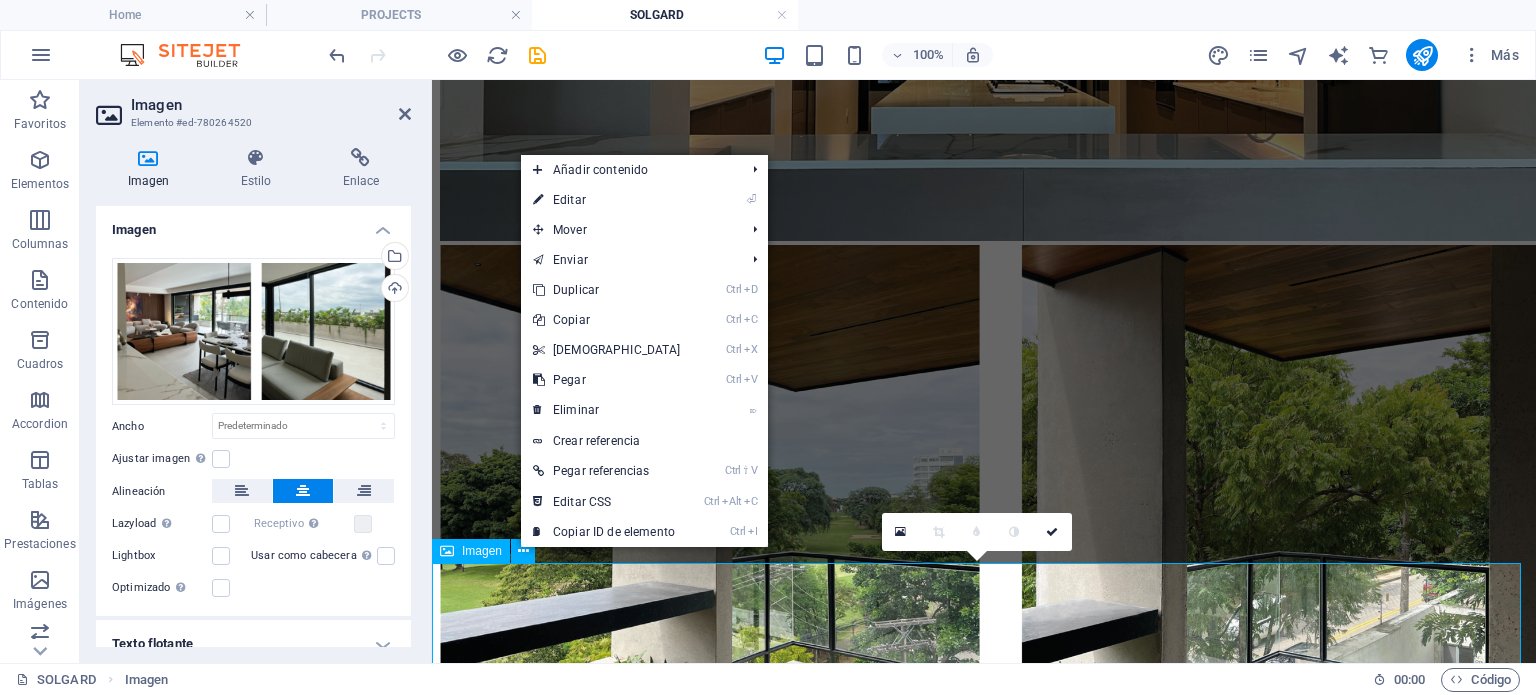 scroll, scrollTop: 1803, scrollLeft: 0, axis: vertical 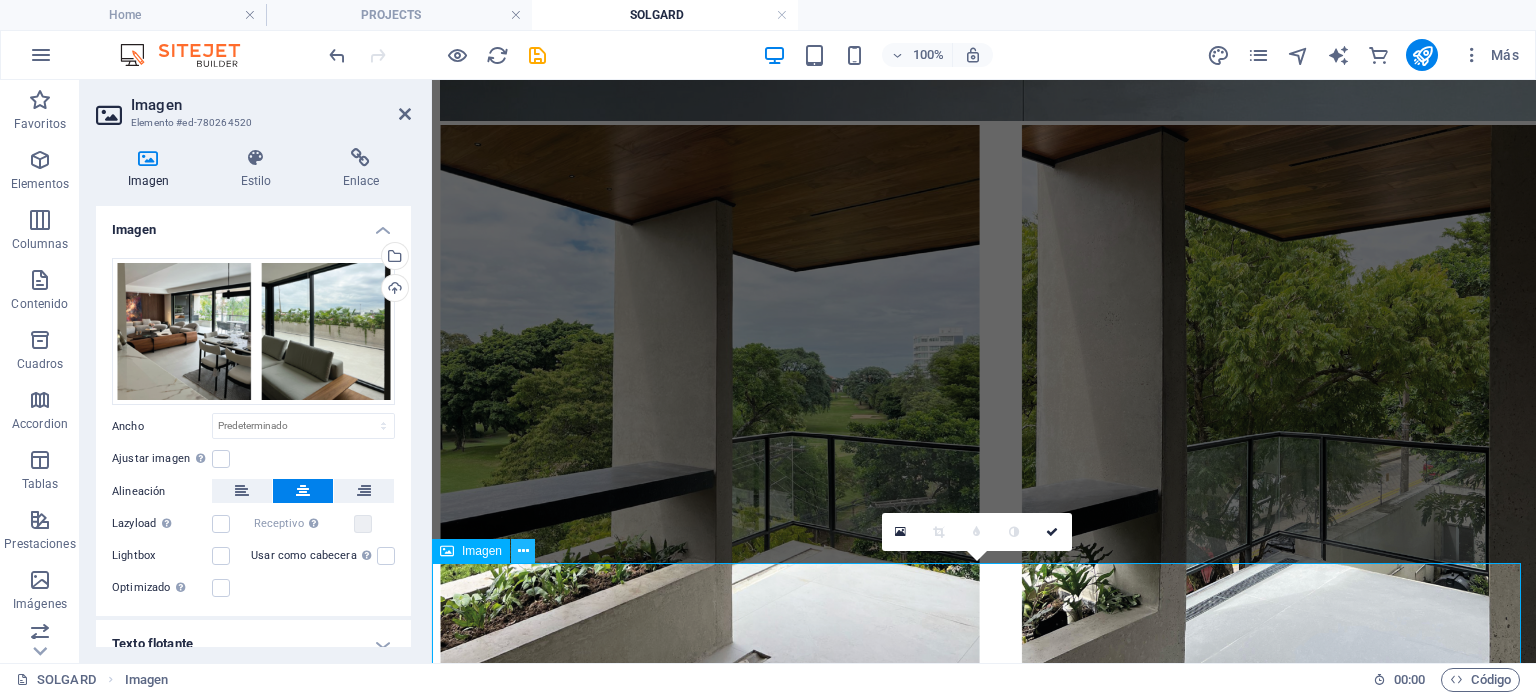 click at bounding box center (523, 551) 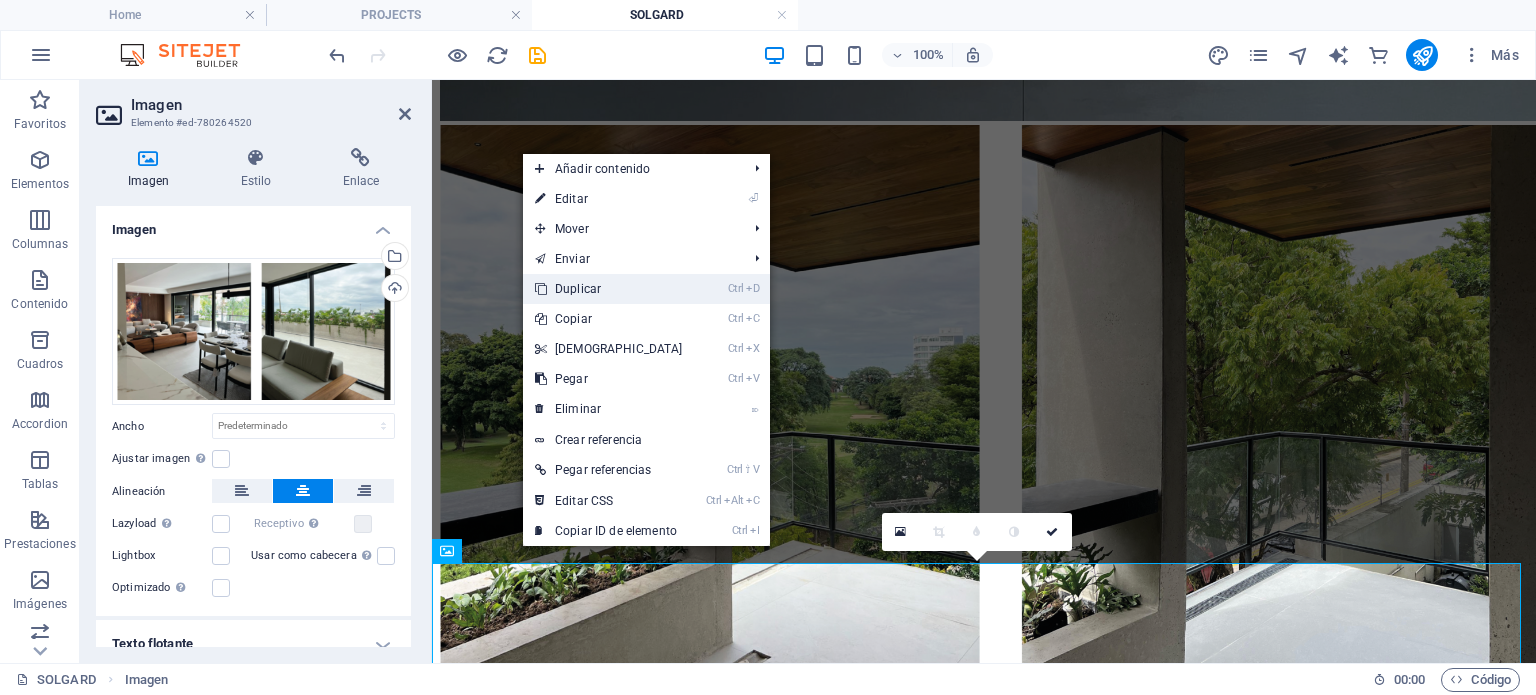click on "Ctrl D  Duplicar" at bounding box center [609, 289] 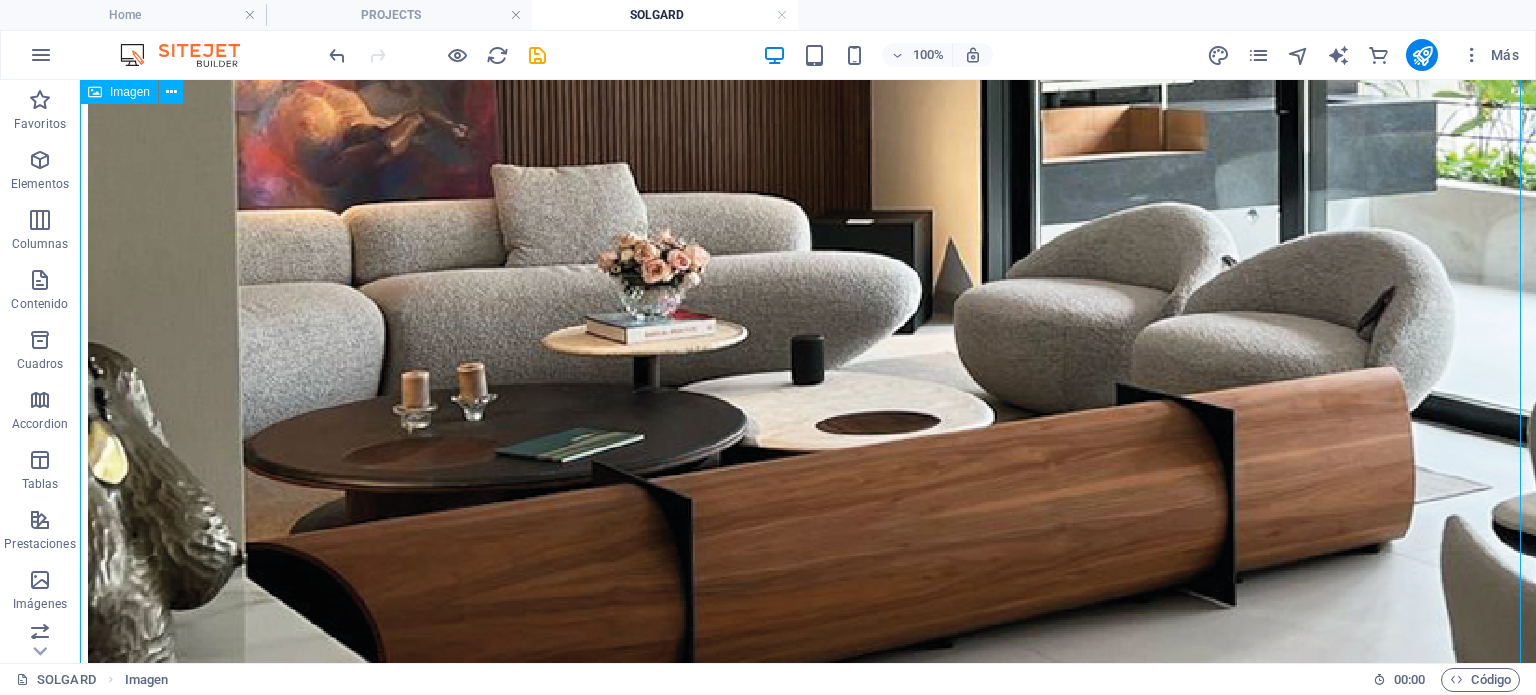 scroll, scrollTop: 3798, scrollLeft: 0, axis: vertical 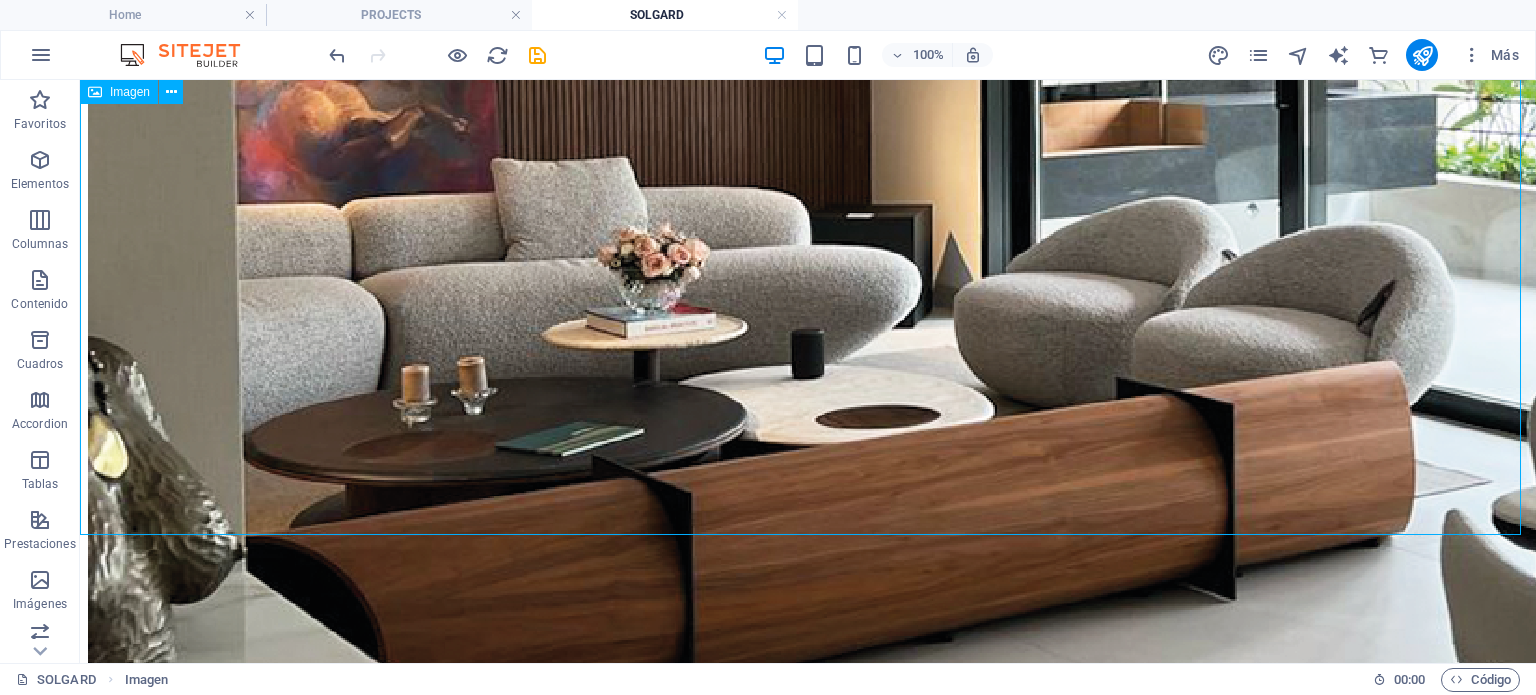 click at bounding box center (808, 2668) 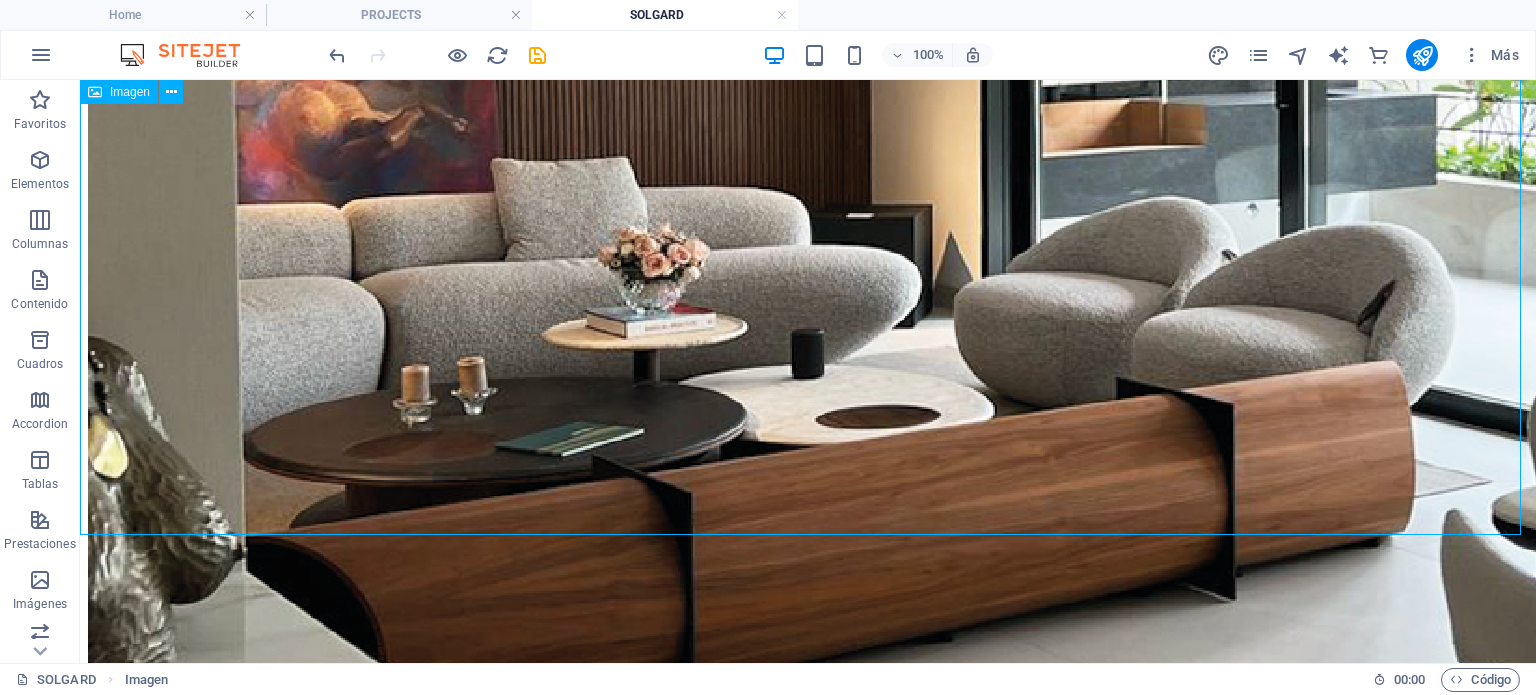 click at bounding box center (808, 2668) 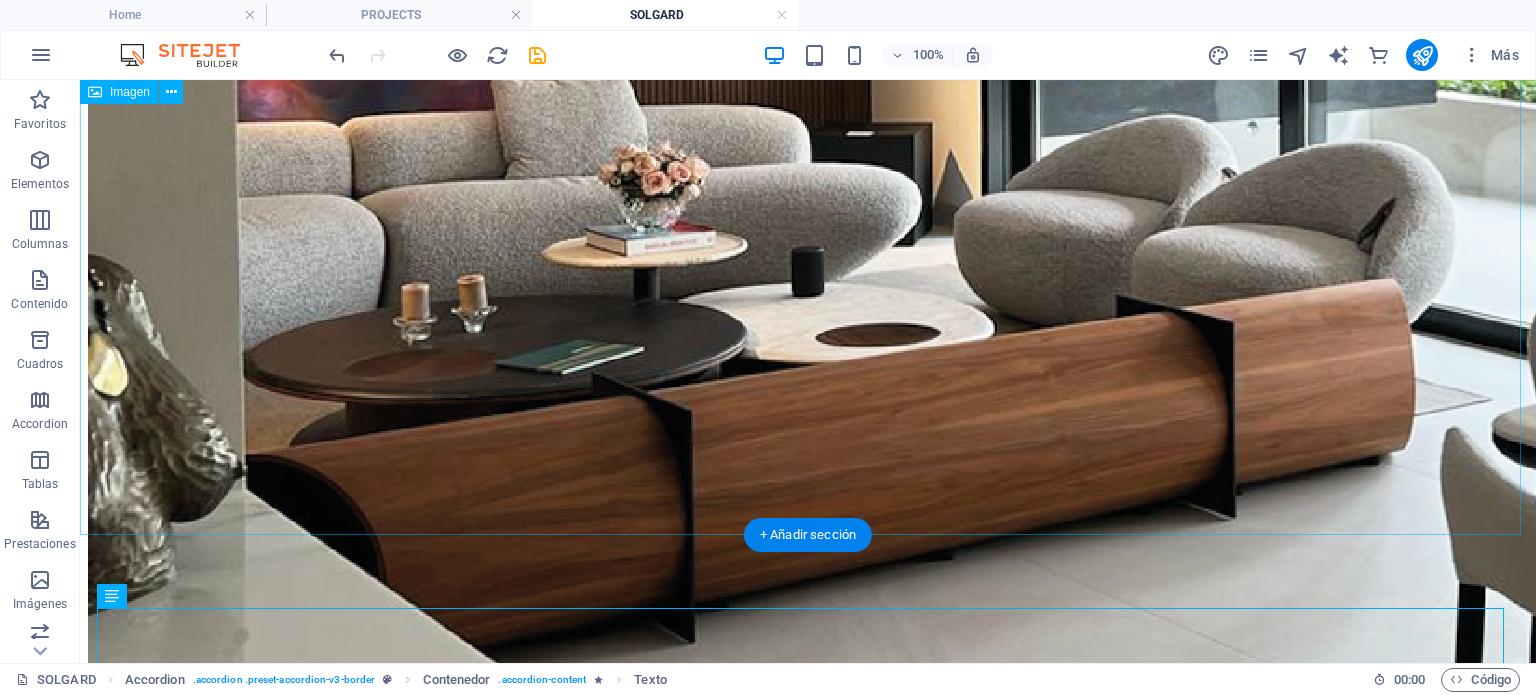 click at bounding box center [808, 2586] 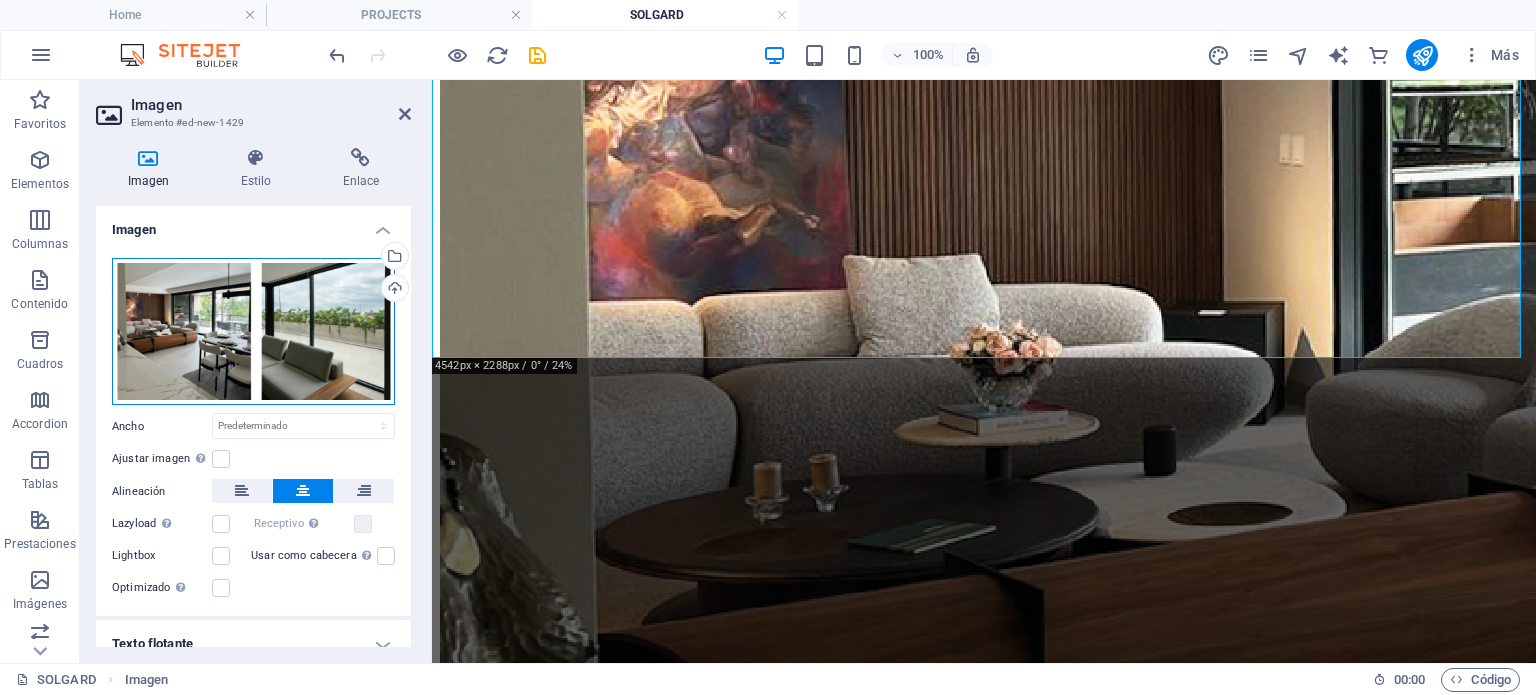 click on "Arrastra archivos aquí, haz clic para escoger archivos o  selecciona archivos de Archivos o de nuestra galería gratuita de fotos y vídeos" at bounding box center (253, 332) 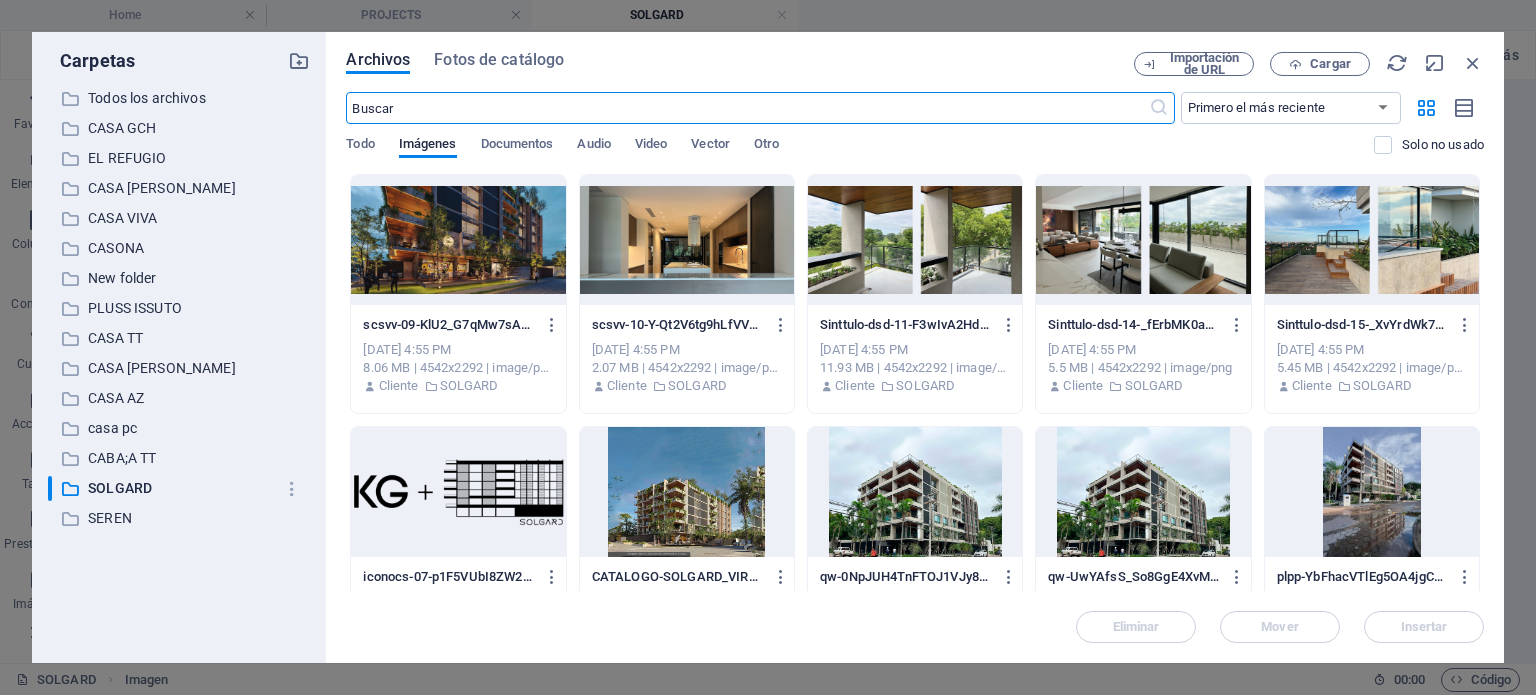 scroll, scrollTop: 3007, scrollLeft: 0, axis: vertical 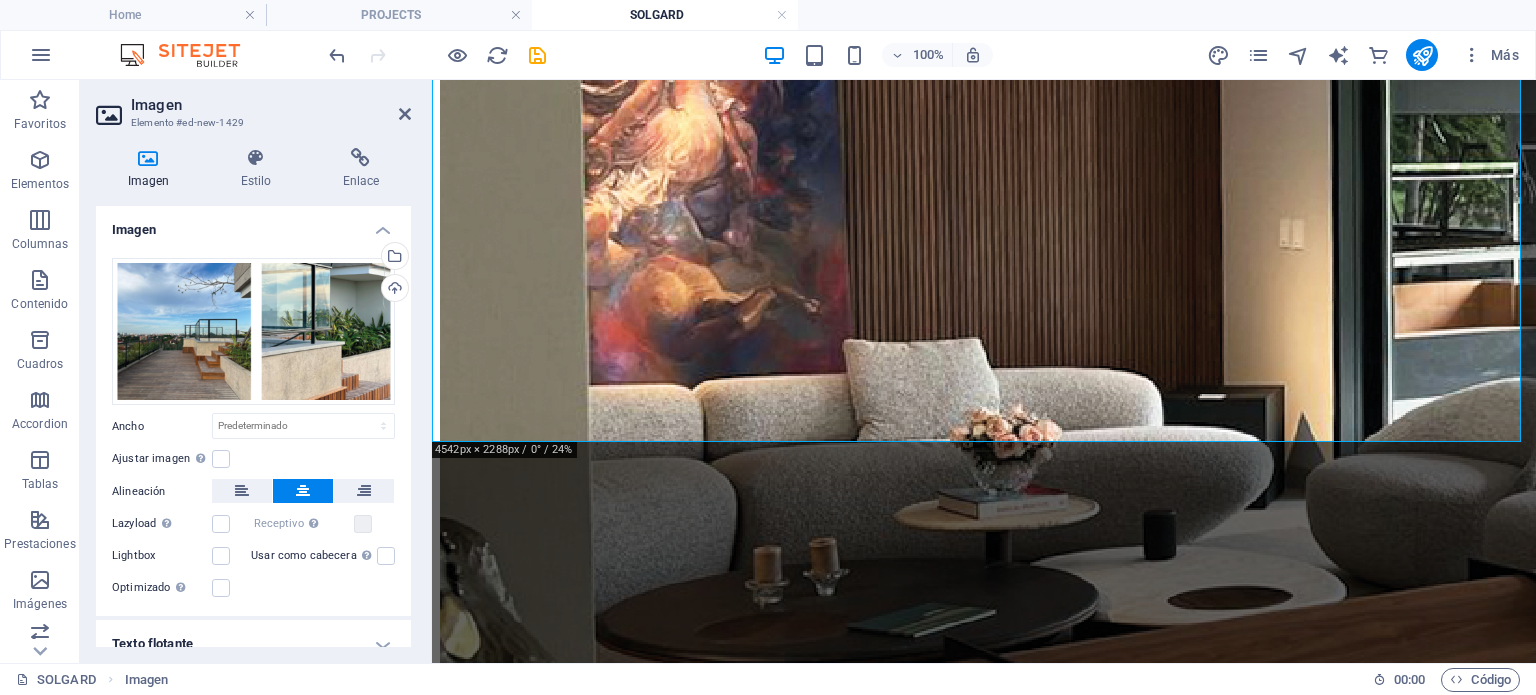 click on "Imagen" at bounding box center [152, 169] 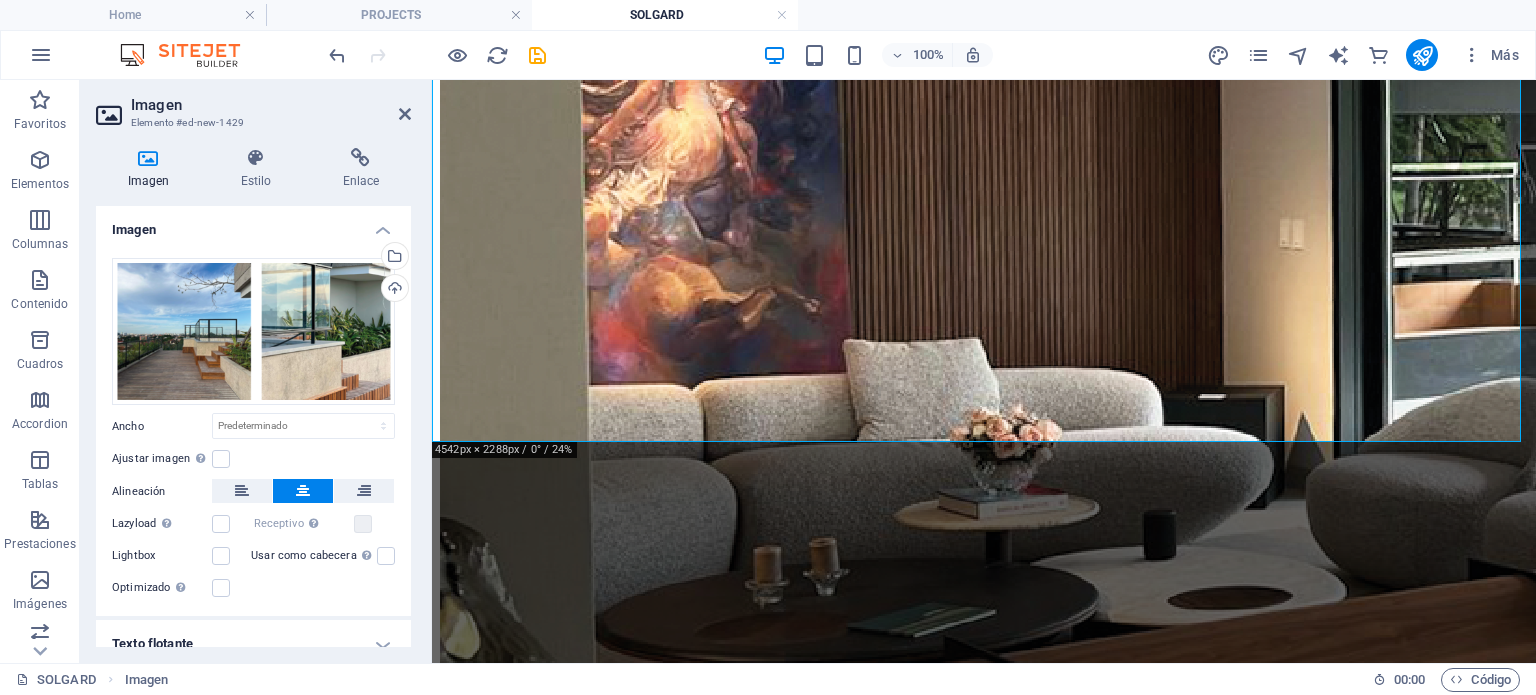 click on "Imagen" at bounding box center [152, 169] 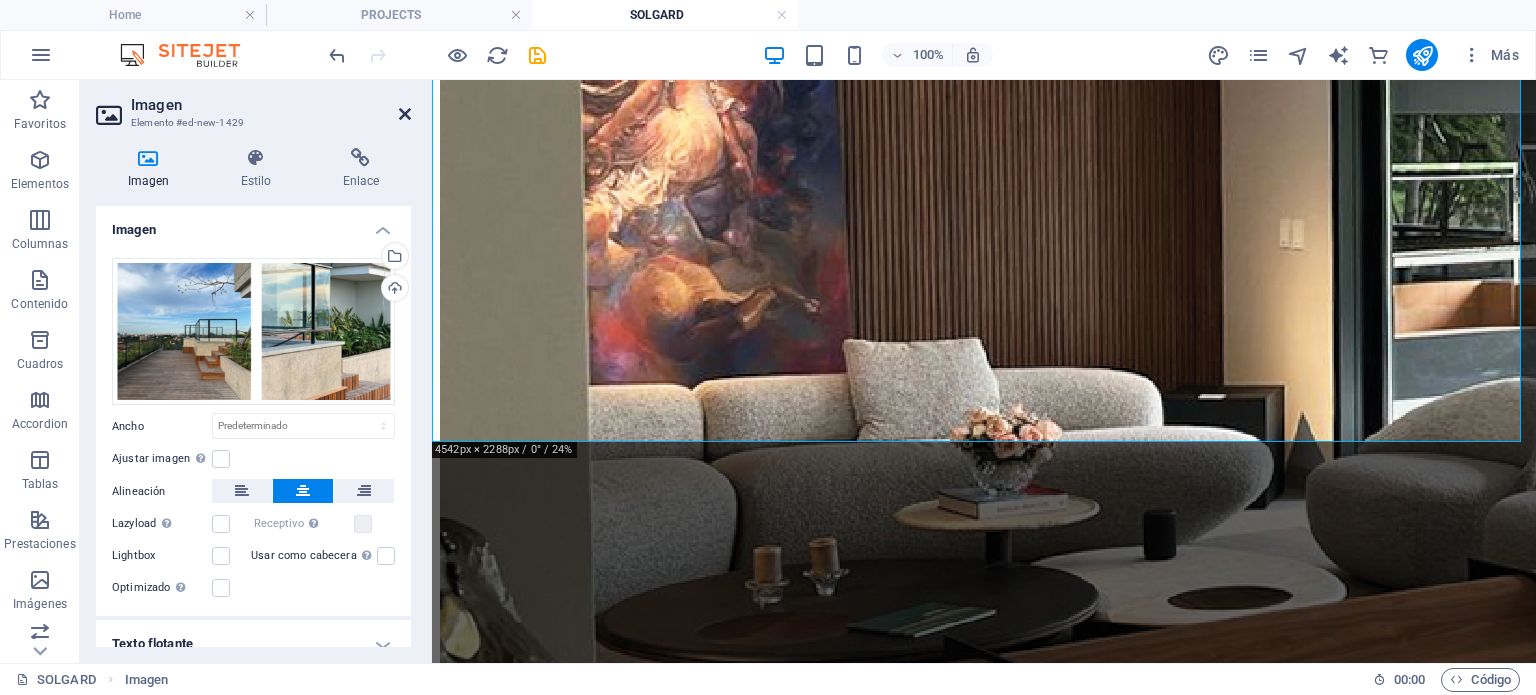click at bounding box center [405, 114] 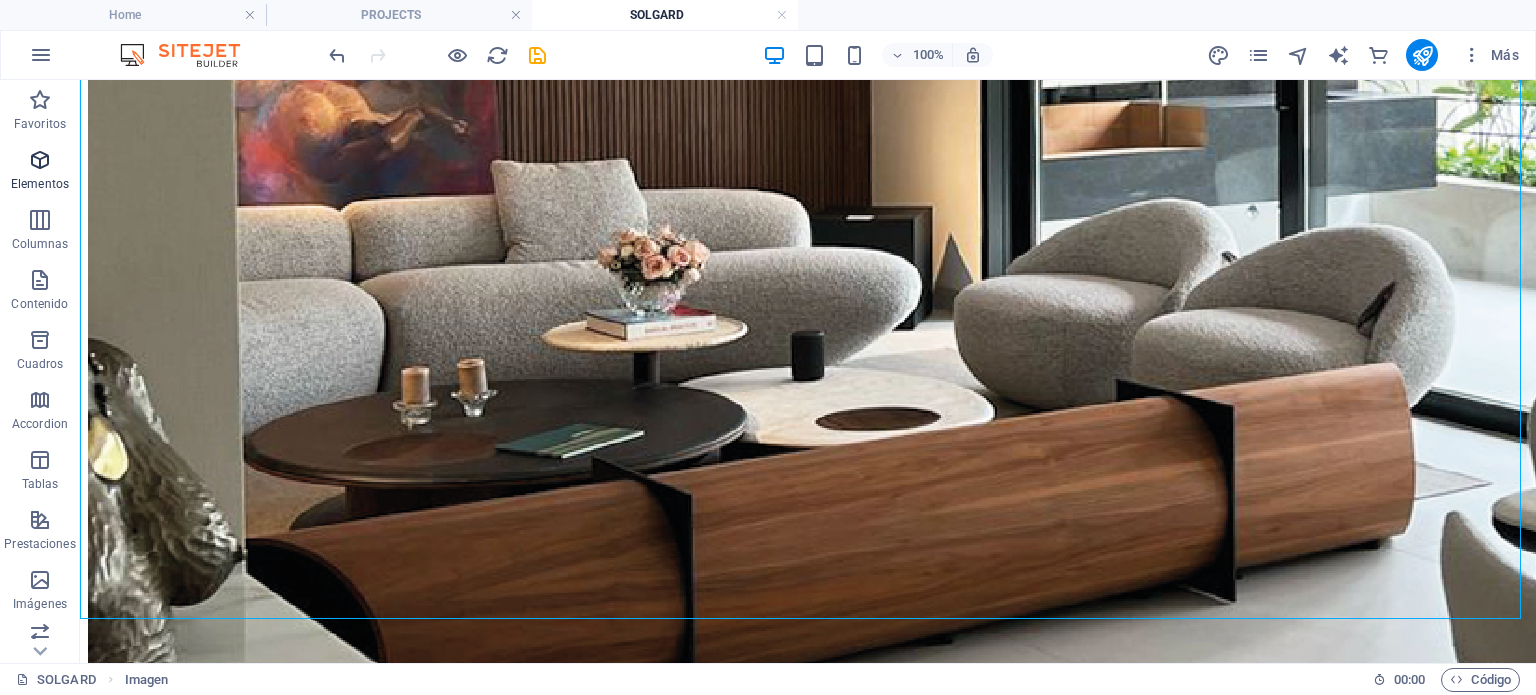 drag, startPoint x: 28, startPoint y: 160, endPoint x: 44, endPoint y: 156, distance: 16.492422 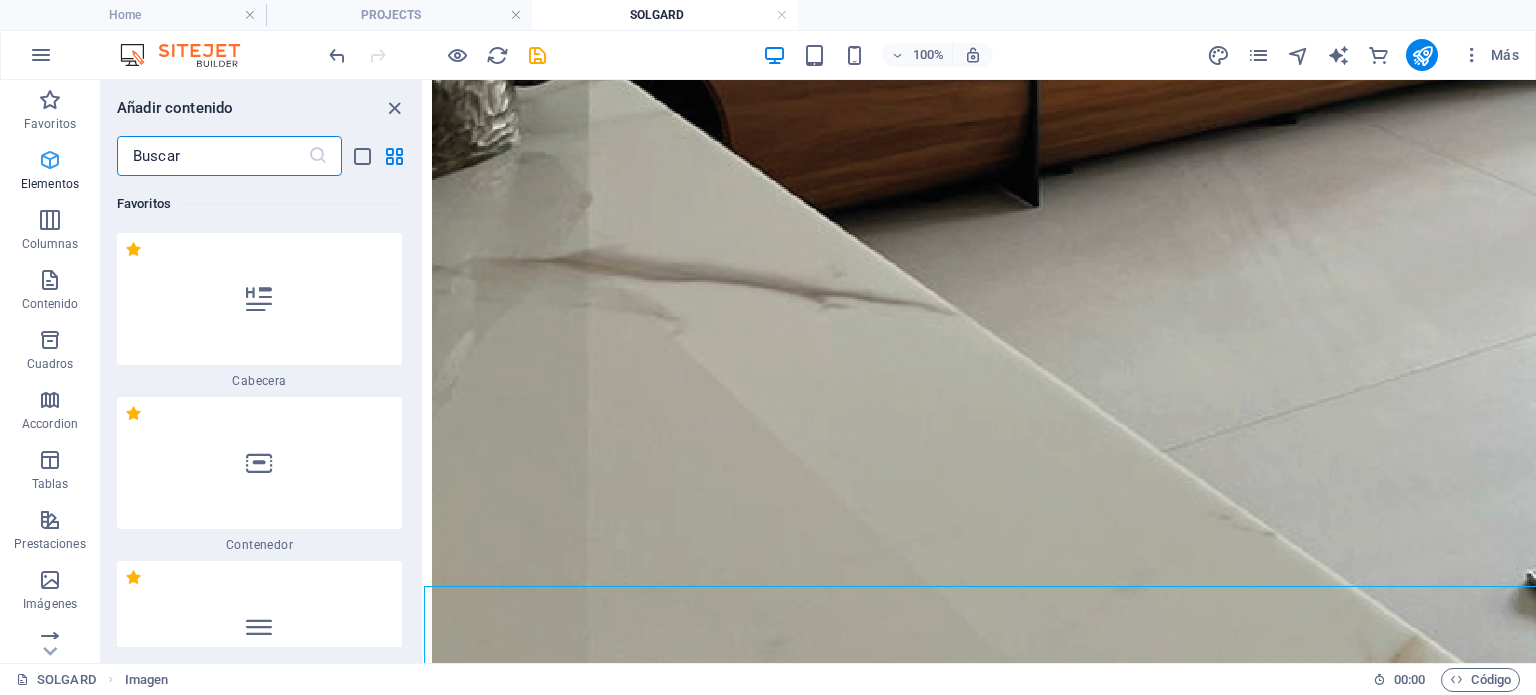 scroll, scrollTop: 3102, scrollLeft: 0, axis: vertical 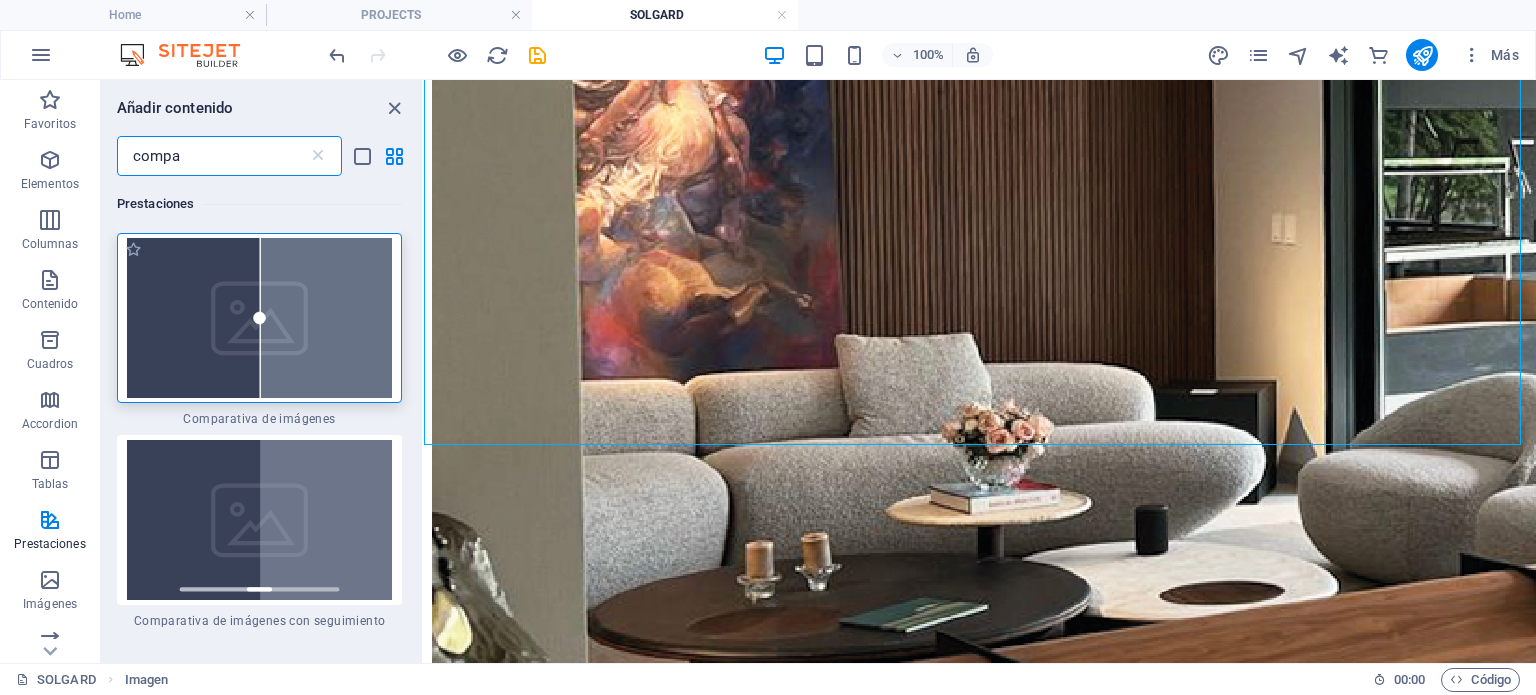 type on "compa" 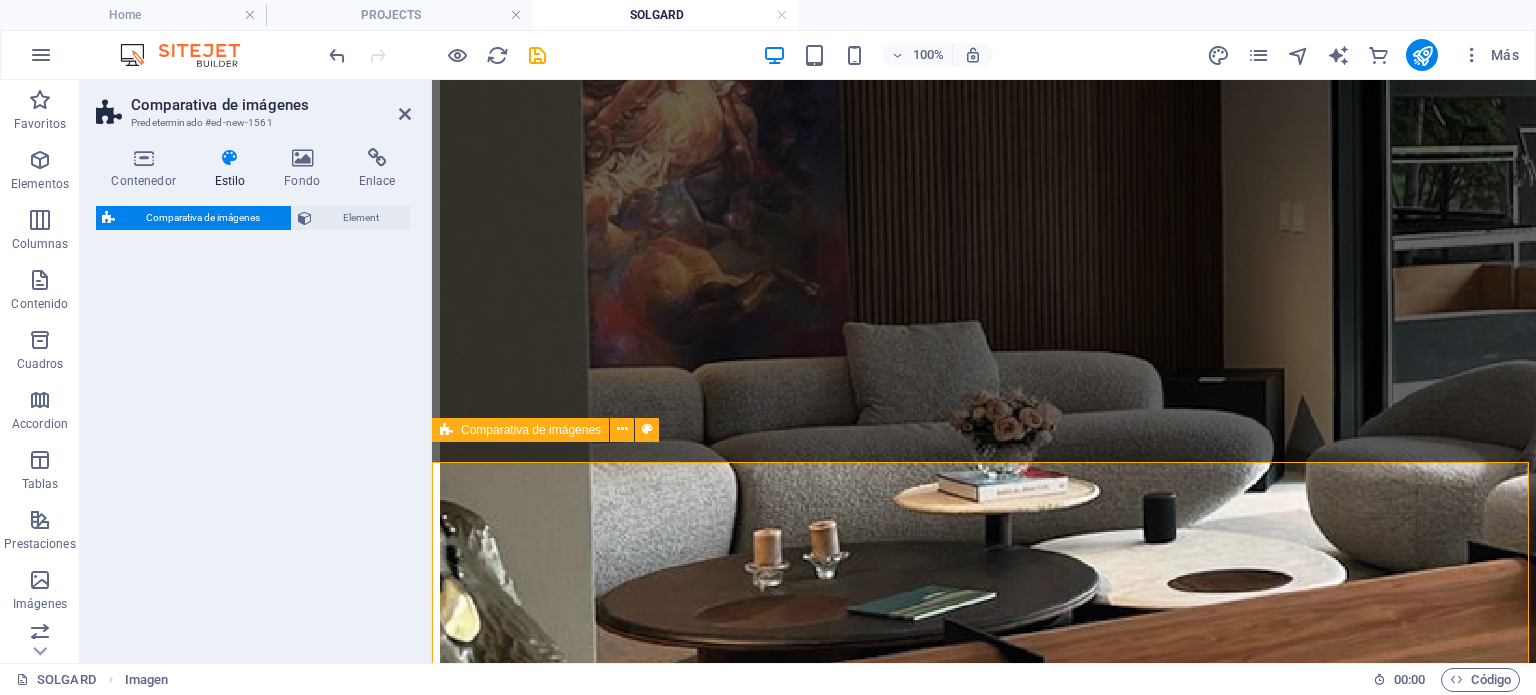 drag, startPoint x: 696, startPoint y: 413, endPoint x: 1393, endPoint y: 527, distance: 706.2613 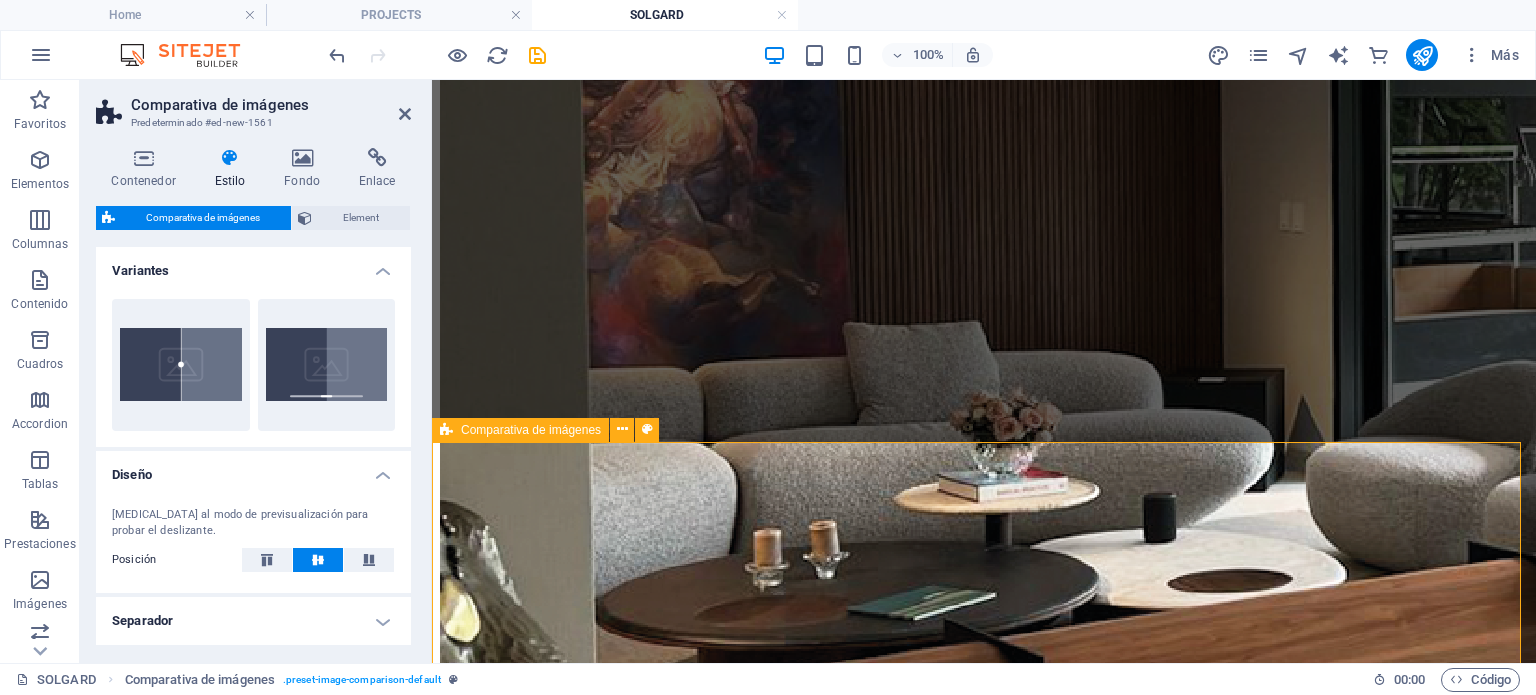 click at bounding box center (984, 4184) 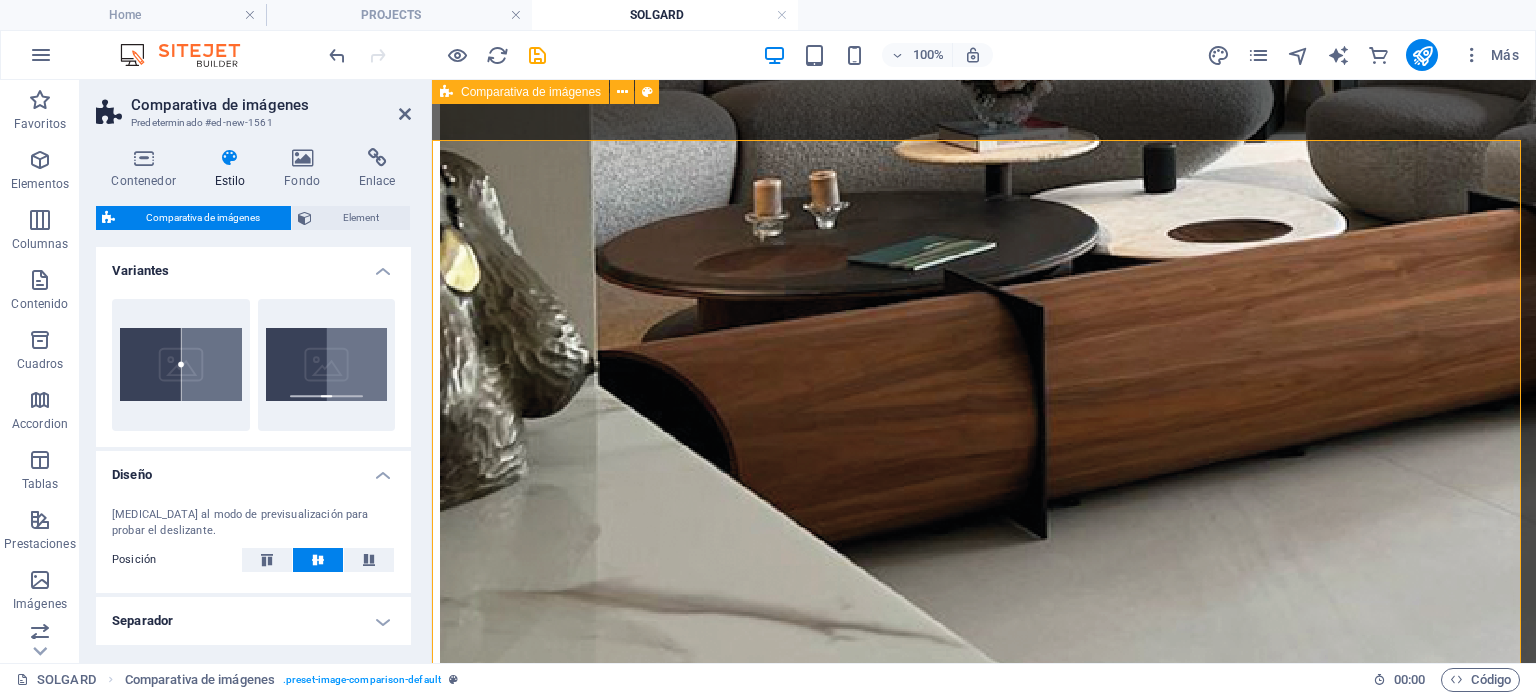 scroll, scrollTop: 3385, scrollLeft: 0, axis: vertical 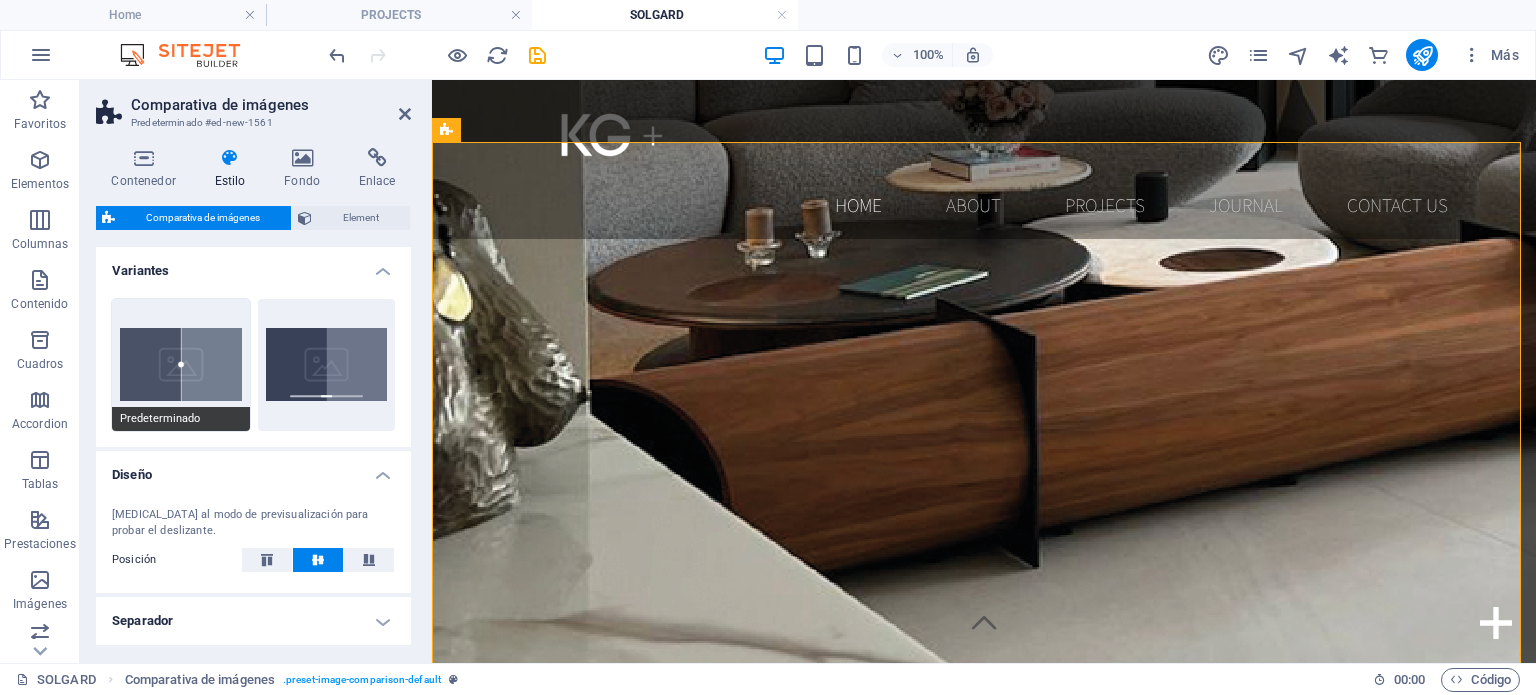 click on "Predeterminado" at bounding box center [181, 365] 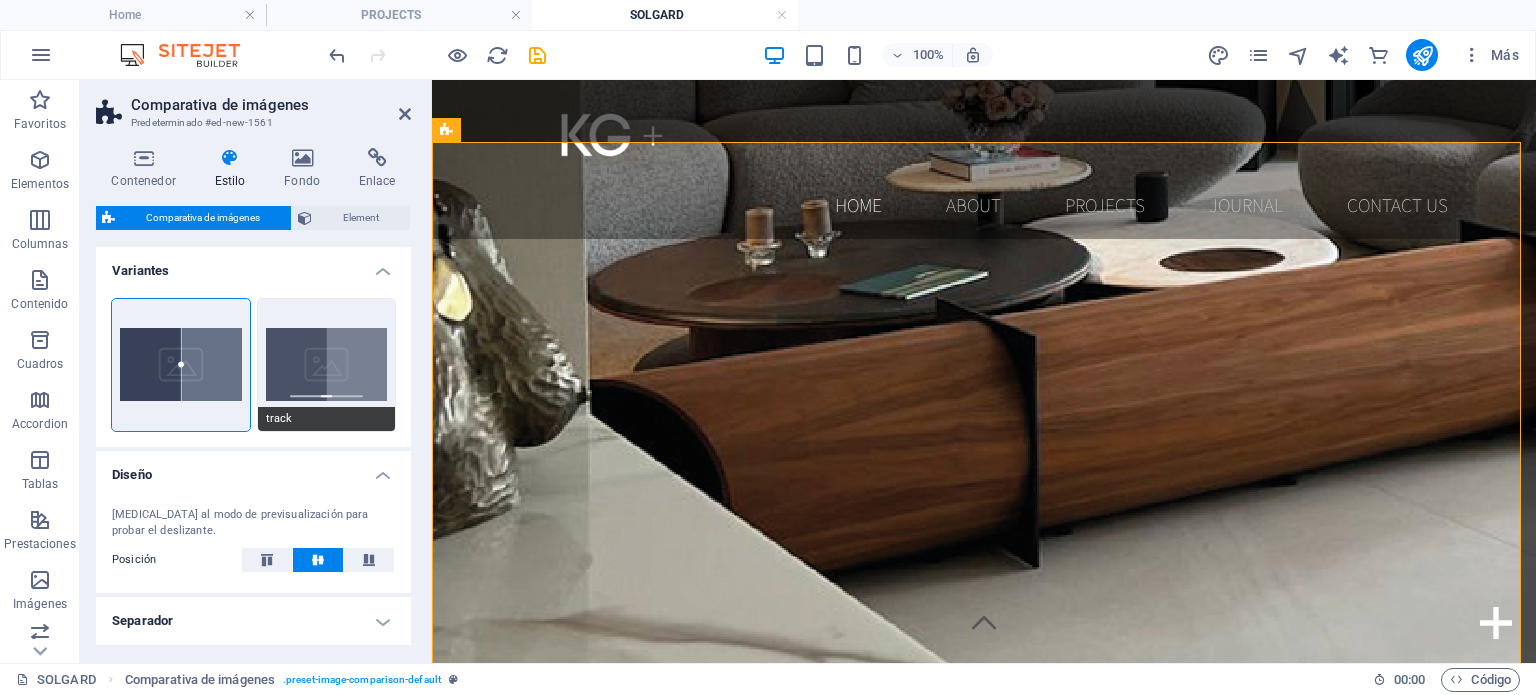 click on "track" at bounding box center (327, 365) 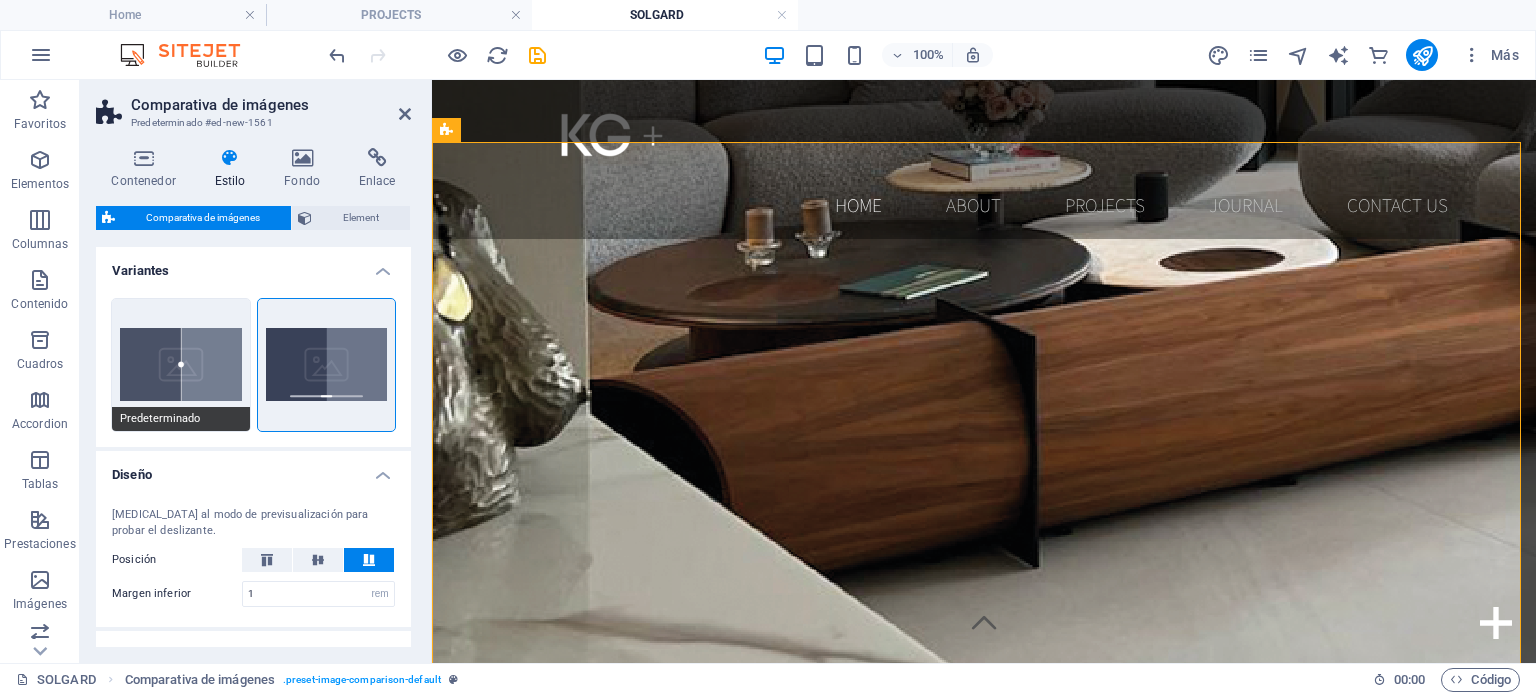 click on "Predeterminado" at bounding box center [181, 365] 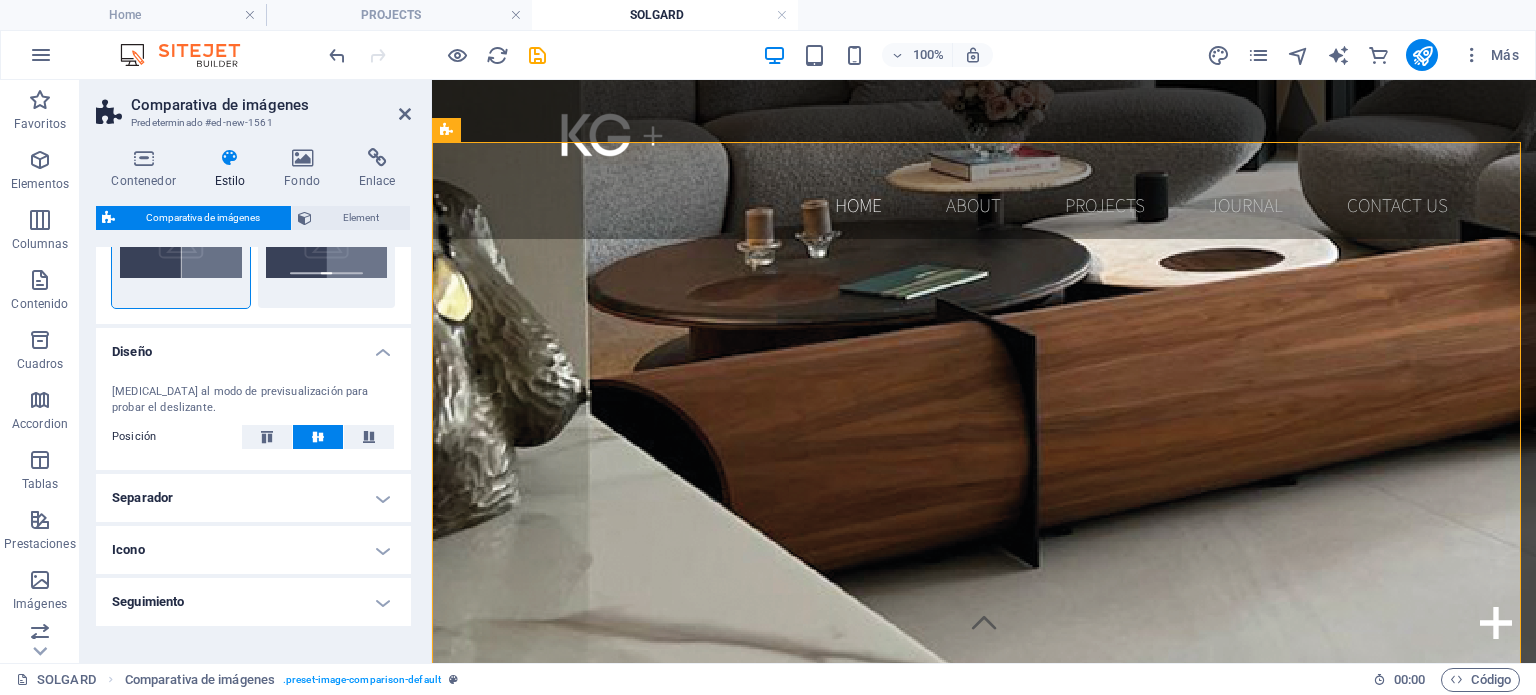 scroll, scrollTop: 0, scrollLeft: 0, axis: both 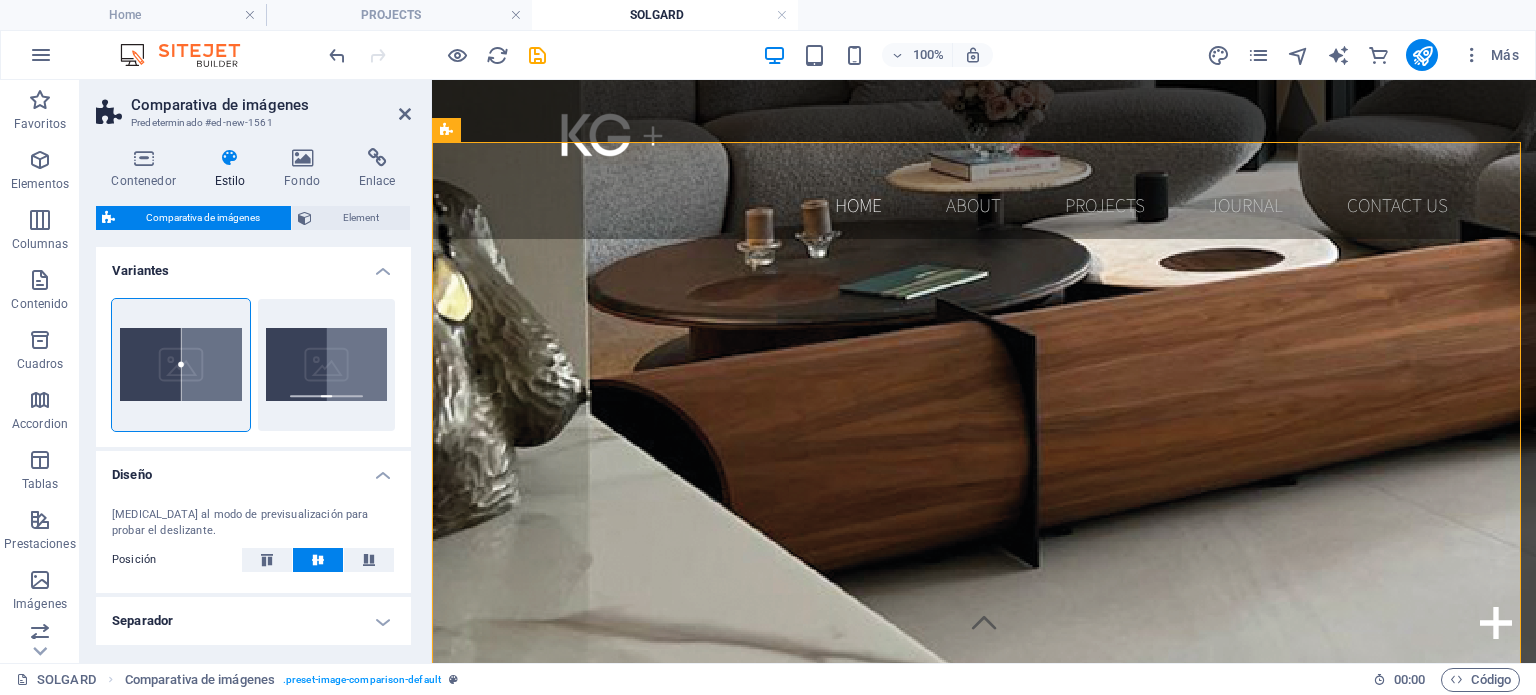 click on "Variantes" at bounding box center (253, 265) 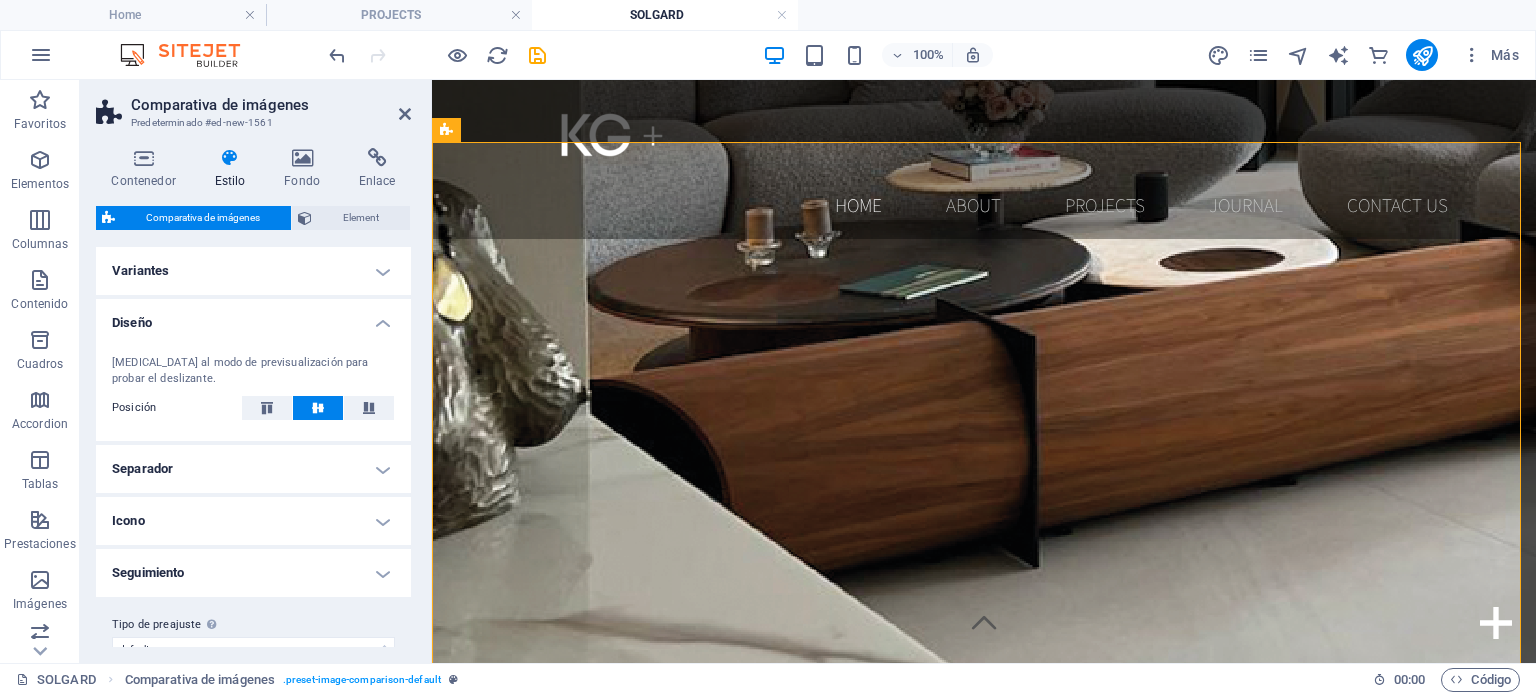 click on "Variantes" at bounding box center (253, 271) 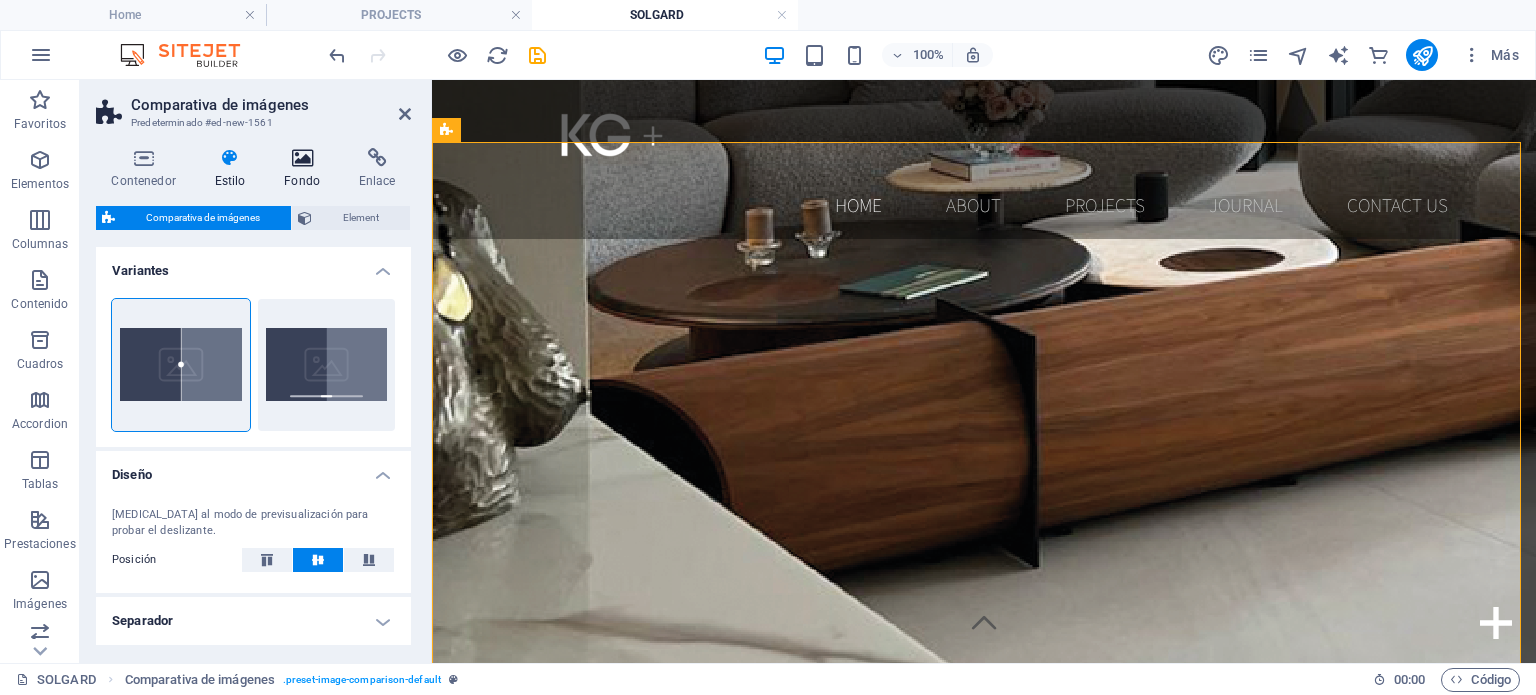 click on "Fondo" at bounding box center (306, 169) 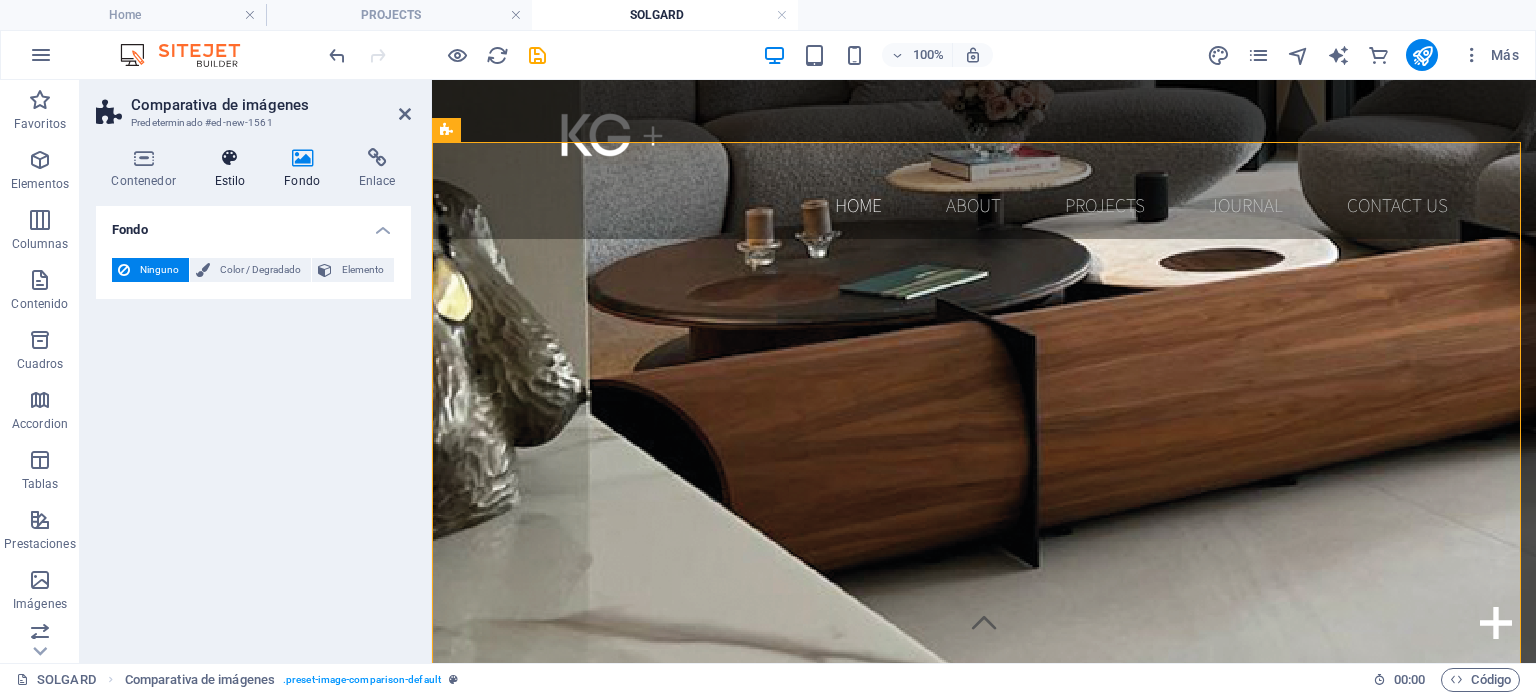 click on "Estilo" at bounding box center (234, 169) 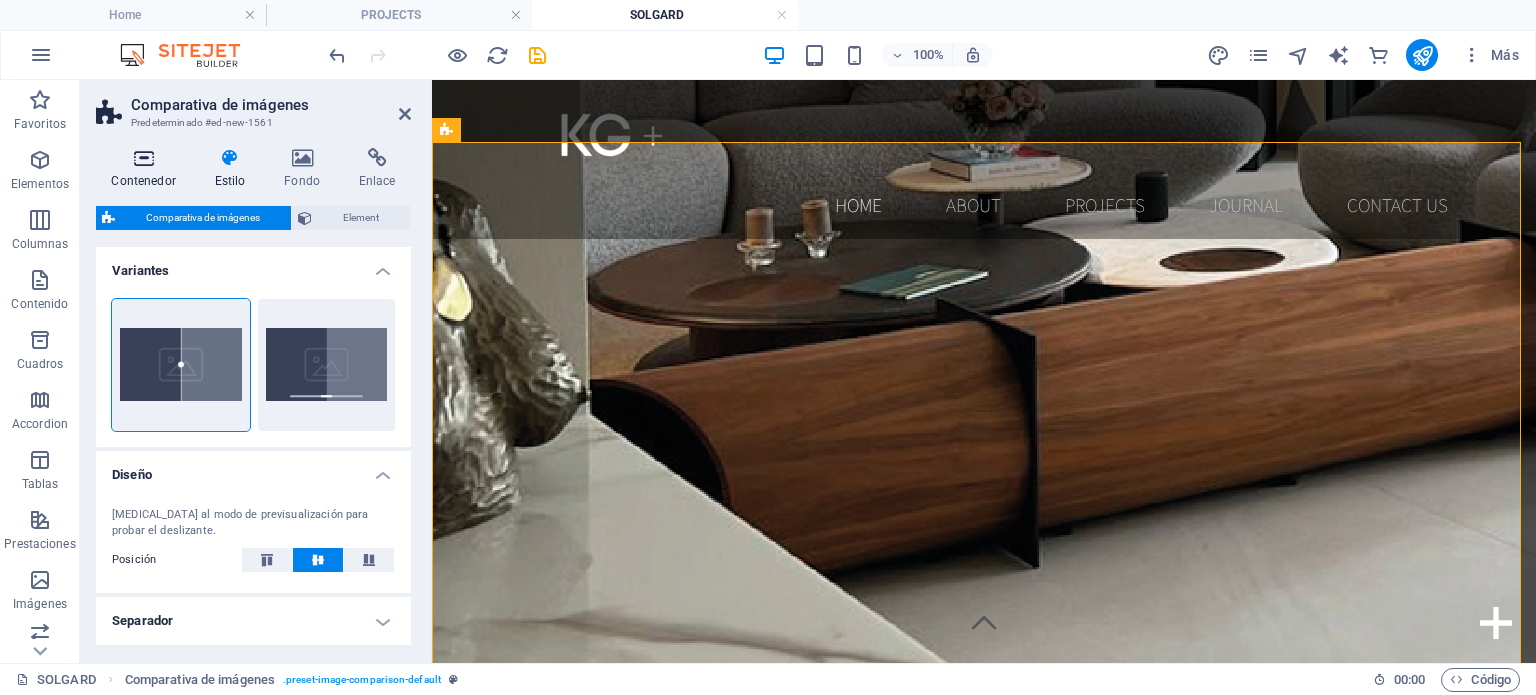 click on "Contenedor" at bounding box center (147, 169) 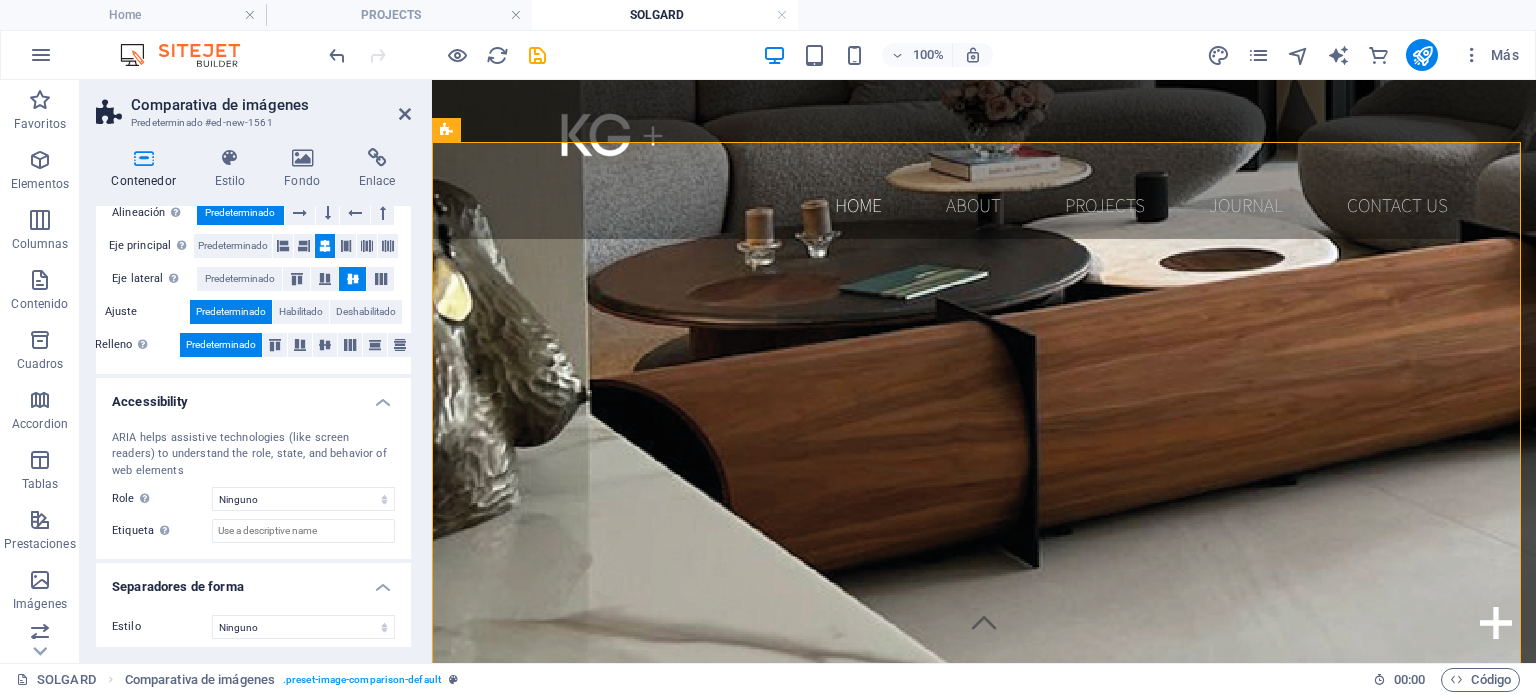 scroll, scrollTop: 356, scrollLeft: 0, axis: vertical 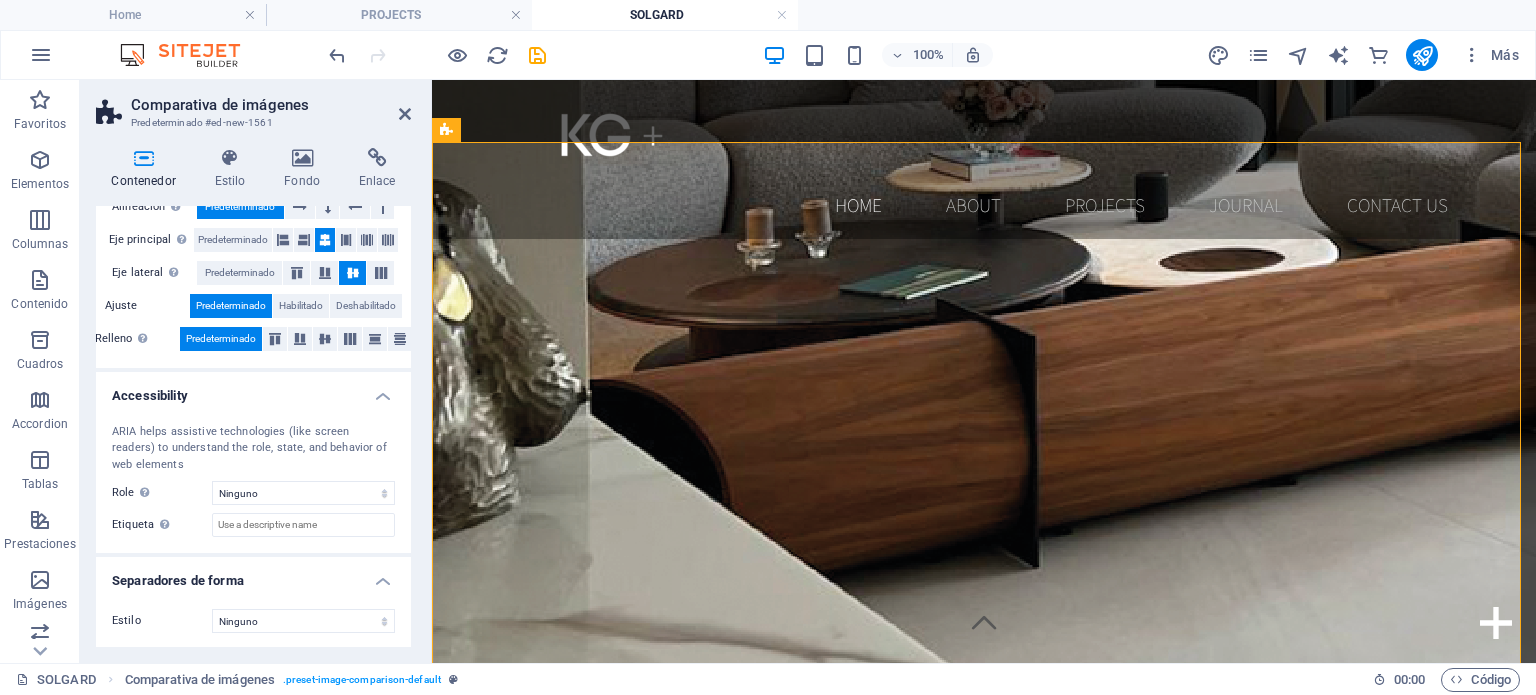 click at bounding box center (984, 3935) 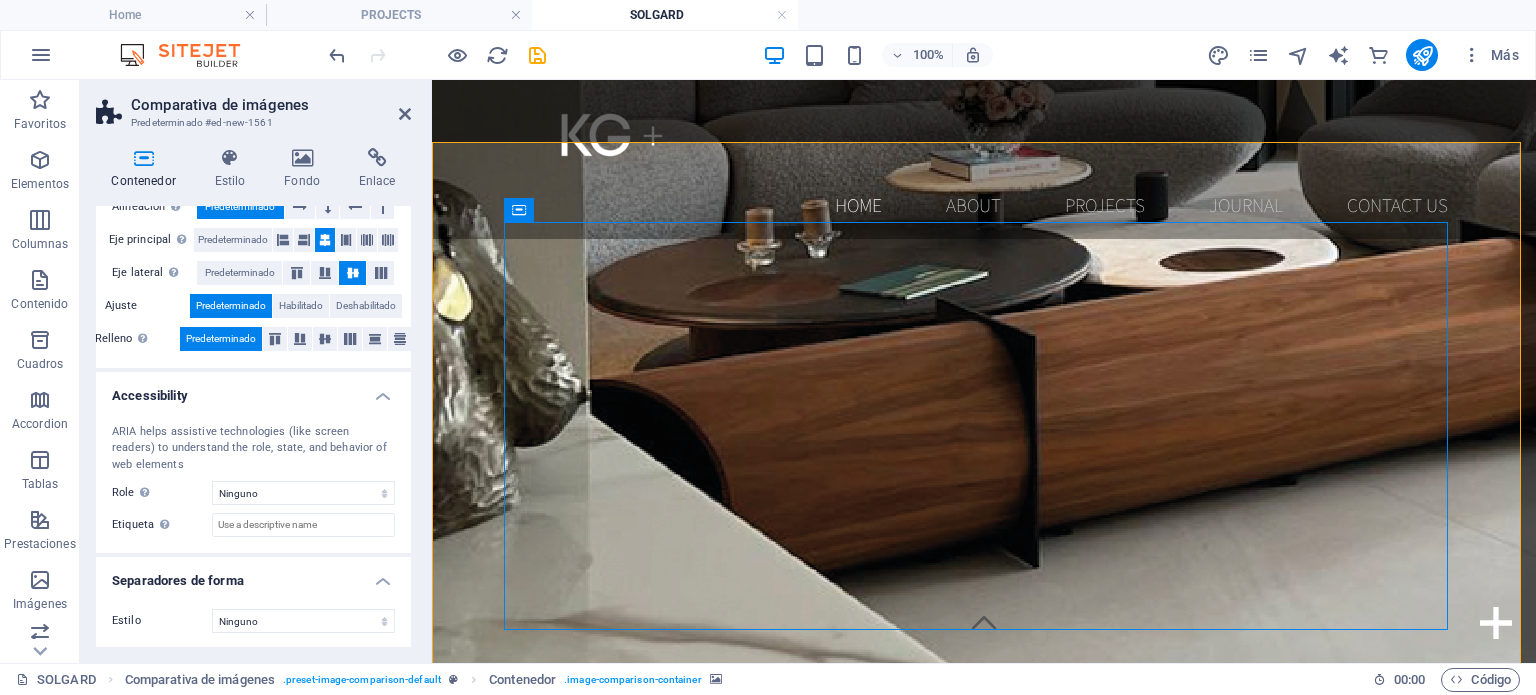 click at bounding box center (984, 3935) 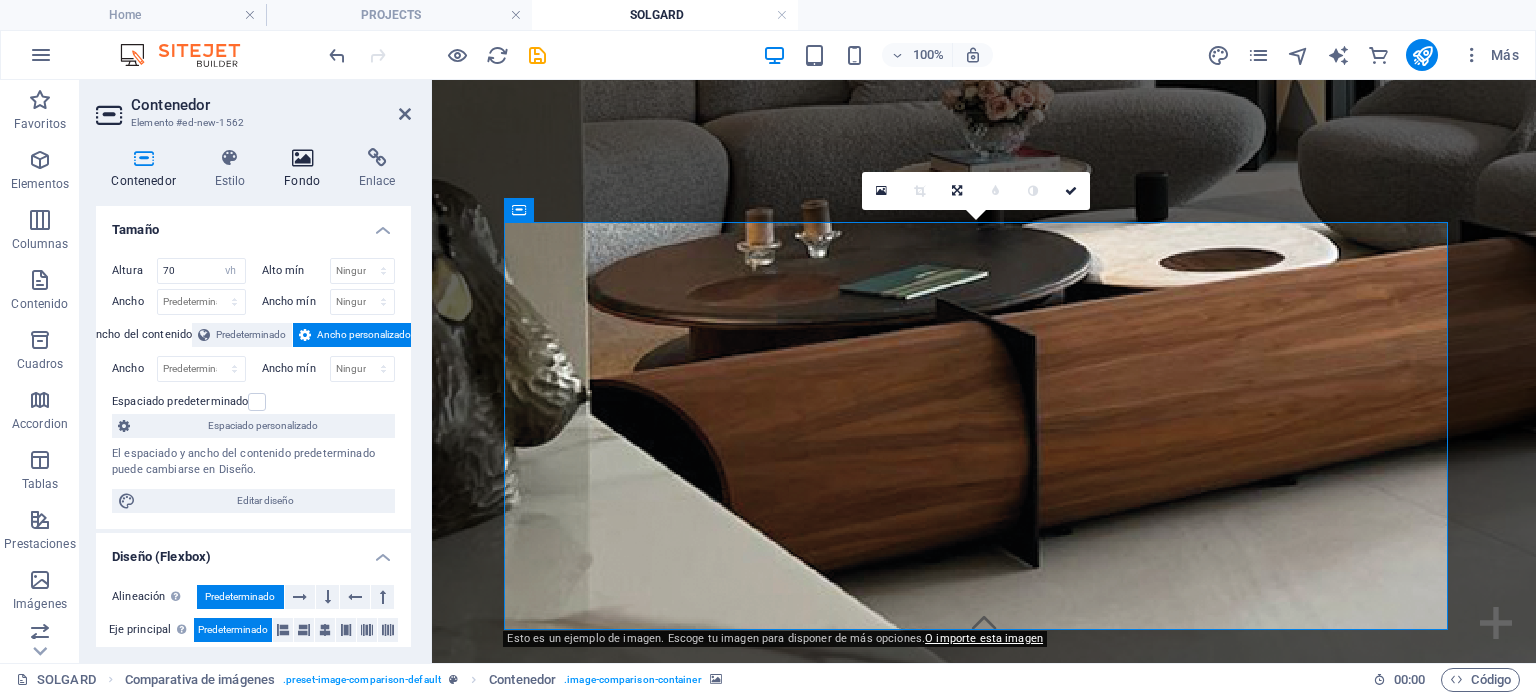 click on "Fondo" at bounding box center (306, 169) 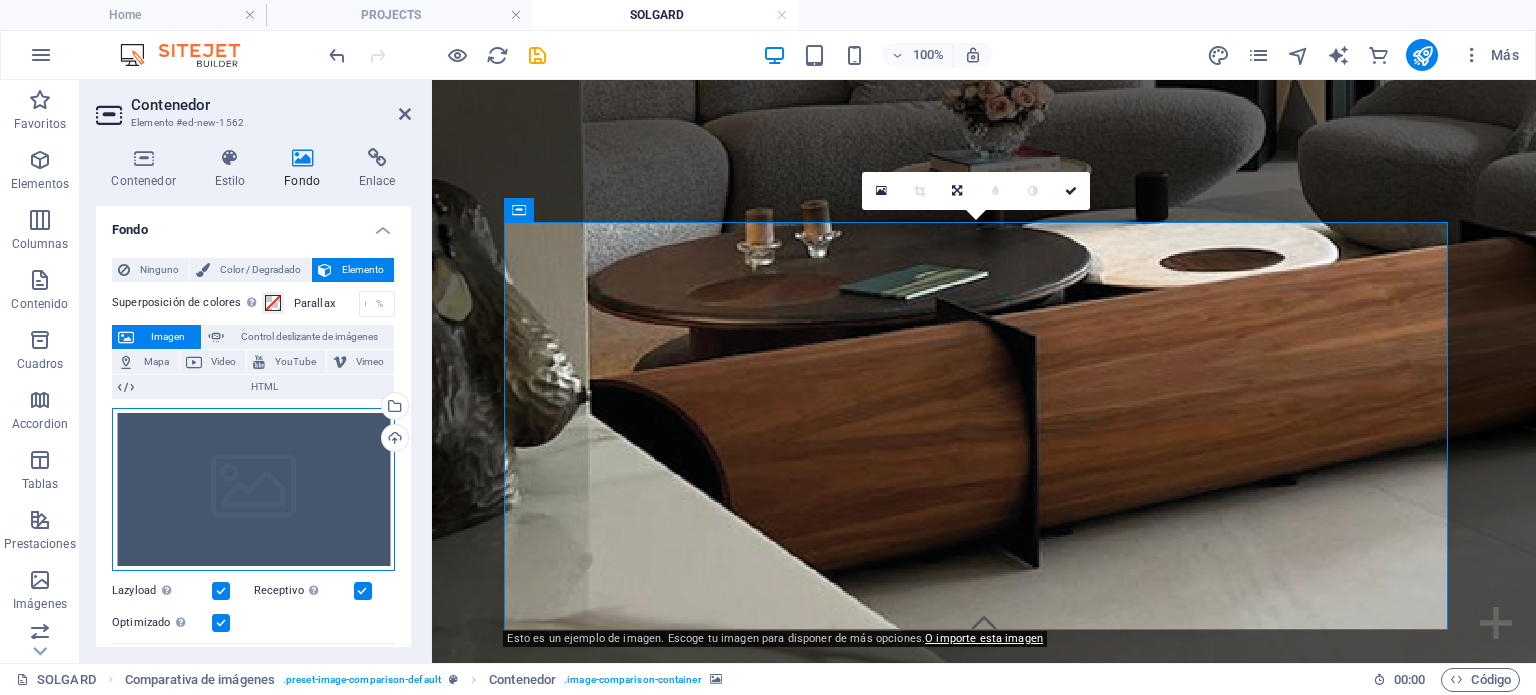 click on "Arrastra archivos aquí, haz clic para escoger archivos o  selecciona archivos de Archivos o de nuestra galería gratuita de fotos y vídeos" at bounding box center [253, 490] 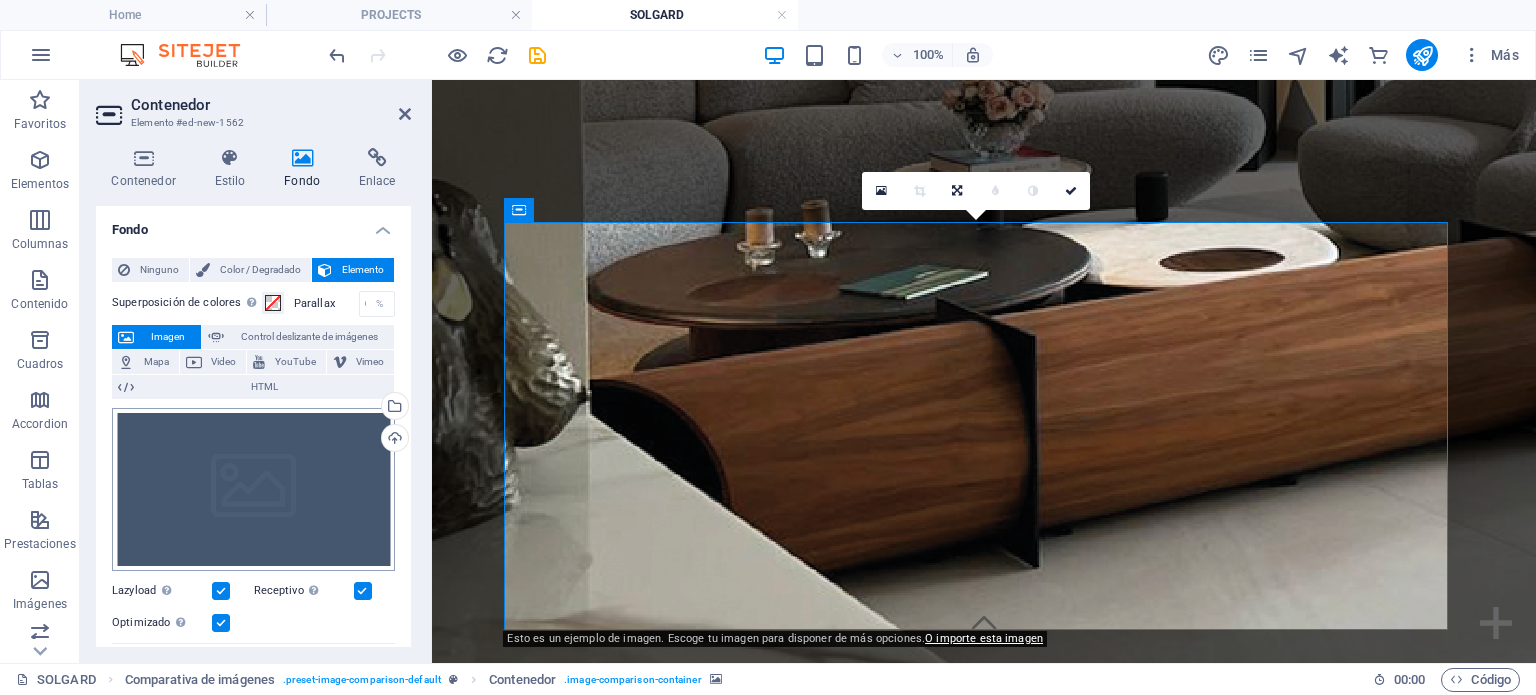 scroll, scrollTop: 3223, scrollLeft: 0, axis: vertical 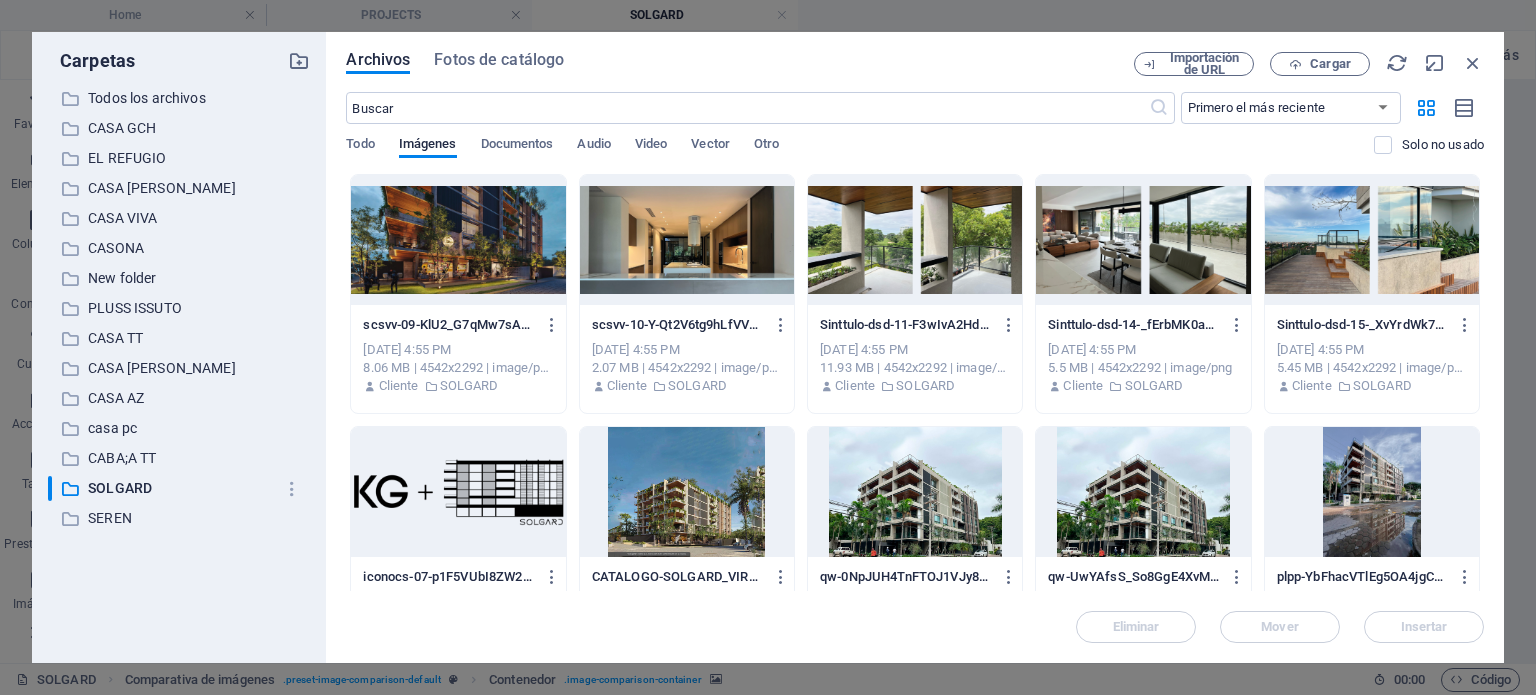 click at bounding box center [1143, 492] 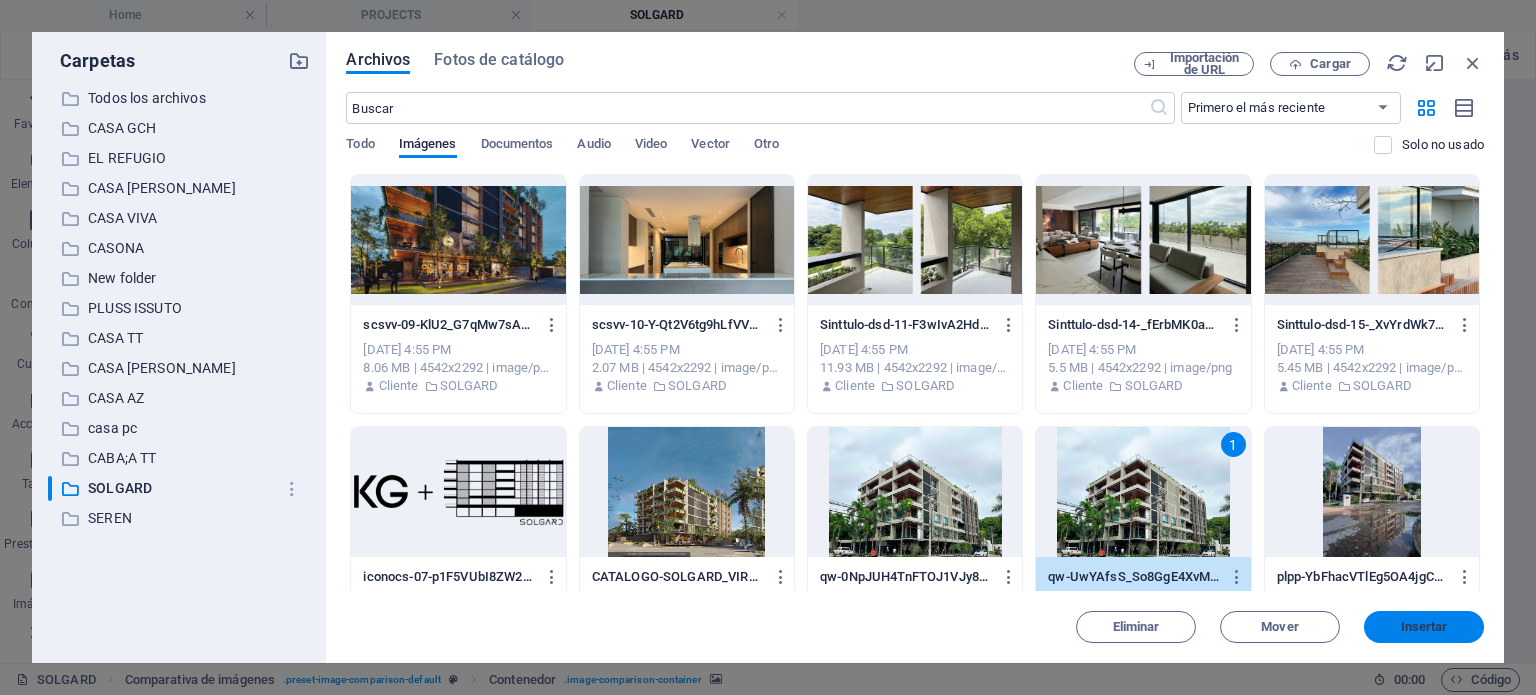 drag, startPoint x: 1426, startPoint y: 612, endPoint x: 968, endPoint y: 535, distance: 464.4276 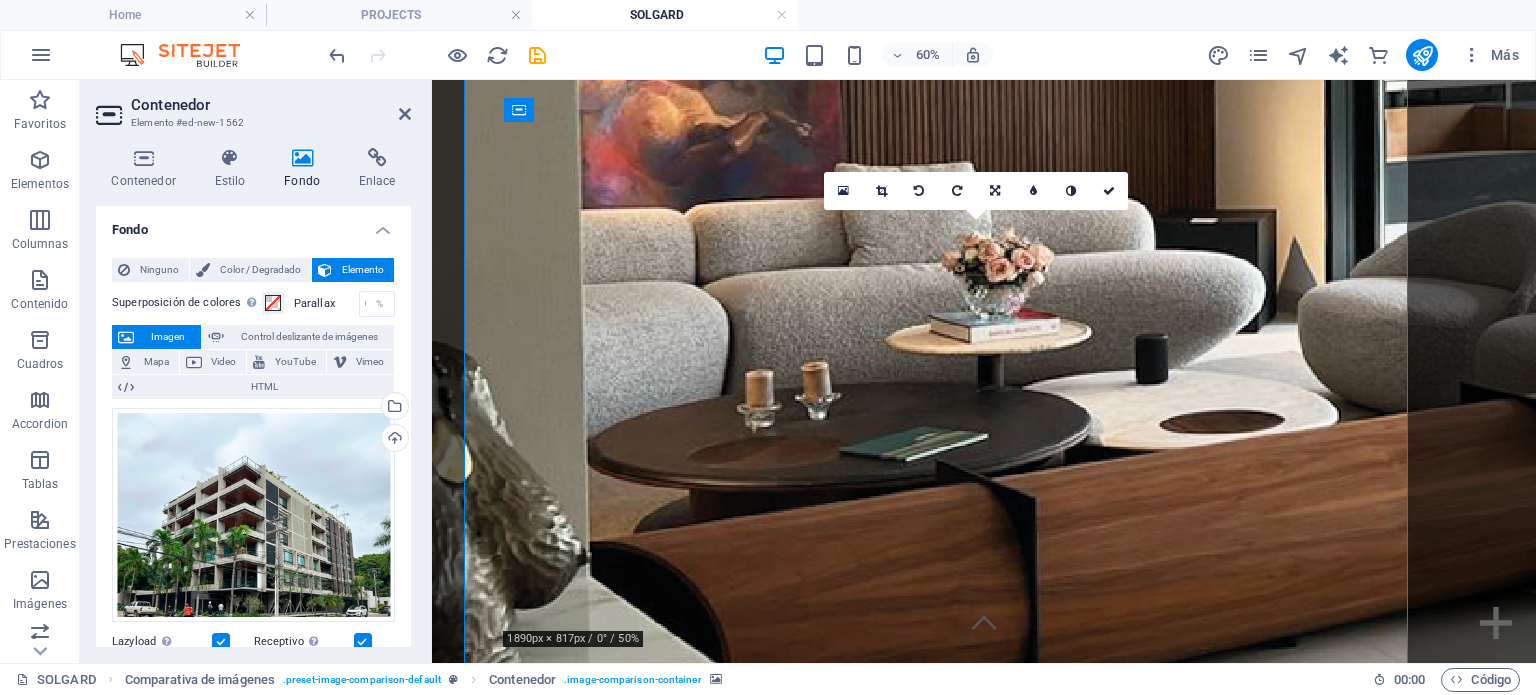 scroll, scrollTop: 3385, scrollLeft: 0, axis: vertical 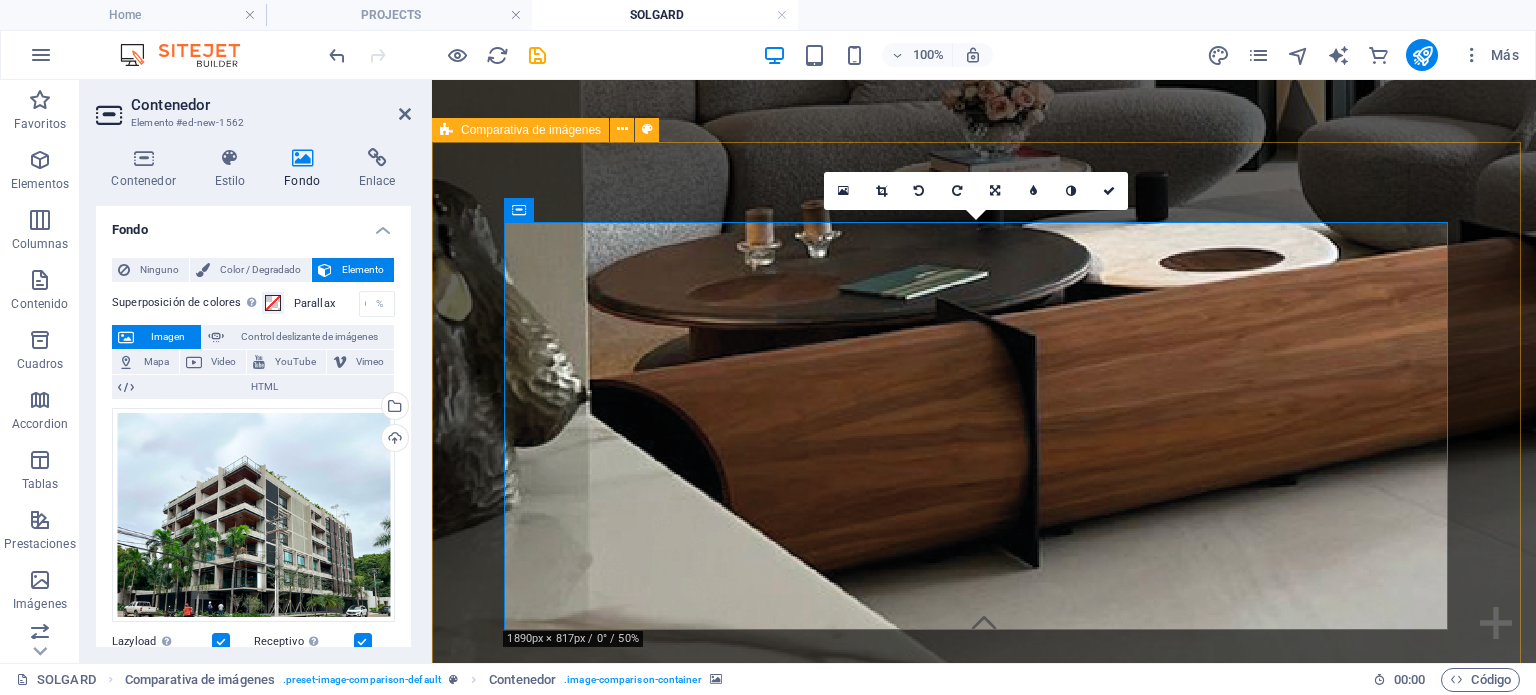 click at bounding box center [984, 3935] 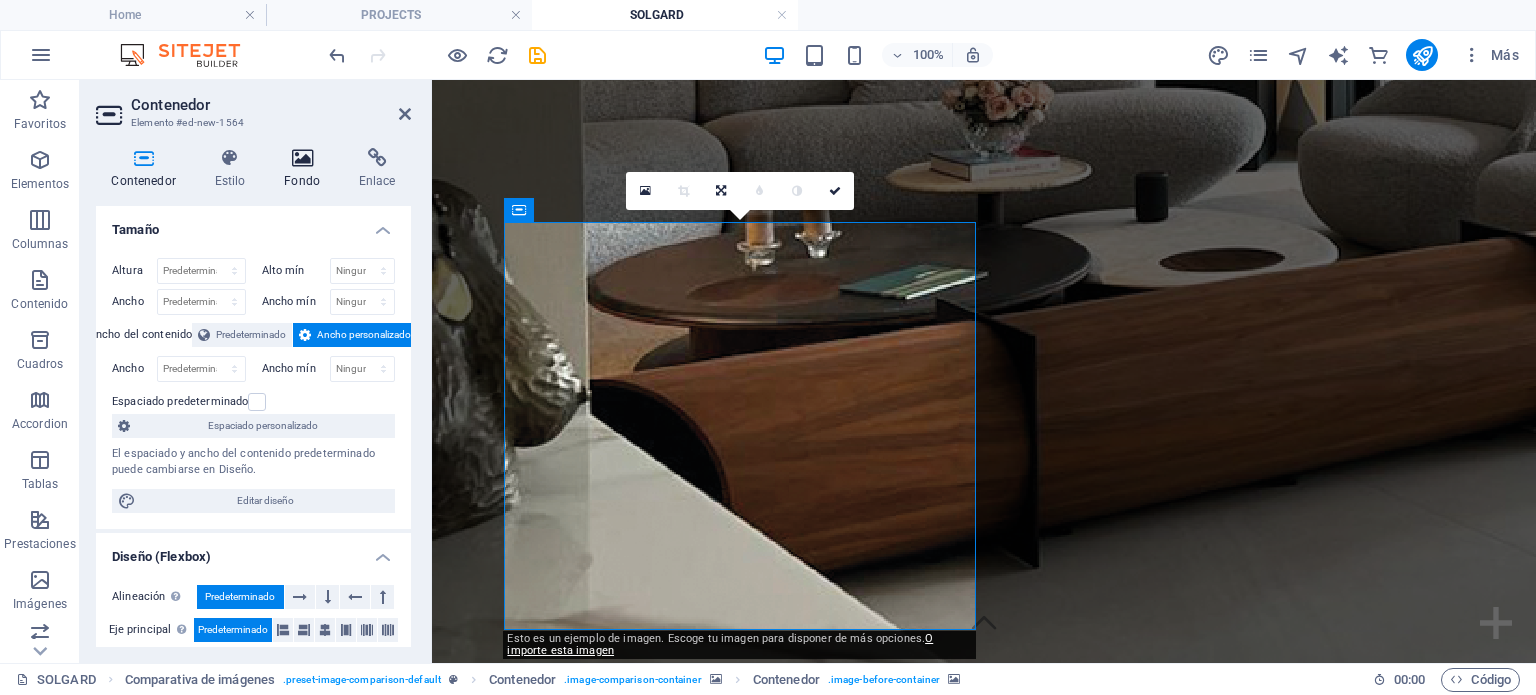 click at bounding box center (302, 158) 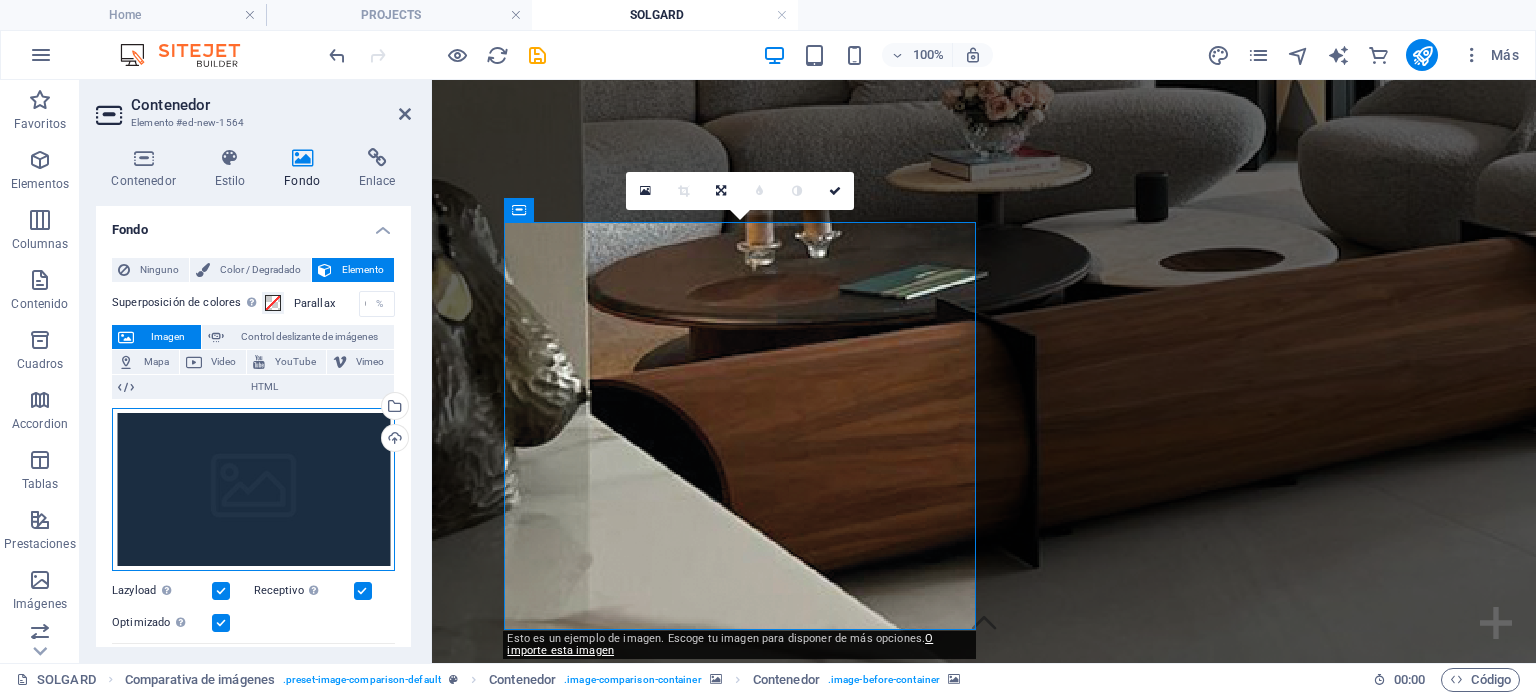 click on "Arrastra archivos aquí, haz clic para escoger archivos o  selecciona archivos de Archivos o de nuestra galería gratuita de fotos y vídeos" at bounding box center (253, 490) 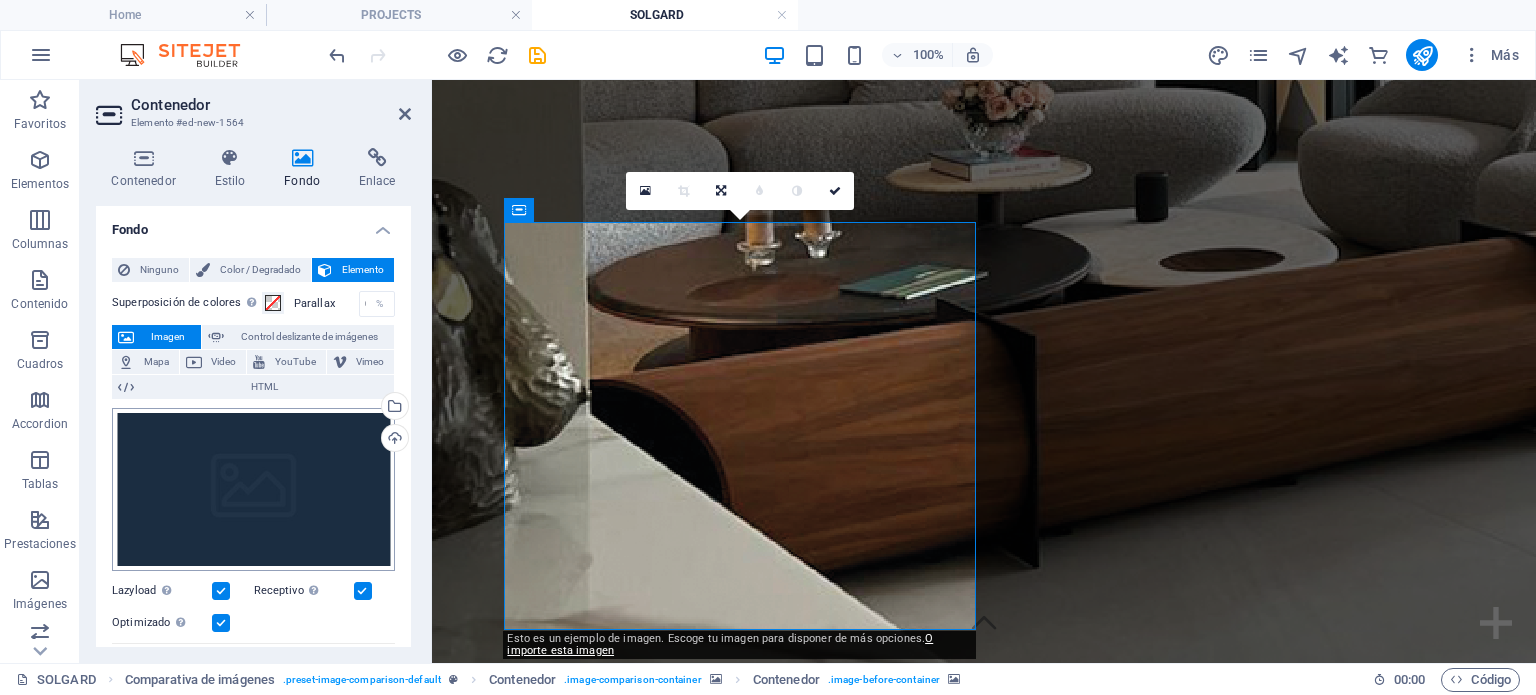 scroll, scrollTop: 3223, scrollLeft: 0, axis: vertical 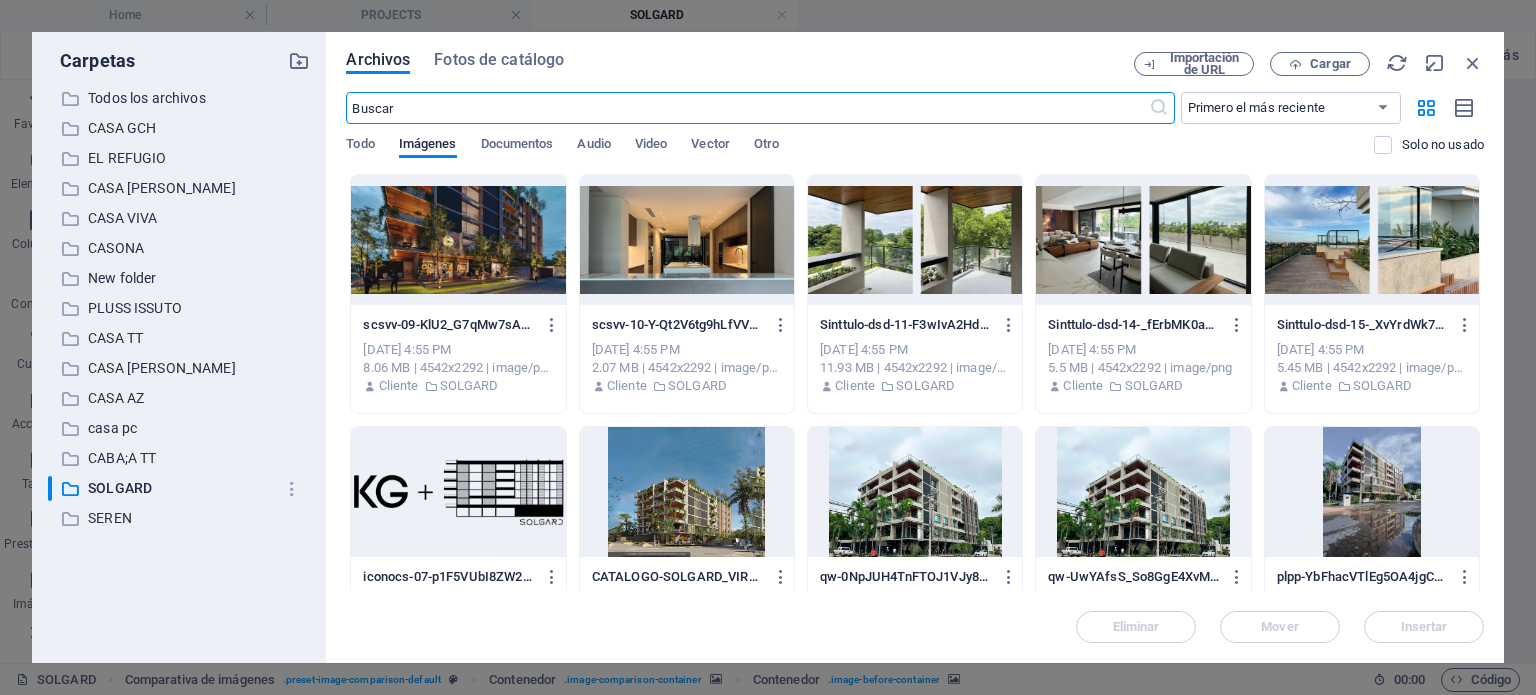 click at bounding box center [687, 492] 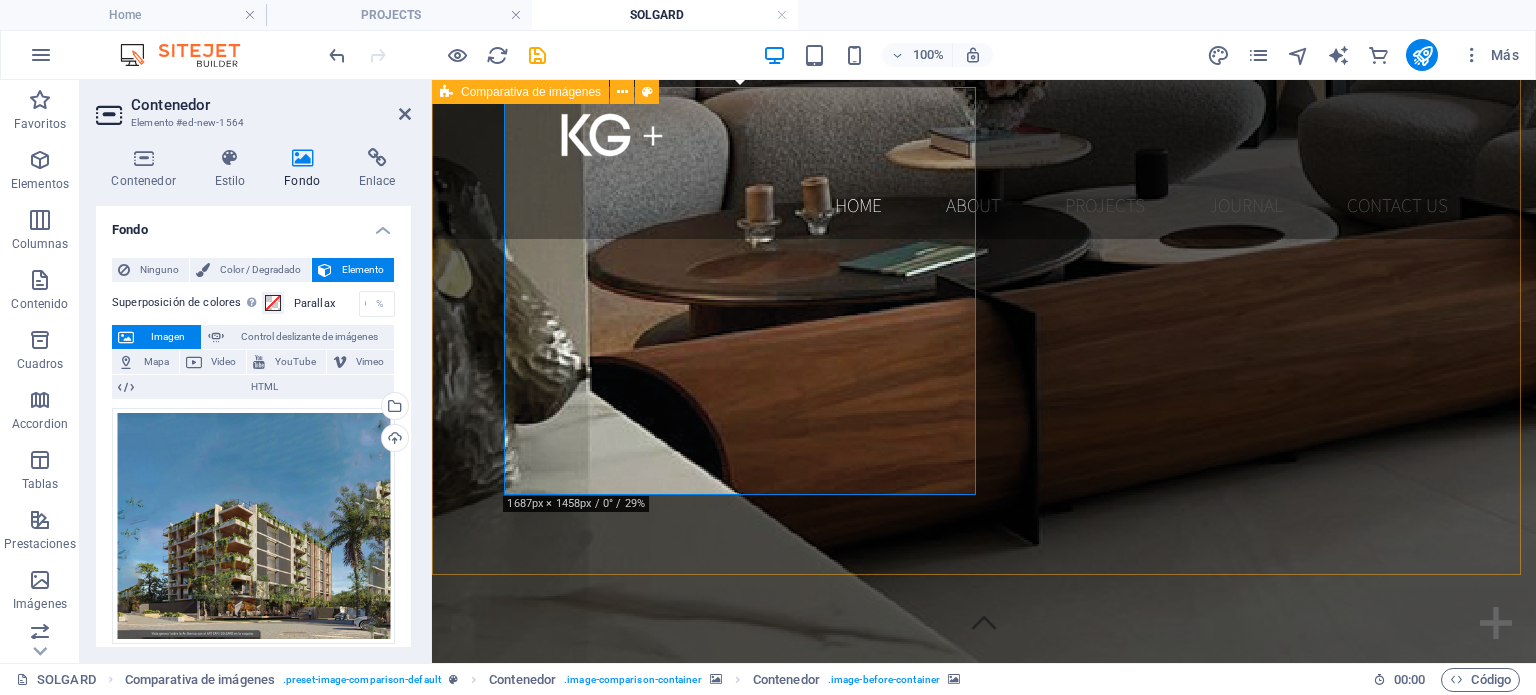 scroll, scrollTop: 3385, scrollLeft: 0, axis: vertical 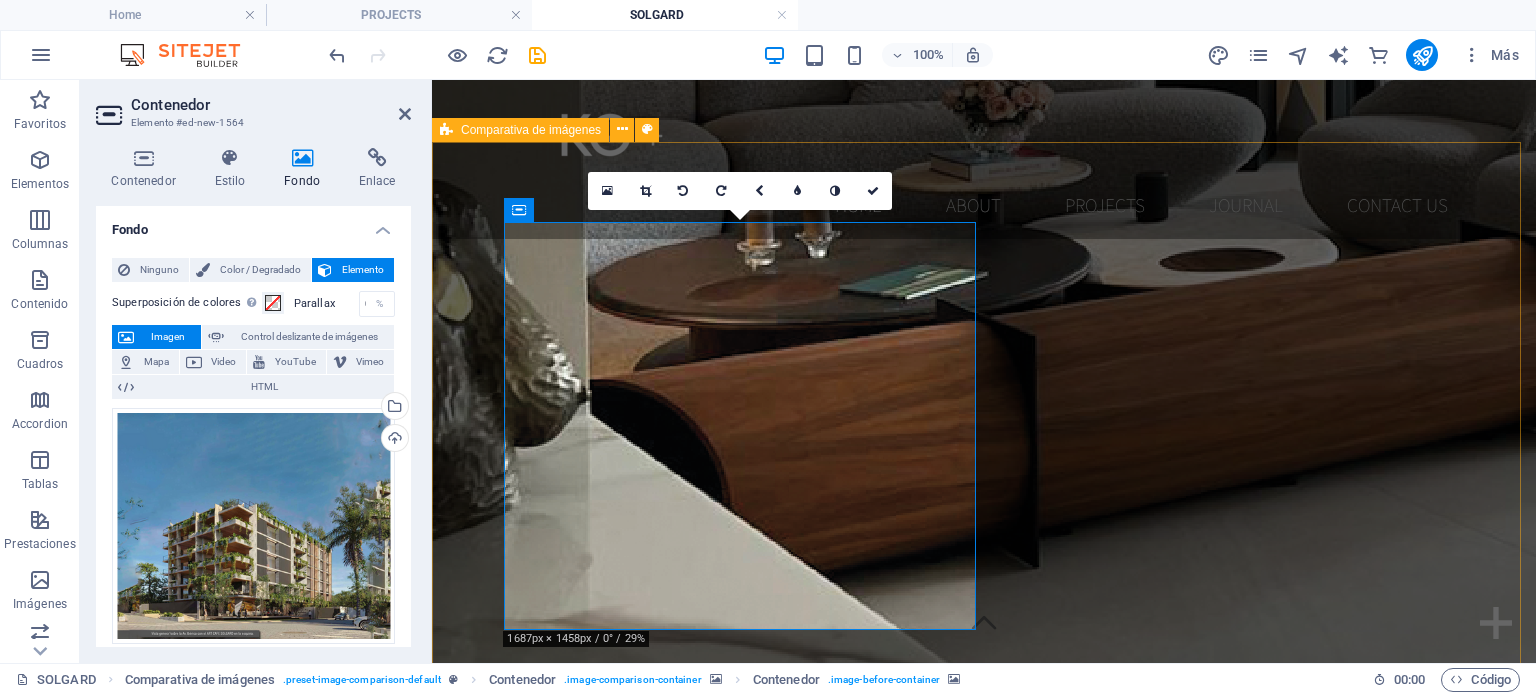 click at bounding box center (984, 3935) 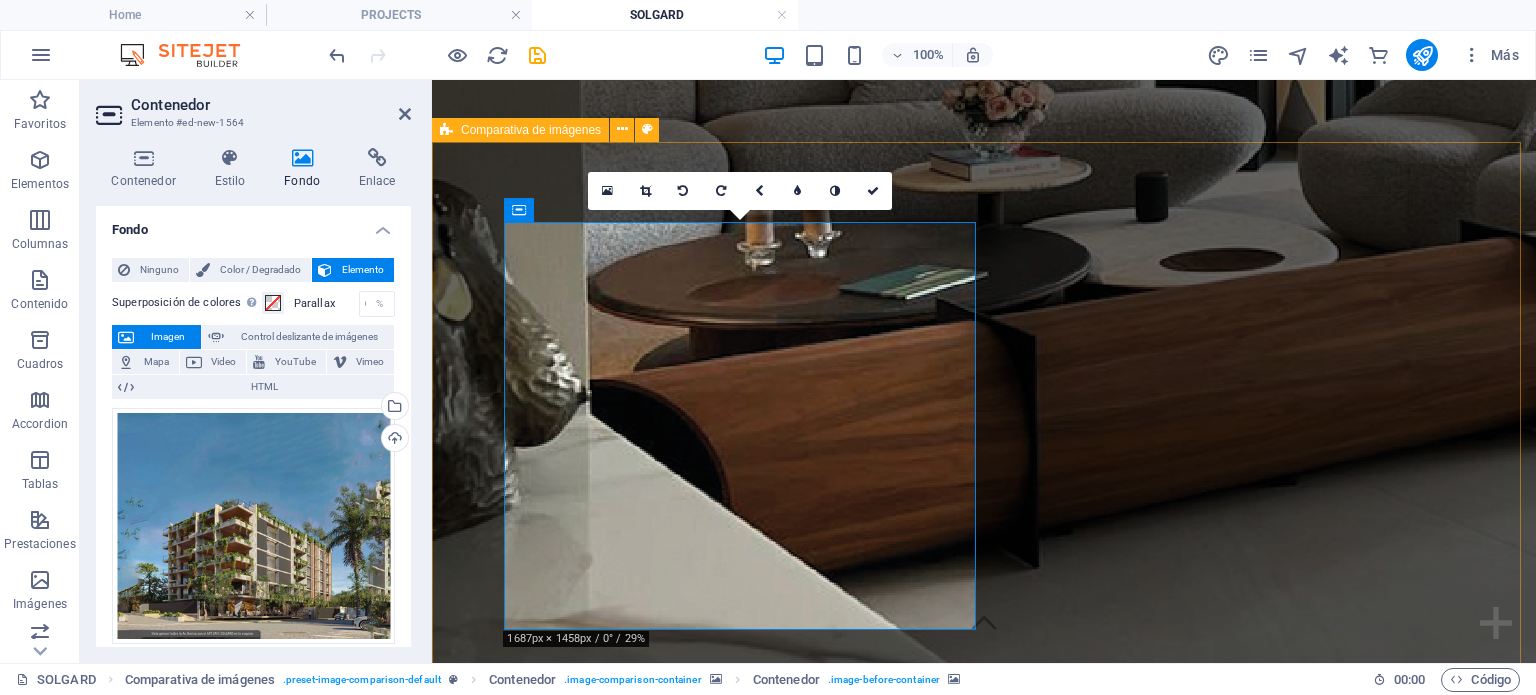 click at bounding box center (984, 3935) 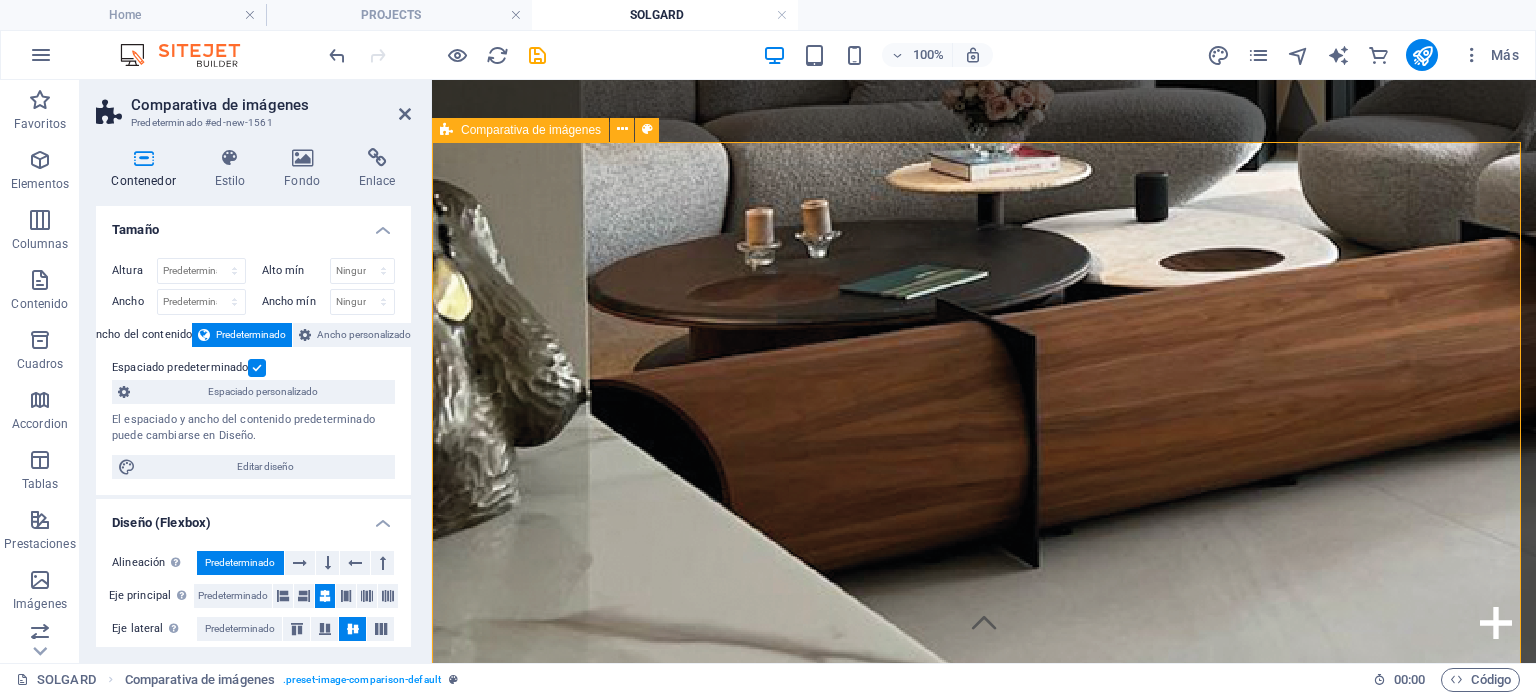 click at bounding box center [984, 3935] 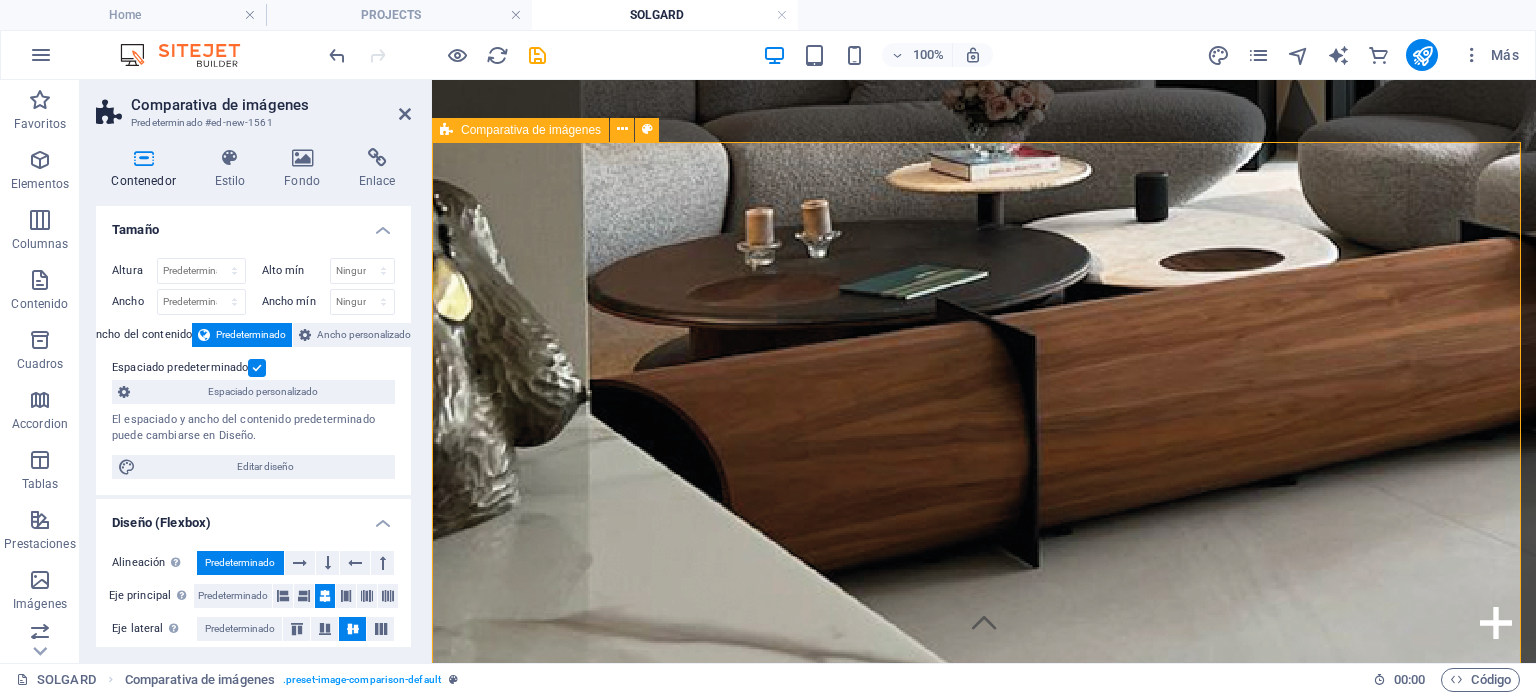 click at bounding box center (984, 3935) 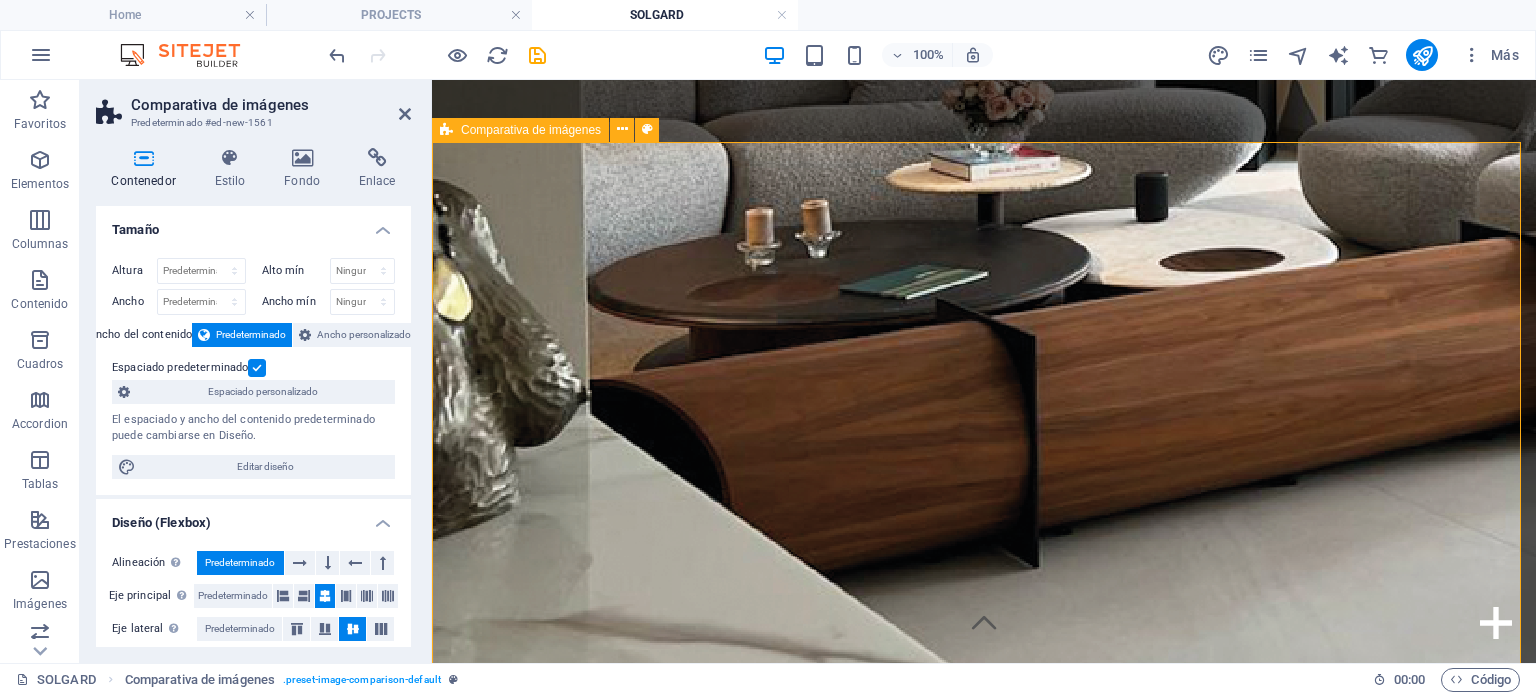 click at bounding box center (984, 3935) 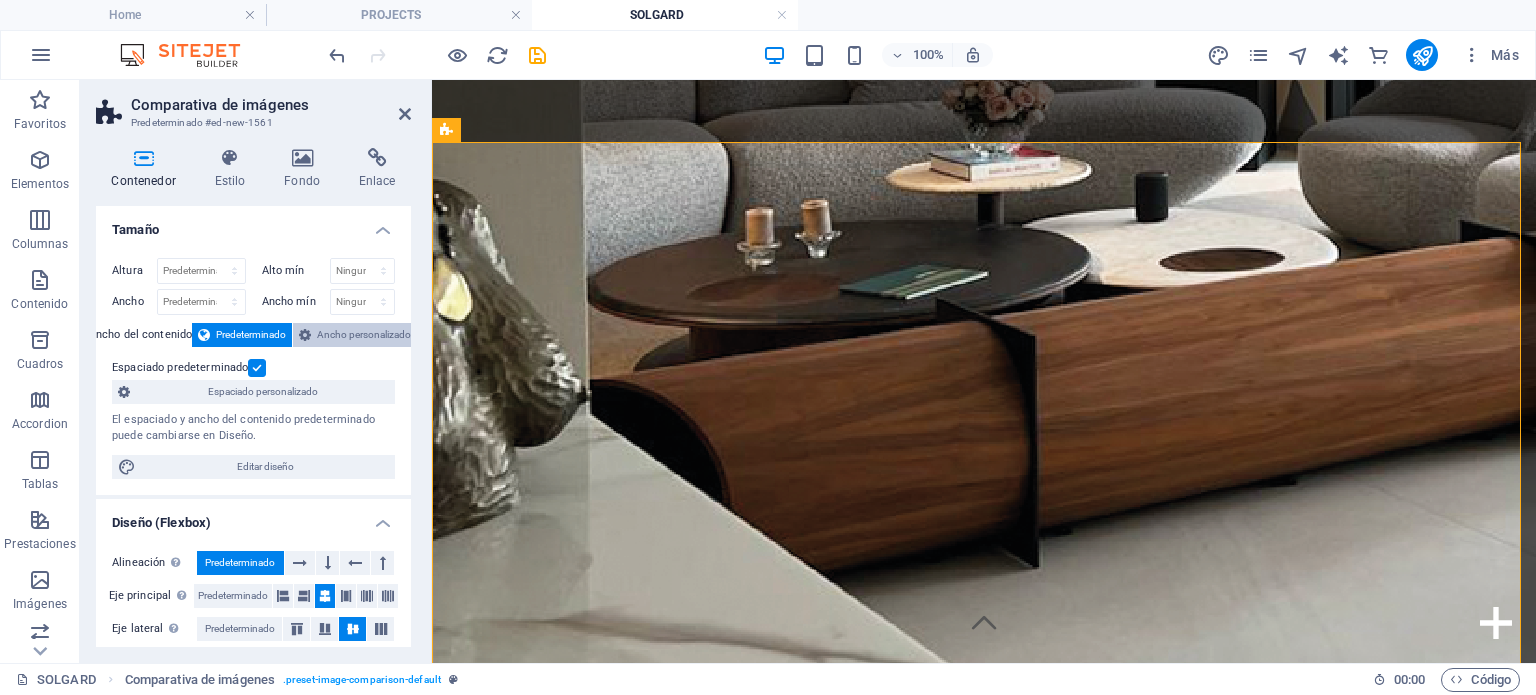 click on "Ancho personalizado" at bounding box center (355, 335) 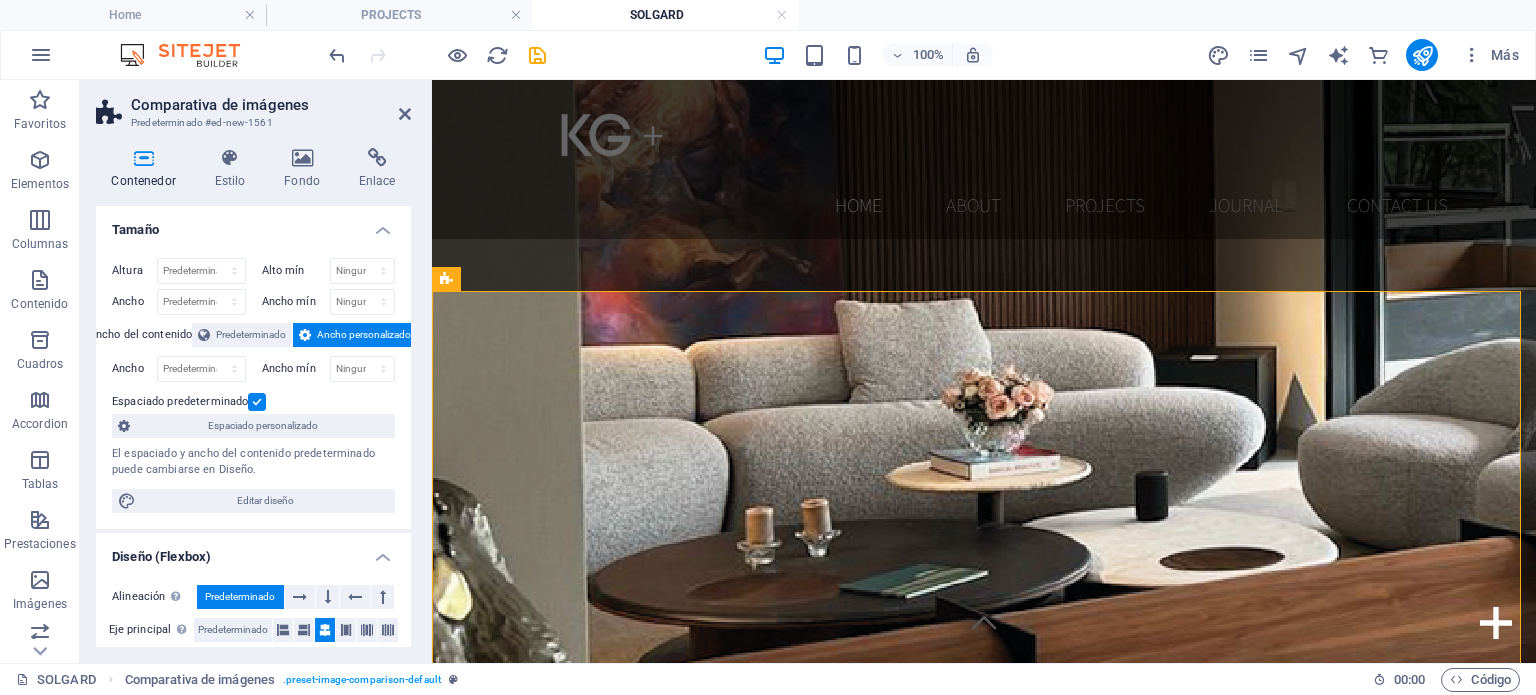 scroll, scrollTop: 3085, scrollLeft: 0, axis: vertical 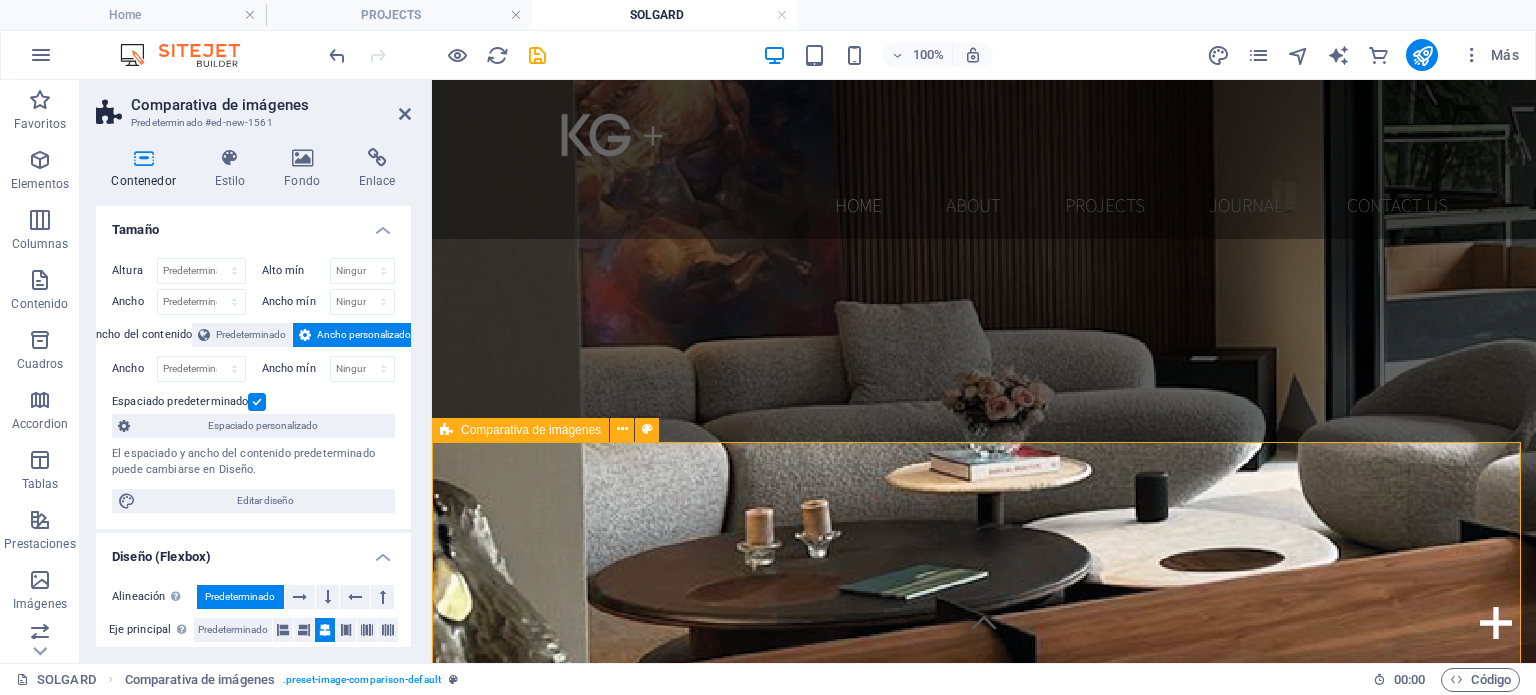 click at bounding box center [984, 4235] 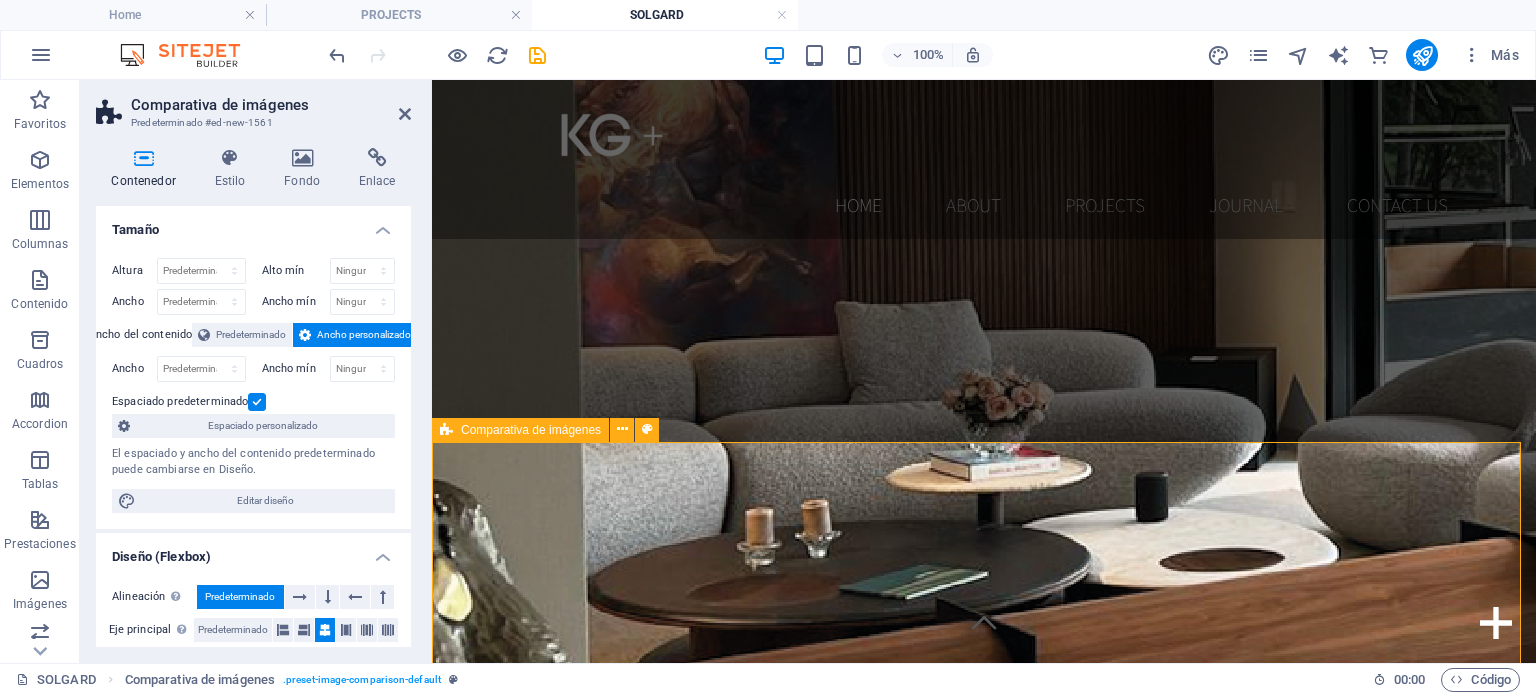 click at bounding box center [984, 4235] 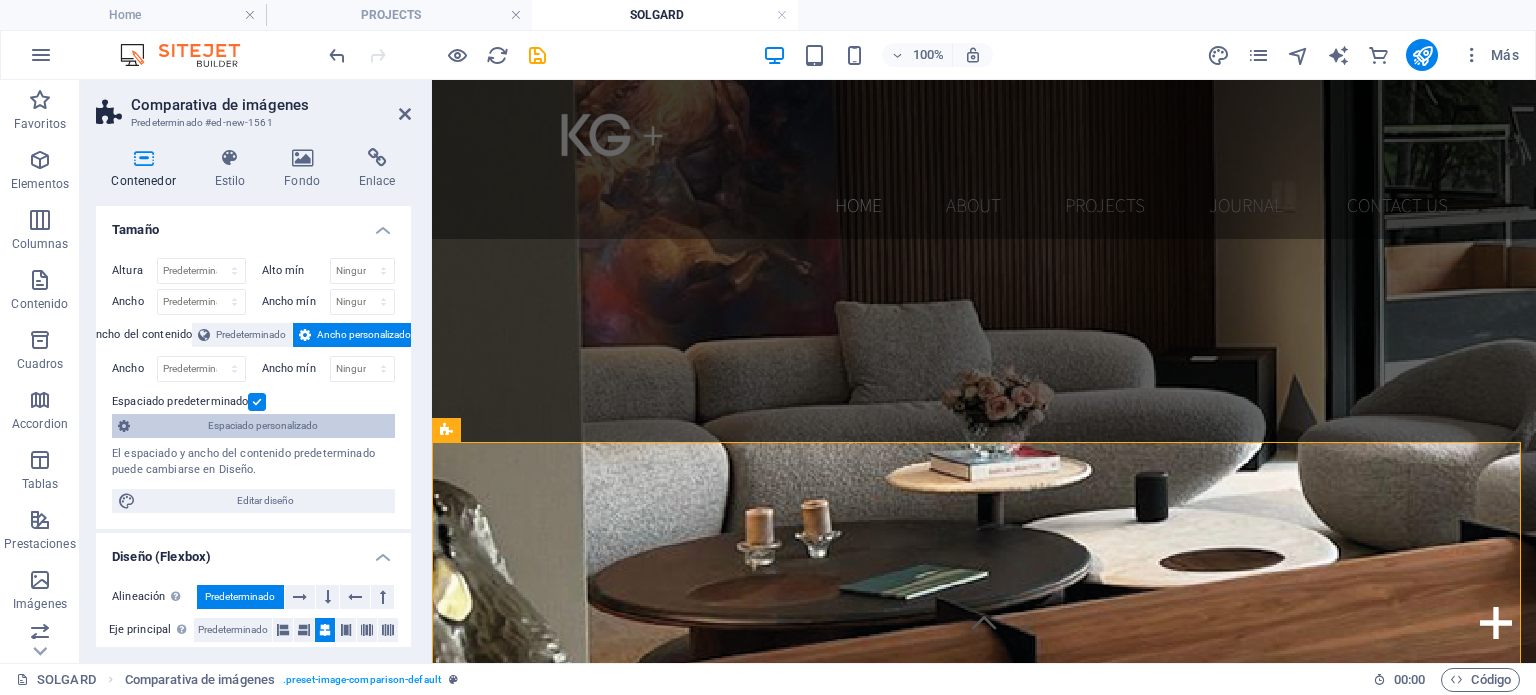 click on "Espaciado personalizado" at bounding box center [262, 426] 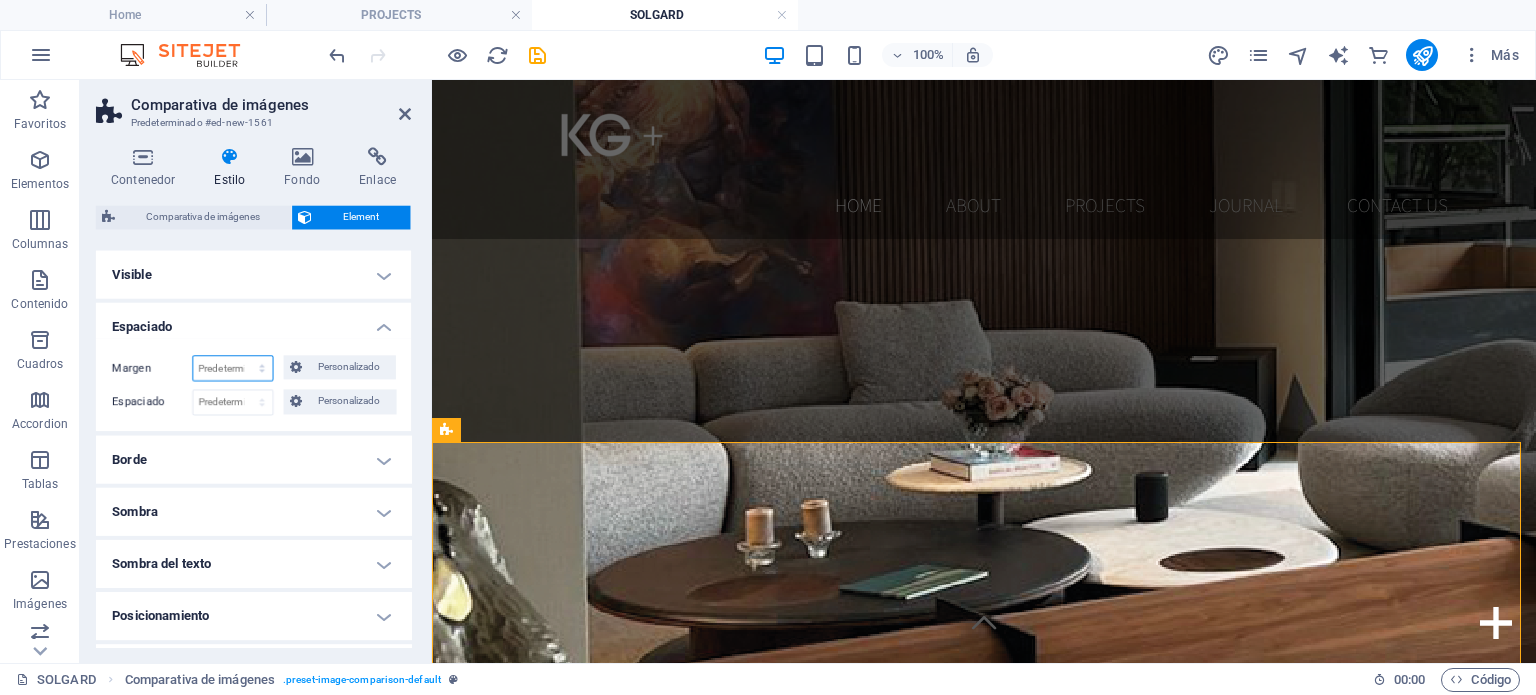 click on "Predeterminado automático px % rem vw vh Personalizado" at bounding box center (232, 368) 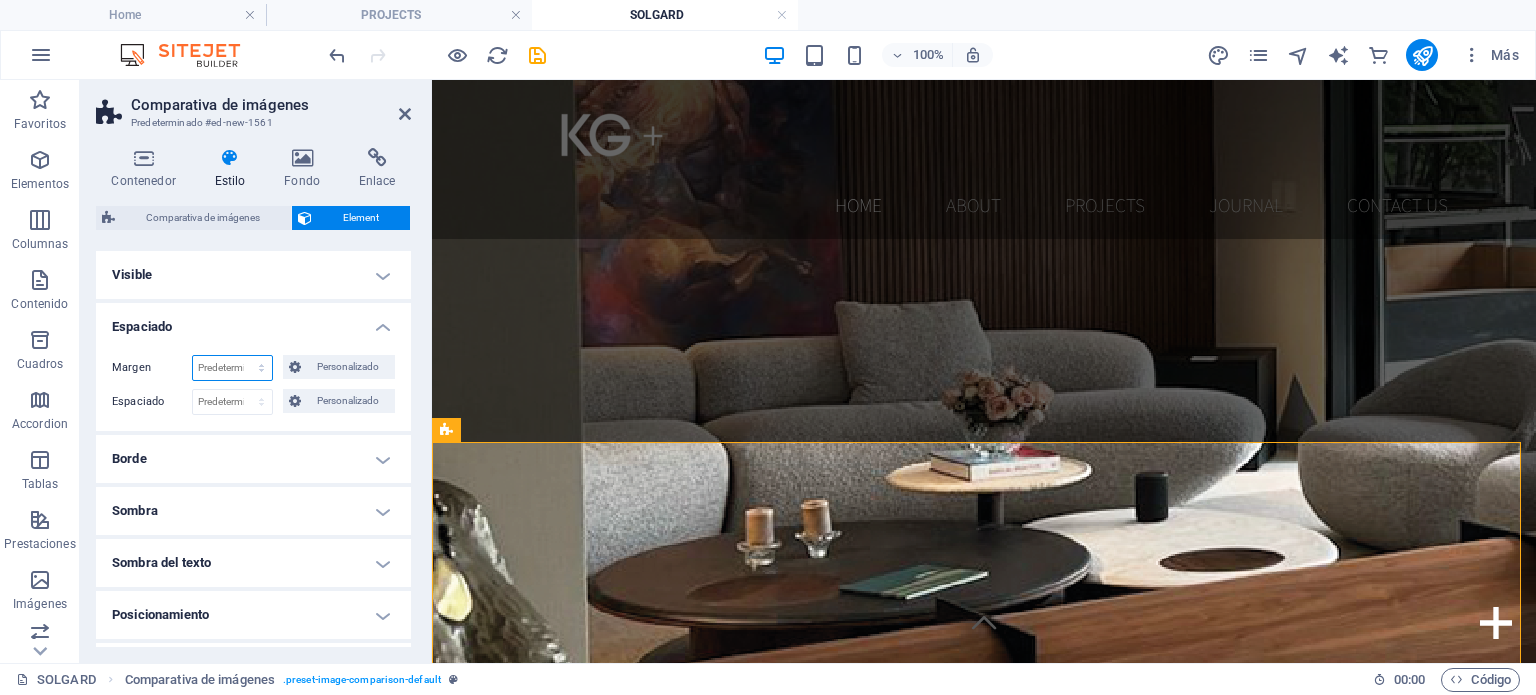 select on "px" 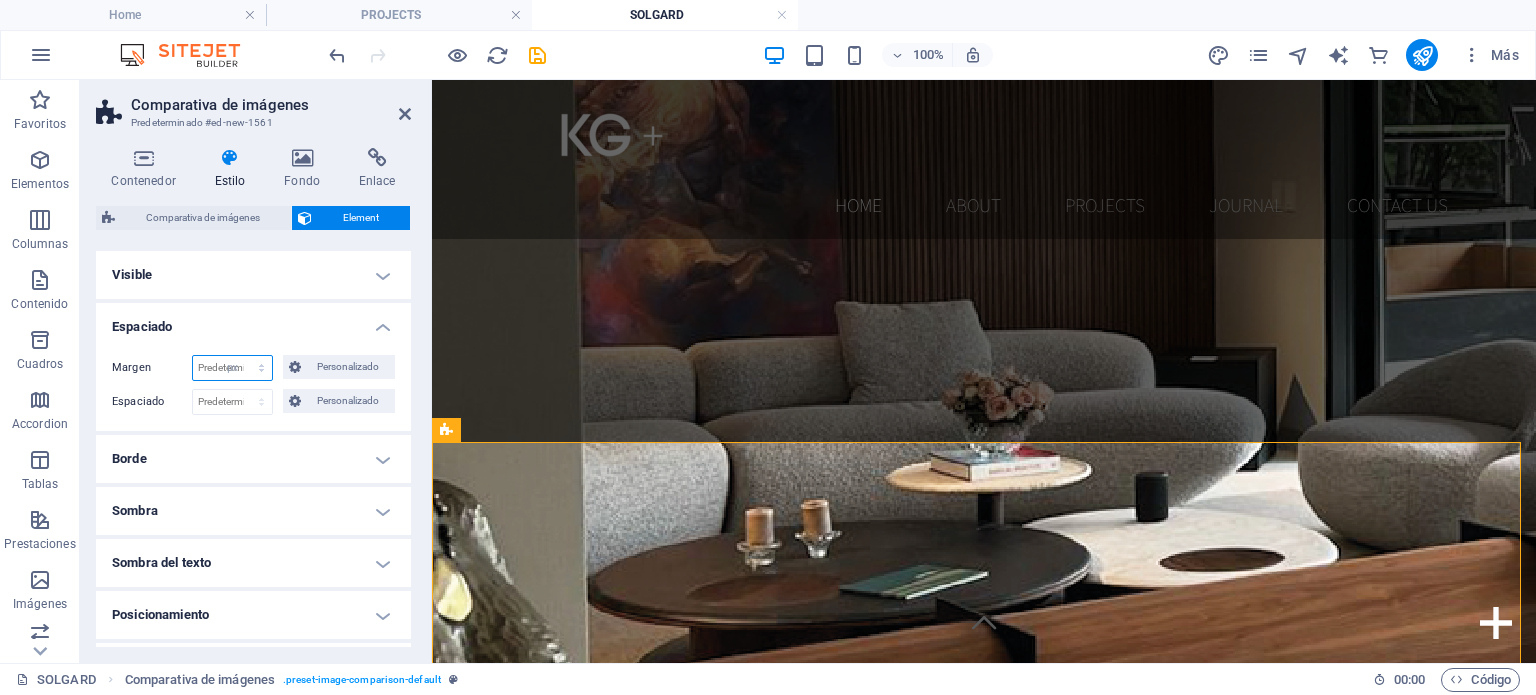 click on "Predeterminado automático px % rem vw vh Personalizado" at bounding box center [232, 368] 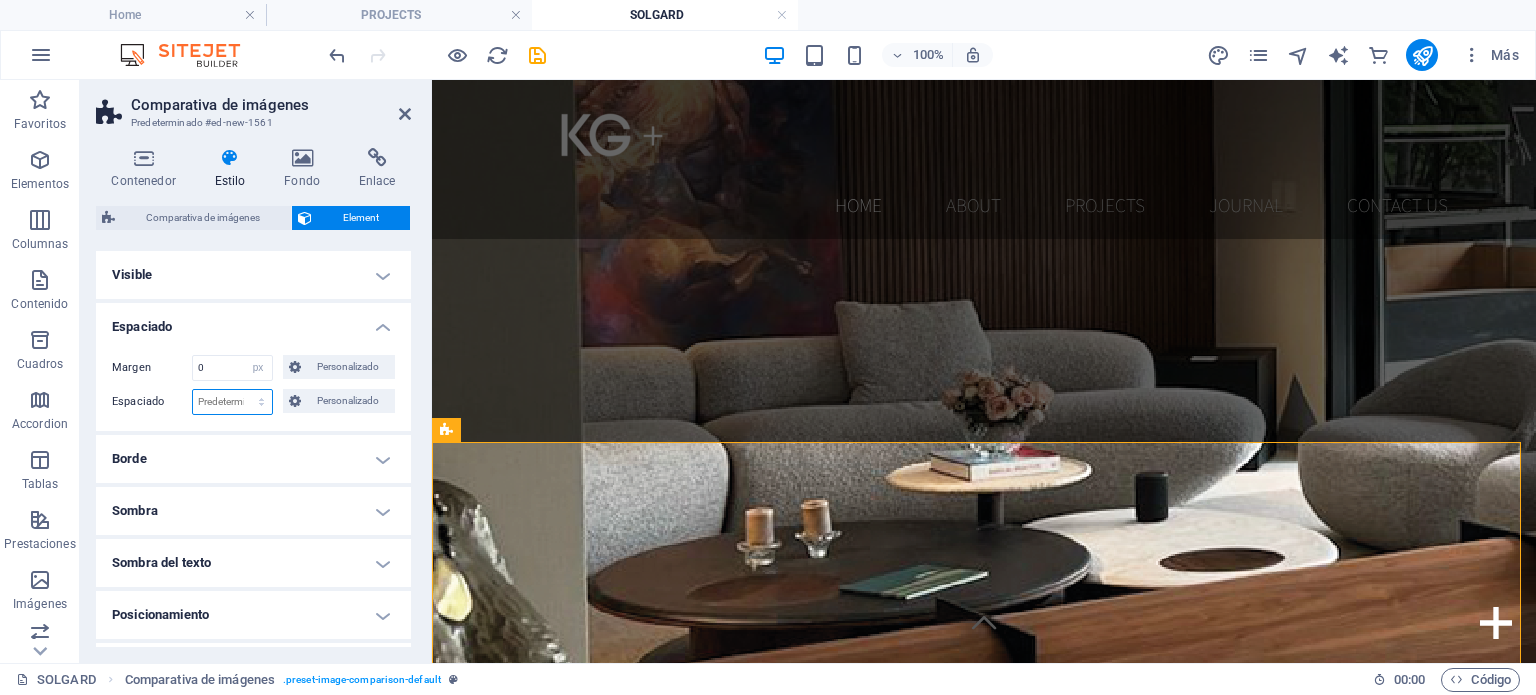 click on "Predeterminado px rem % vh vw Personalizado" at bounding box center [232, 402] 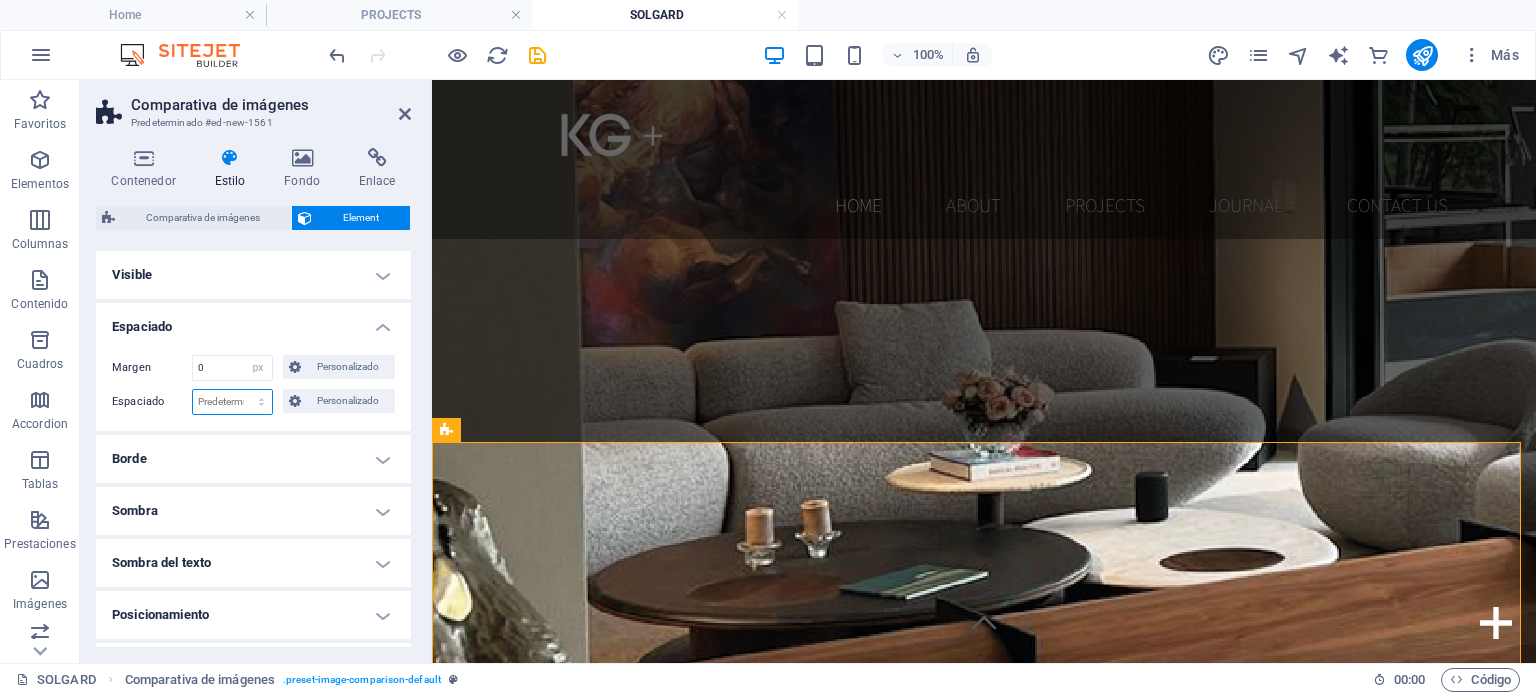 select on "px" 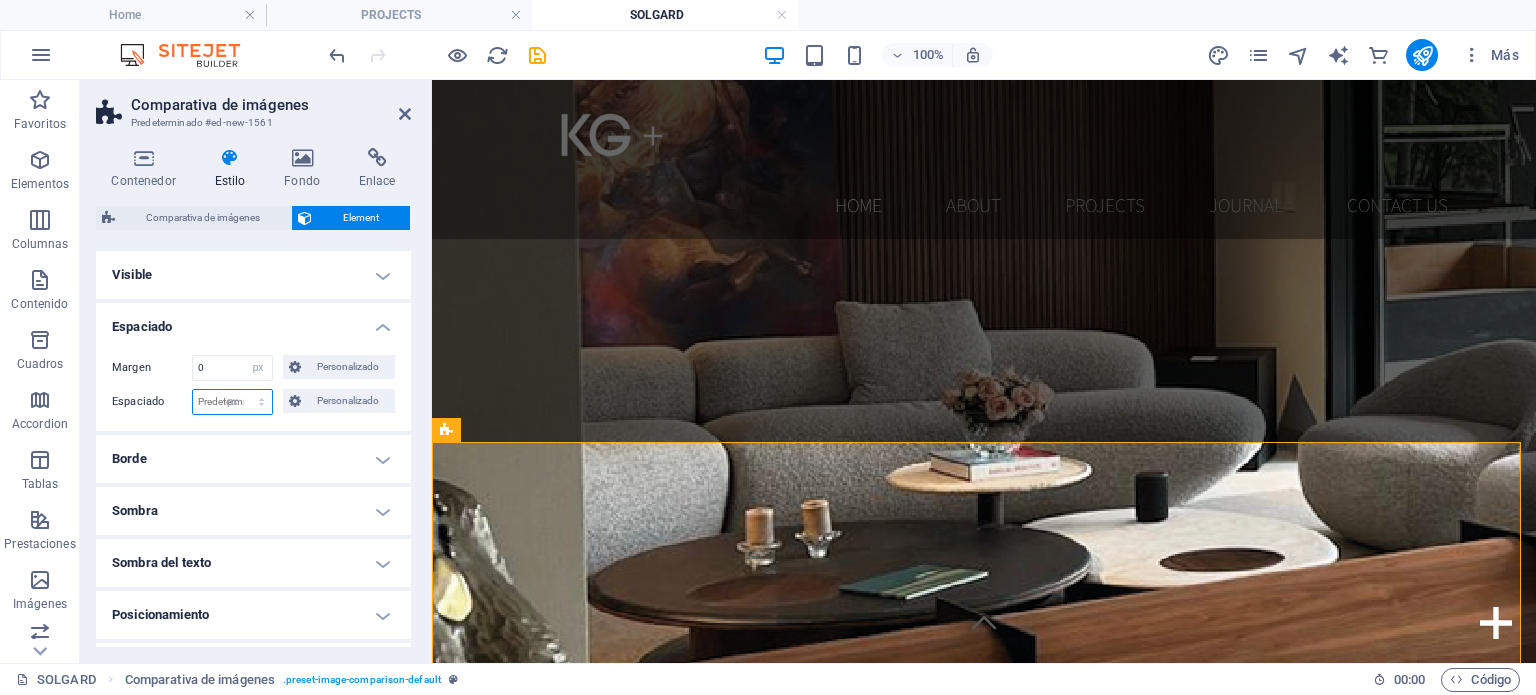click on "Predeterminado px rem % vh vw Personalizado" at bounding box center [232, 402] 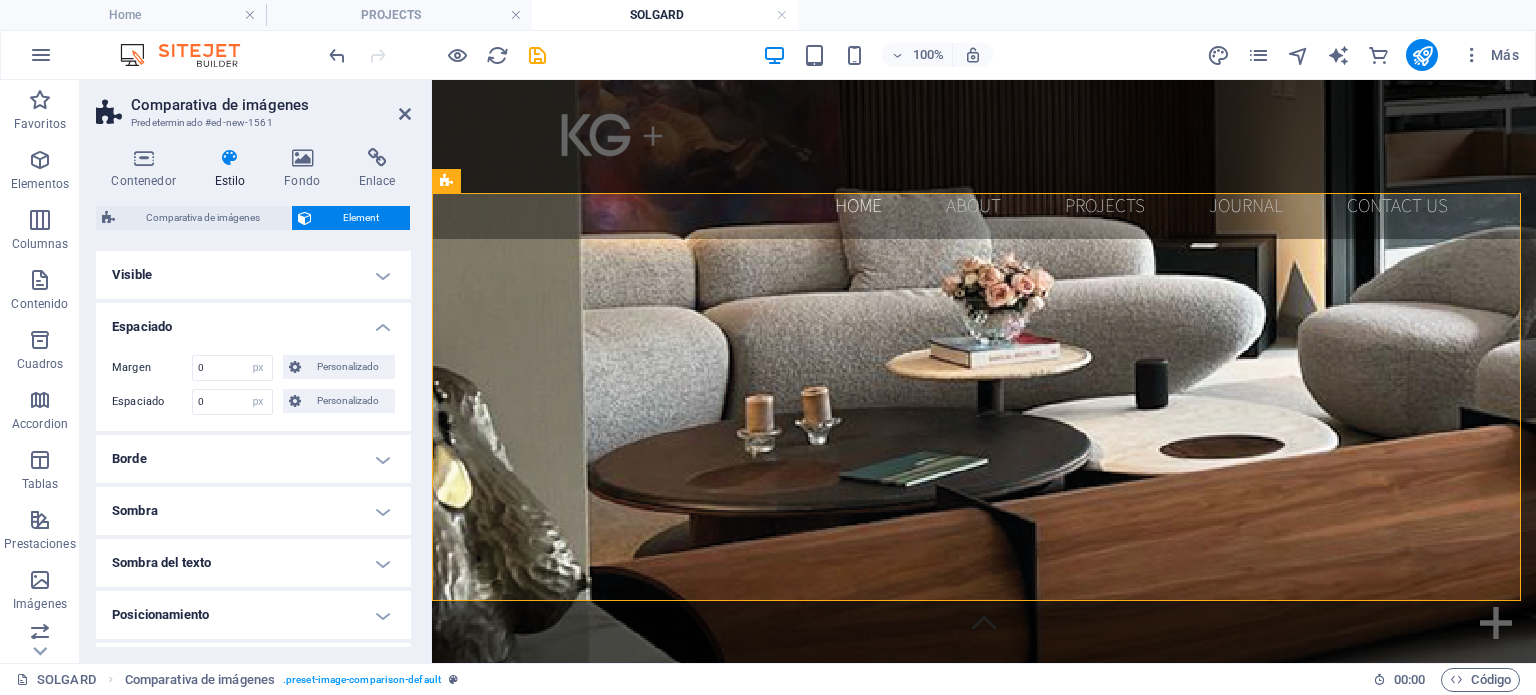 scroll, scrollTop: 3185, scrollLeft: 0, axis: vertical 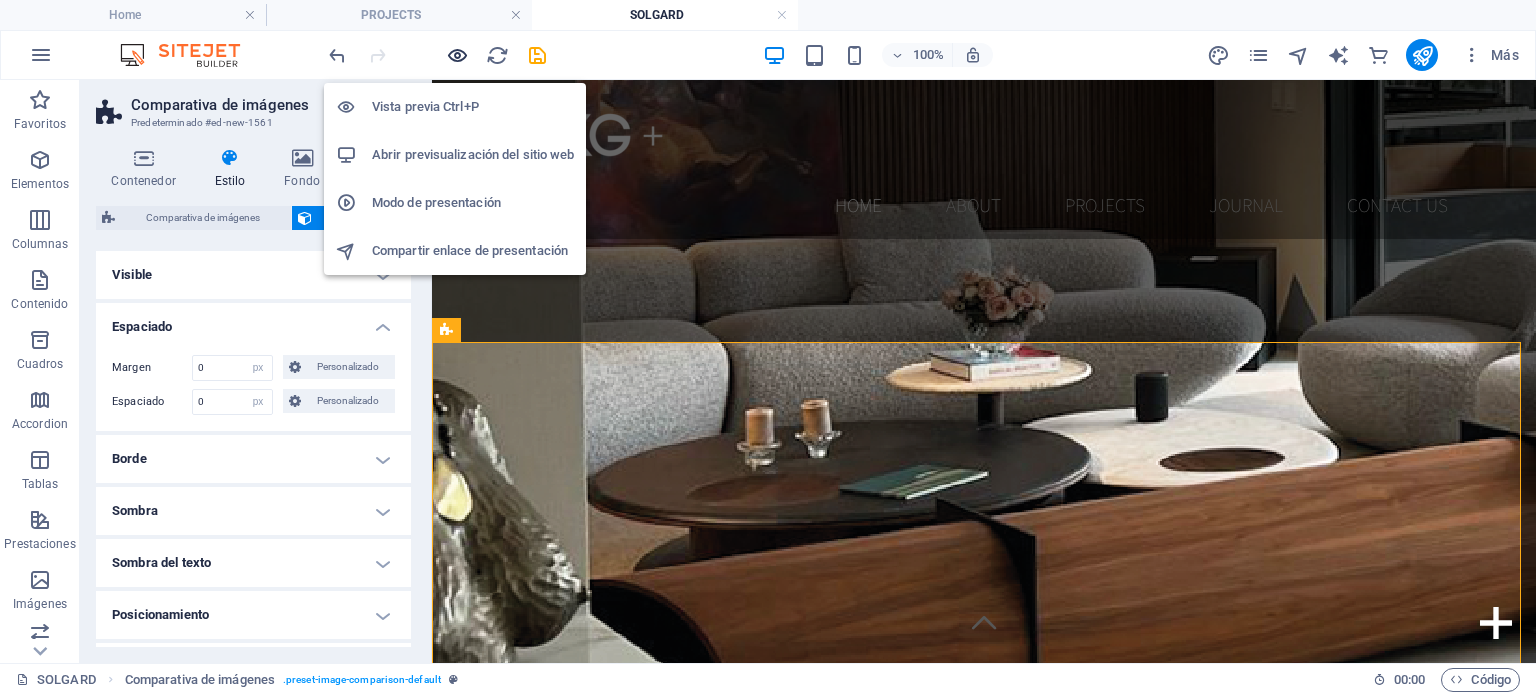 click at bounding box center [457, 55] 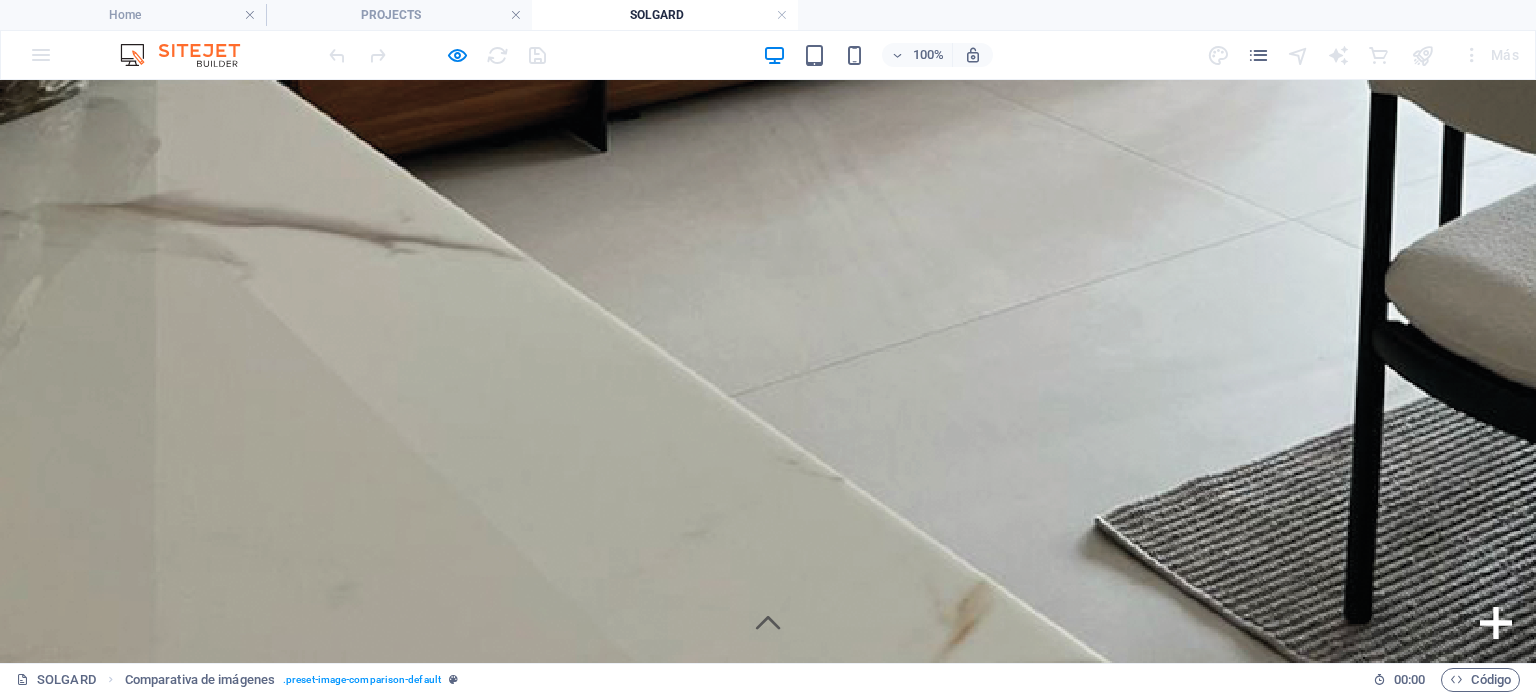 scroll, scrollTop: 4558, scrollLeft: 0, axis: vertical 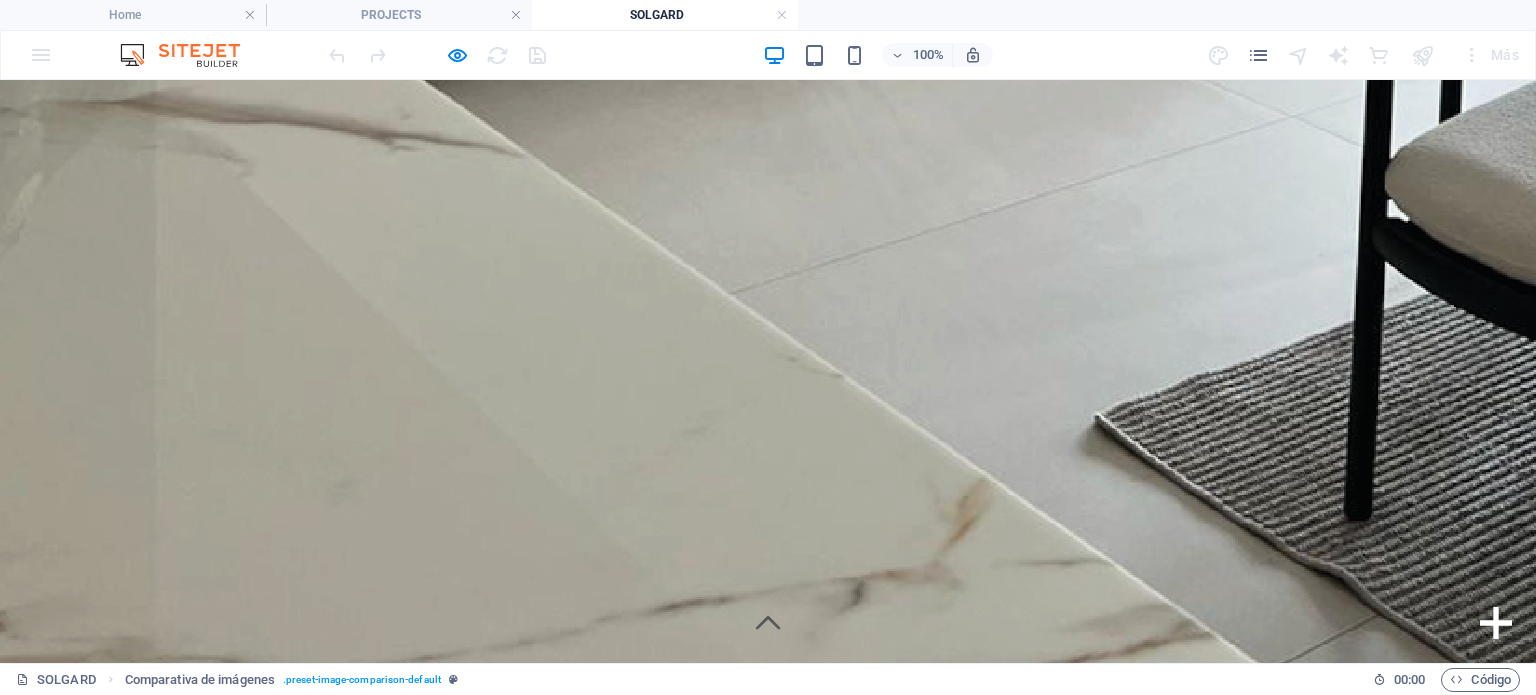 drag, startPoint x: 760, startPoint y: 445, endPoint x: 805, endPoint y: 446, distance: 45.01111 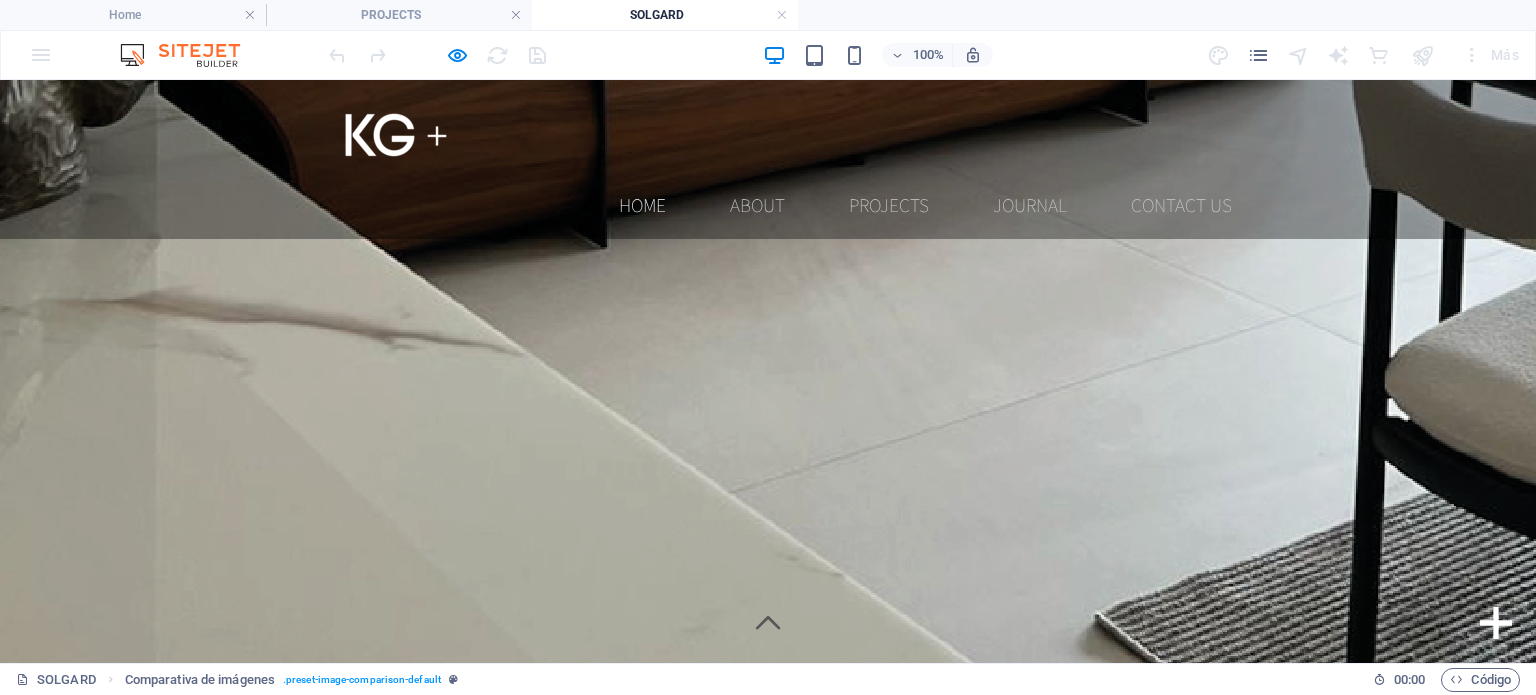 scroll, scrollTop: 4358, scrollLeft: 0, axis: vertical 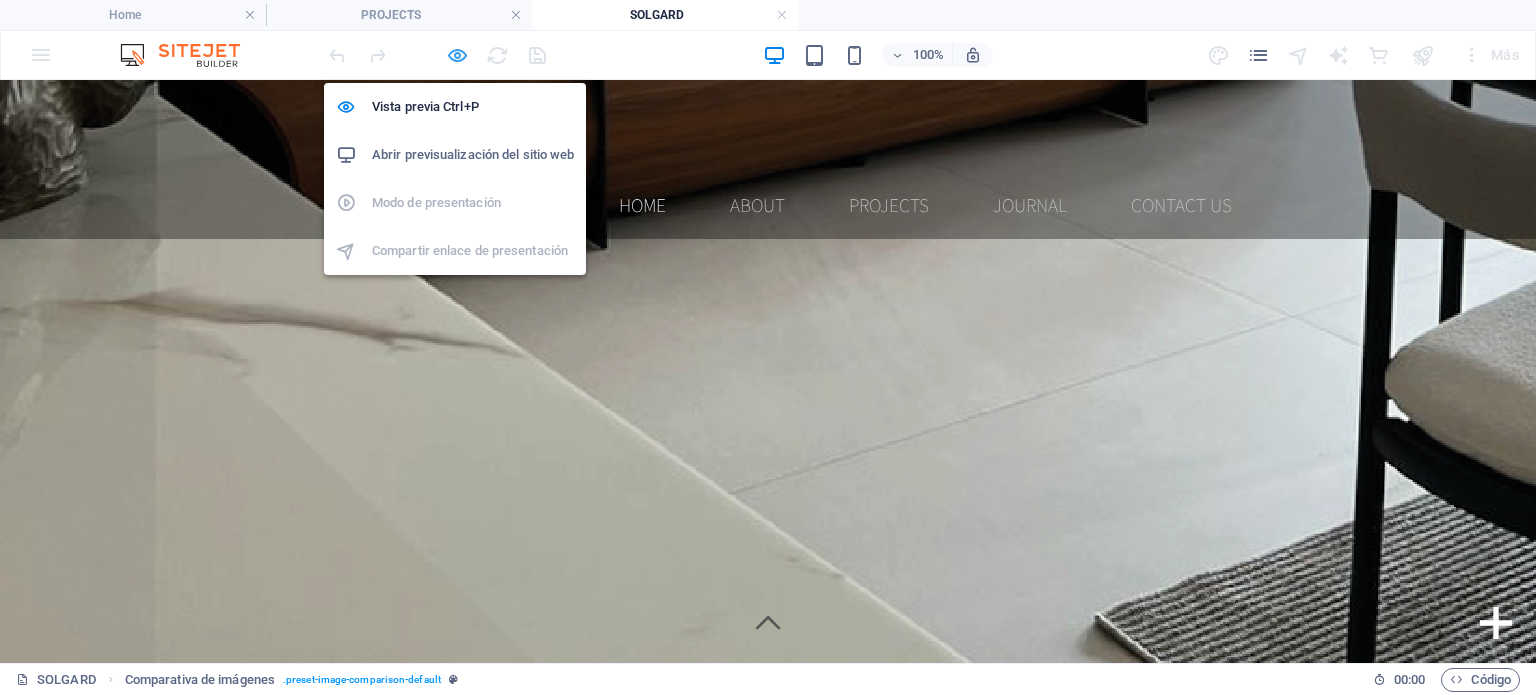 click at bounding box center (457, 55) 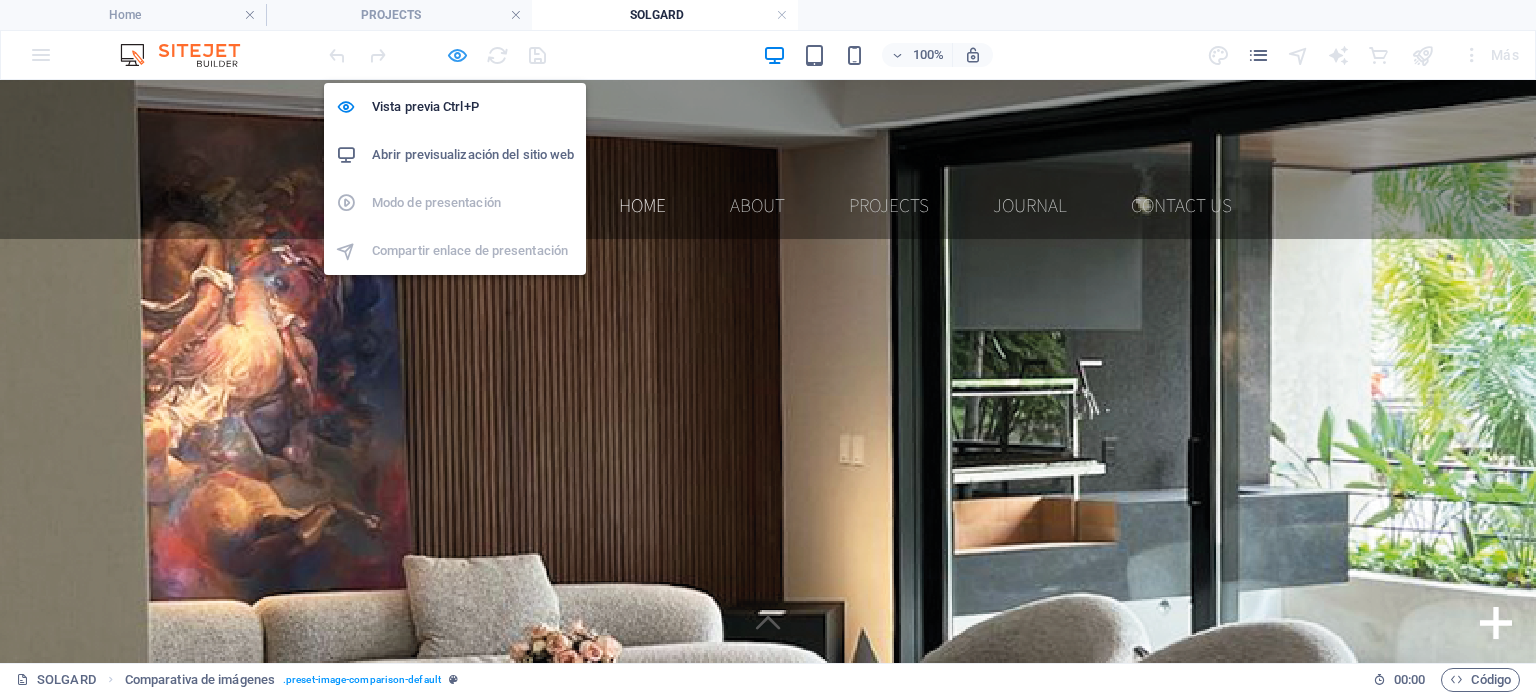 select on "px" 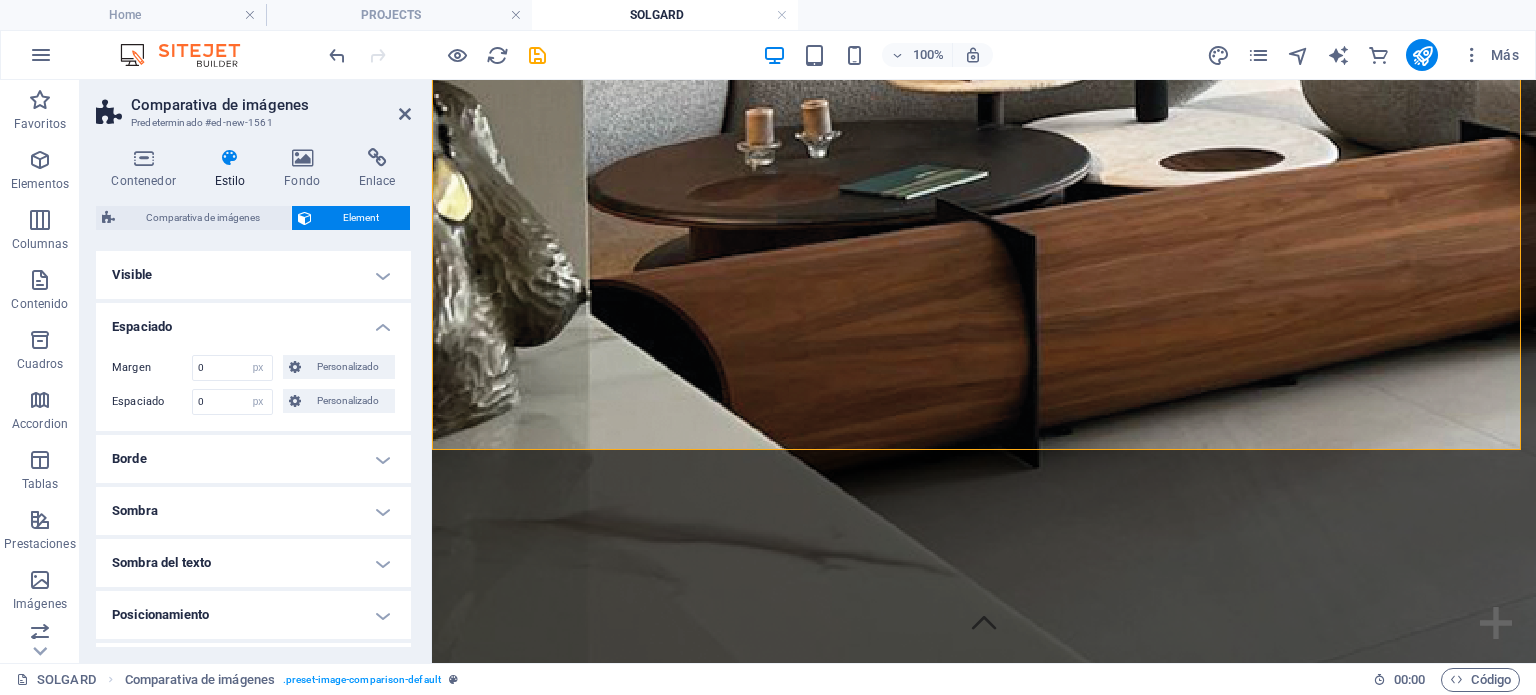 click at bounding box center (984, -3201) 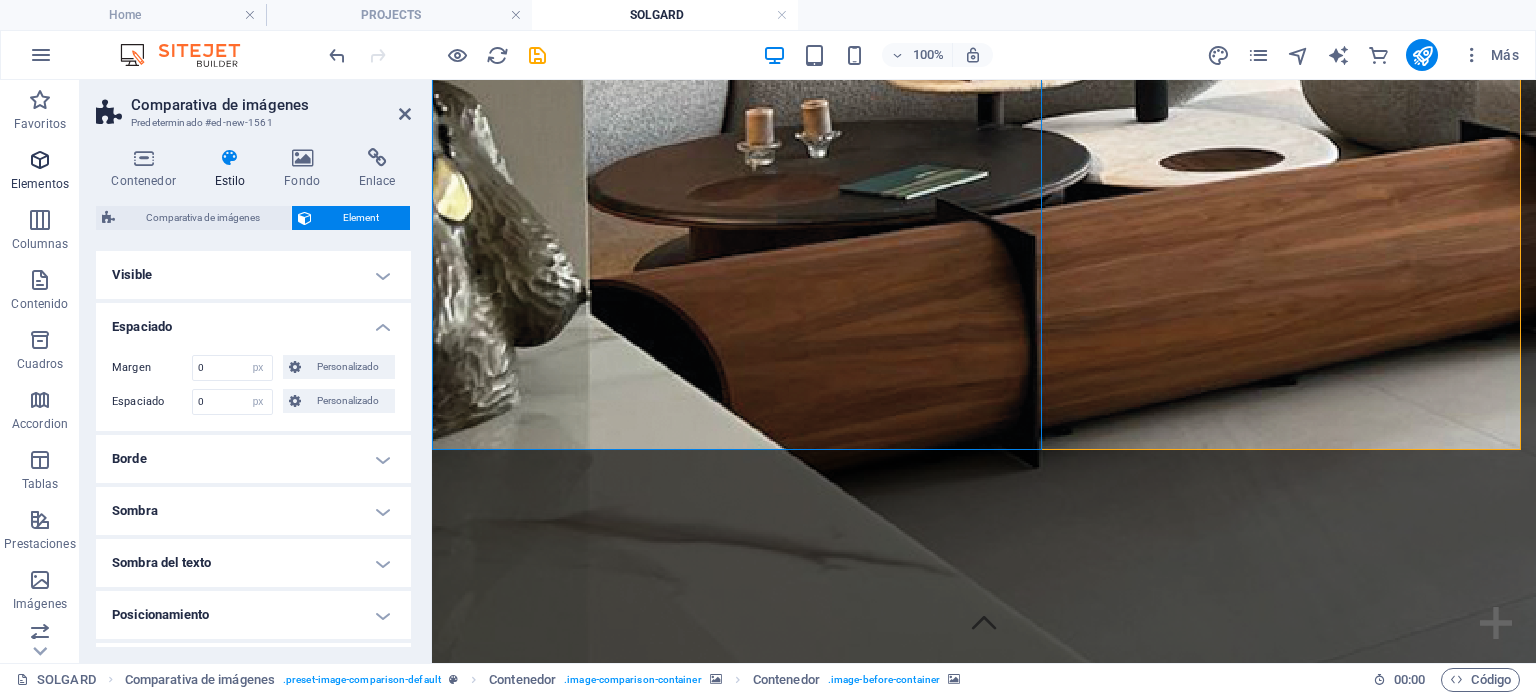 click at bounding box center (40, 160) 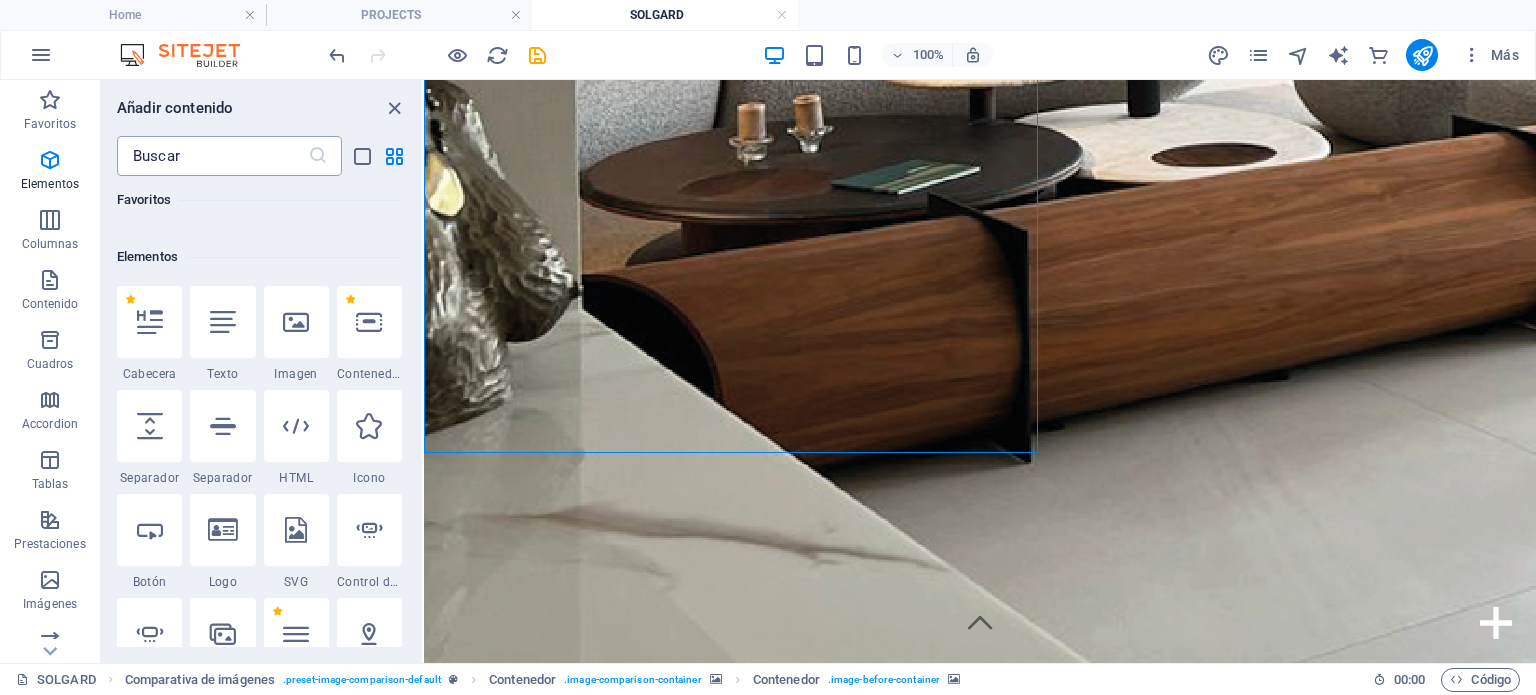 scroll, scrollTop: 540, scrollLeft: 0, axis: vertical 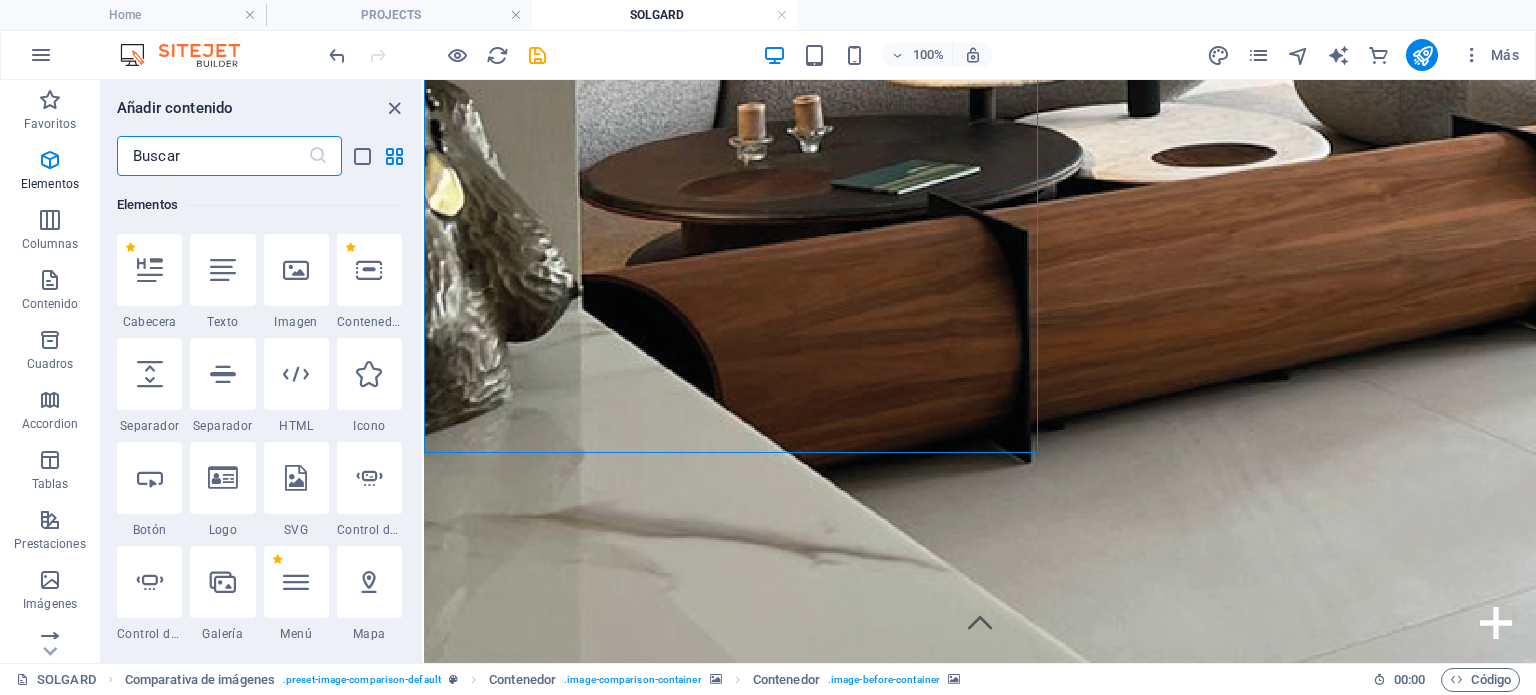 click at bounding box center [212, 156] 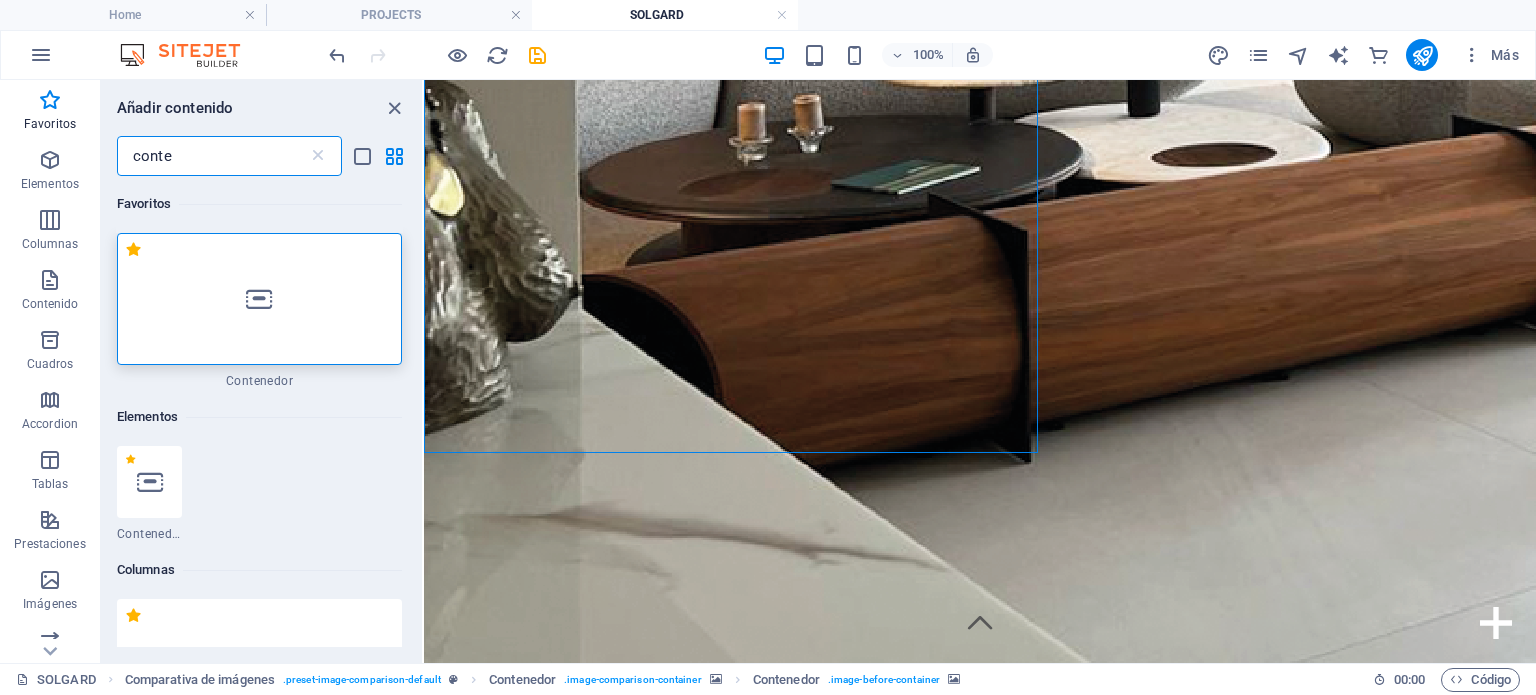scroll, scrollTop: 0, scrollLeft: 0, axis: both 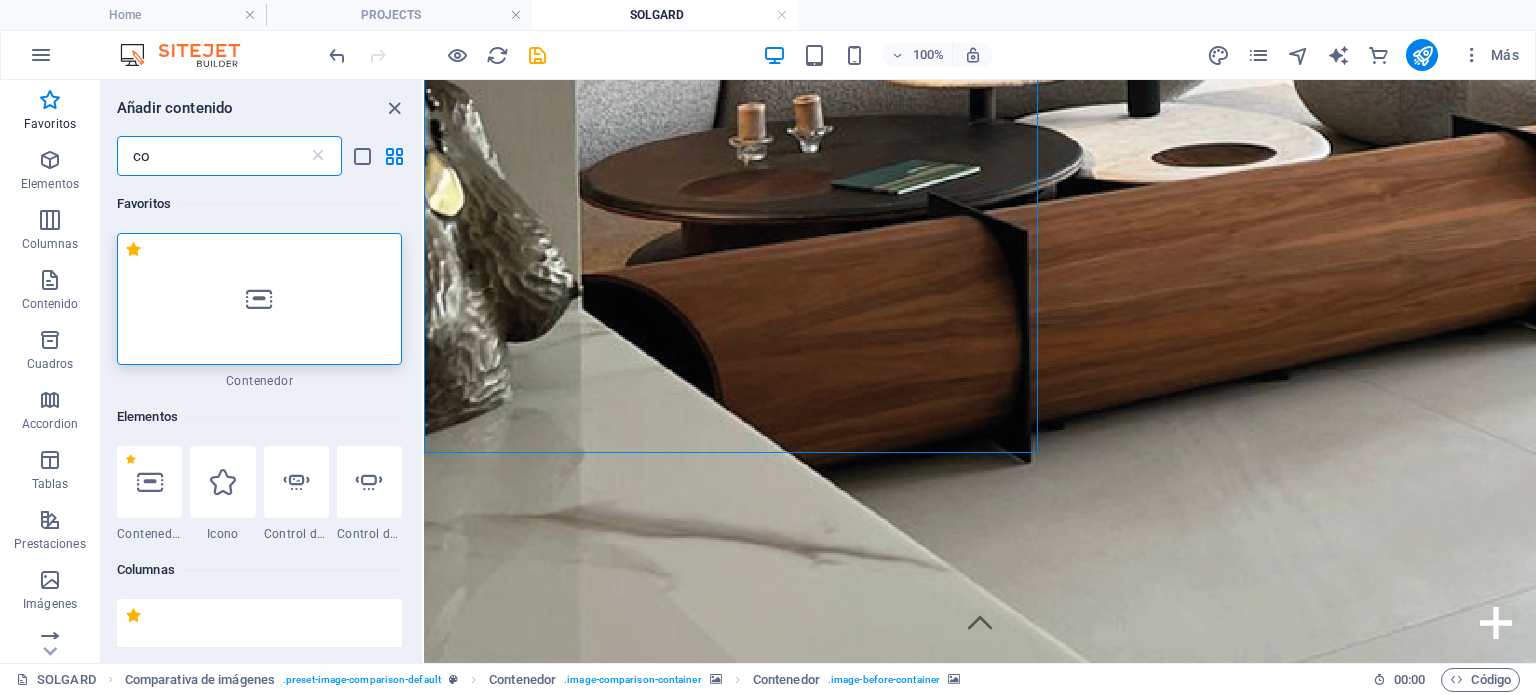 type on "c" 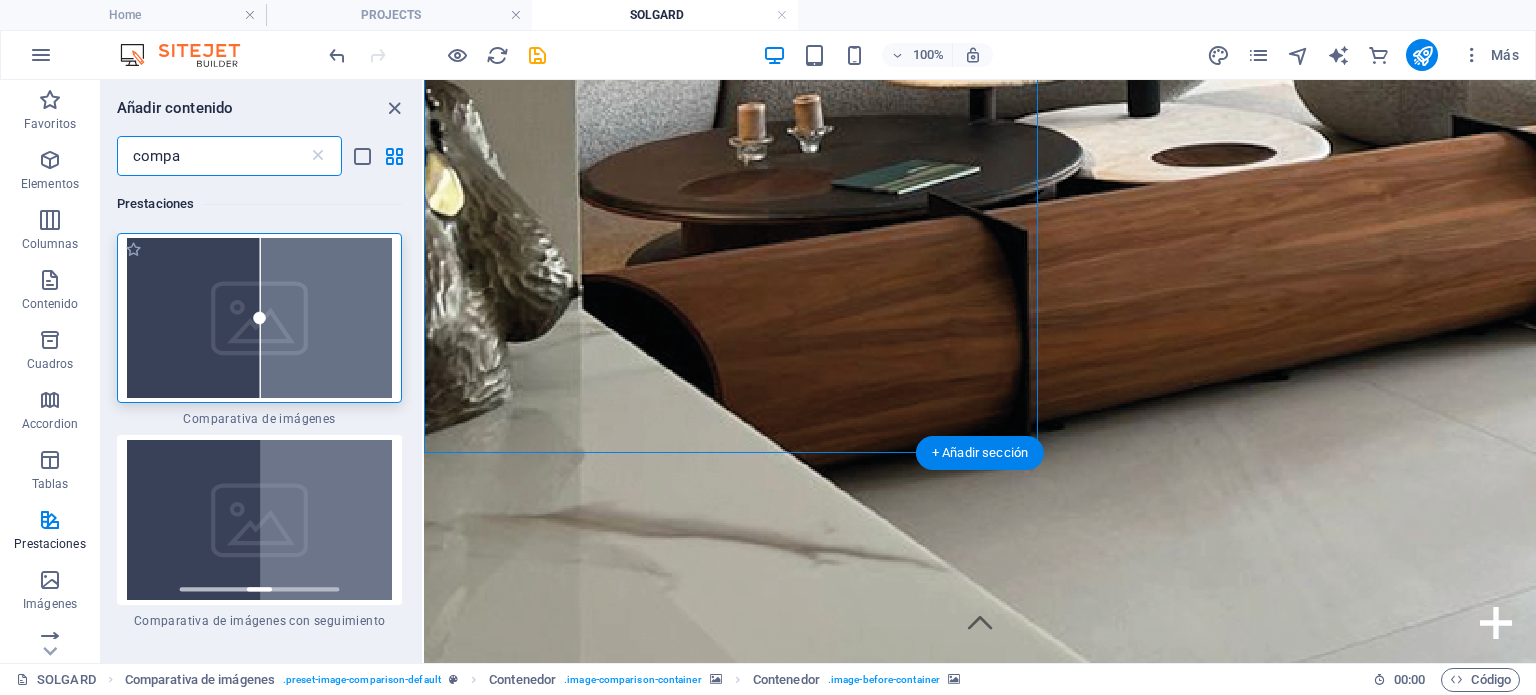 type on "compa" 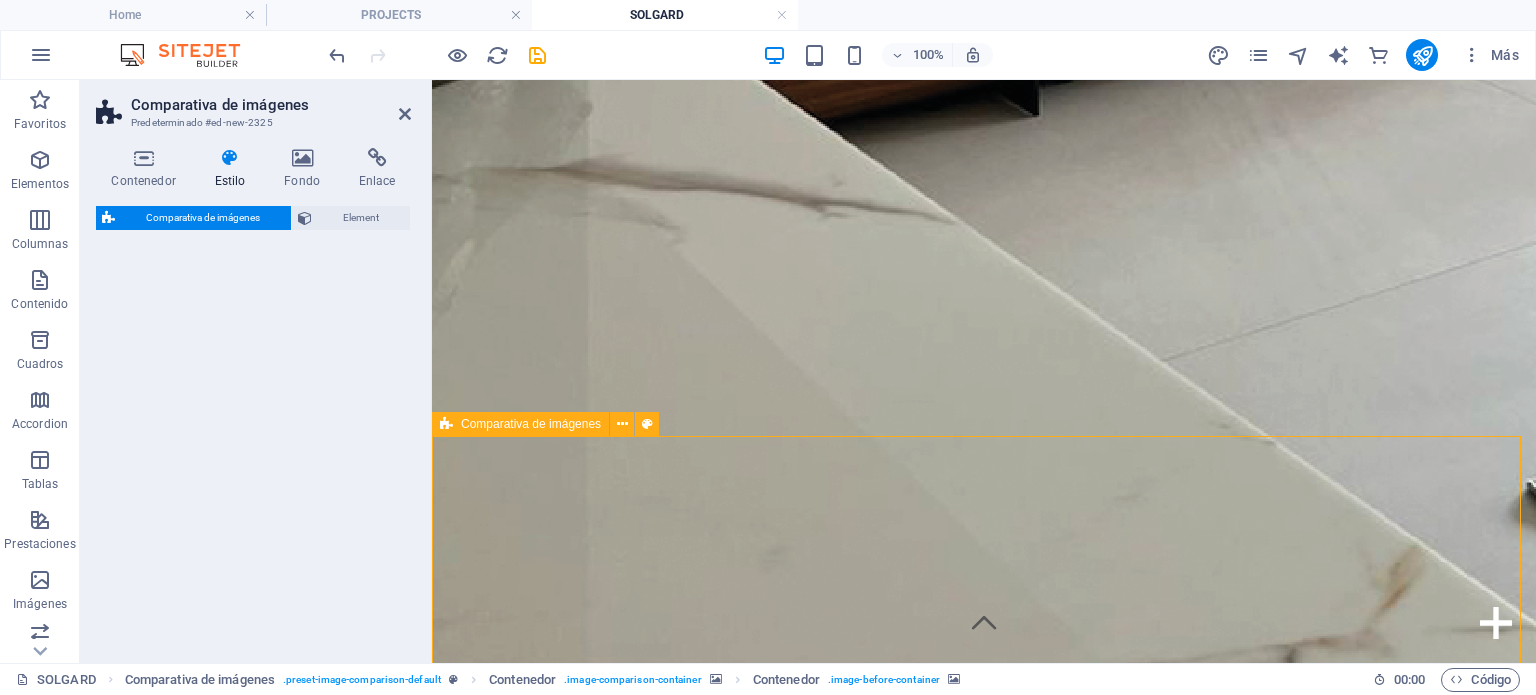 select on "preset-image-comparison-default" 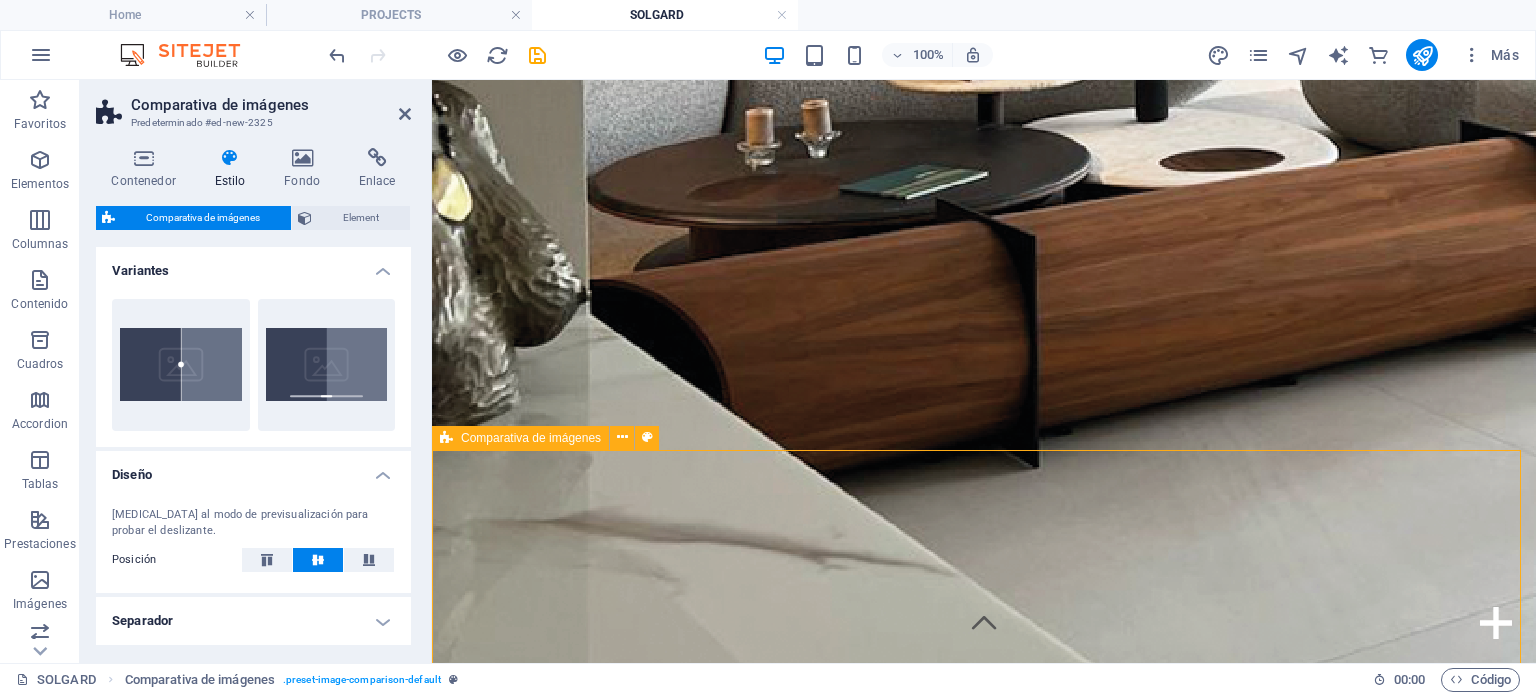 scroll, scrollTop: 4226, scrollLeft: 0, axis: vertical 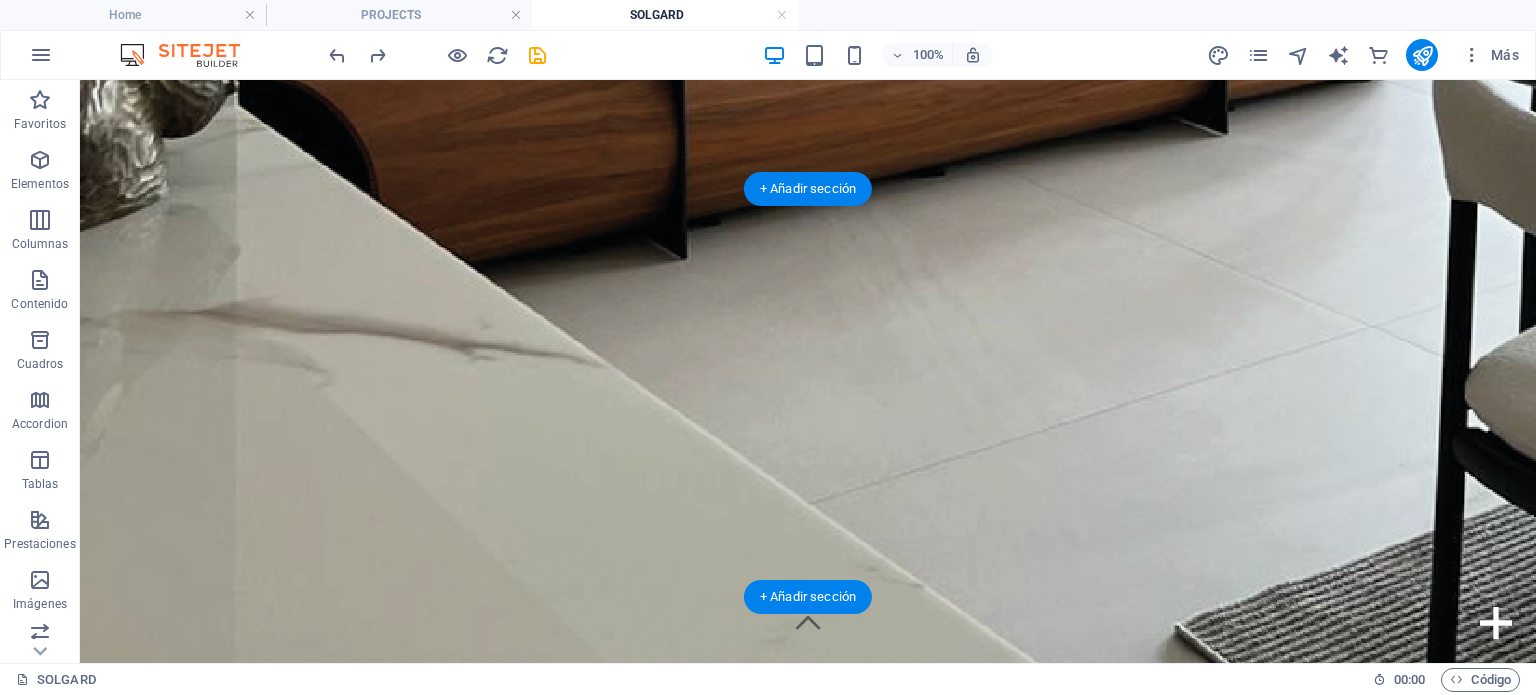 click at bounding box center [808, 3546] 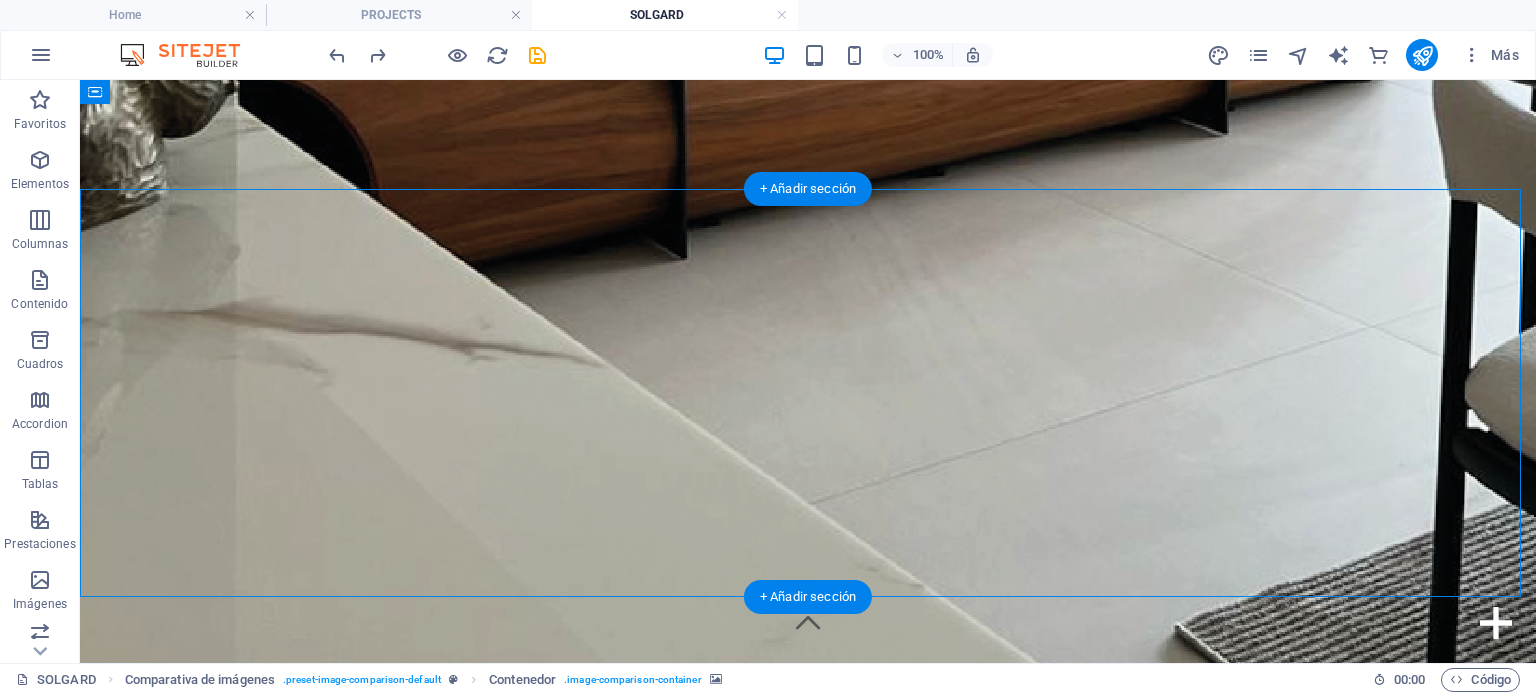 click at bounding box center (808, 3546) 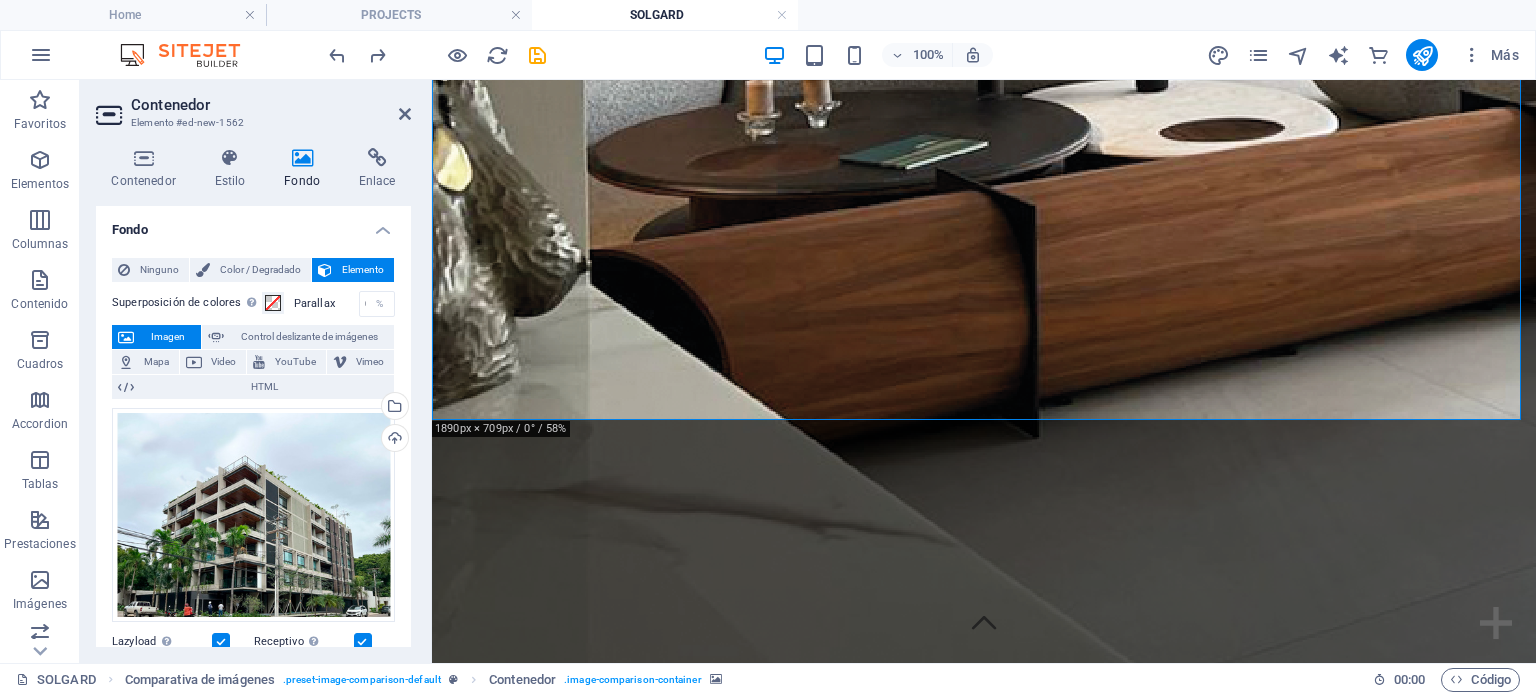 click on "Contenedor Estilo Fondo Enlace Tamaño Altura 70 Predeterminado px rem % vh vw Alto mín Ninguno px rem % vh vw Ancho Predeterminado px rem % em vh vw Ancho mín Ninguno px rem % vh vw Ancho del contenido Predeterminado Ancho personalizado Ancho Predeterminado px rem % em vh vw Ancho mín Ninguno px rem % vh vw Espaciado predeterminado Espaciado personalizado El espaciado y ancho del contenido predeterminado puede cambiarse en Diseño. Editar diseño Diseño (Flexbox) Alineación Determina flex-direction. Predeterminado Eje principal Determina la forma en la que los elementos deberían comportarse por el eje principal en este contenedor (contenido justificado). Predeterminado Eje lateral Controla la dirección vertical del elemento en el contenedor (alinear elementos). Predeterminado Ajuste Predeterminado Habilitado Deshabilitado Relleno Controla las distancias y la dirección de los elementos en el eje Y en varias líneas (alinear contenido). Predeterminado Accessibility Role Ninguno Alert %" at bounding box center (253, 397) 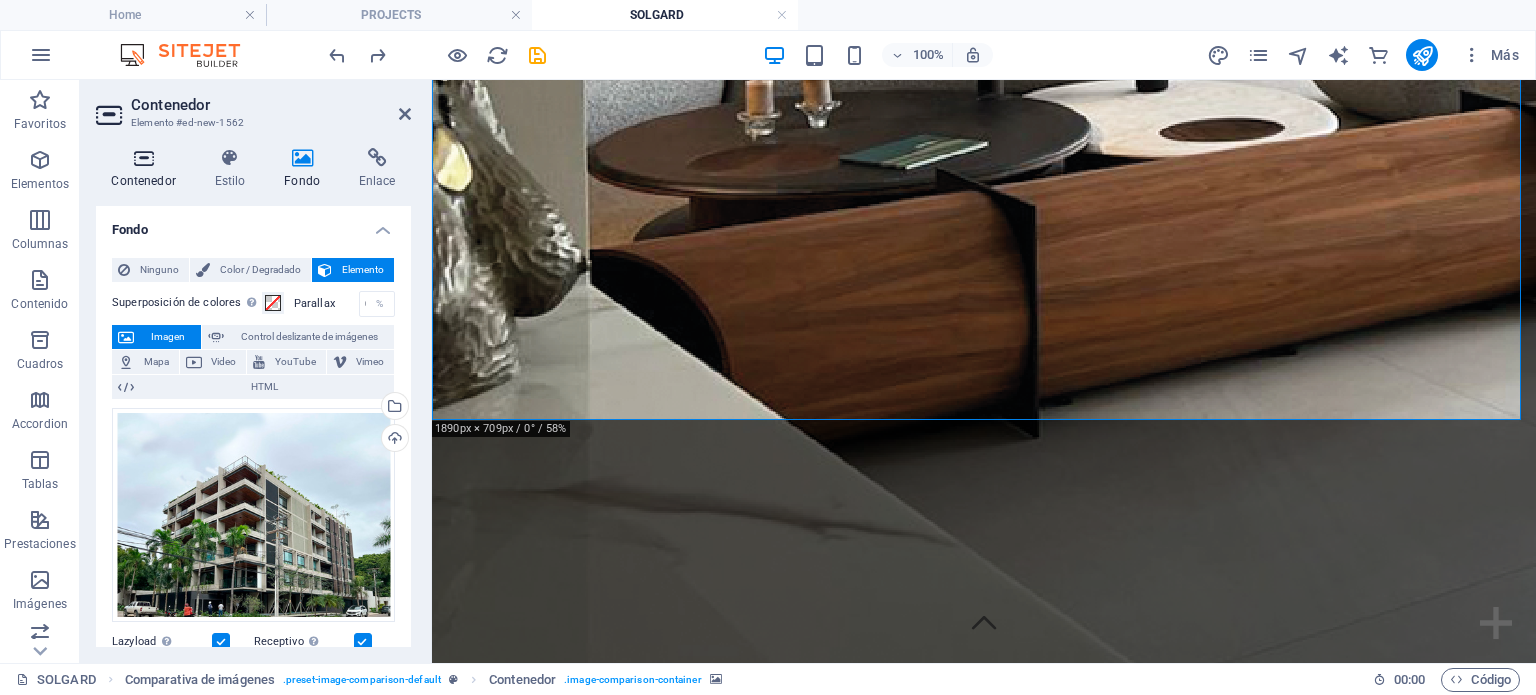 click on "Contenedor" at bounding box center (147, 169) 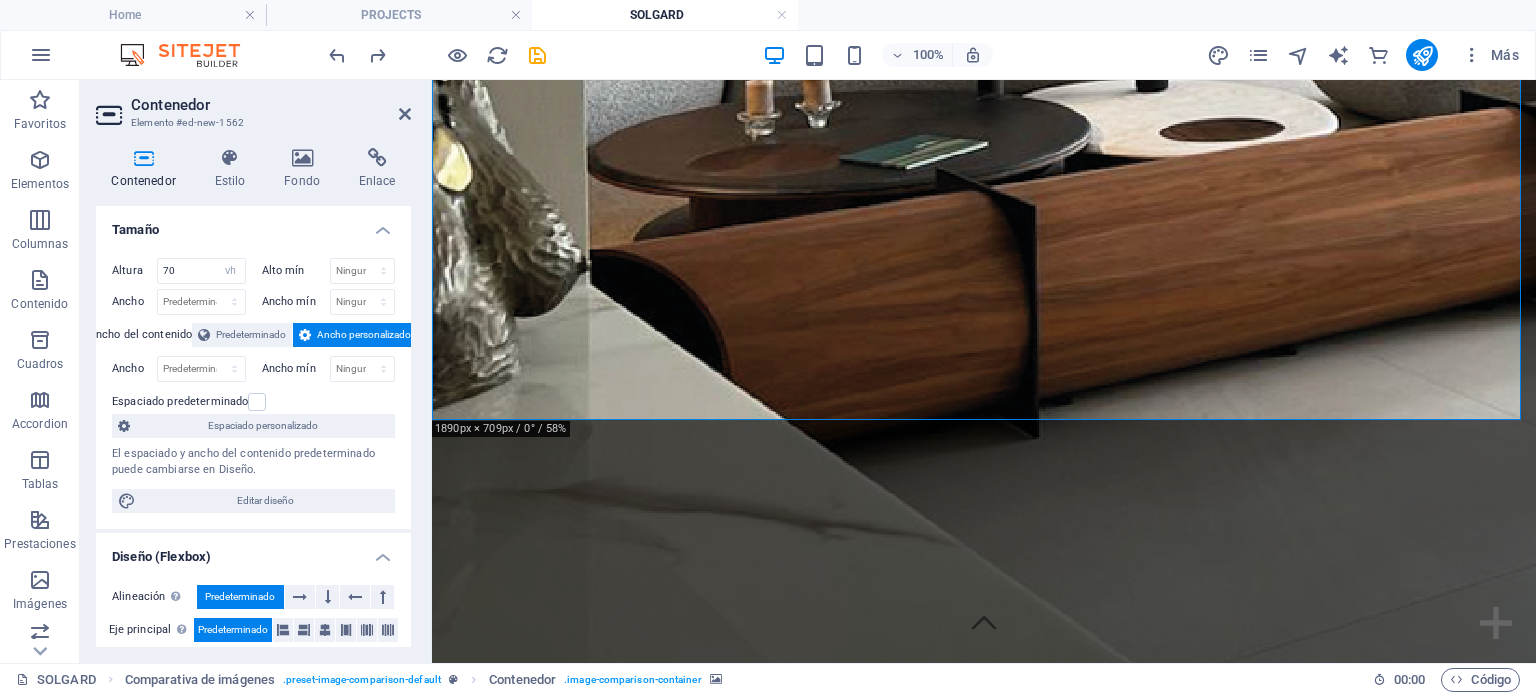 click on "Contenedor" at bounding box center [147, 169] 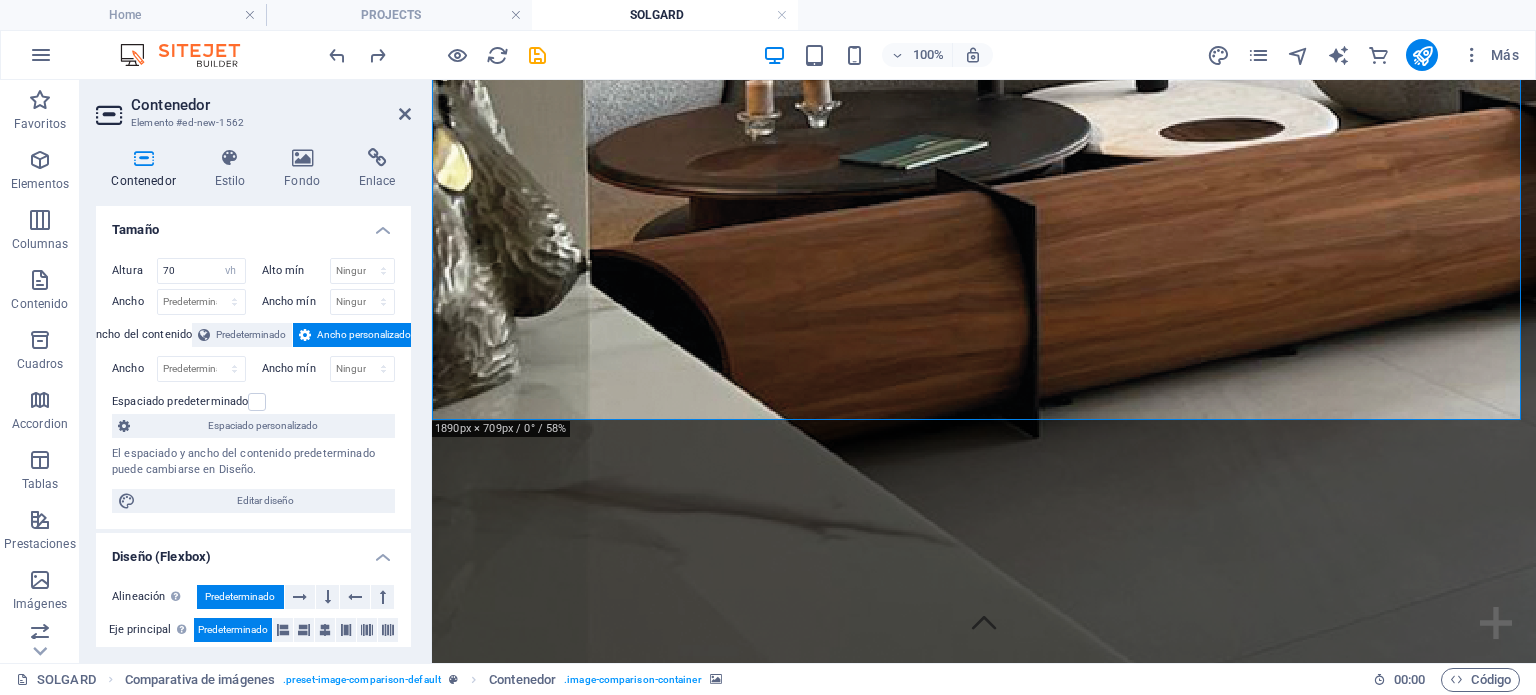 click at bounding box center (984, -3231) 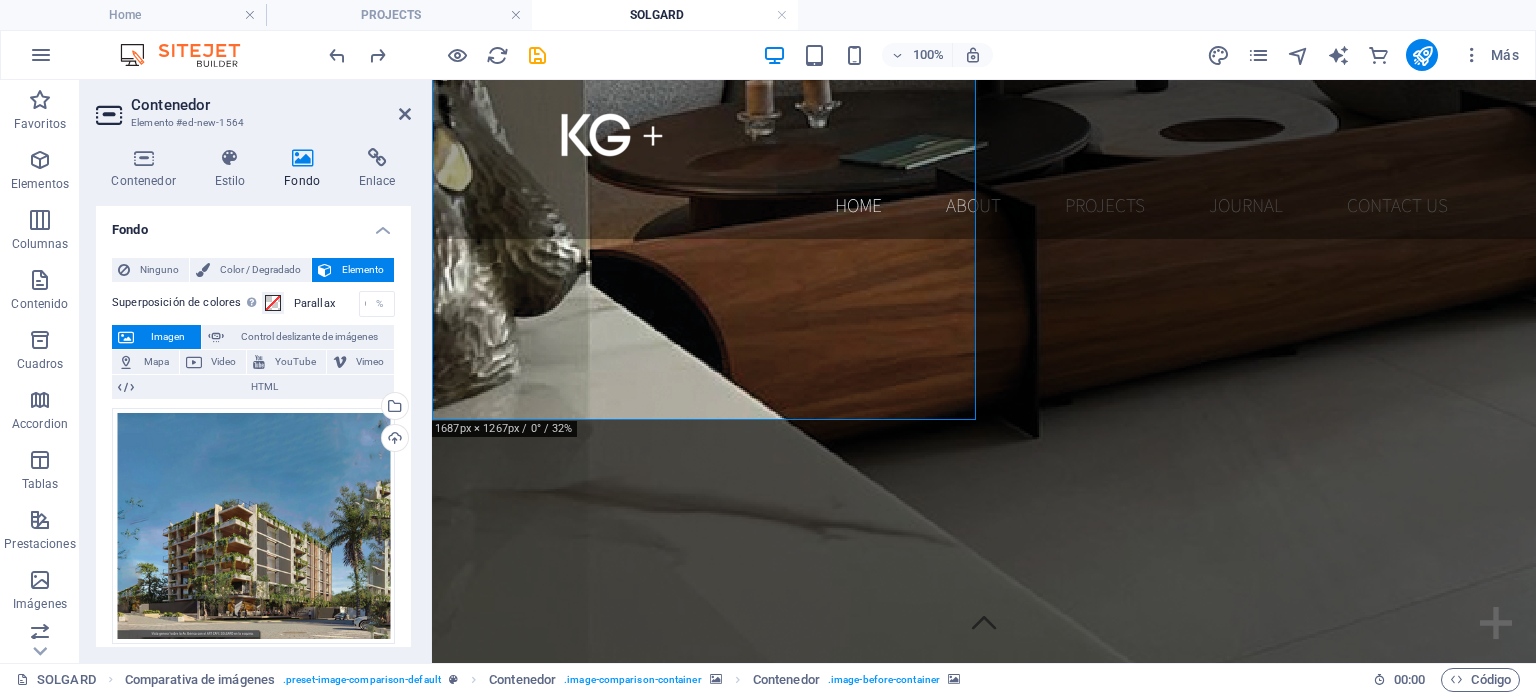 scroll, scrollTop: 3315, scrollLeft: 0, axis: vertical 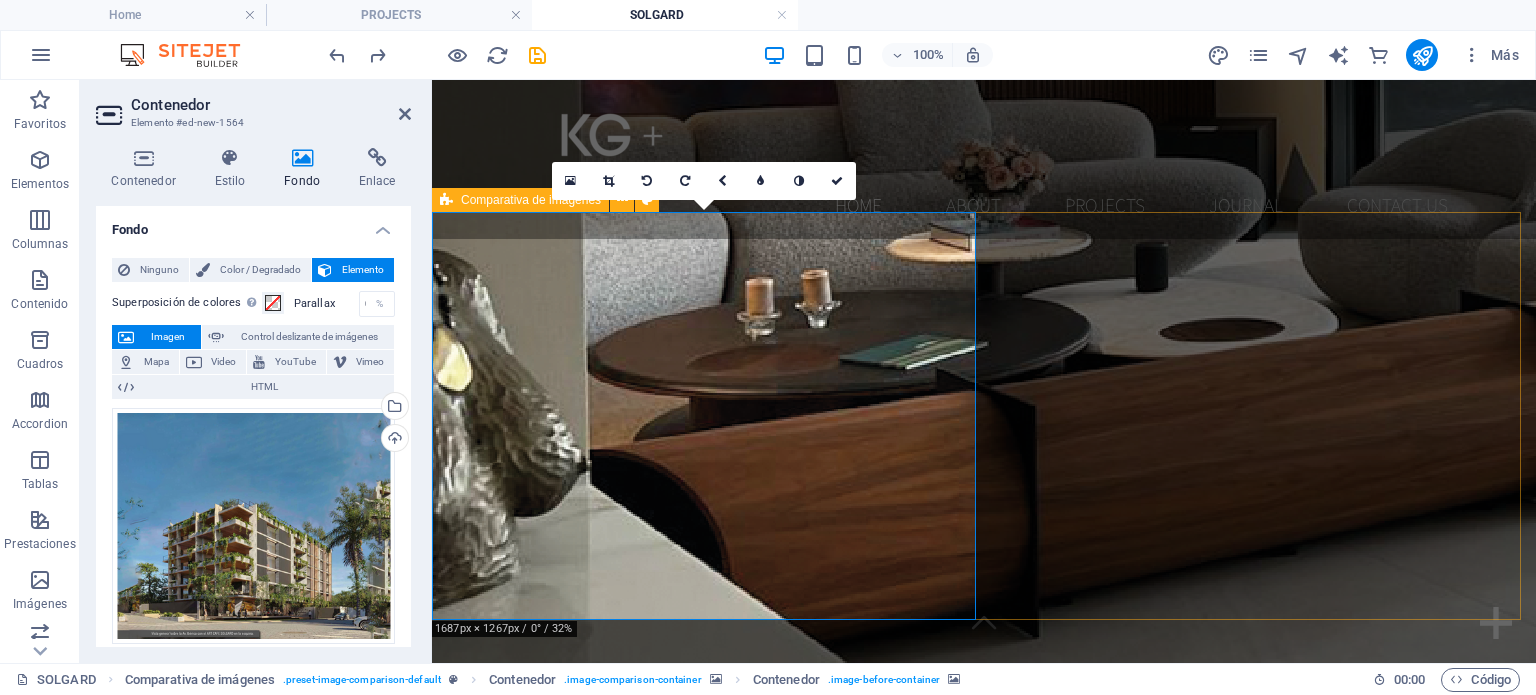 click on "Comparativa de imágenes" at bounding box center (531, 200) 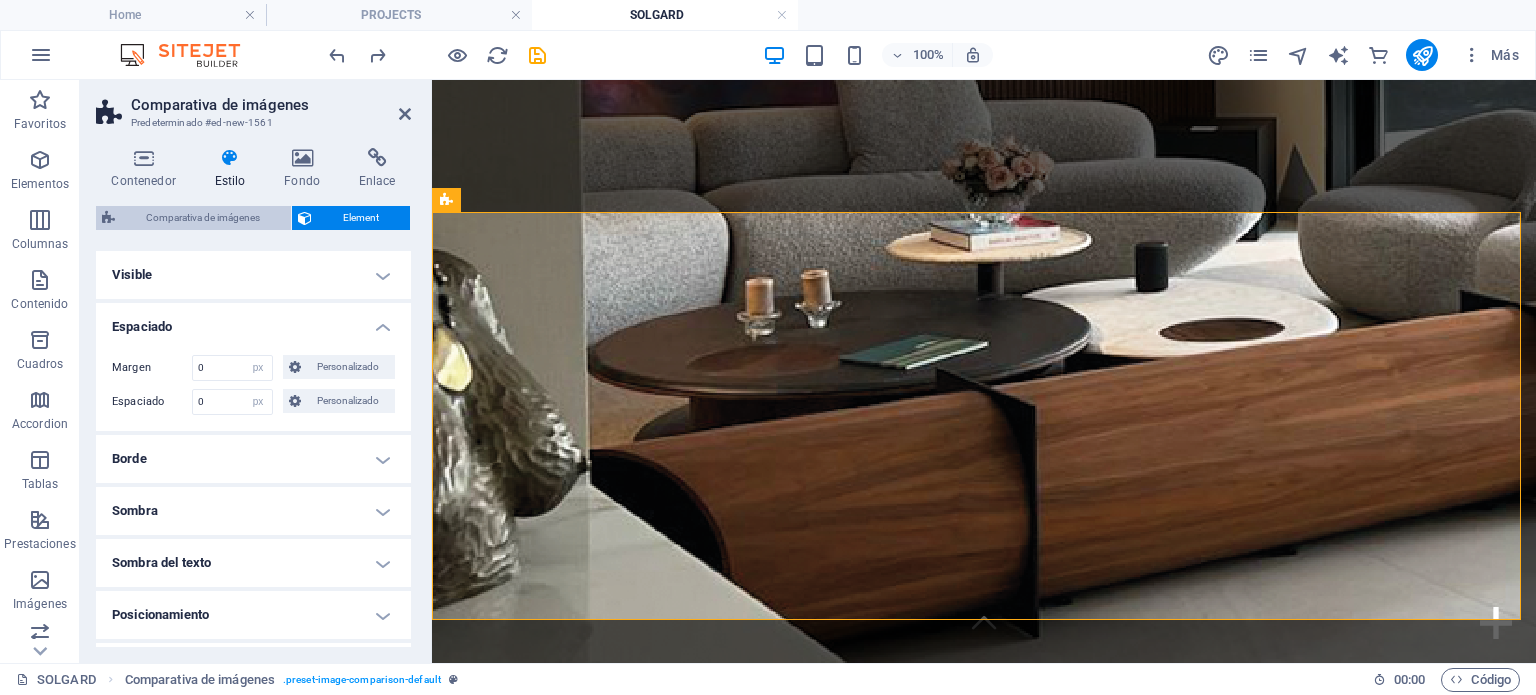click on "Comparativa de imágenes" at bounding box center (203, 218) 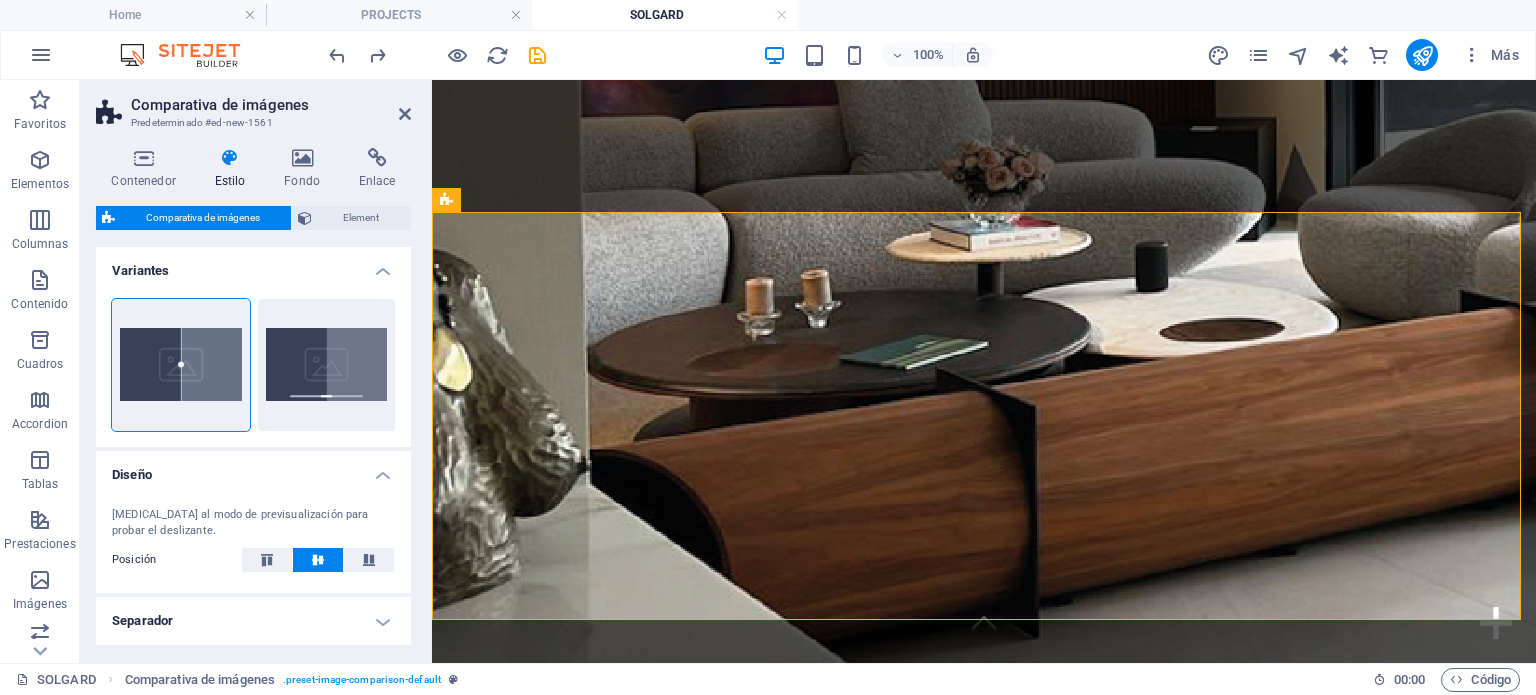 click on "Comparativa de imágenes" at bounding box center [203, 218] 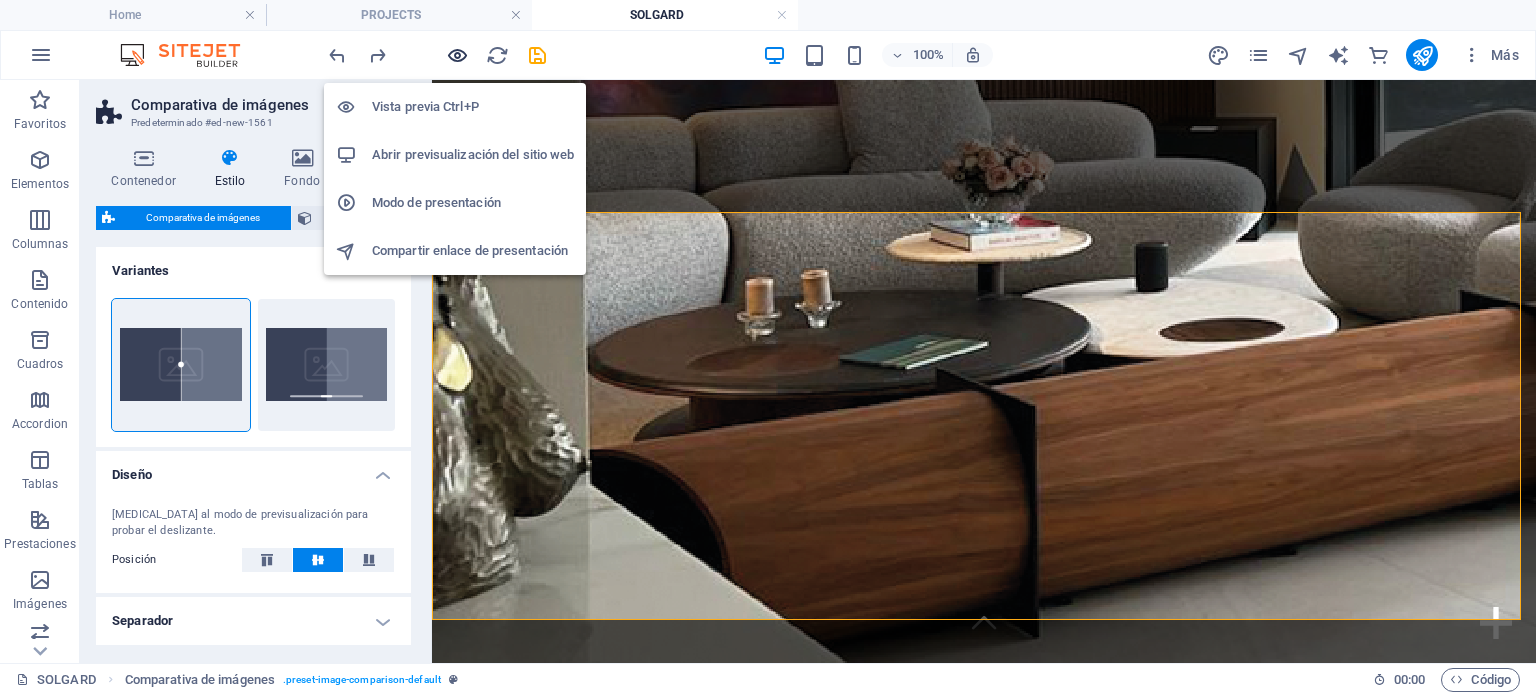click at bounding box center [457, 55] 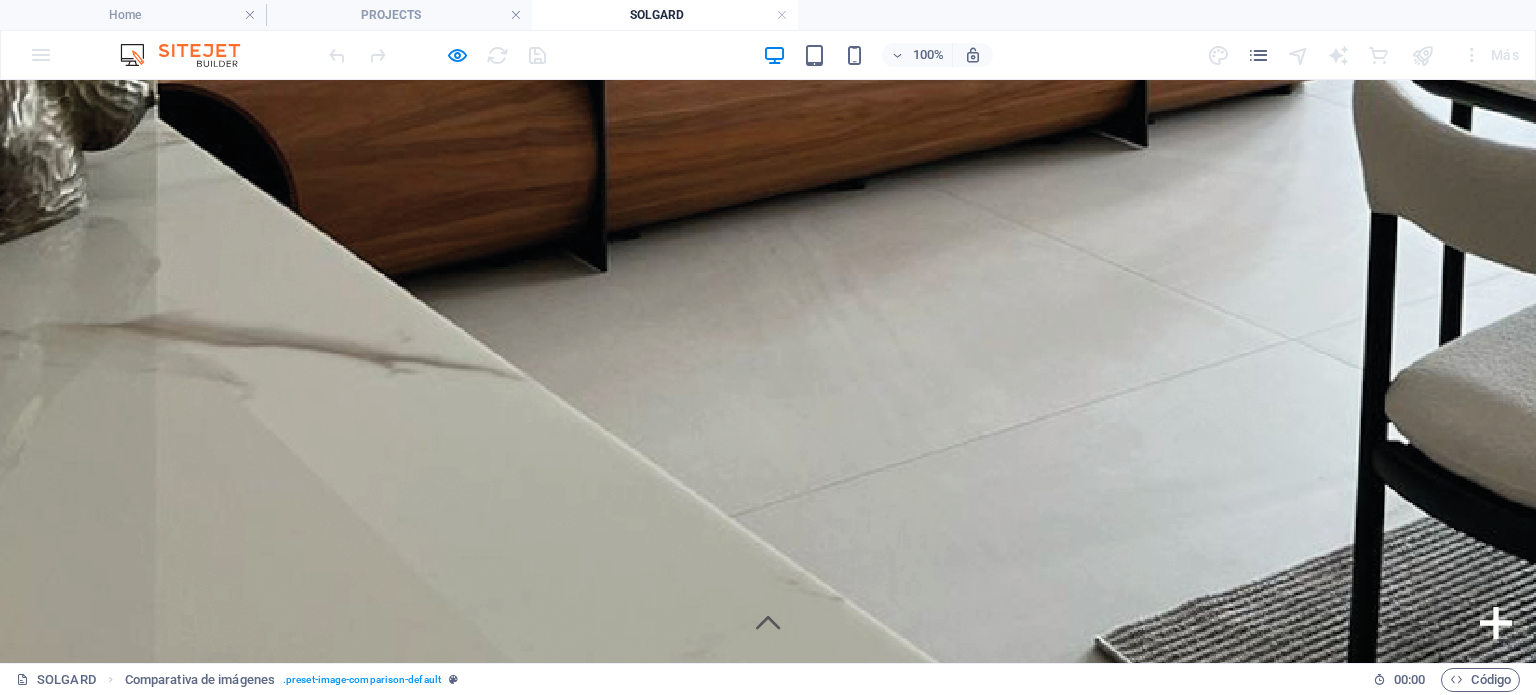 scroll, scrollTop: 4388, scrollLeft: 0, axis: vertical 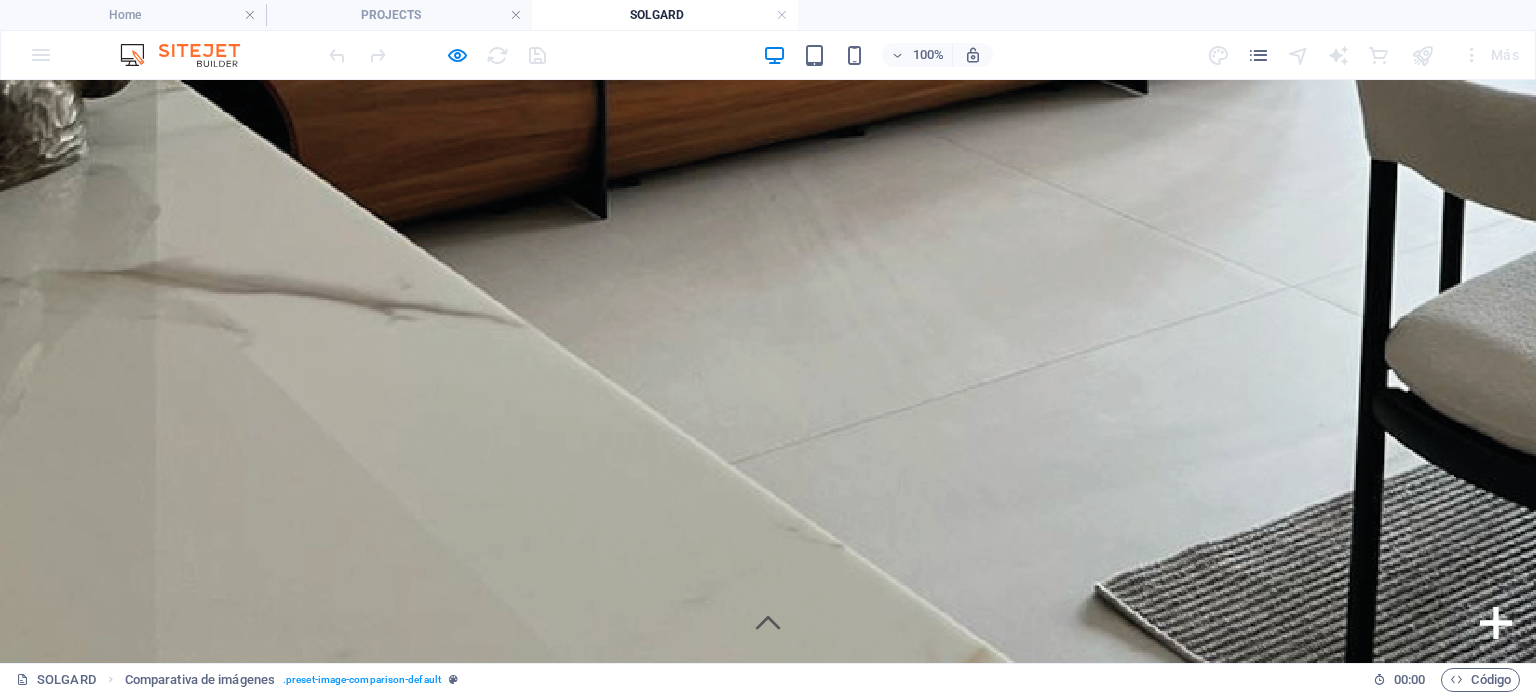 drag, startPoint x: 847, startPoint y: 439, endPoint x: 817, endPoint y: 403, distance: 46.8615 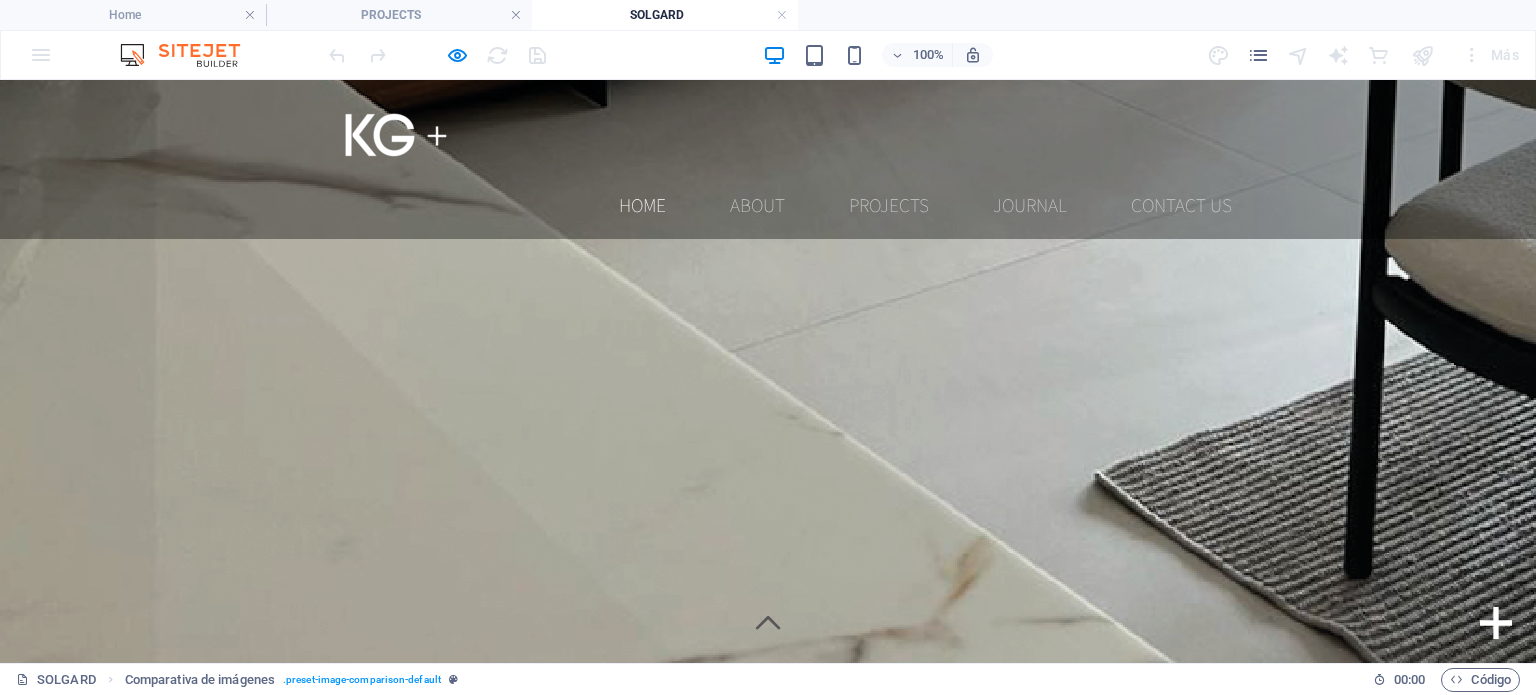 scroll, scrollTop: 4488, scrollLeft: 0, axis: vertical 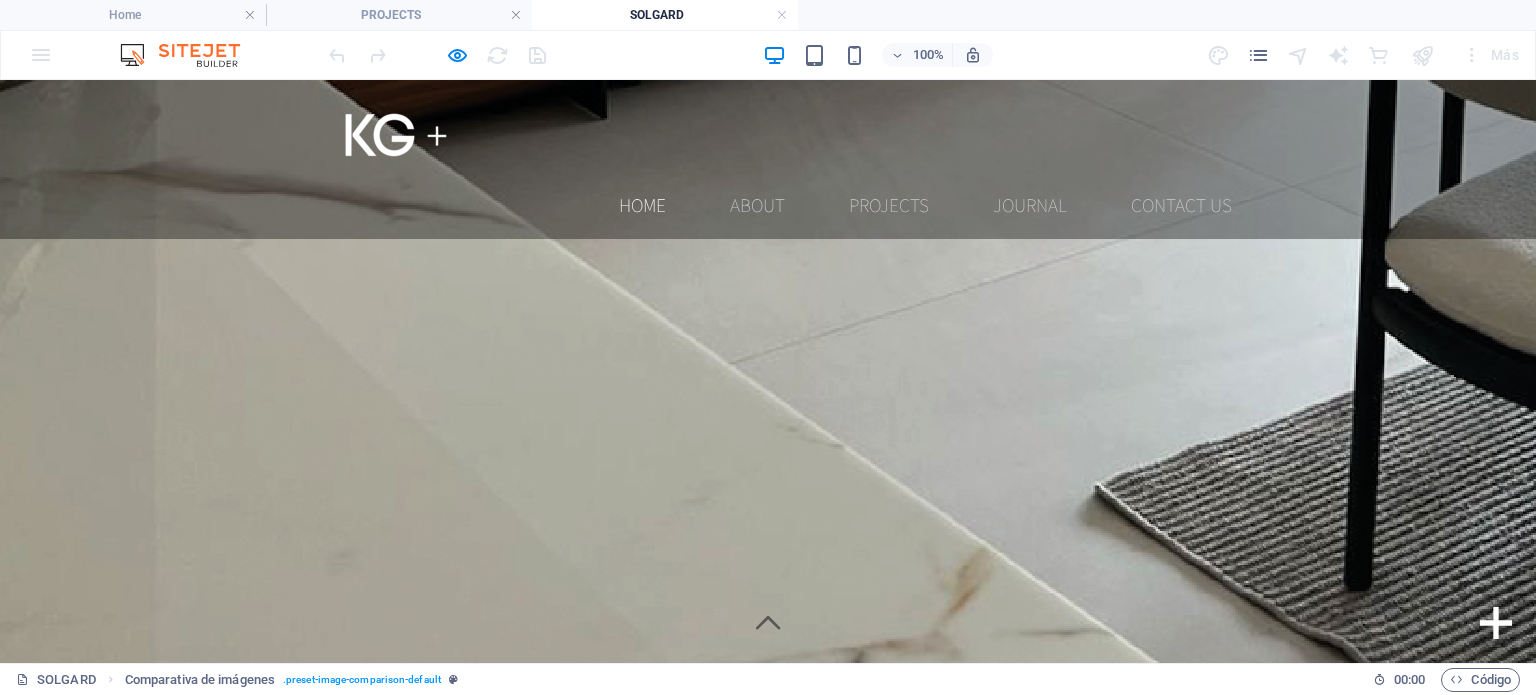 click at bounding box center [768, -4107] 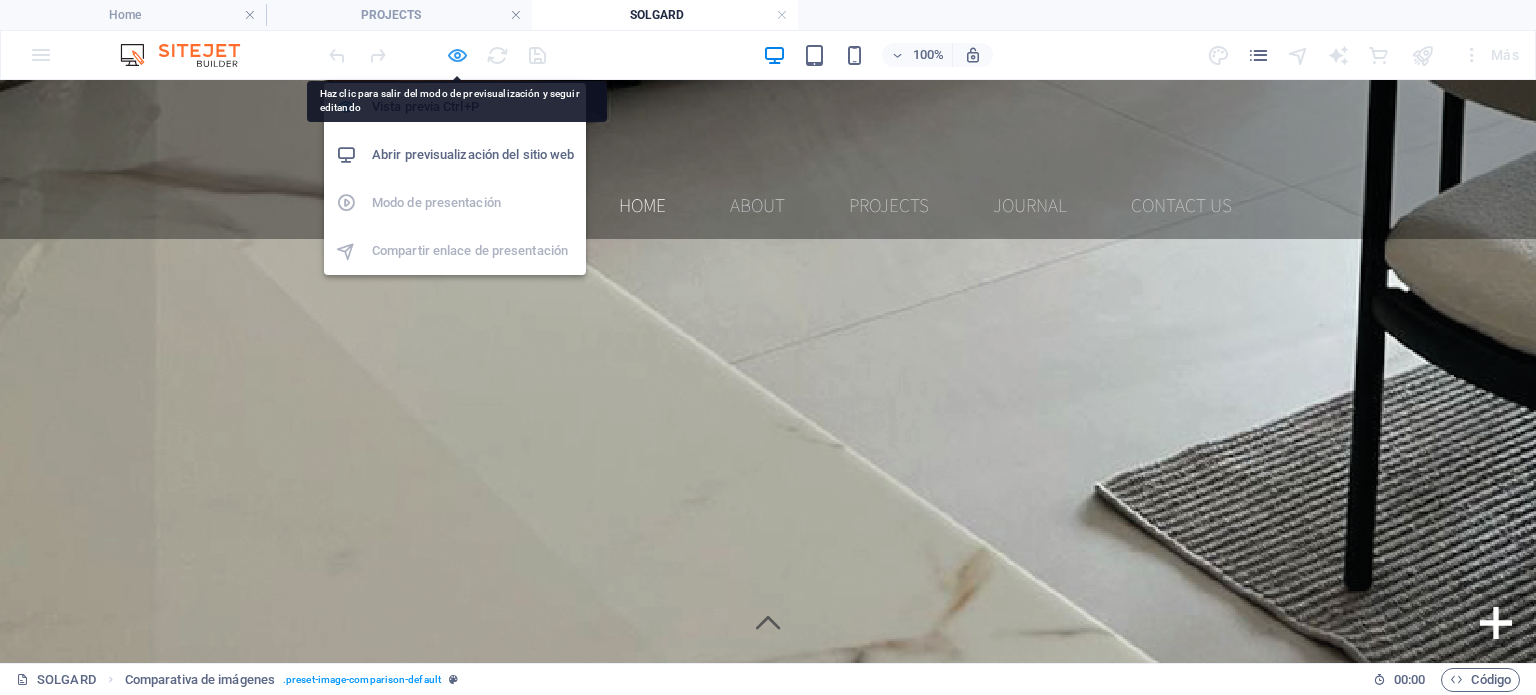 click at bounding box center (457, 55) 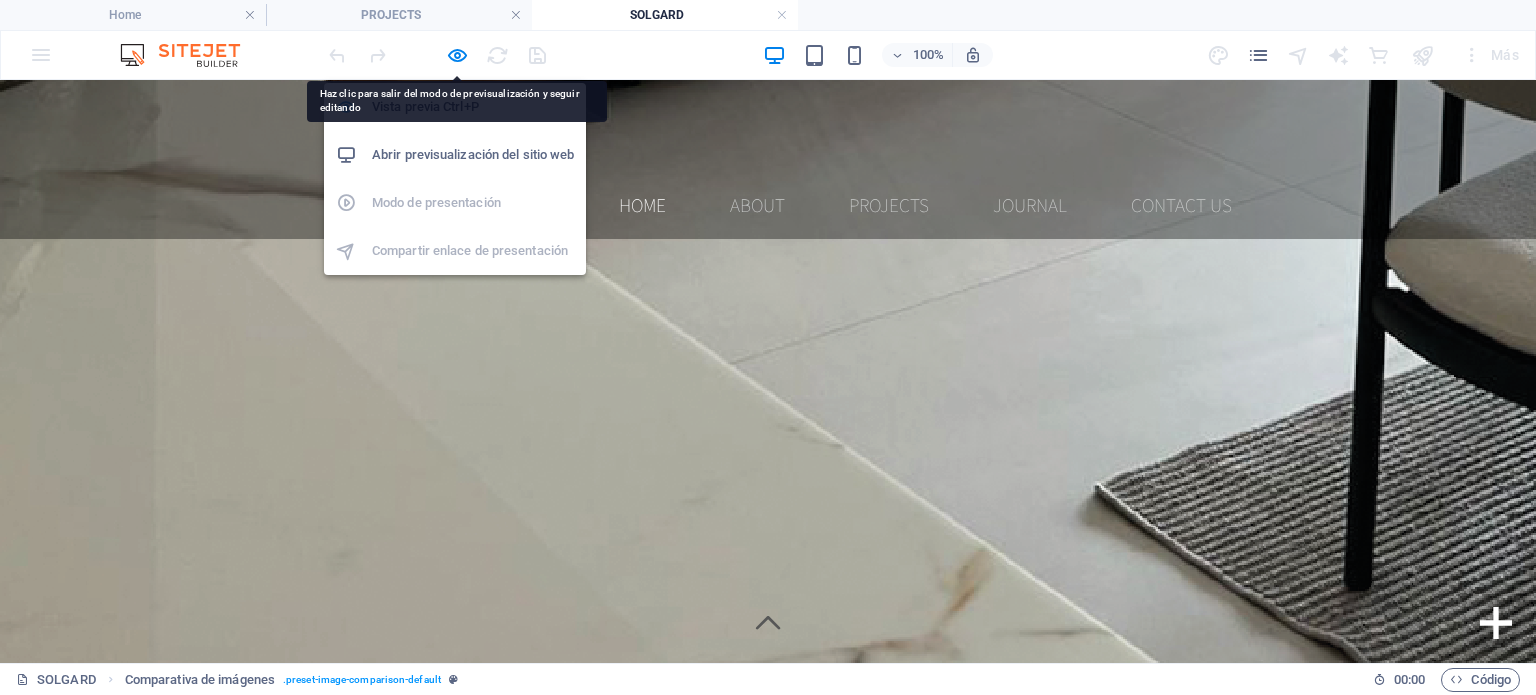 click at bounding box center (457, 55) 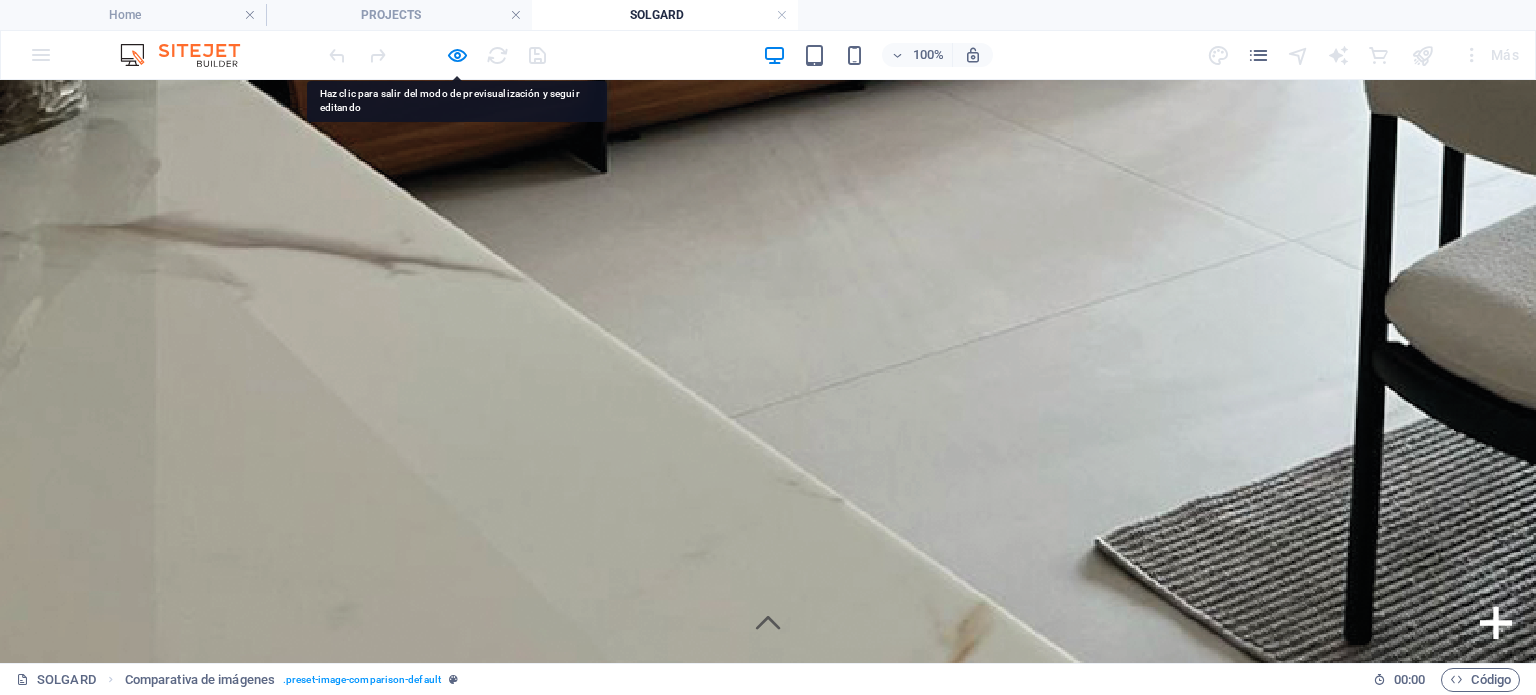 scroll, scrollTop: 4388, scrollLeft: 0, axis: vertical 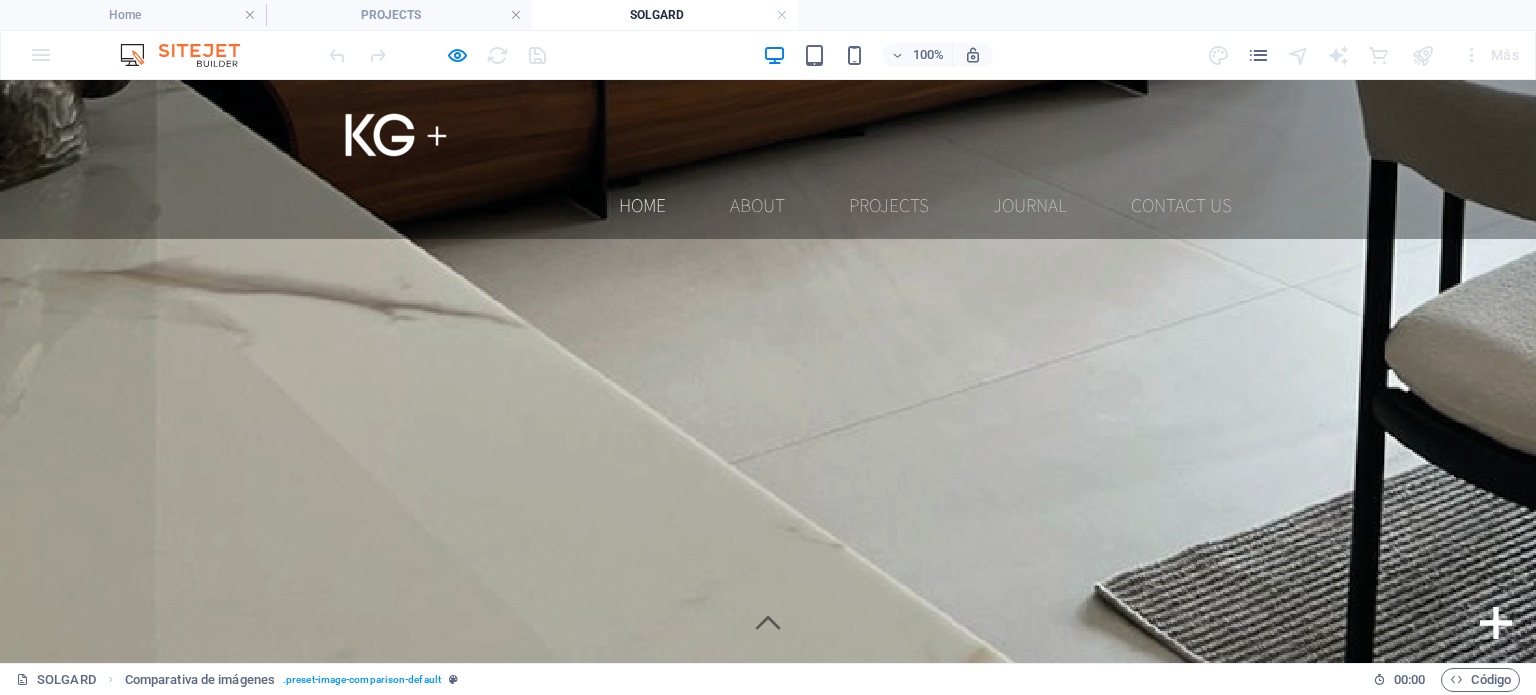 click at bounding box center [768, 3506] 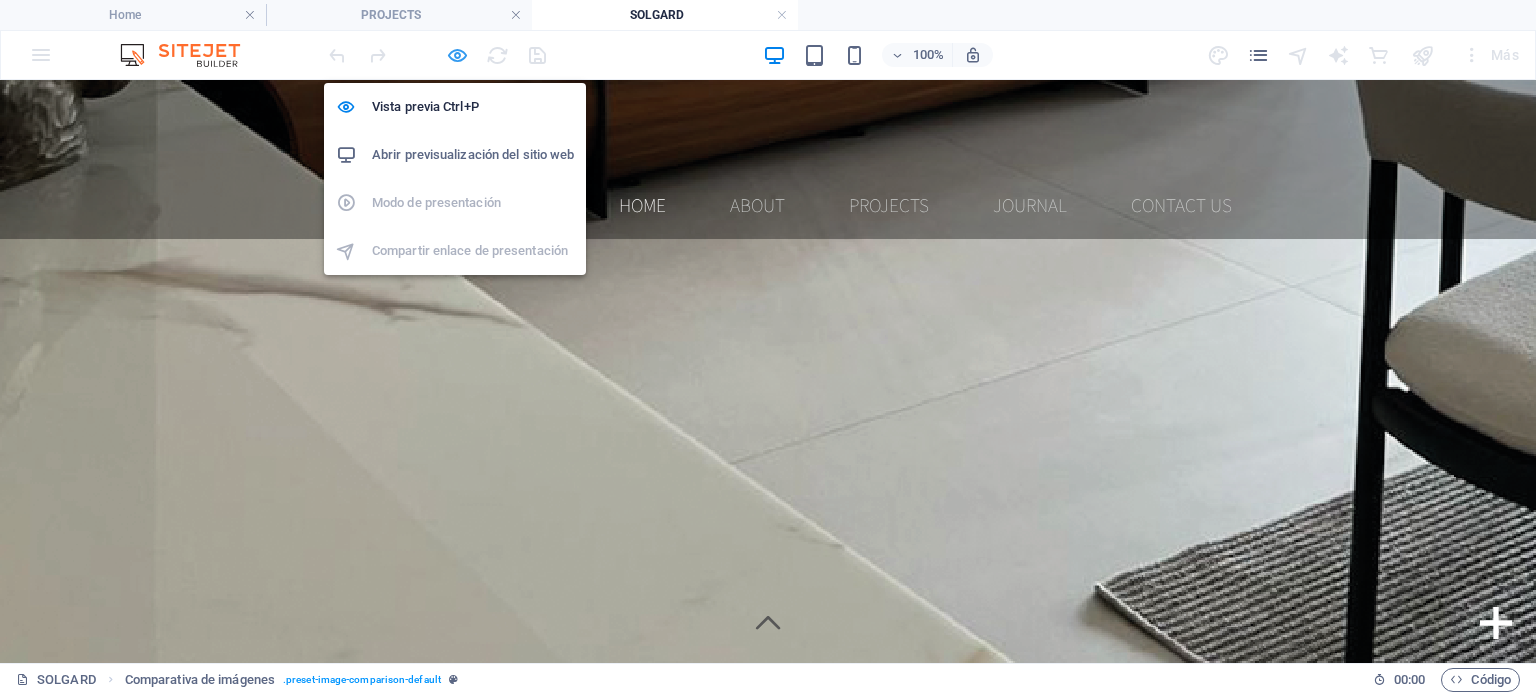 click at bounding box center [457, 55] 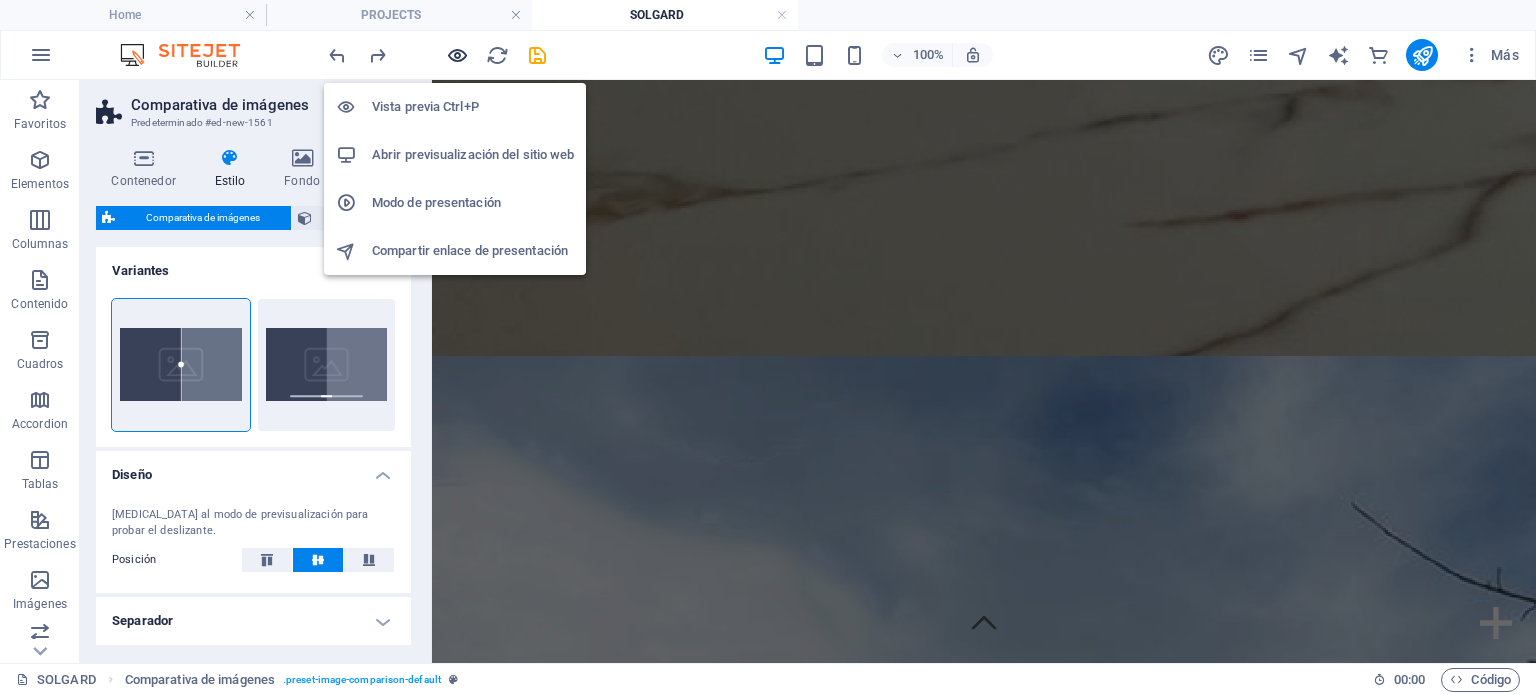 scroll, scrollTop: 3515, scrollLeft: 0, axis: vertical 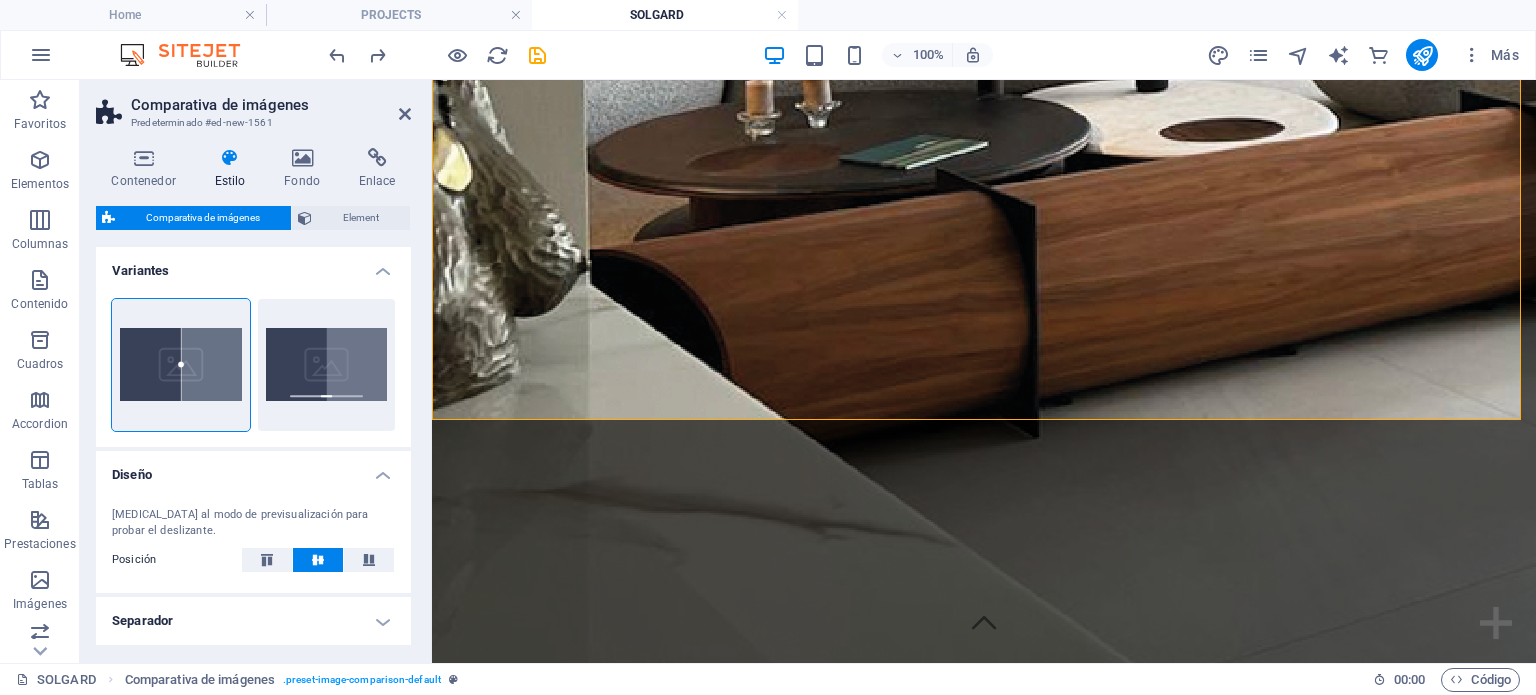click at bounding box center (984, 3725) 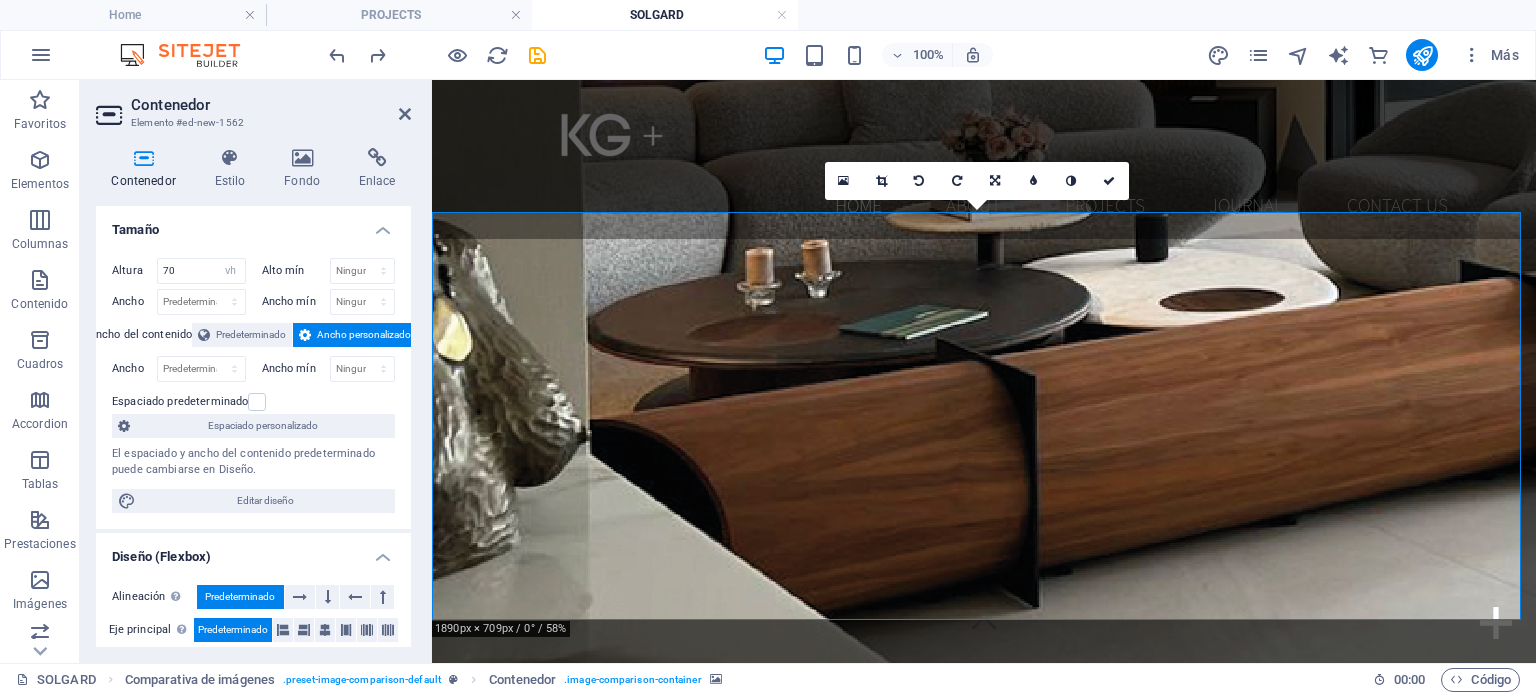 scroll, scrollTop: 3315, scrollLeft: 0, axis: vertical 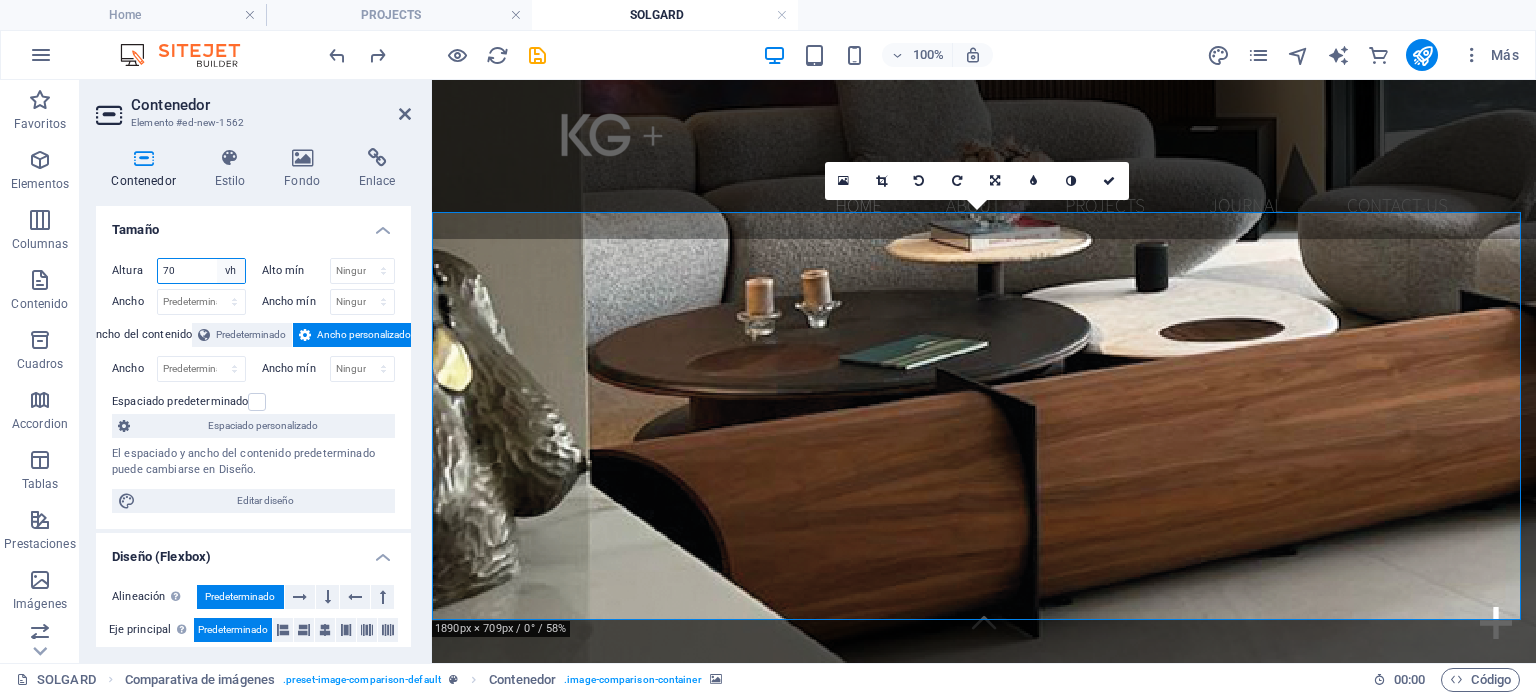 click on "Predeterminado px rem % vh vw" at bounding box center [231, 271] 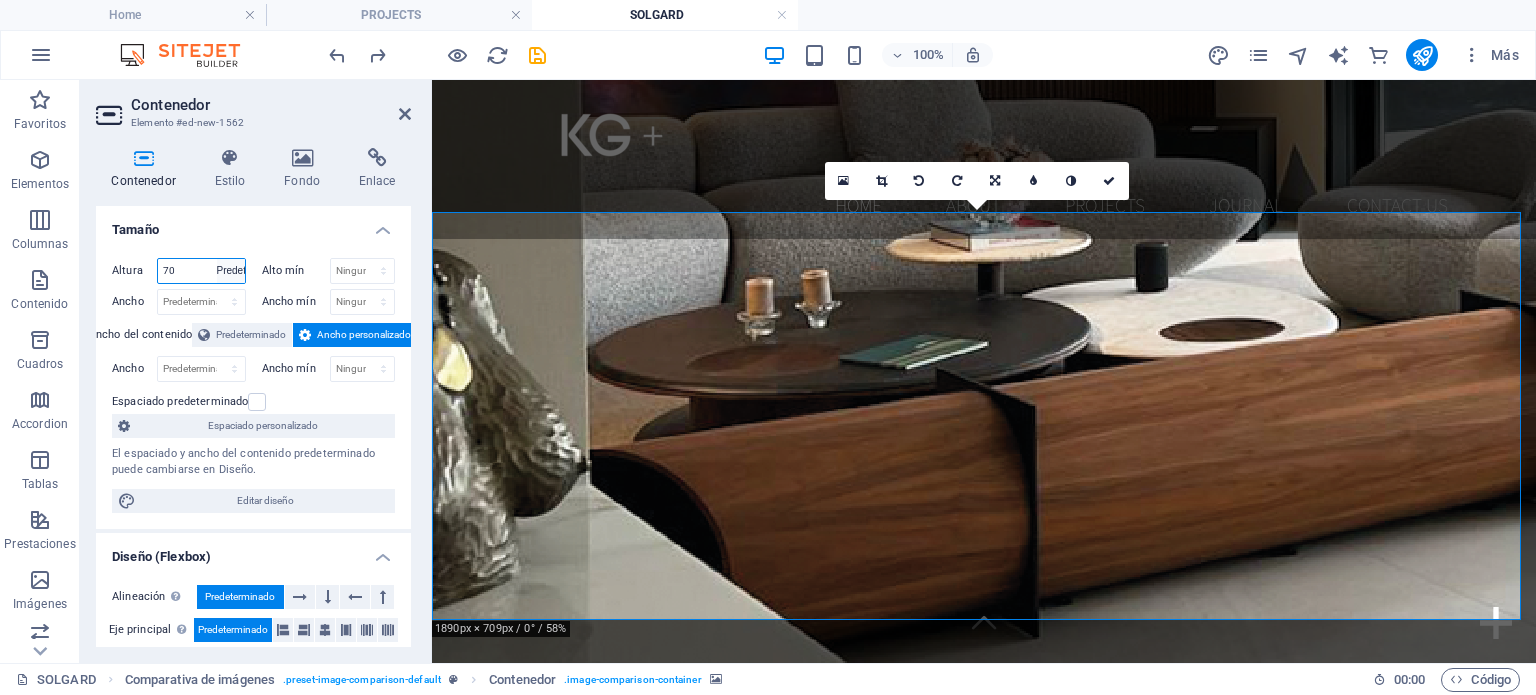 click on "Predeterminado px rem % vh vw" at bounding box center [231, 271] 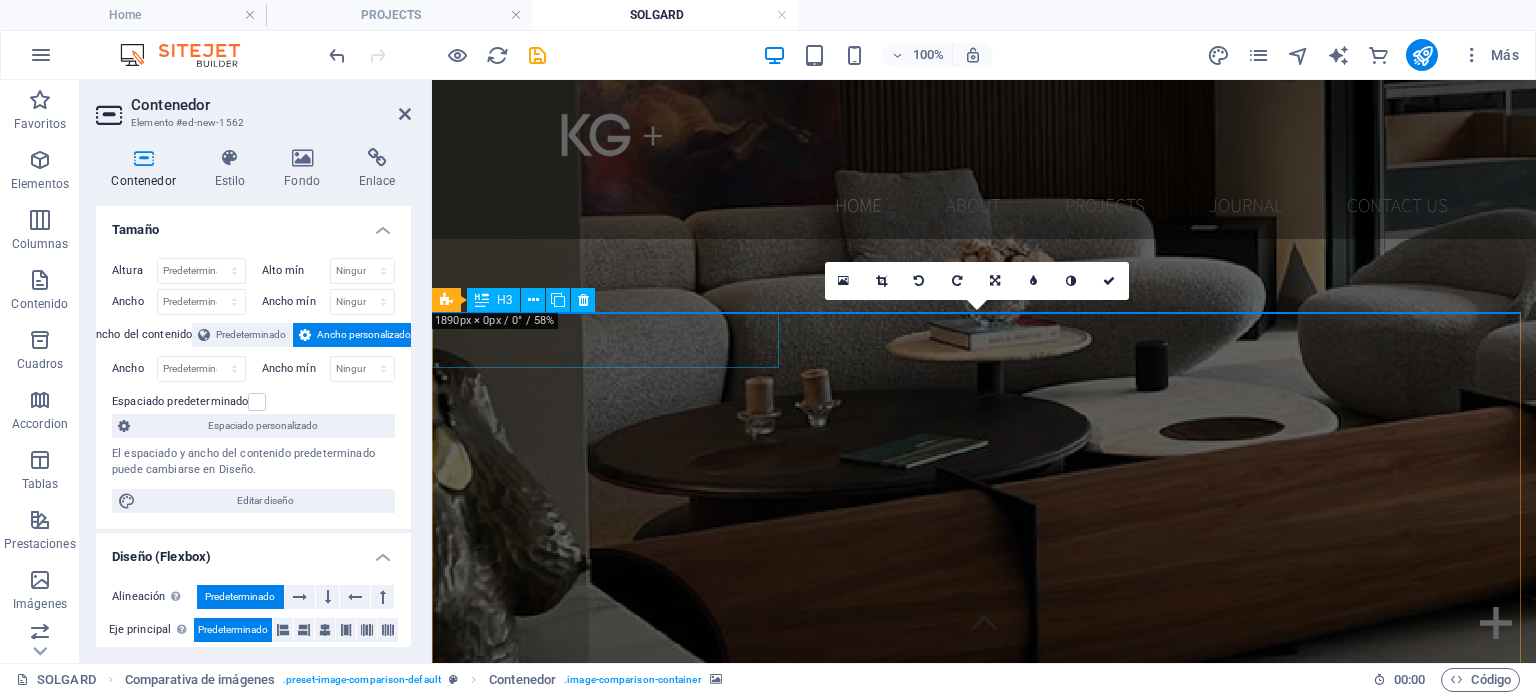 scroll, scrollTop: 3215, scrollLeft: 0, axis: vertical 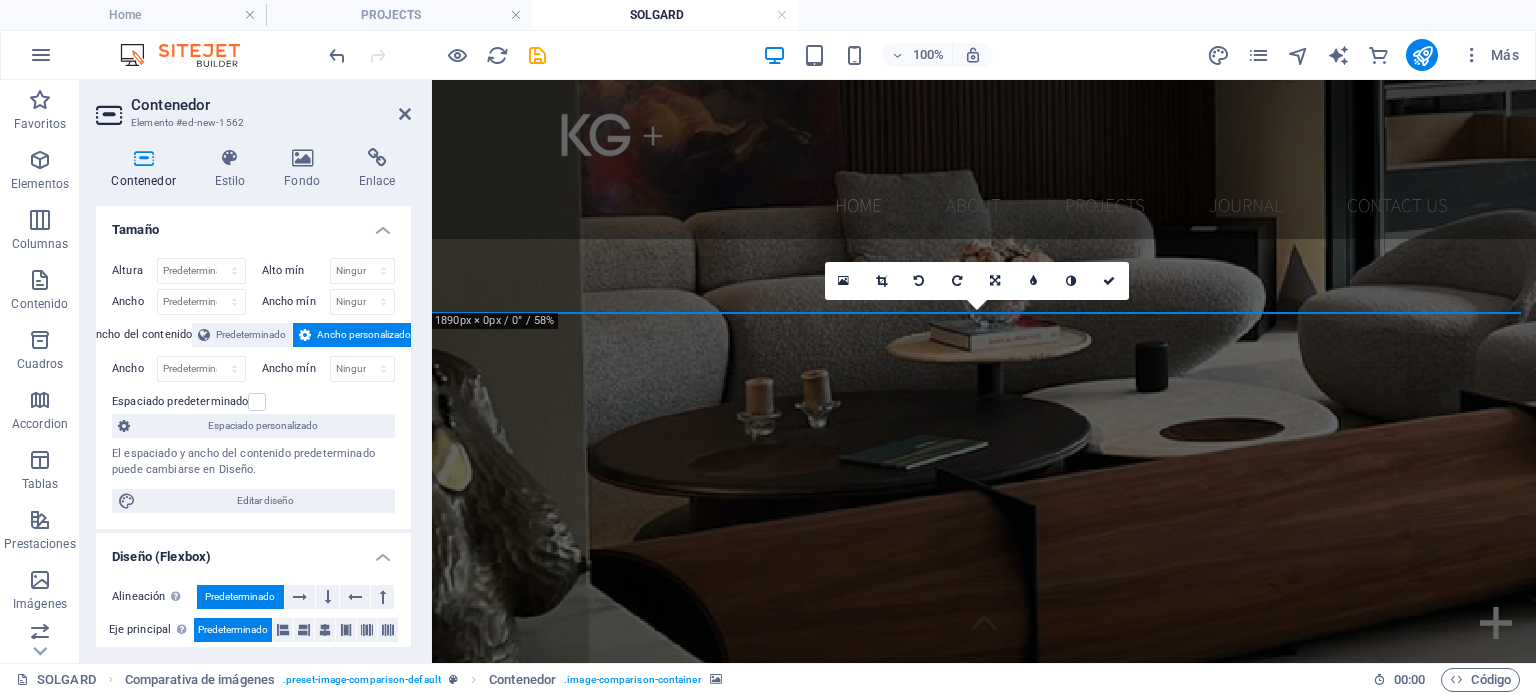 type on "70" 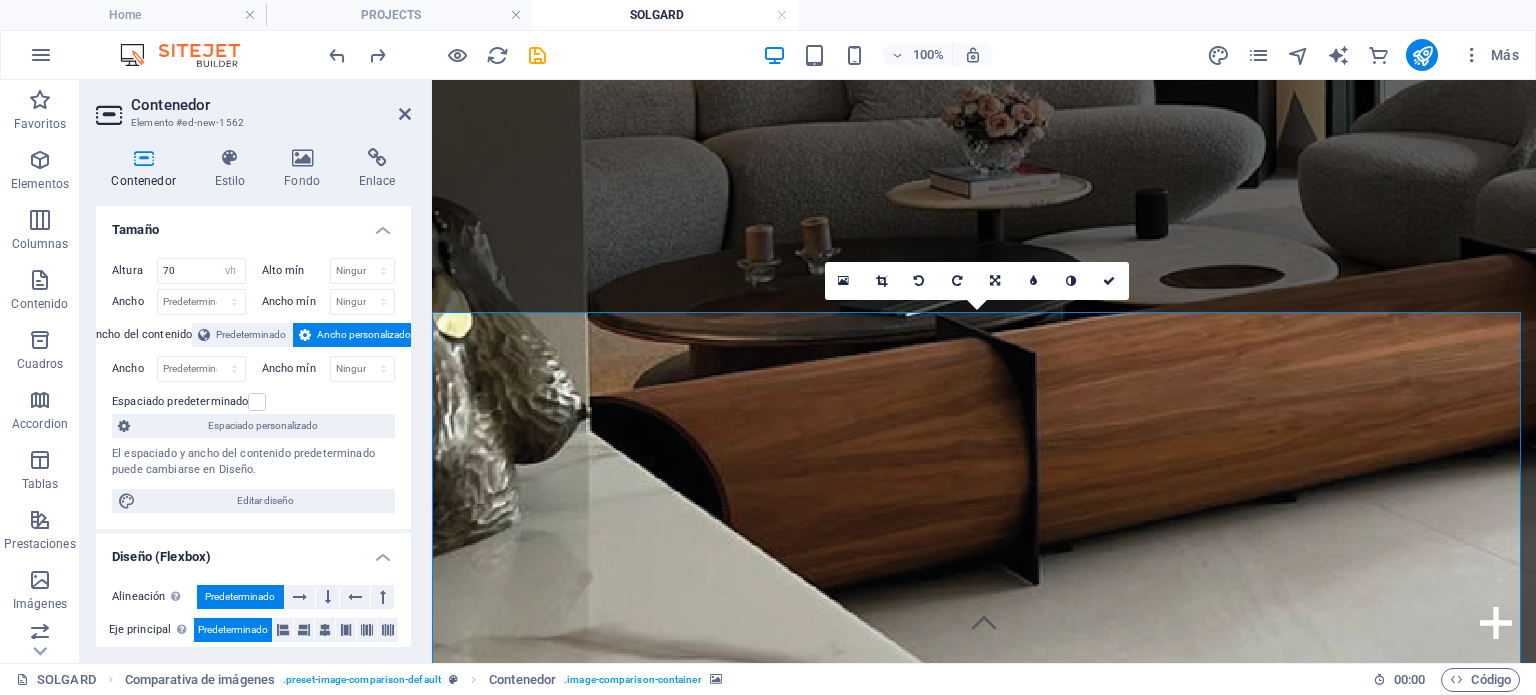 scroll, scrollTop: 3415, scrollLeft: 0, axis: vertical 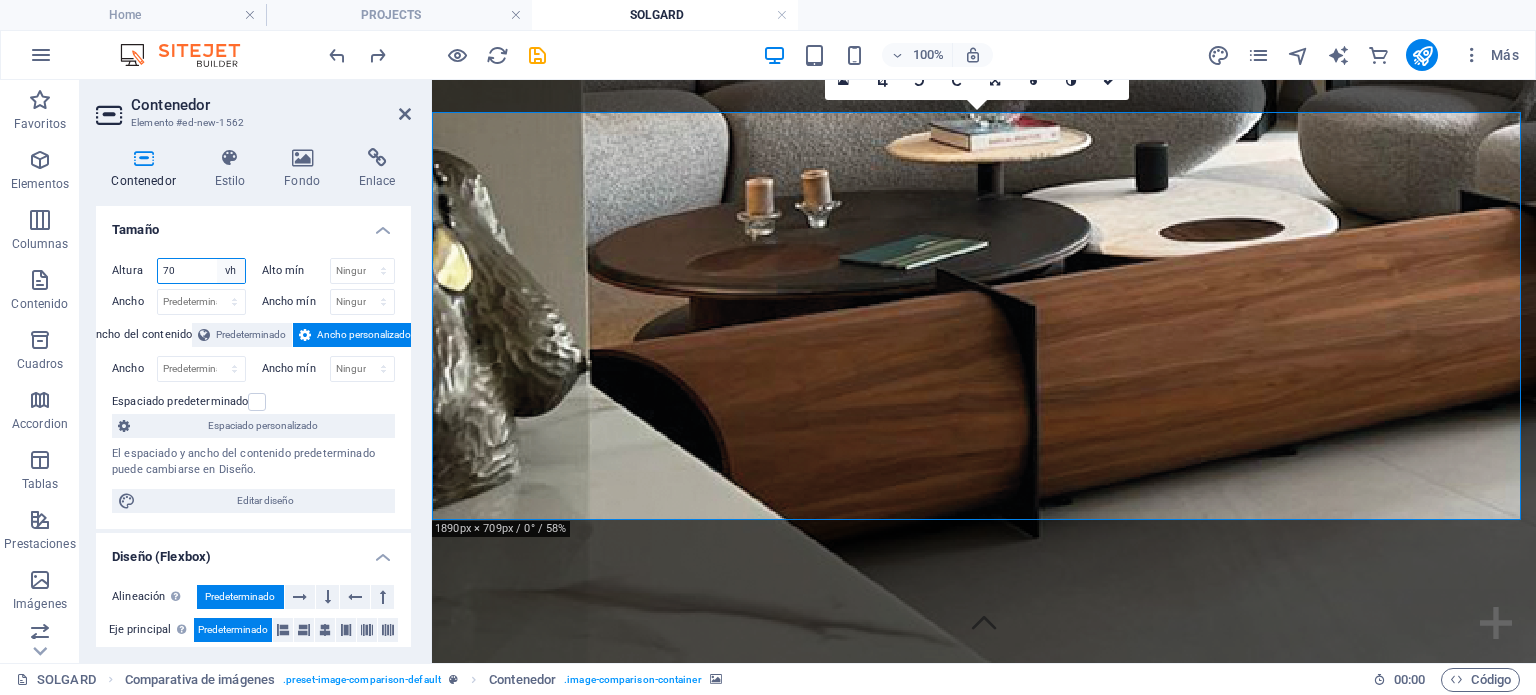 click on "Predeterminado px rem % vh vw" at bounding box center (231, 271) 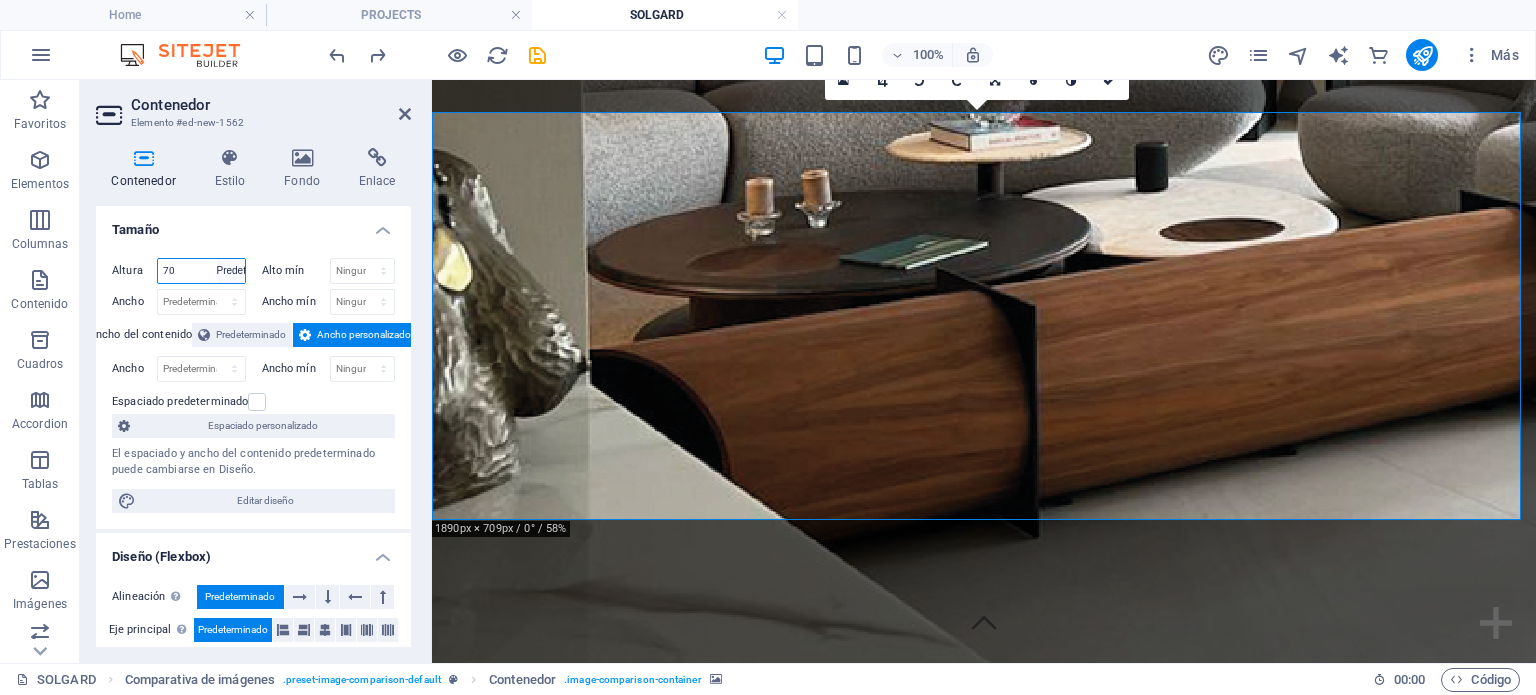 click on "Predeterminado px rem % vh vw" at bounding box center (231, 271) 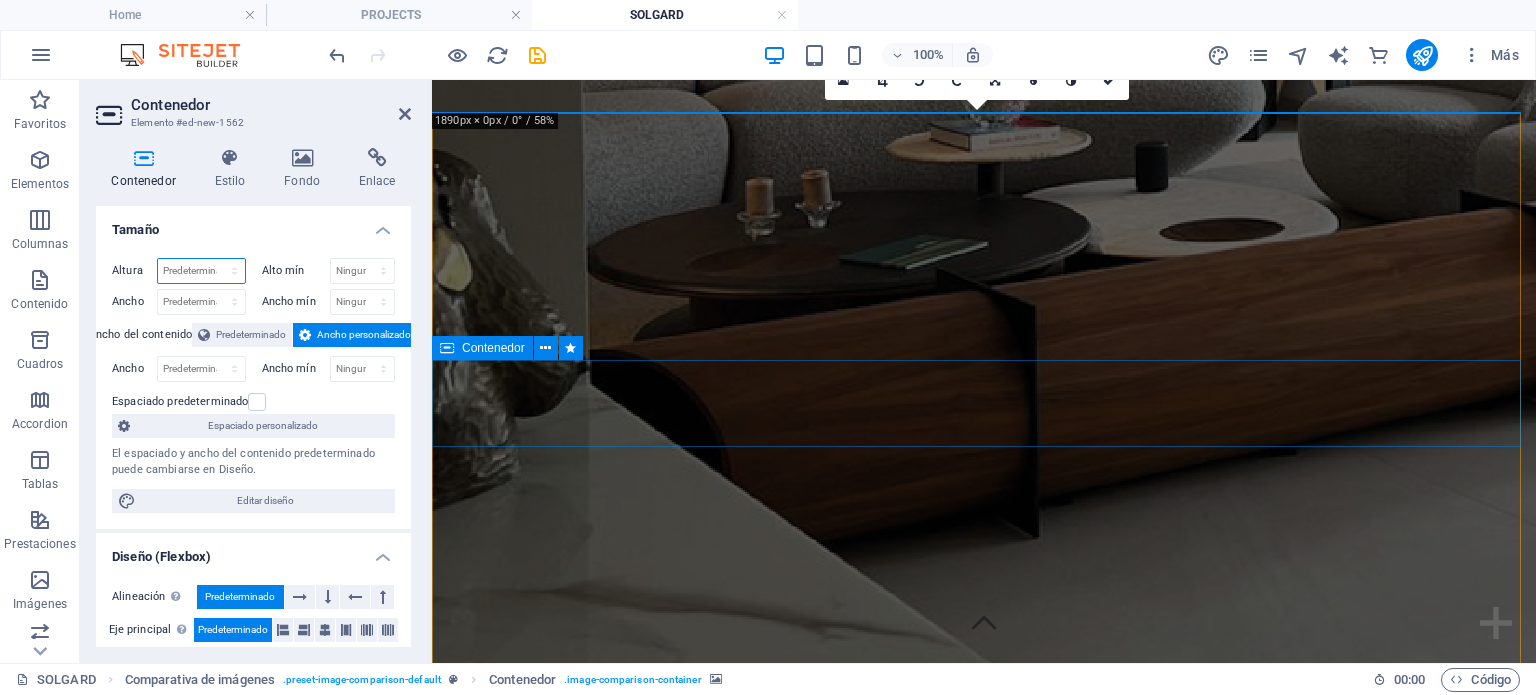type on "70" 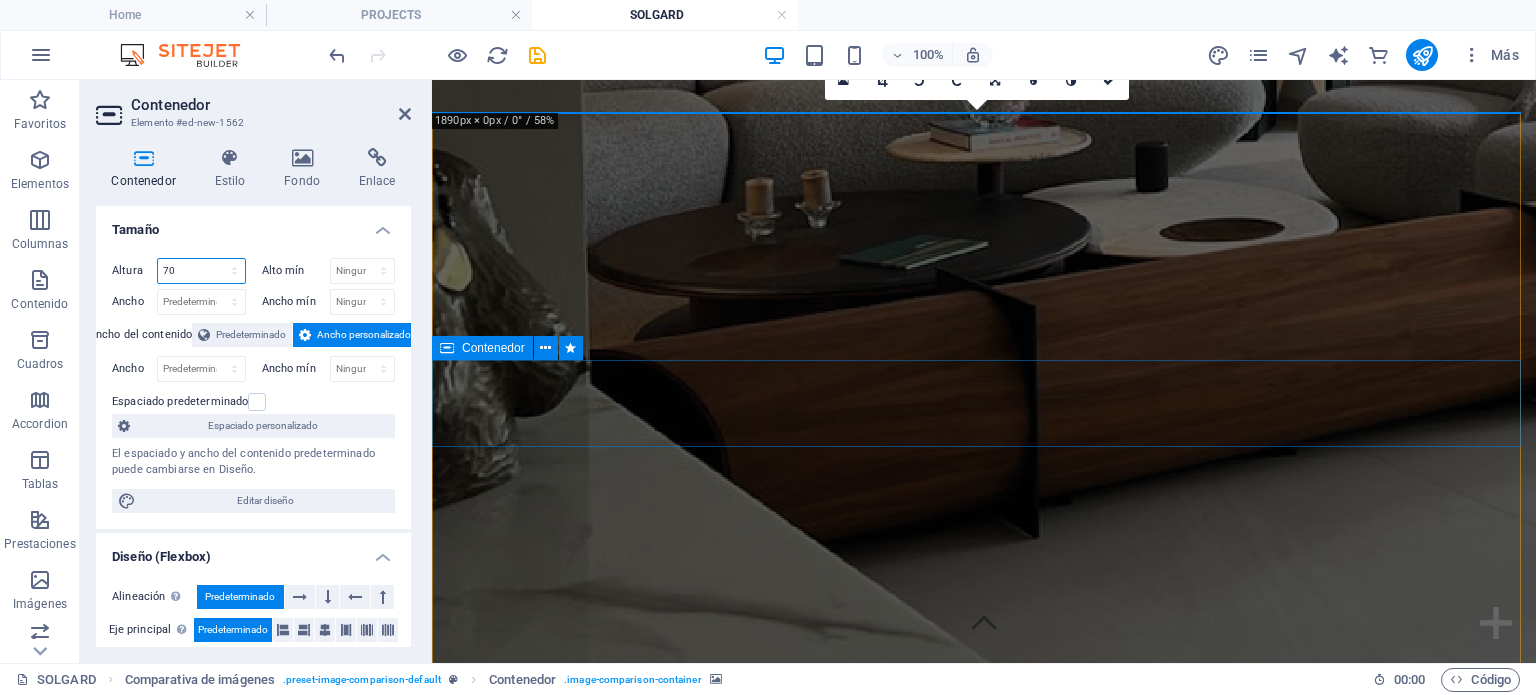 select on "vh" 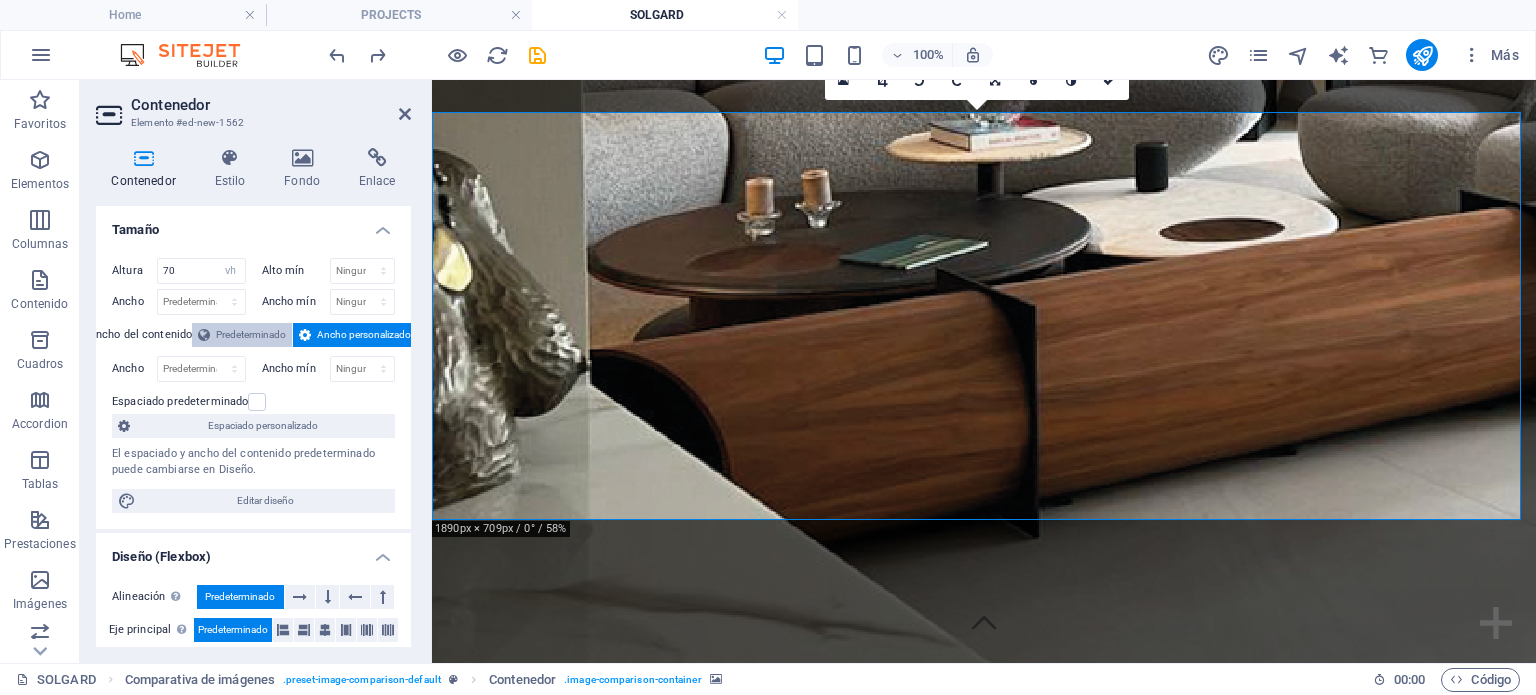 click on "Predeterminado" at bounding box center [251, 335] 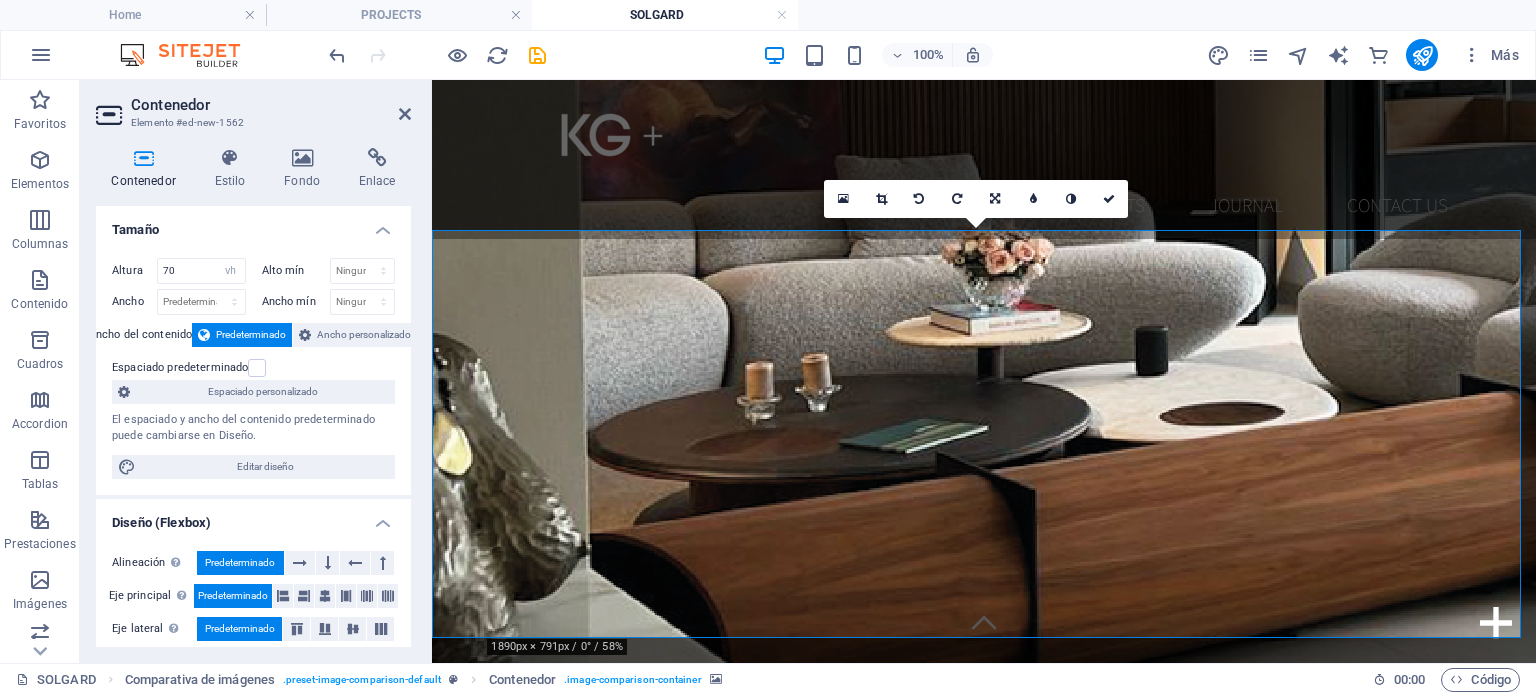 scroll, scrollTop: 3215, scrollLeft: 0, axis: vertical 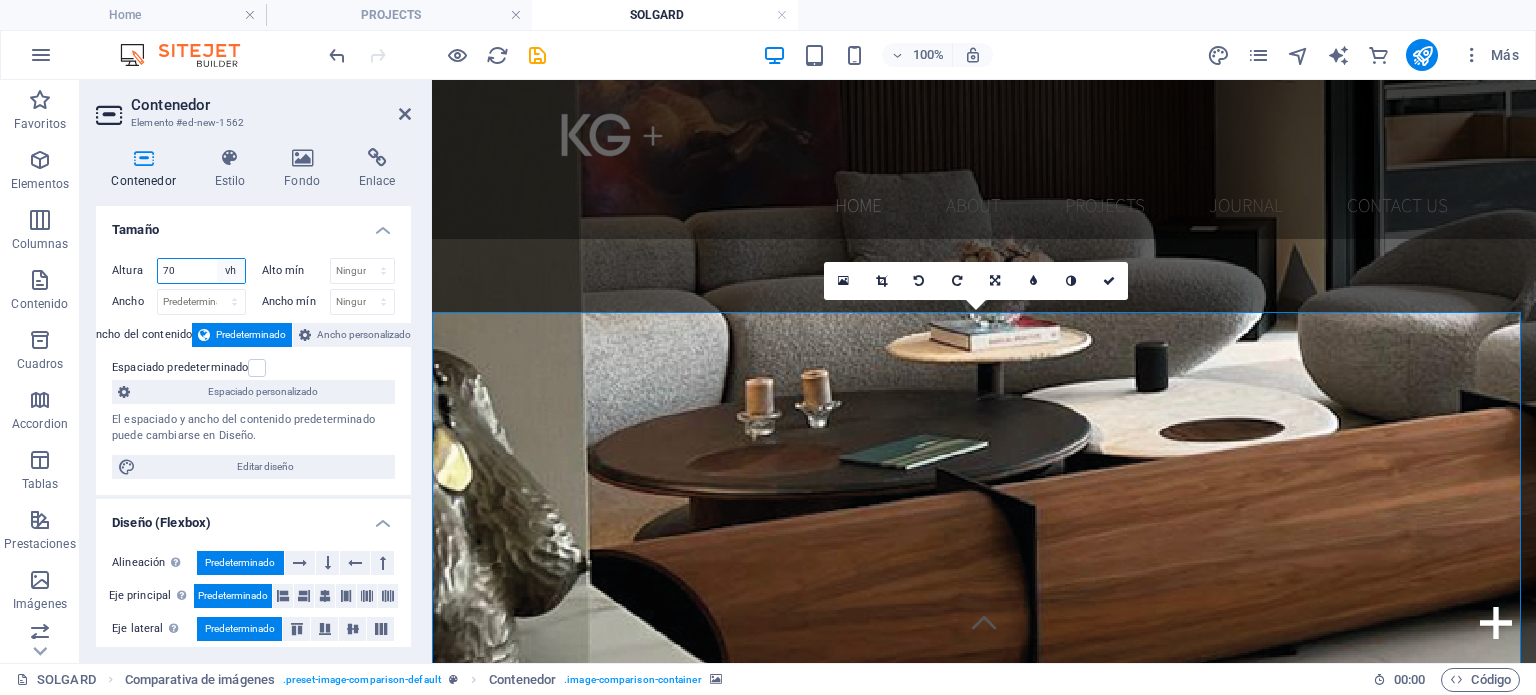 click on "Predeterminado px rem % vh vw" at bounding box center [231, 271] 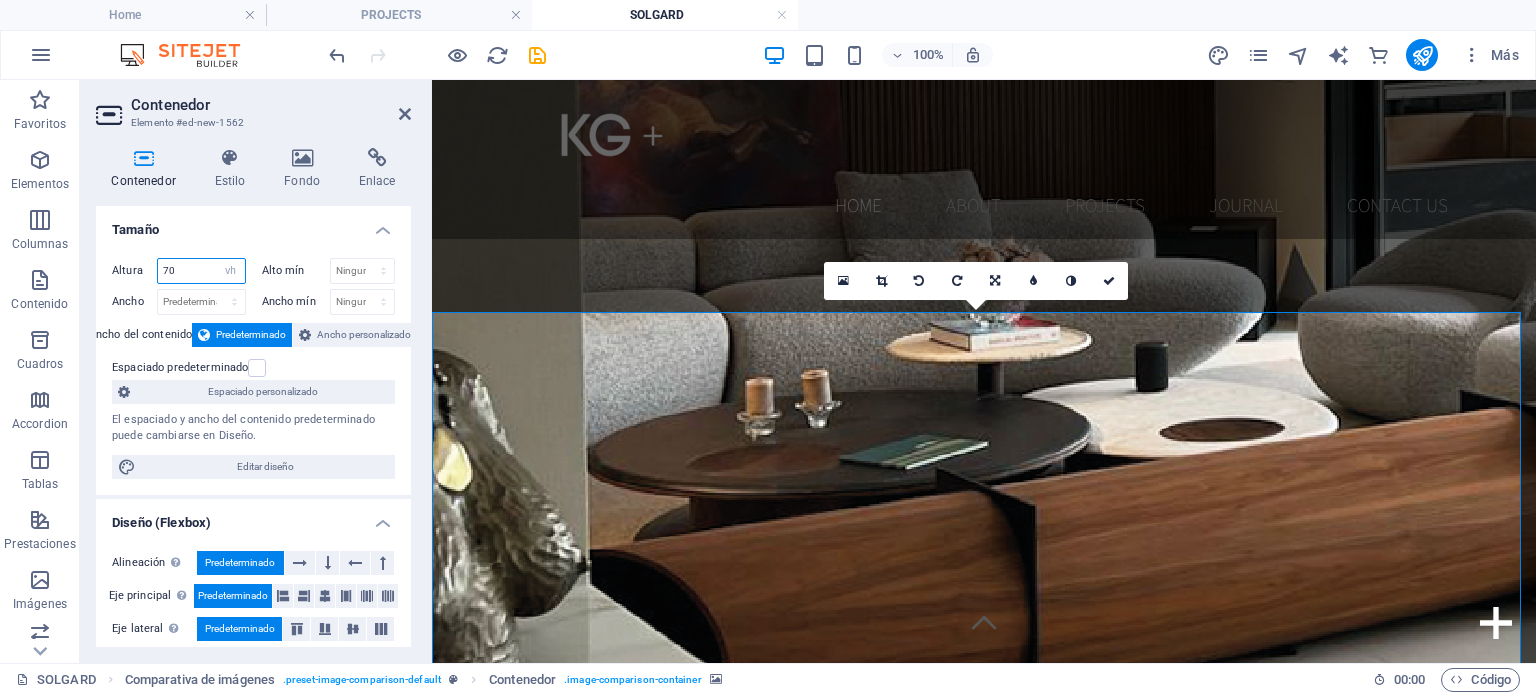 click on "70" at bounding box center (201, 271) 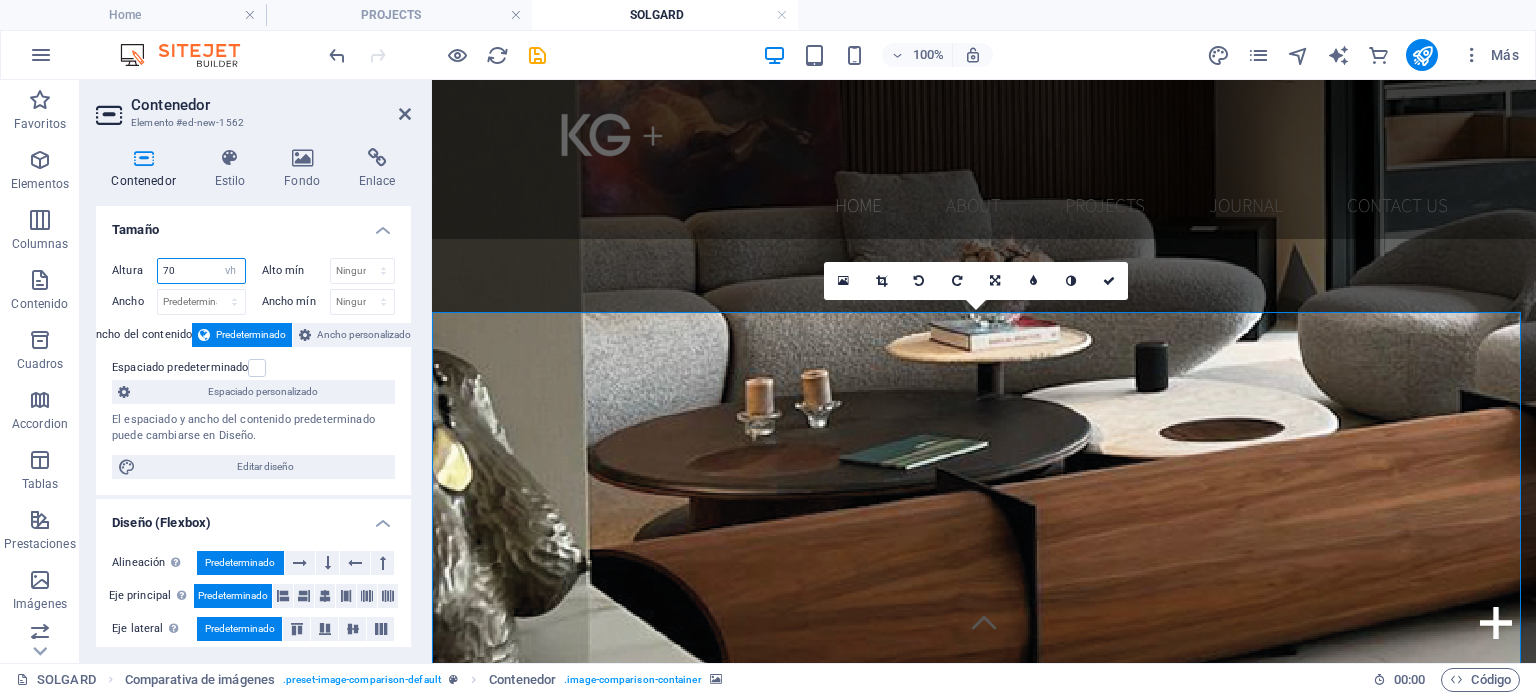 click on "70" at bounding box center (201, 271) 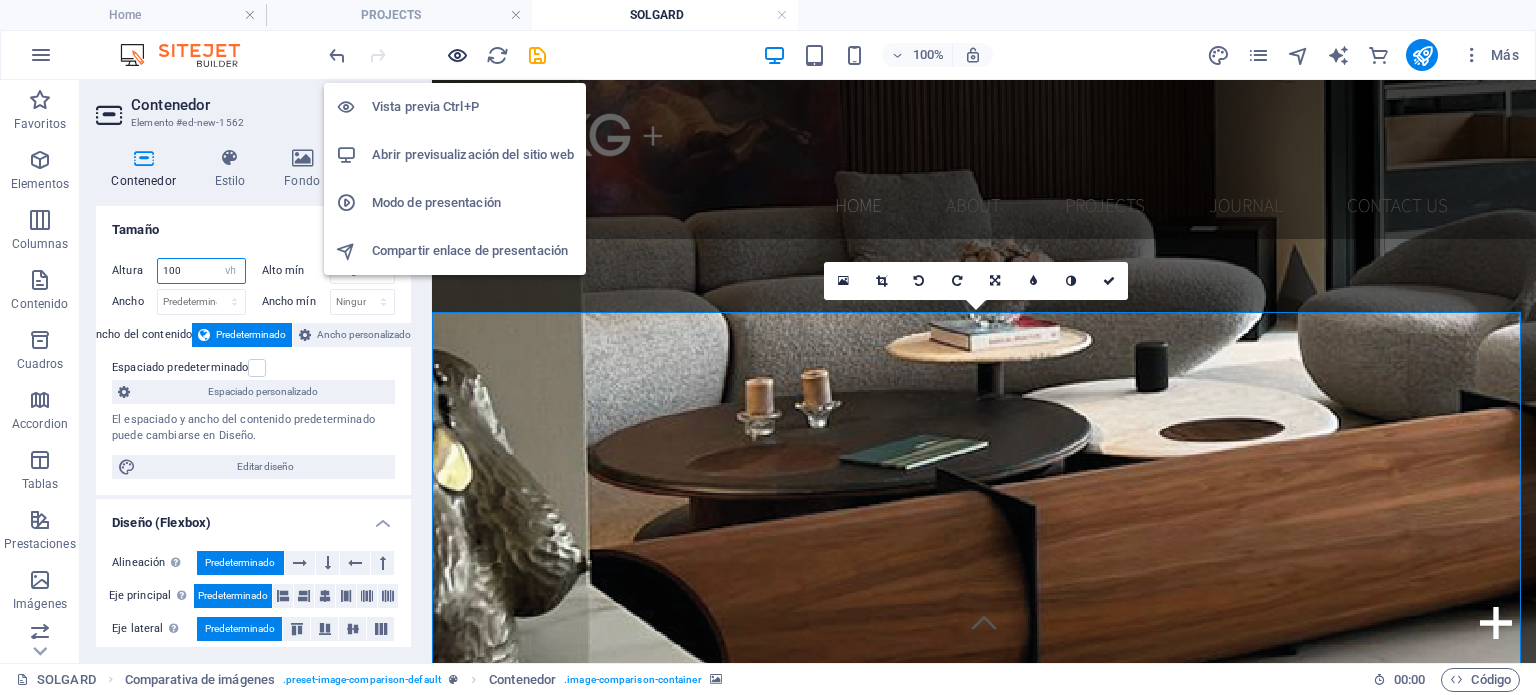 type on "100" 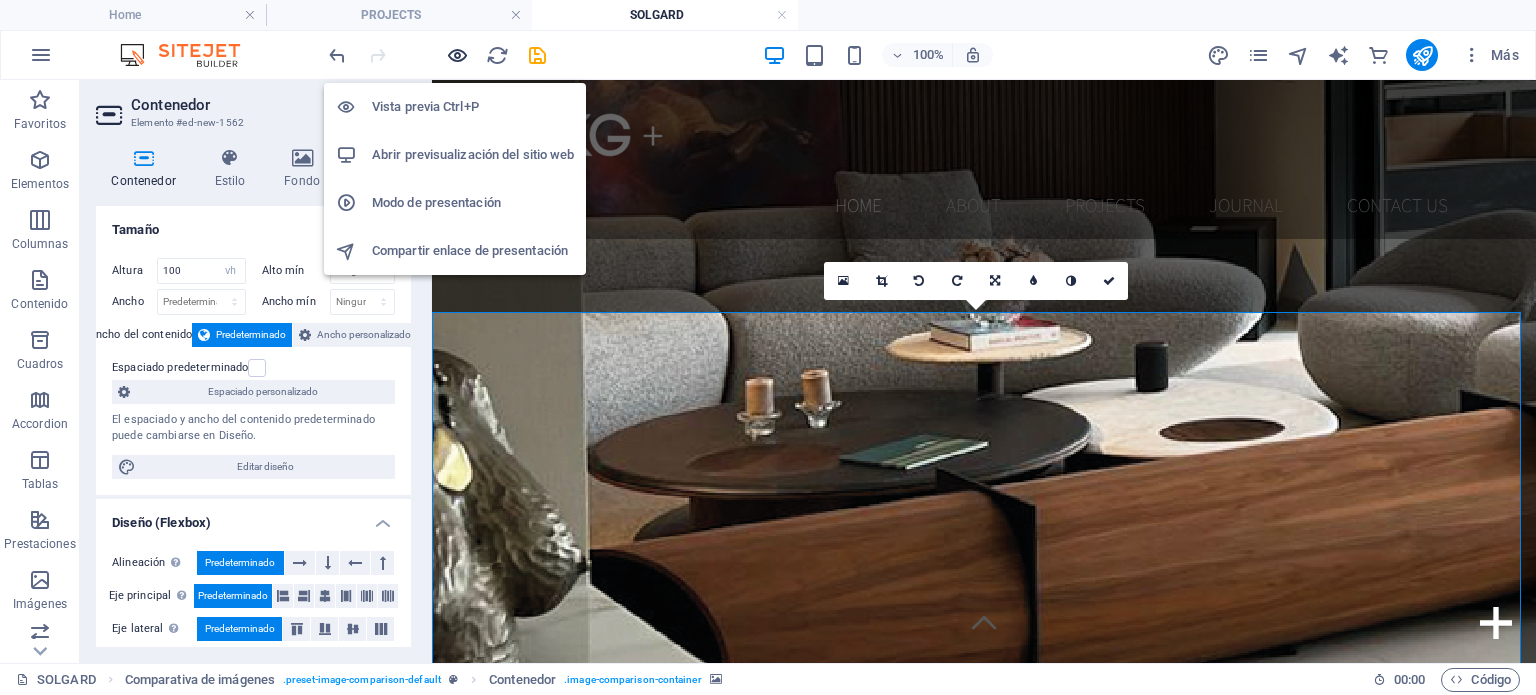 click at bounding box center (457, 55) 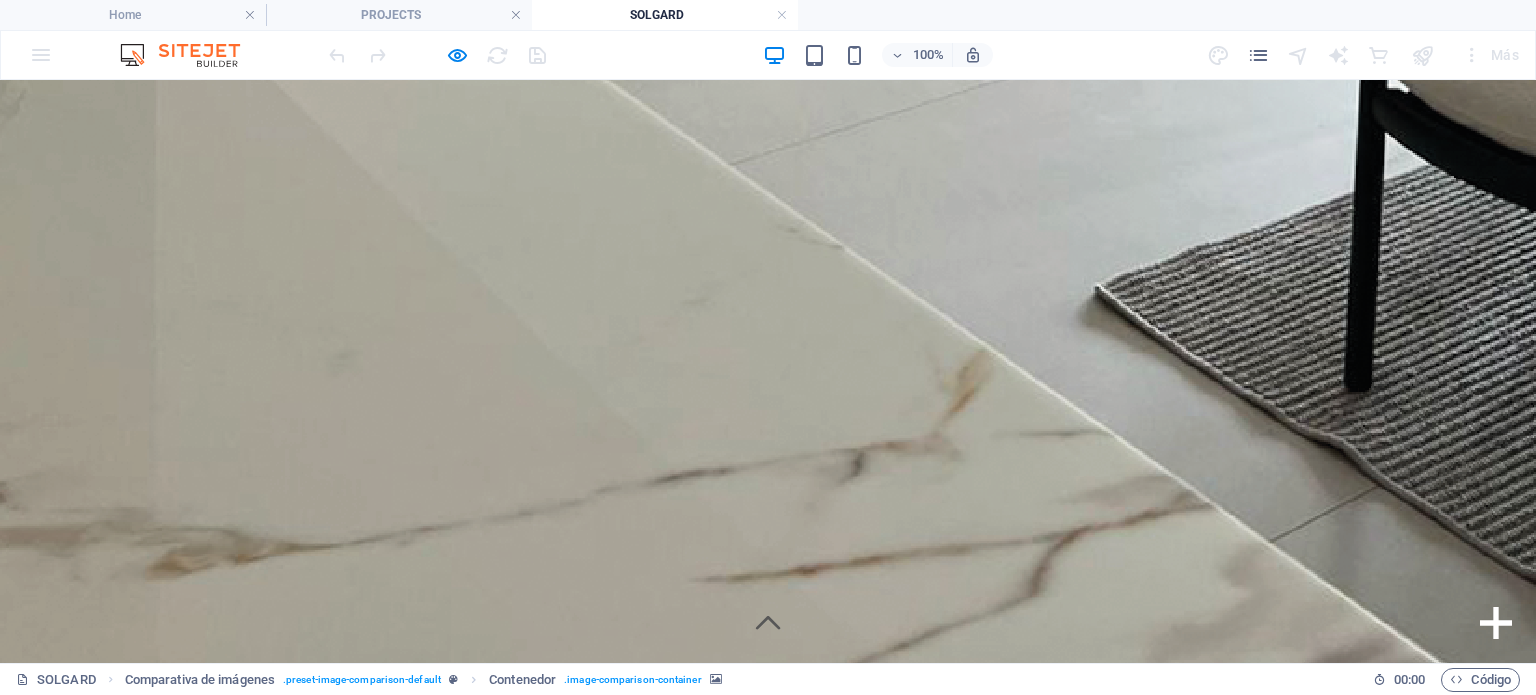scroll, scrollTop: 4688, scrollLeft: 0, axis: vertical 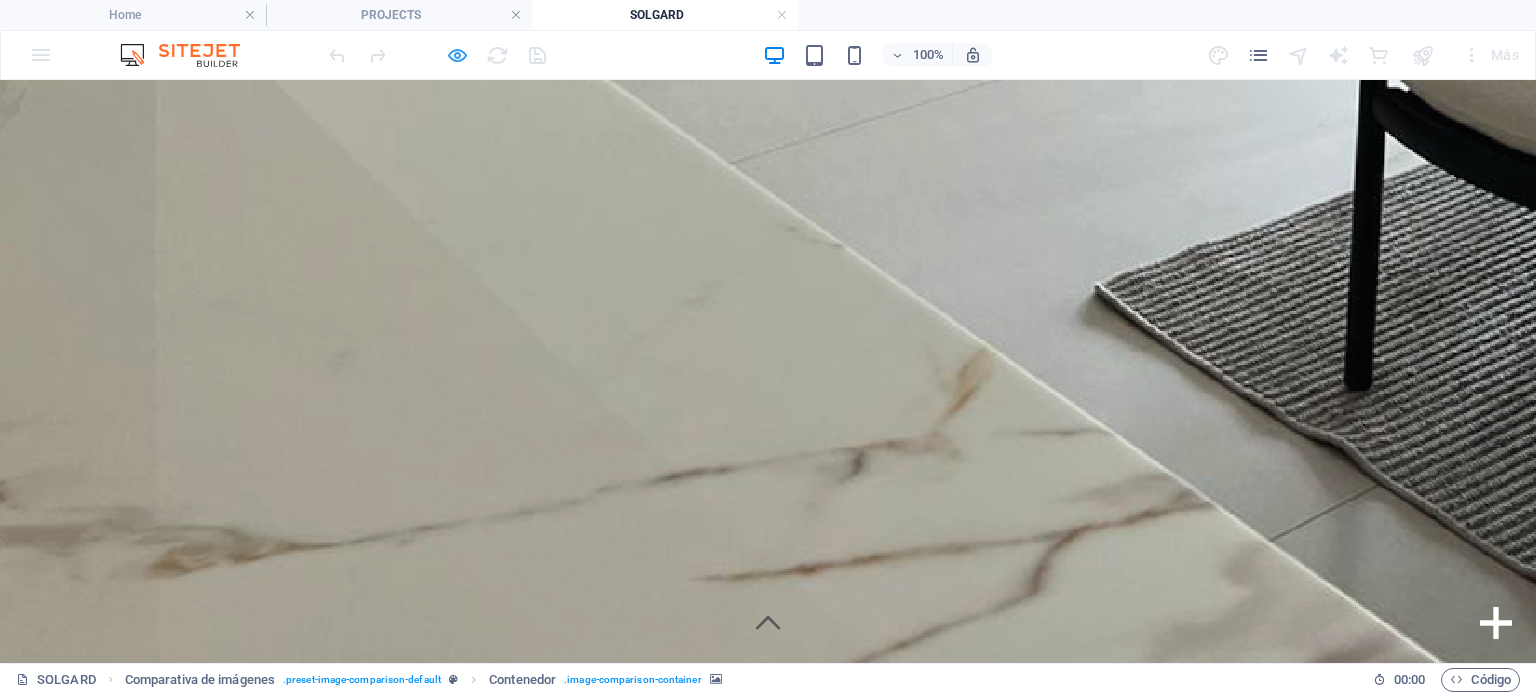click at bounding box center [457, 55] 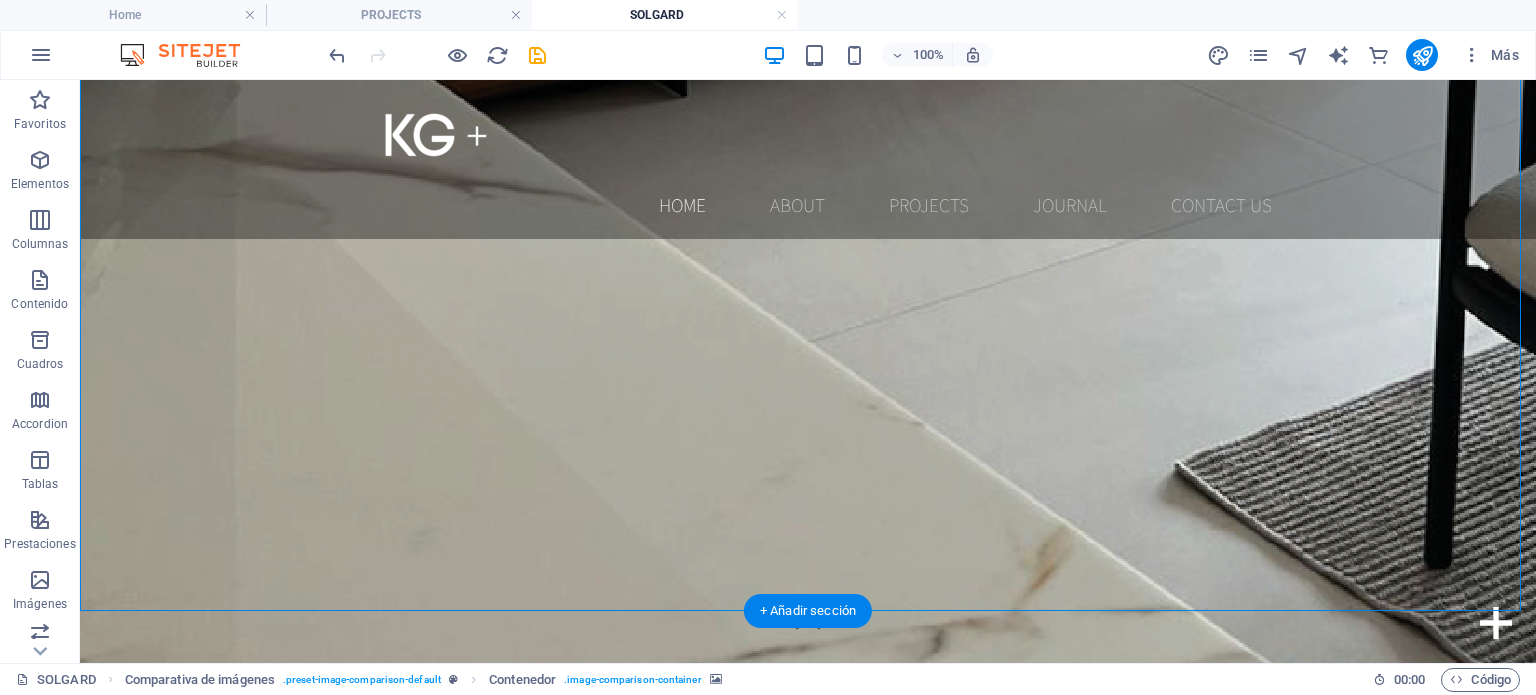 click at bounding box center (808, 3471) 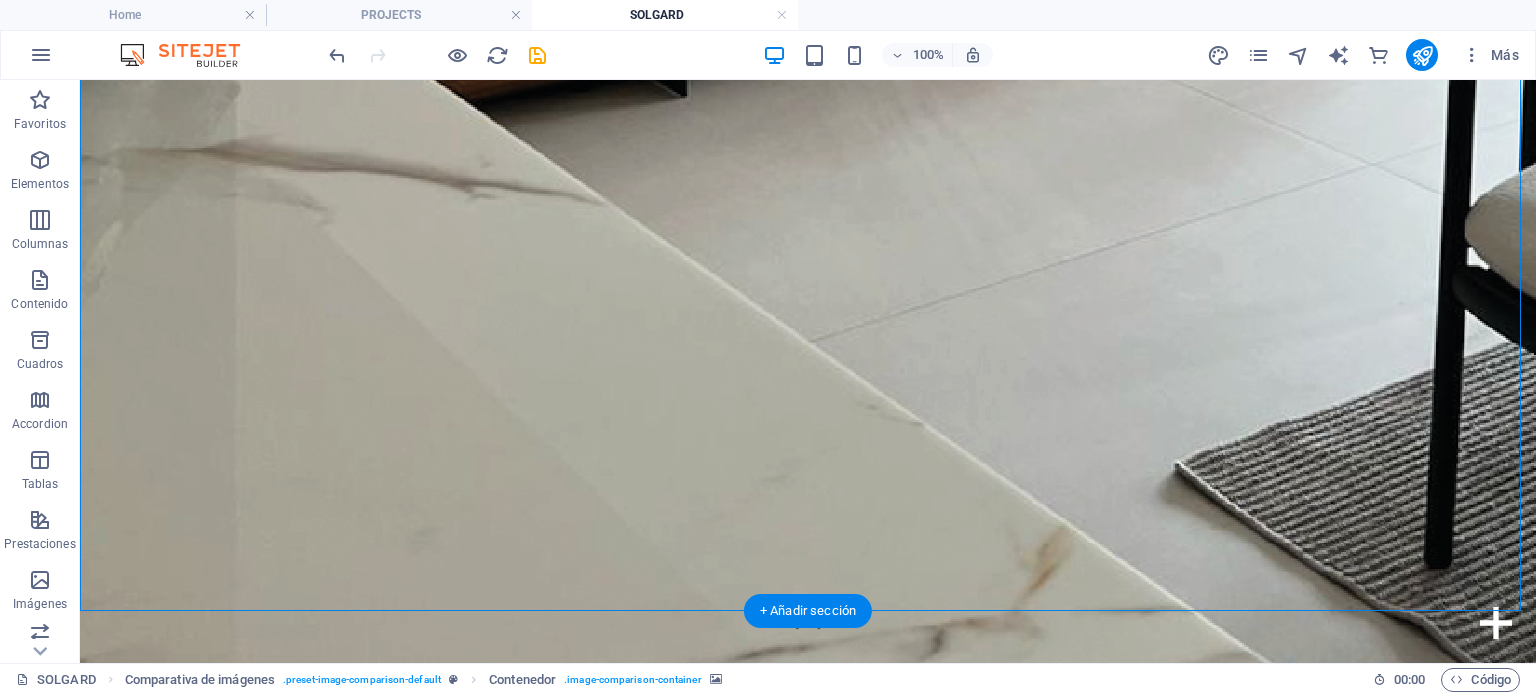 scroll, scrollTop: 3447, scrollLeft: 0, axis: vertical 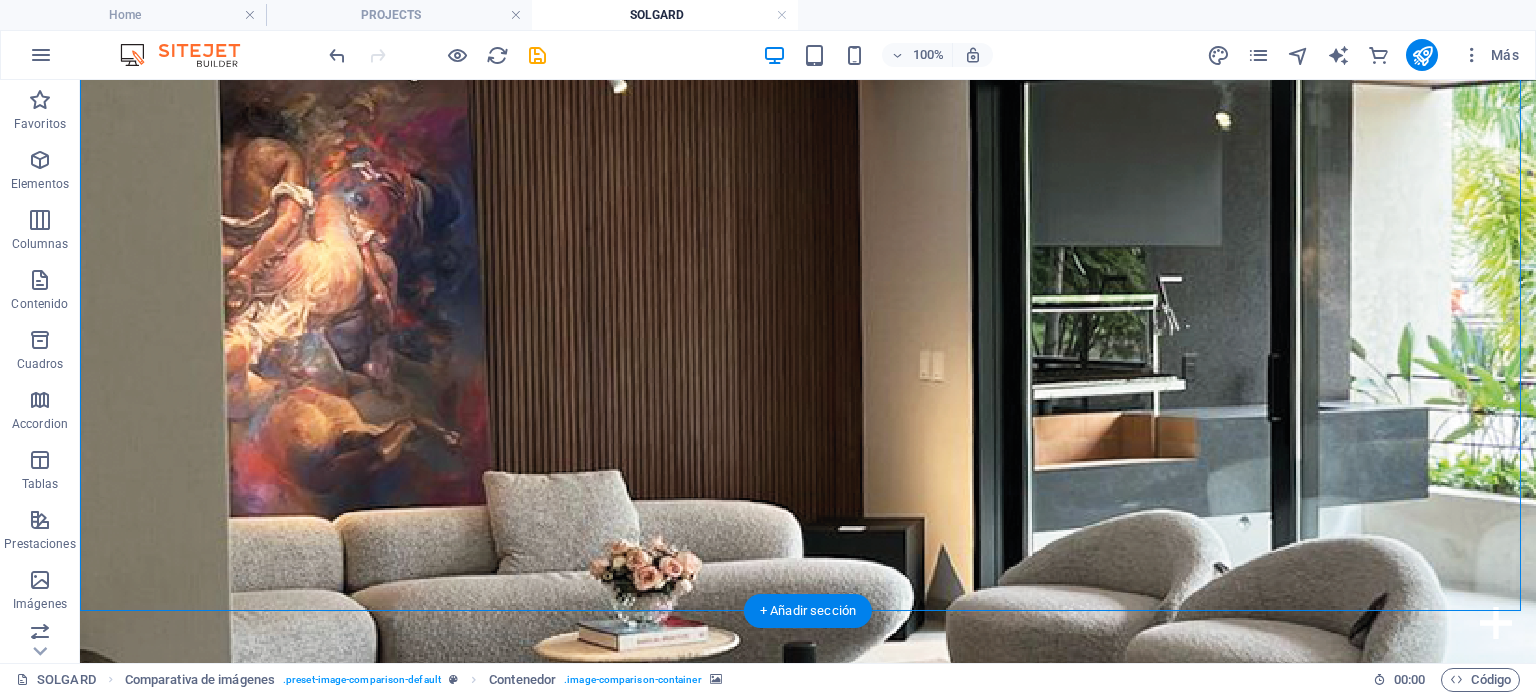 click at bounding box center [1064, -3076] 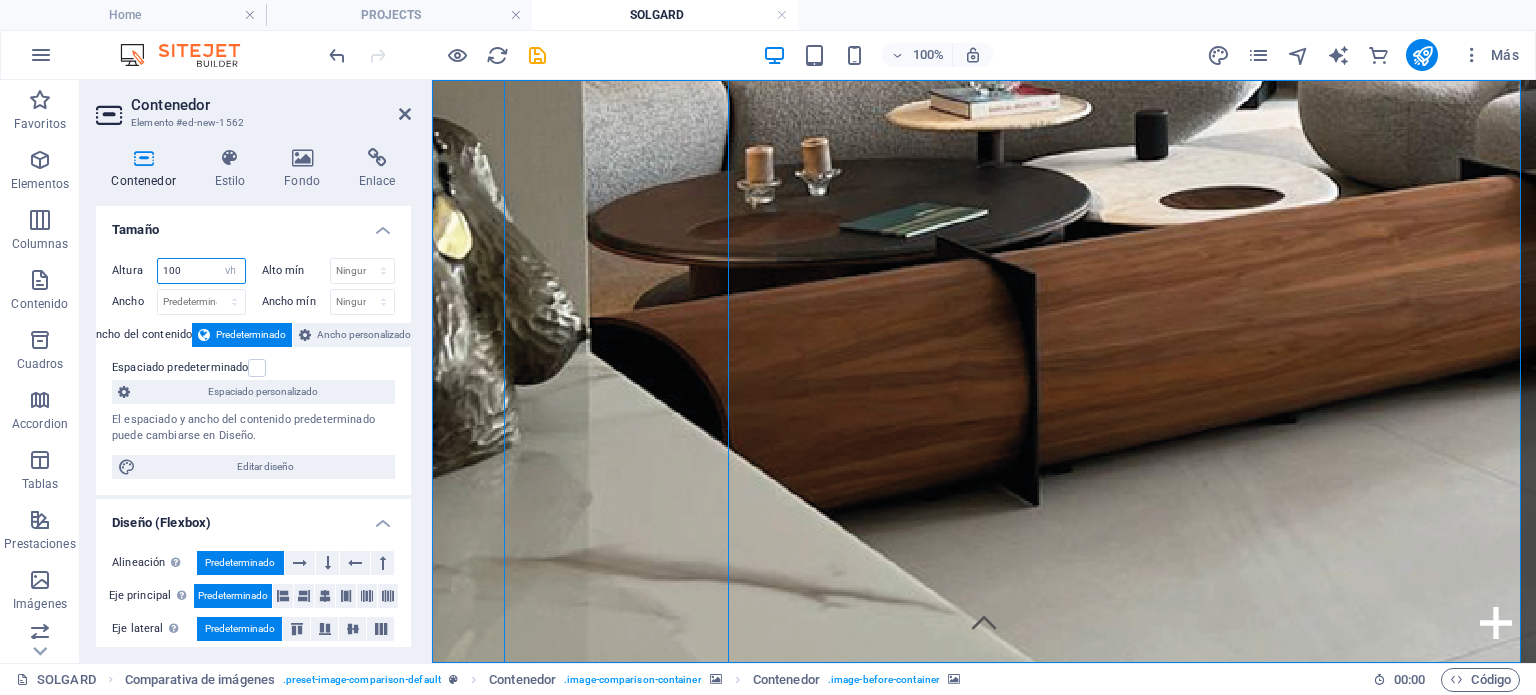 click on "100" at bounding box center (201, 271) 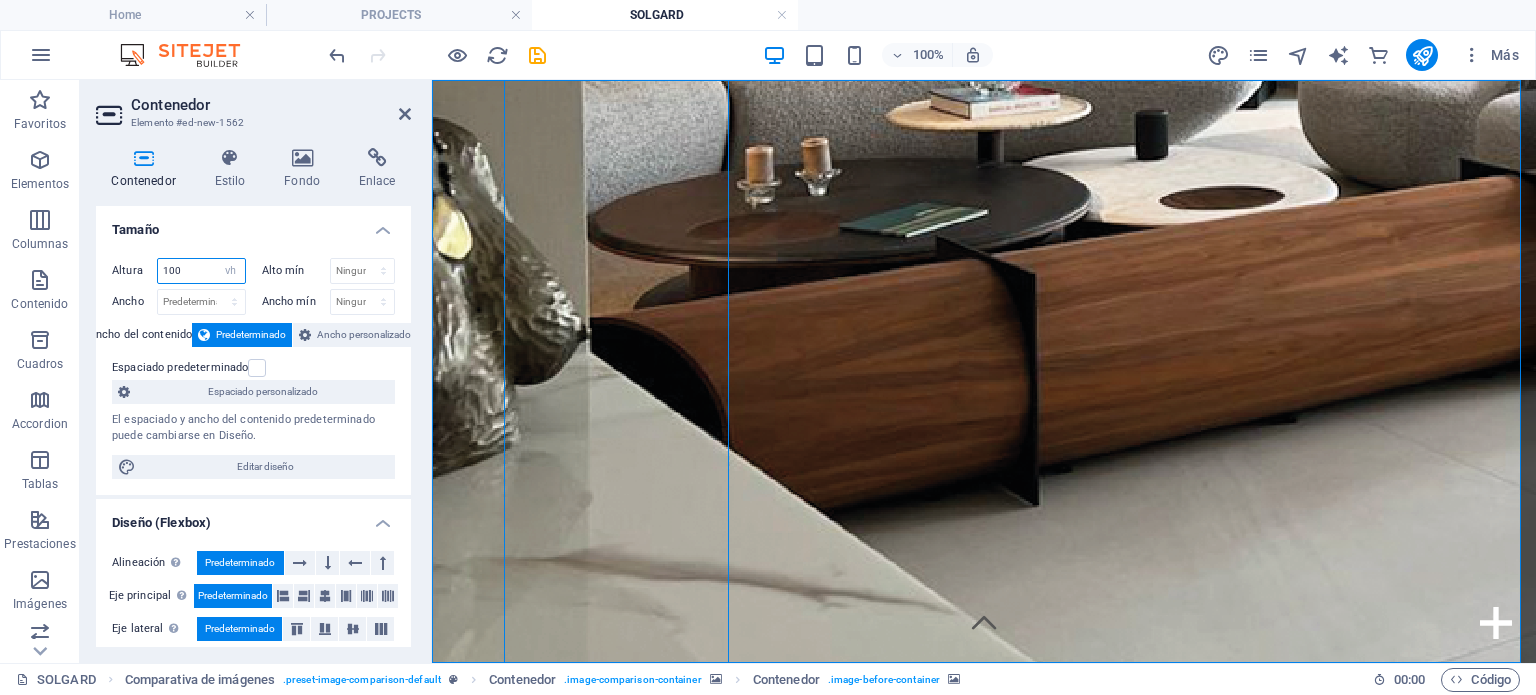 click on "100" at bounding box center [201, 271] 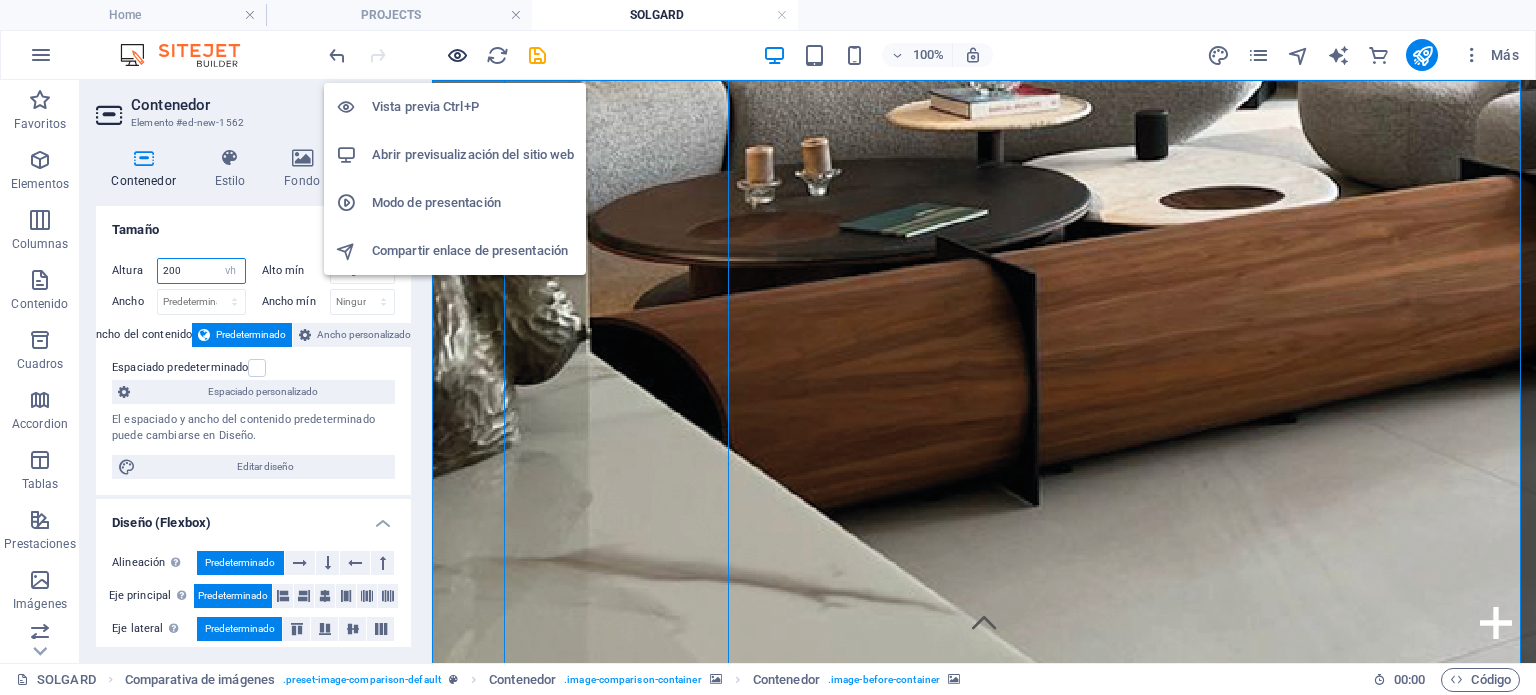 type on "200" 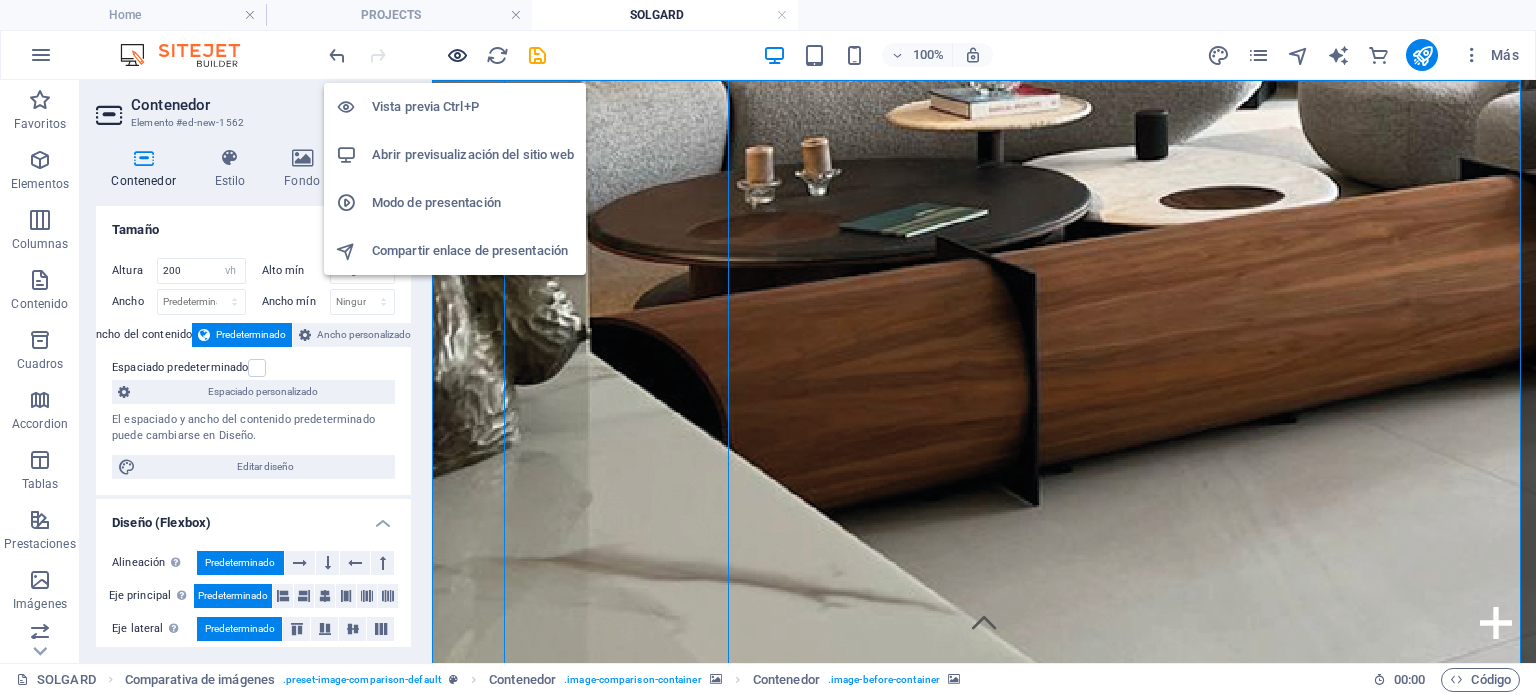 click at bounding box center [457, 55] 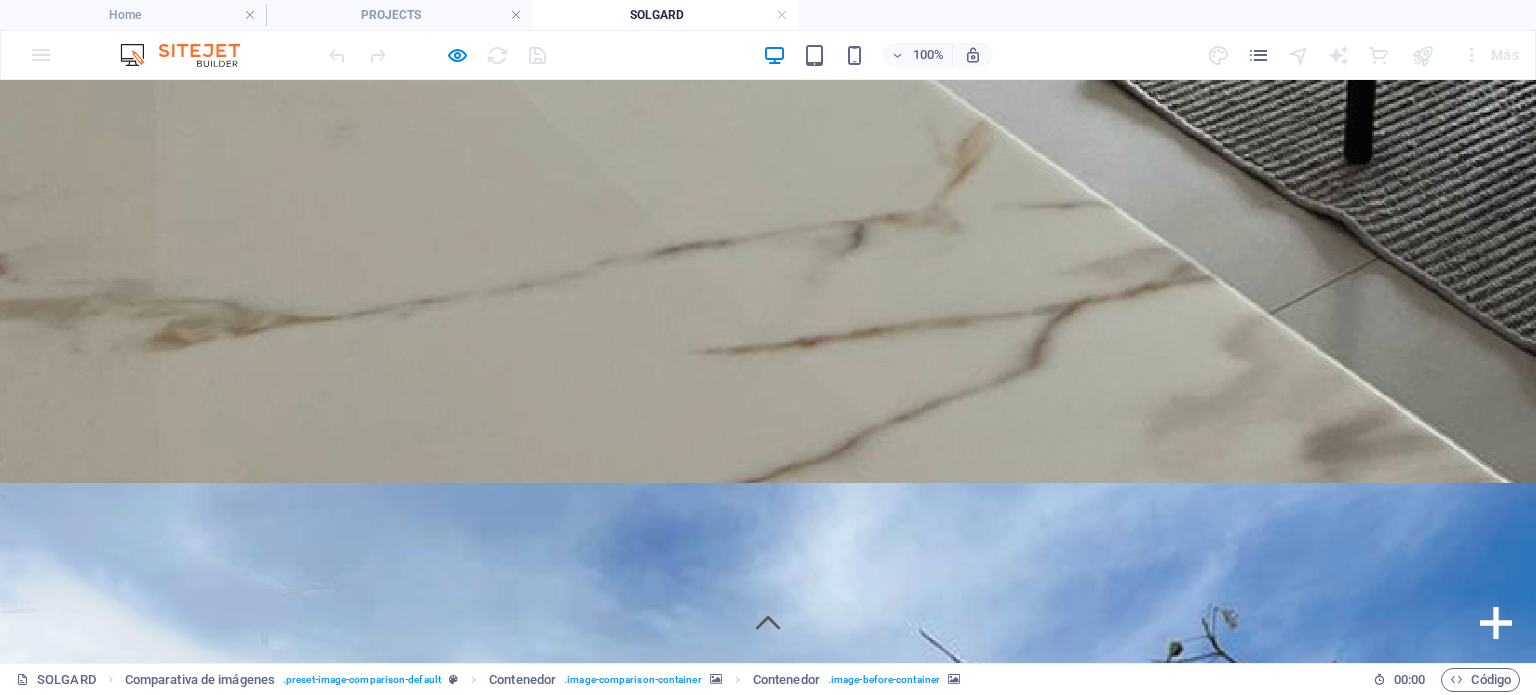 scroll, scrollTop: 4920, scrollLeft: 0, axis: vertical 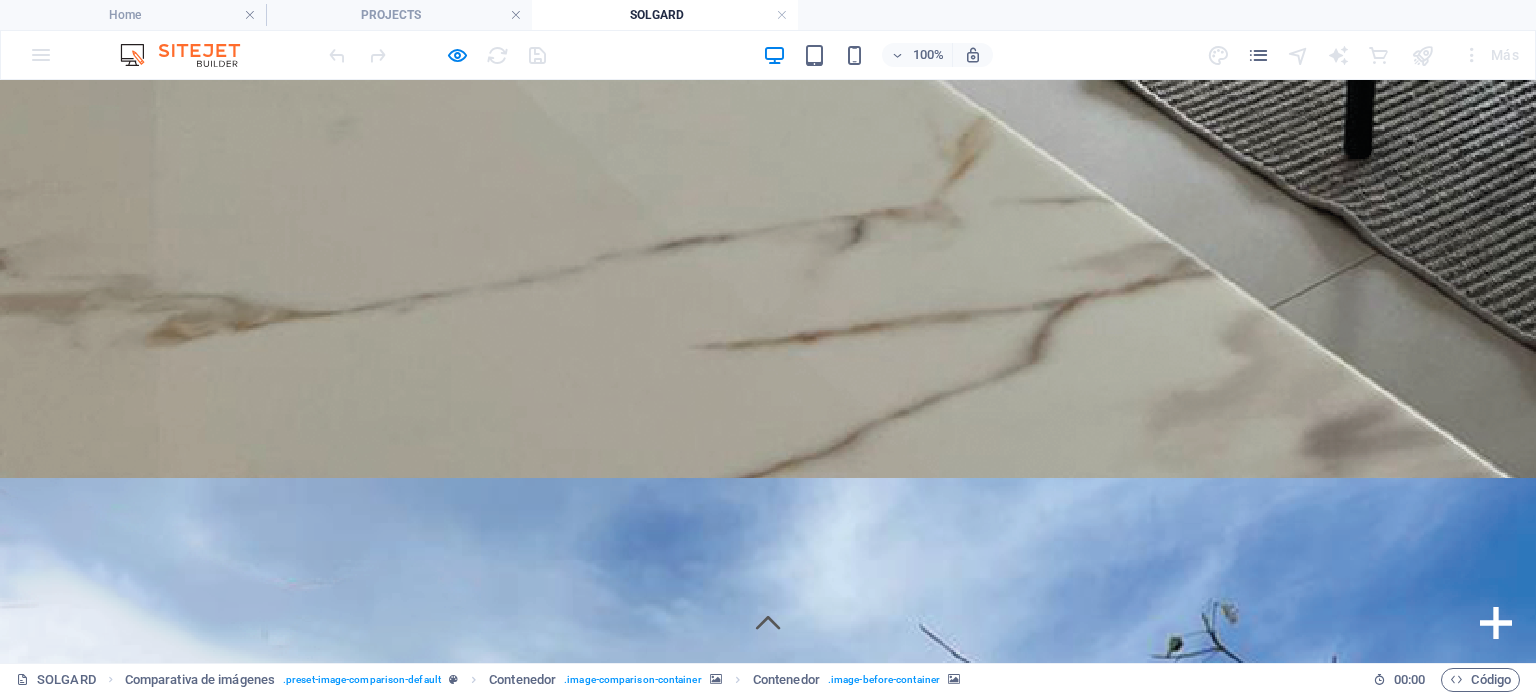 drag, startPoint x: 505, startPoint y: 295, endPoint x: 560, endPoint y: 382, distance: 102.92716 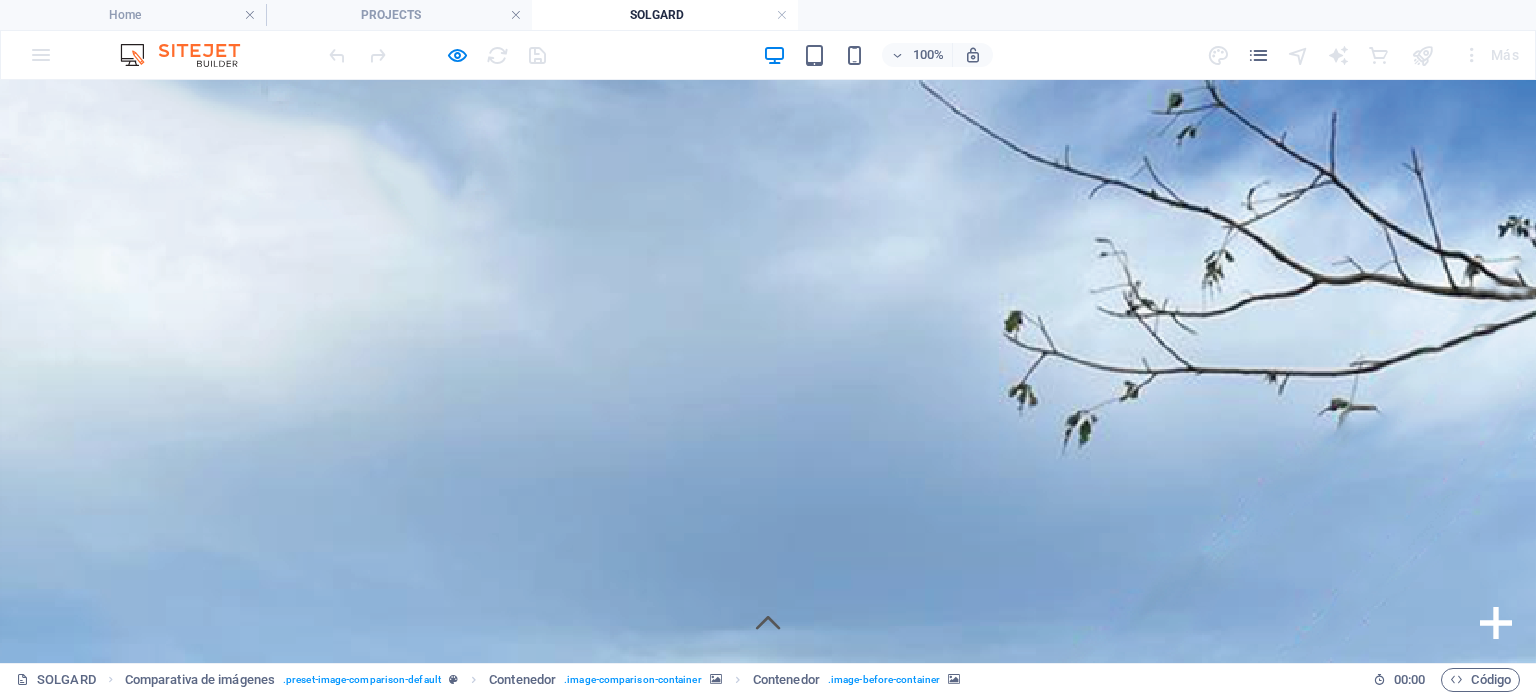 scroll, scrollTop: 5465, scrollLeft: 0, axis: vertical 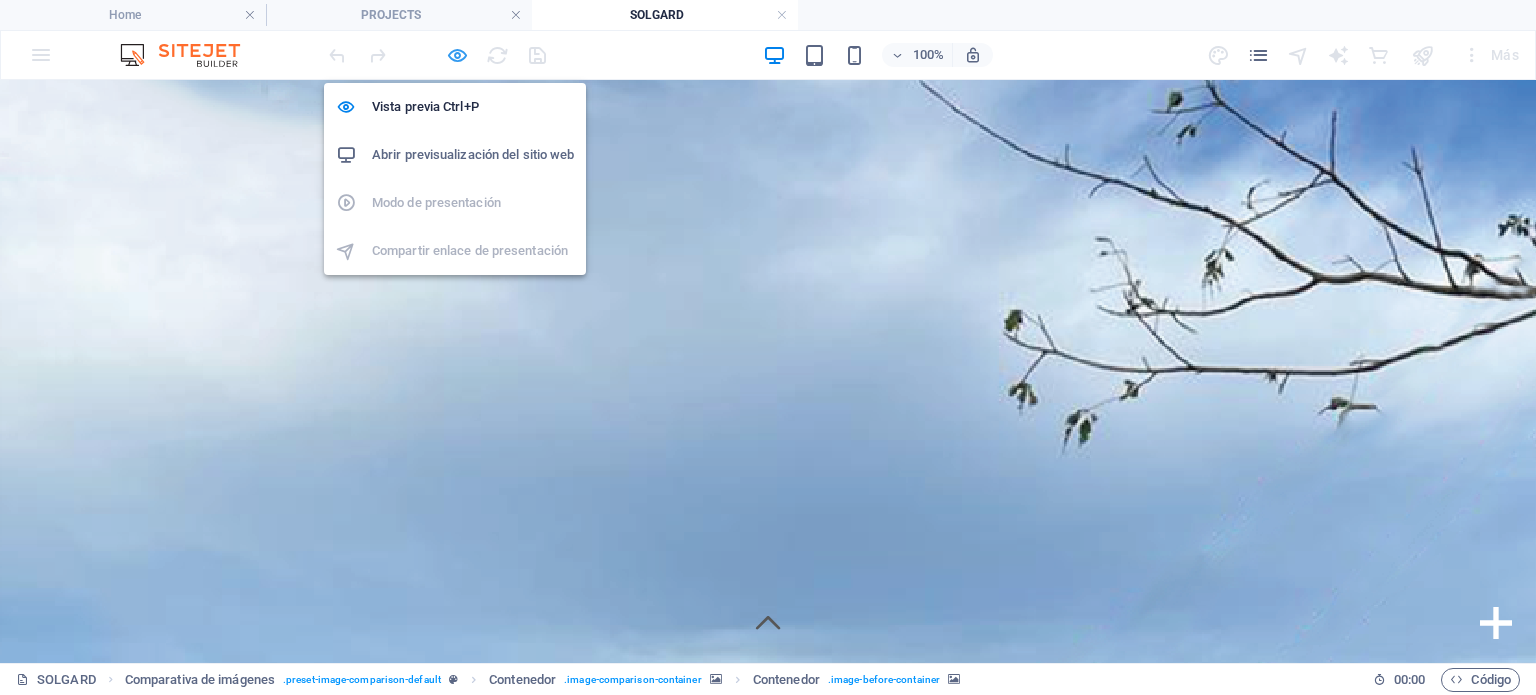 click at bounding box center [457, 55] 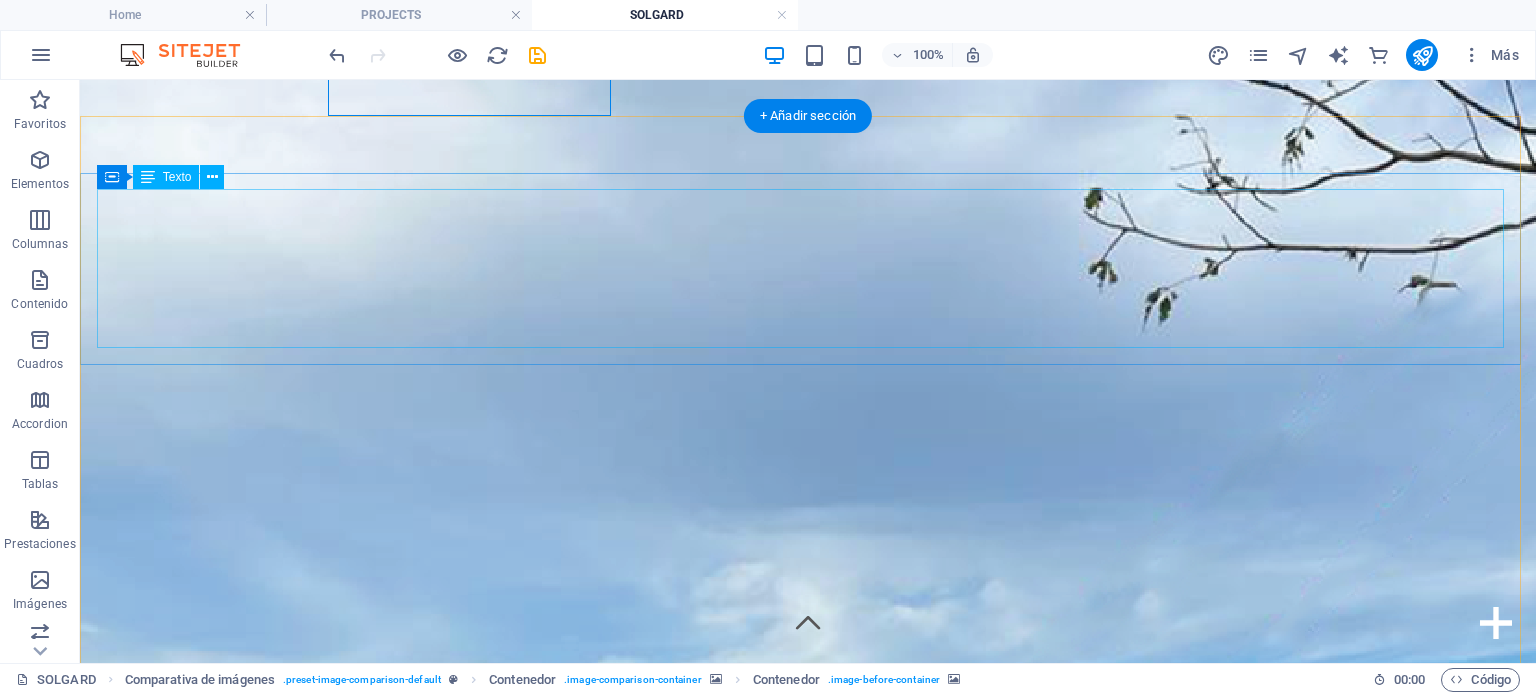 scroll, scrollTop: 5940, scrollLeft: 0, axis: vertical 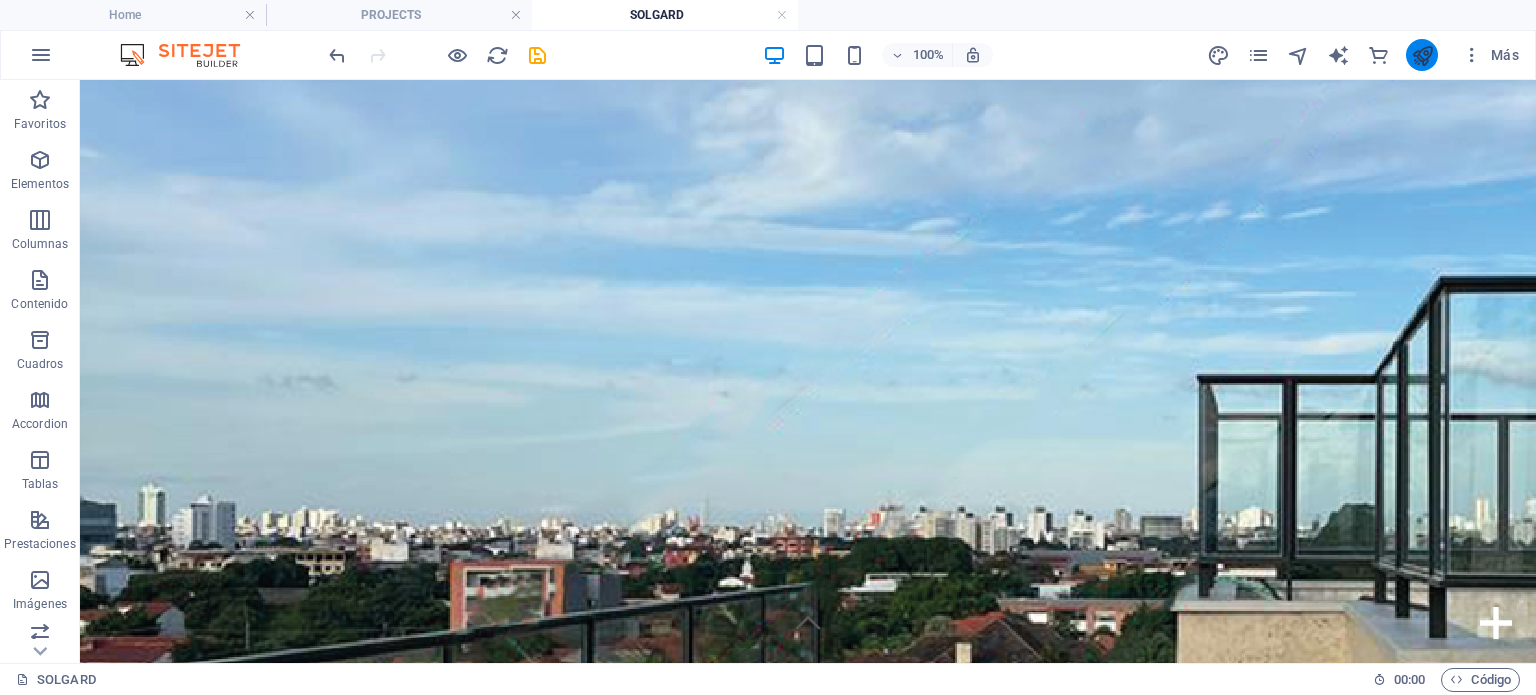 click at bounding box center [1422, 55] 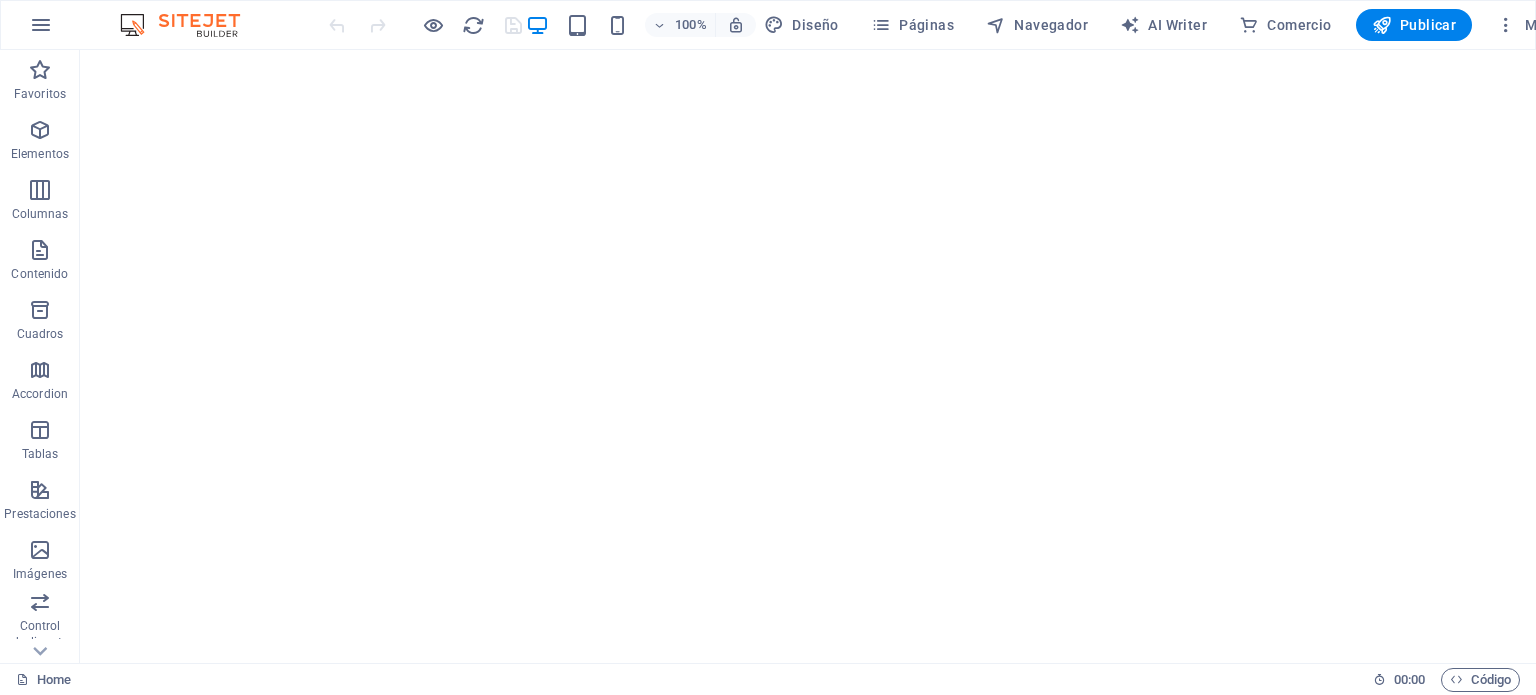 scroll, scrollTop: 0, scrollLeft: 0, axis: both 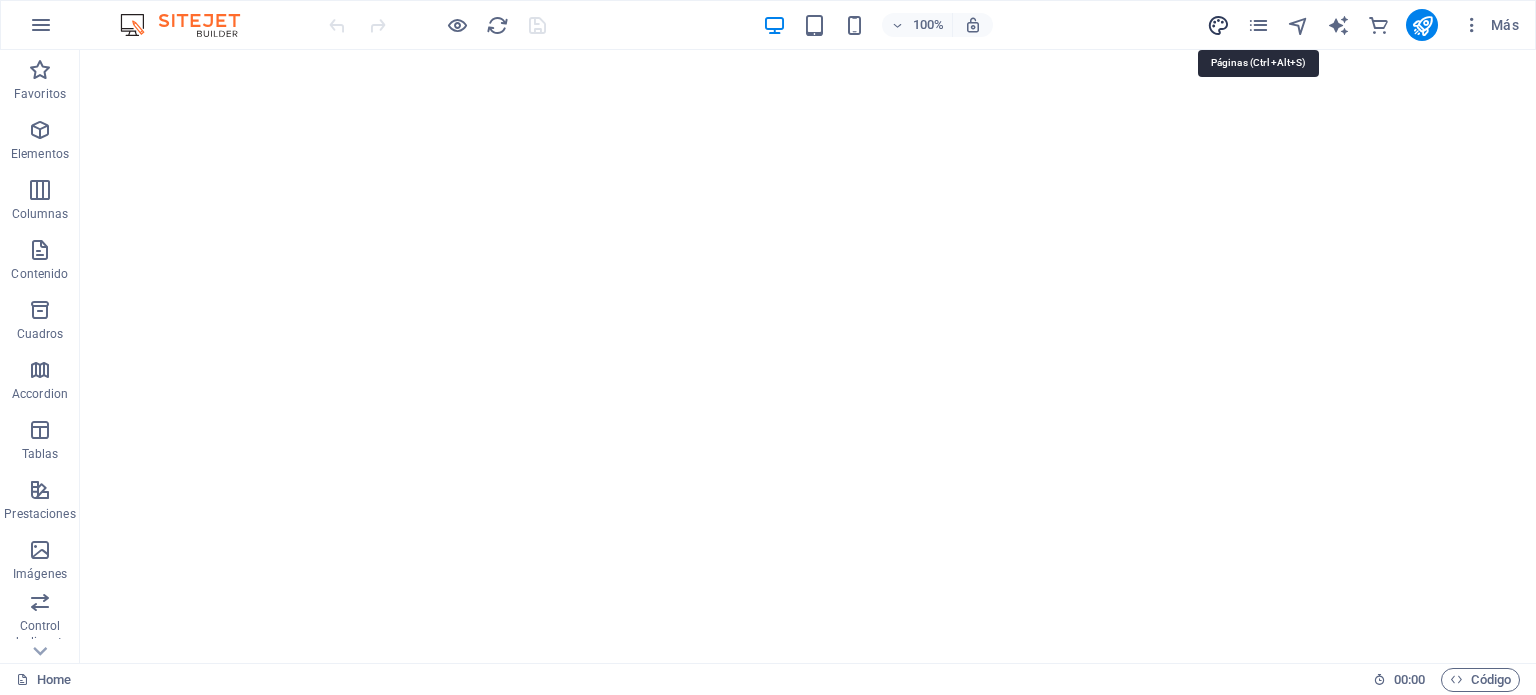 drag, startPoint x: 1262, startPoint y: 23, endPoint x: 1215, endPoint y: 34, distance: 48.270073 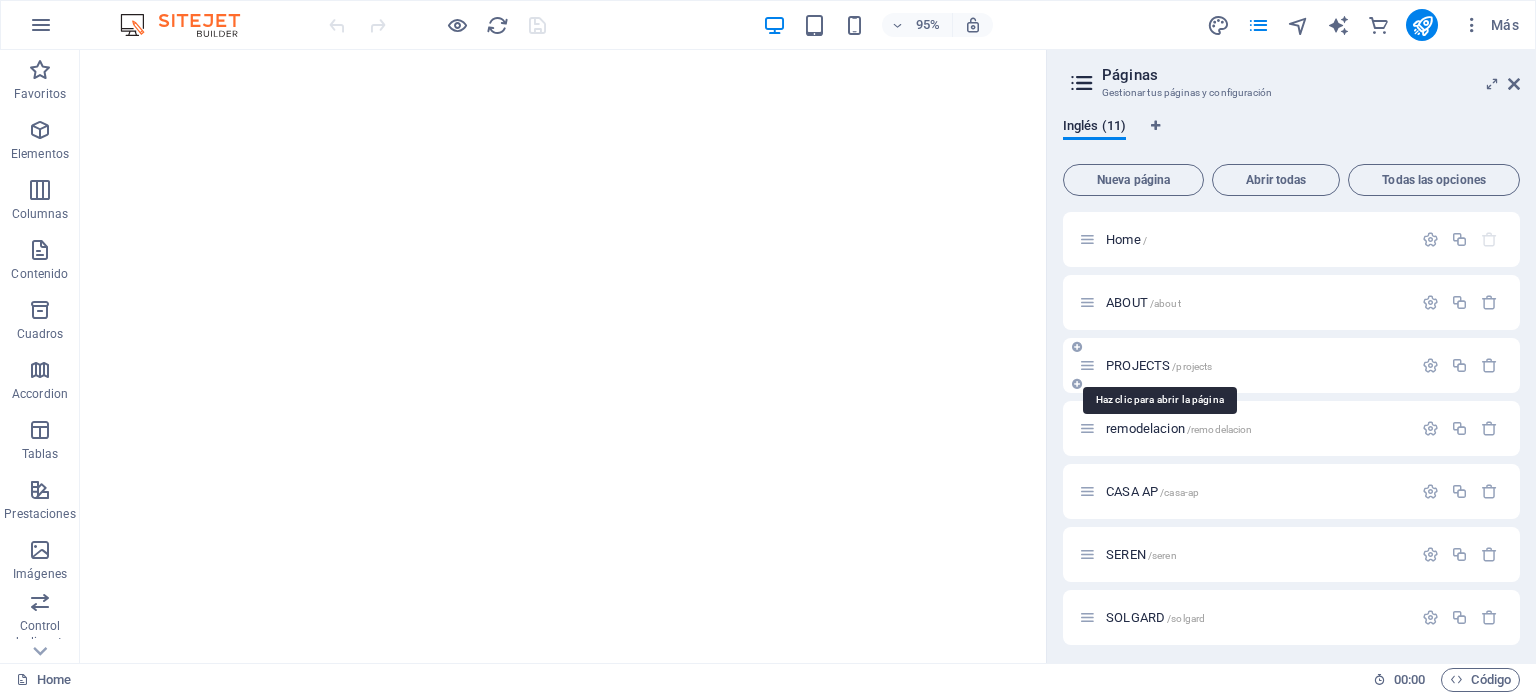 click on "PROJECTS /projects" at bounding box center (1159, 365) 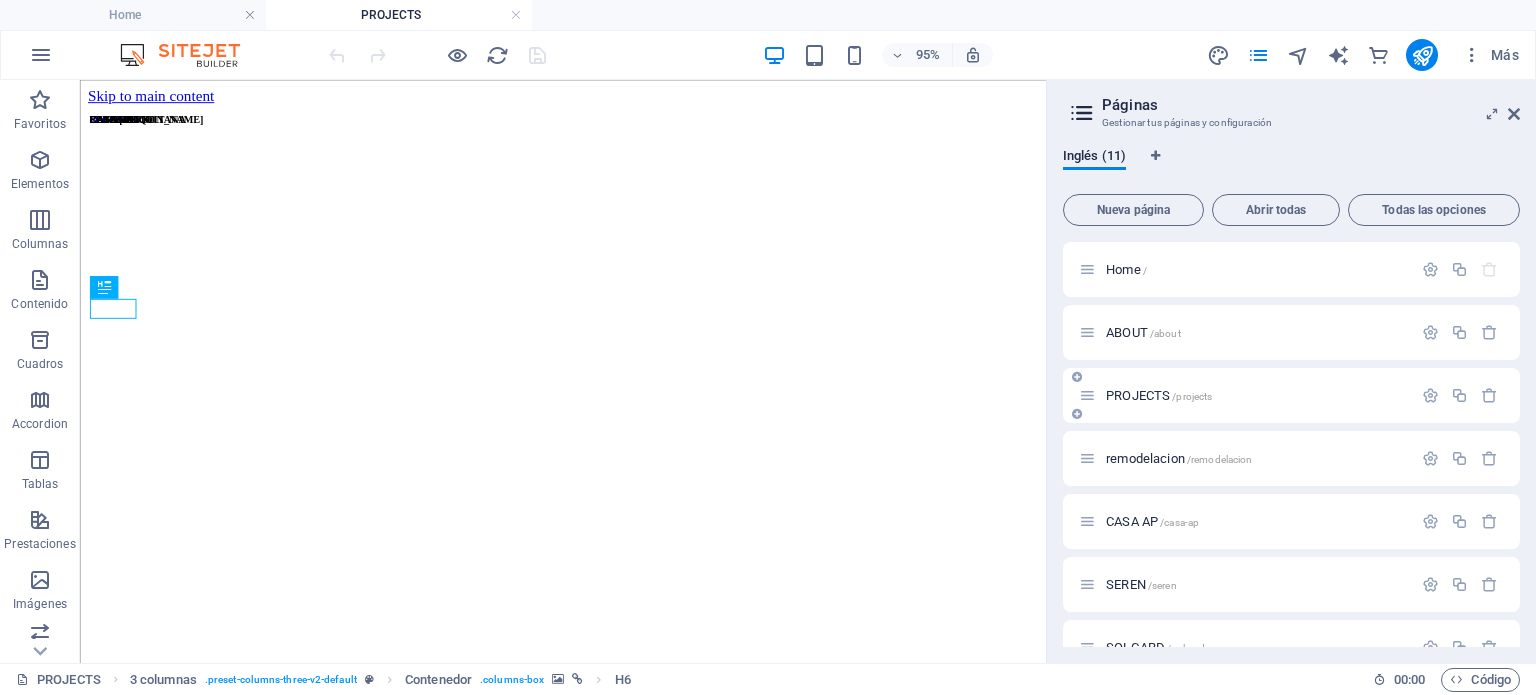 scroll, scrollTop: 0, scrollLeft: 0, axis: both 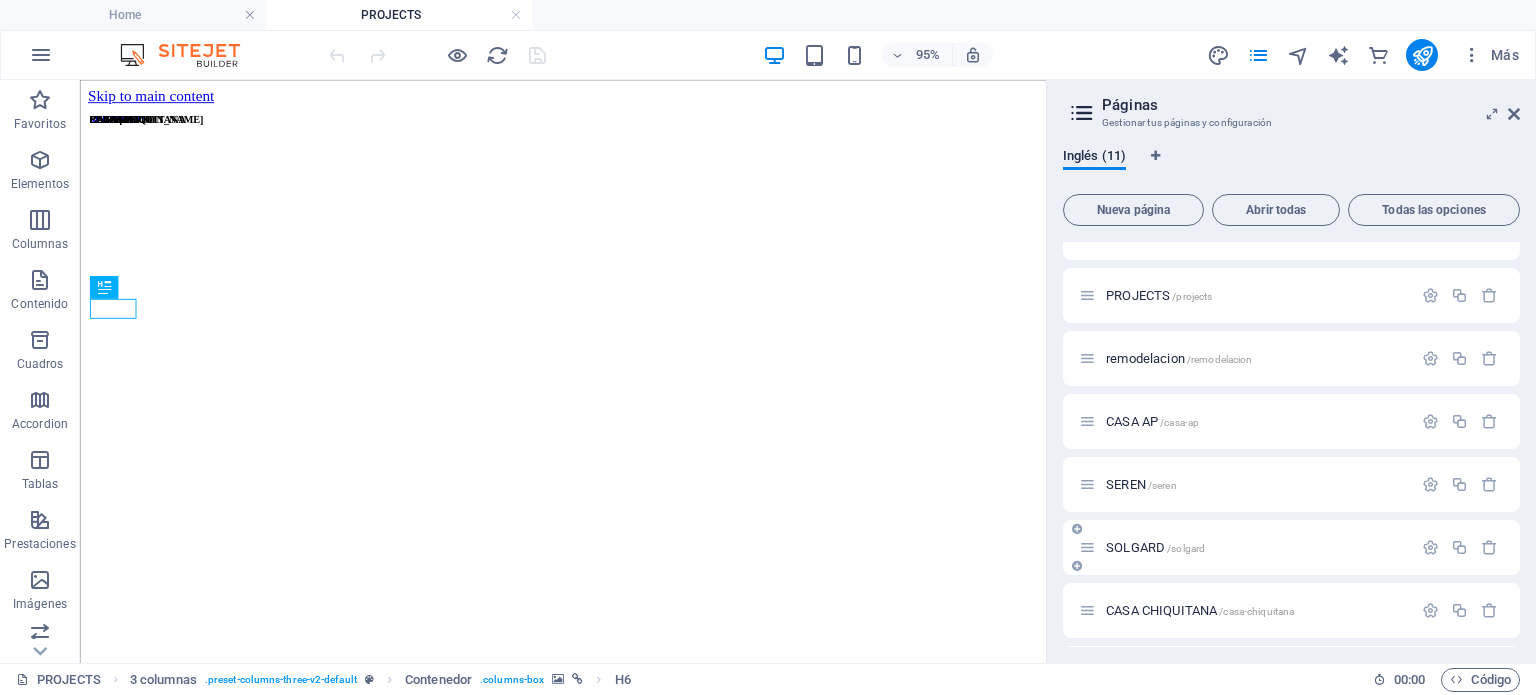 click on "SOLGARD /[GEOGRAPHIC_DATA]" at bounding box center [1155, 547] 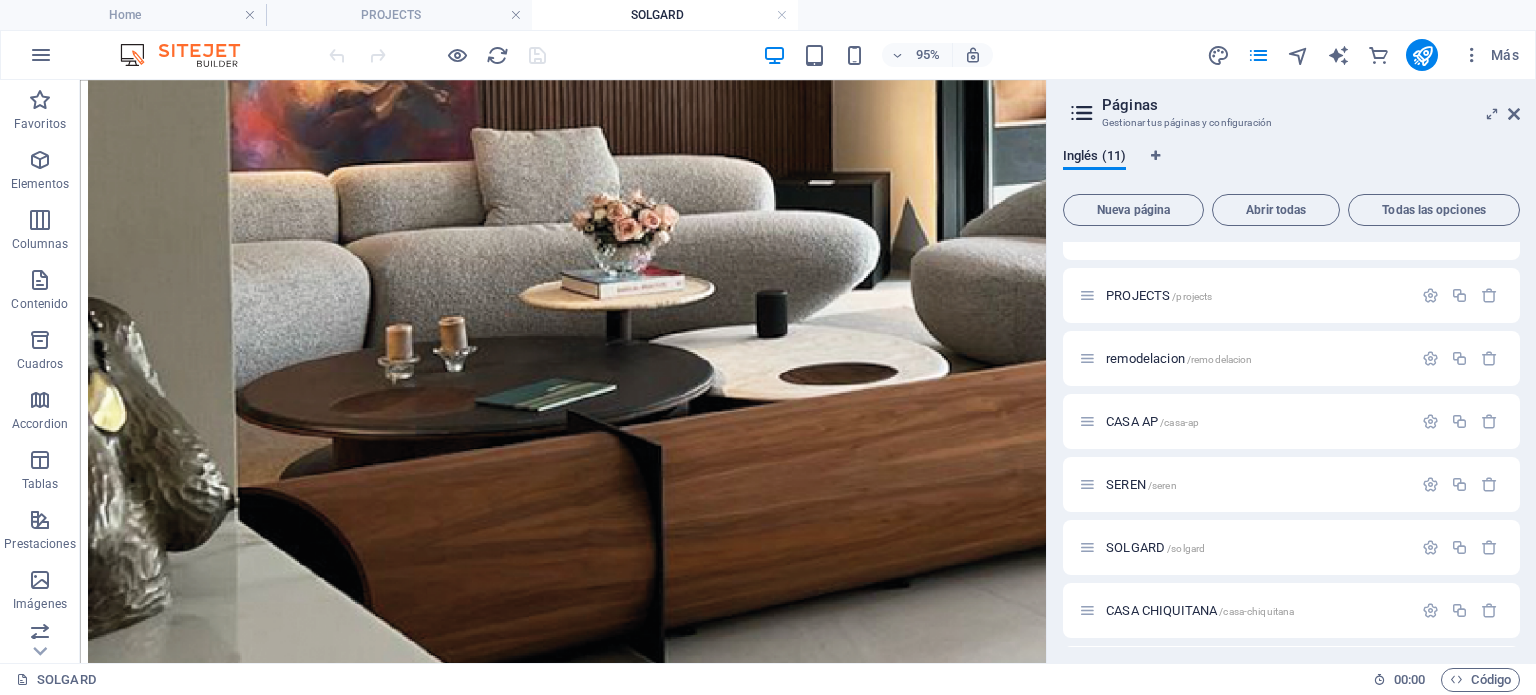 scroll, scrollTop: 3075, scrollLeft: 0, axis: vertical 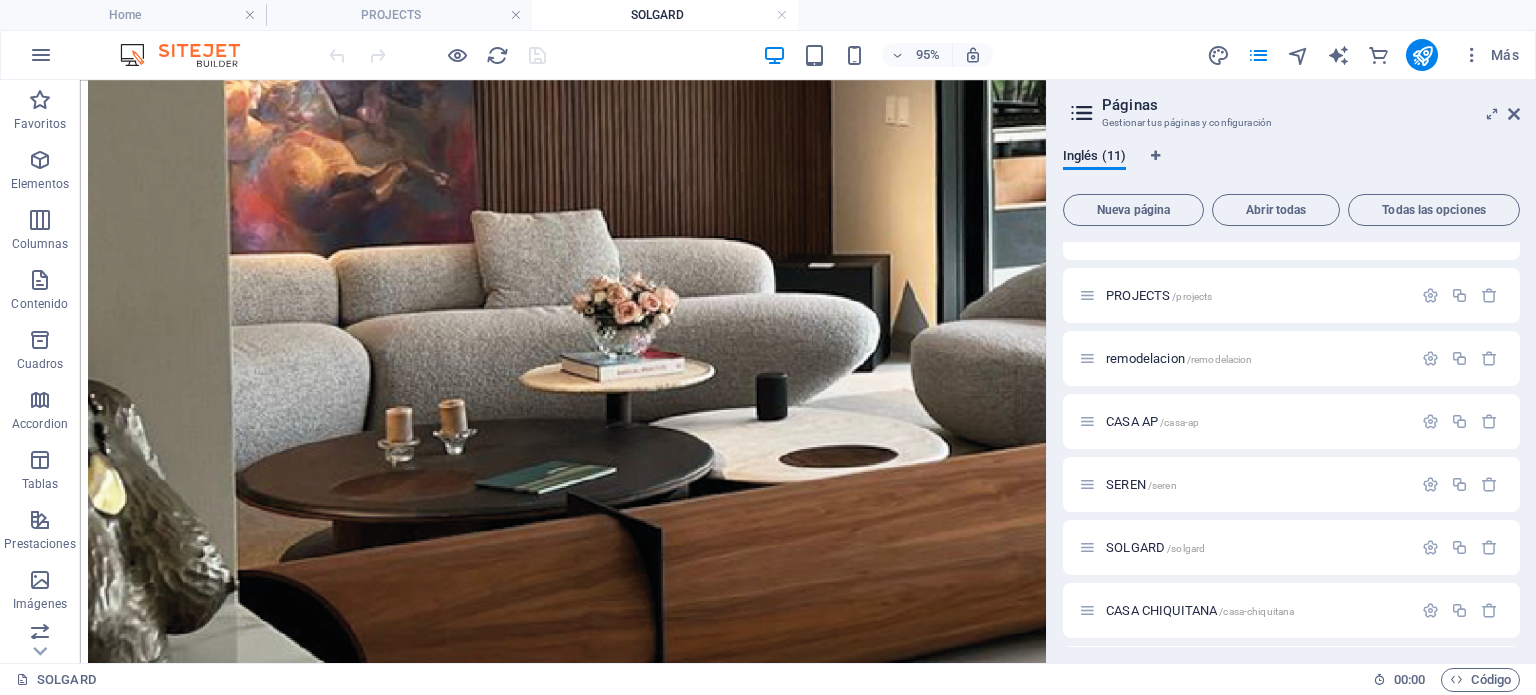click at bounding box center (588, 3875) 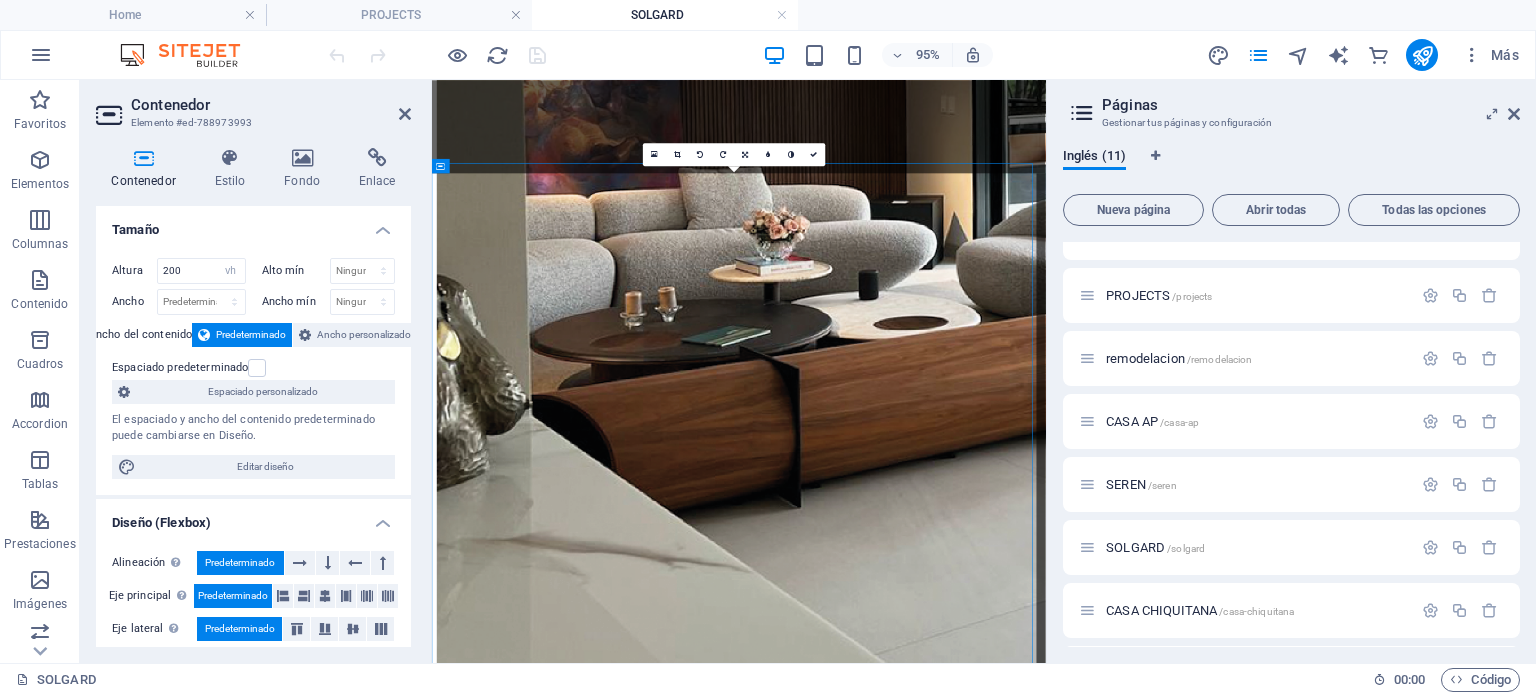 scroll, scrollTop: 3088, scrollLeft: 0, axis: vertical 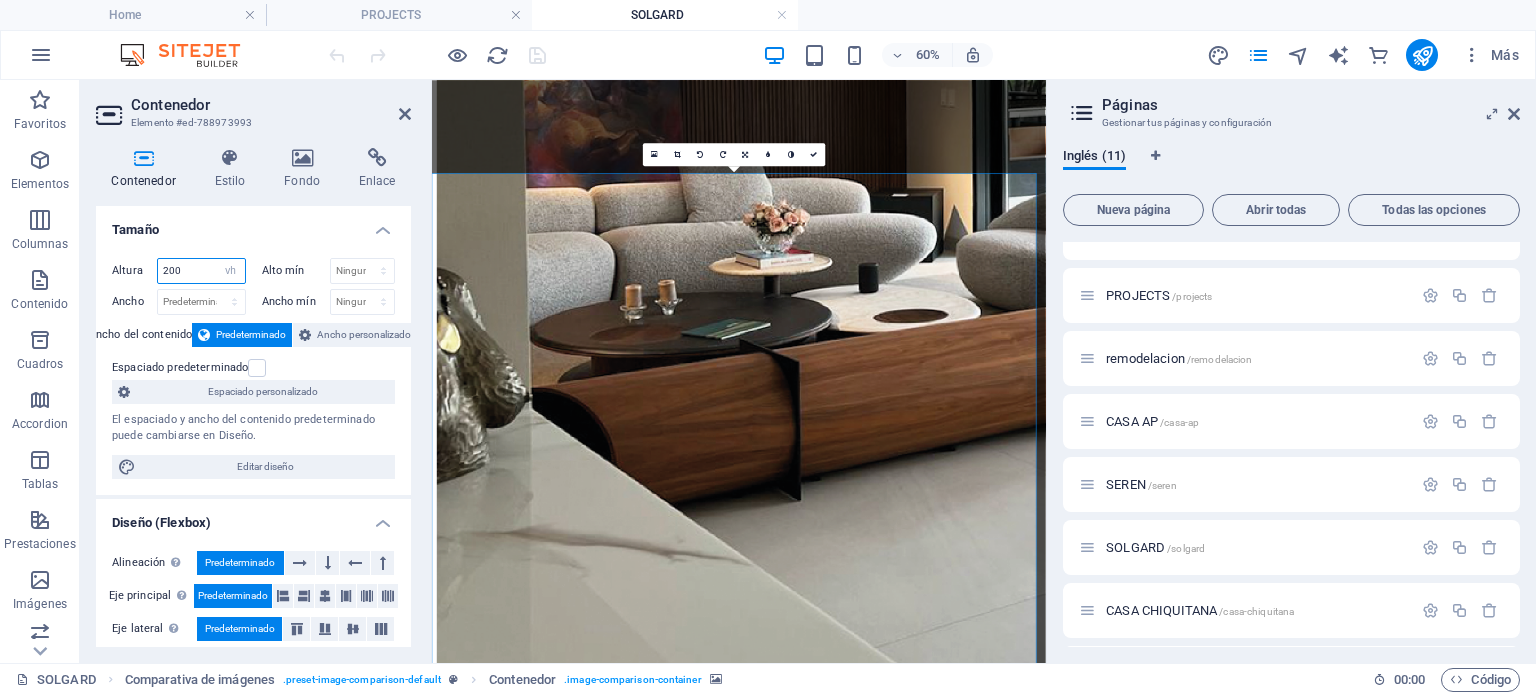 click on "200" at bounding box center (201, 271) 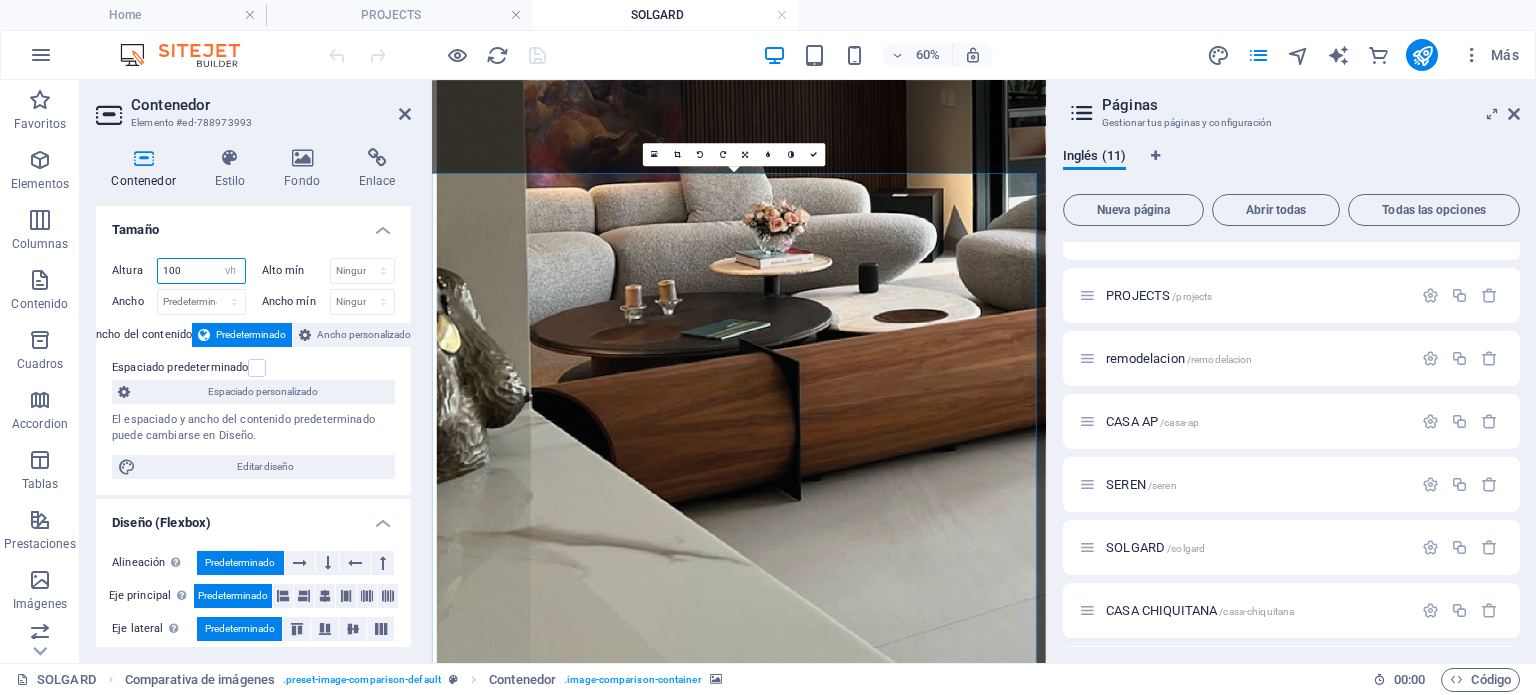 type on "100" 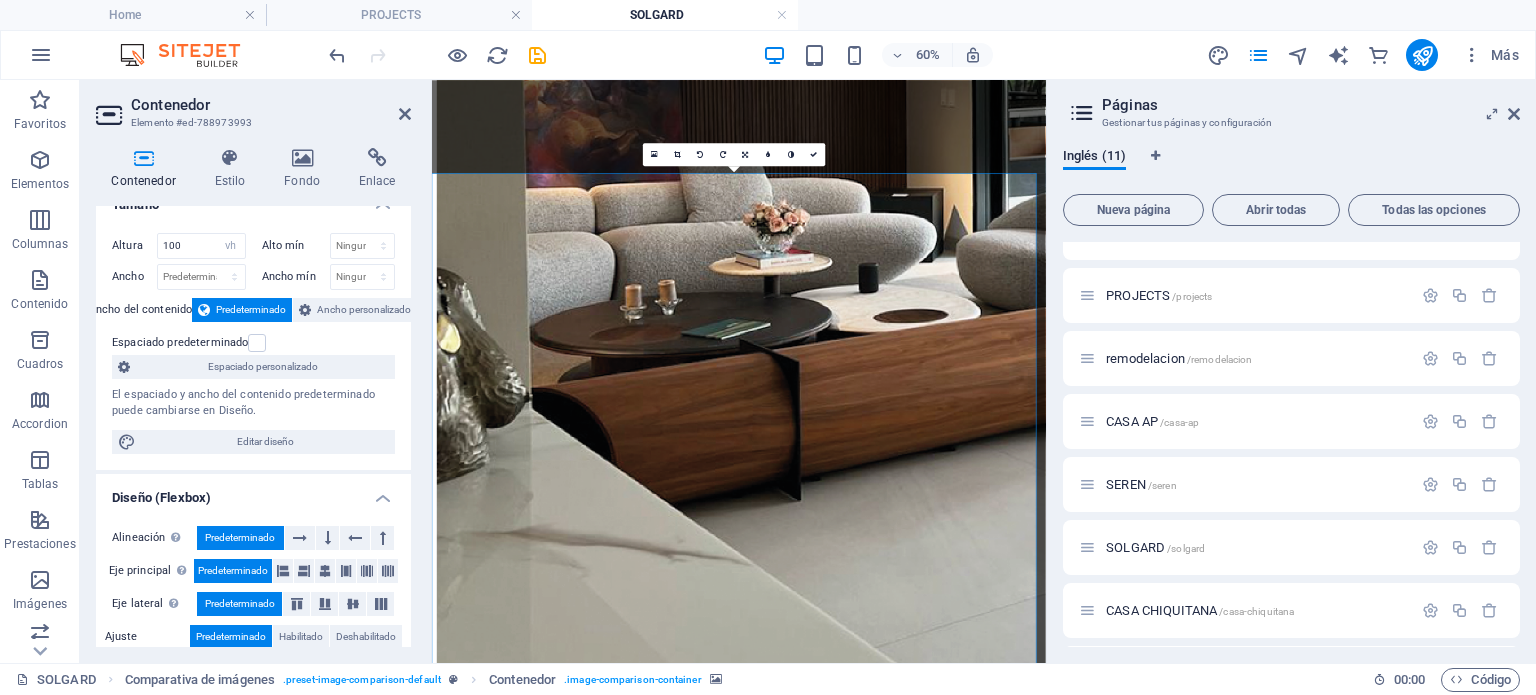 scroll, scrollTop: 100, scrollLeft: 0, axis: vertical 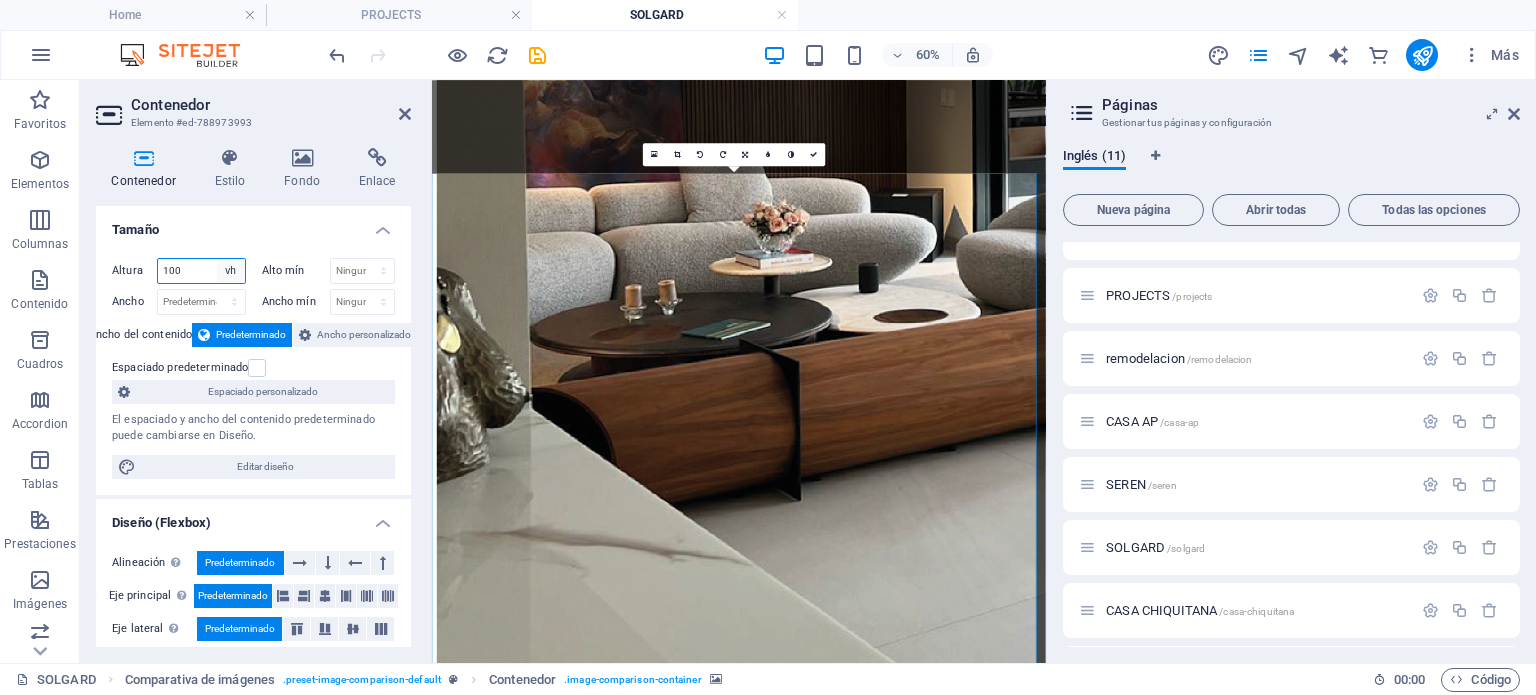 click on "Predeterminado px rem % vh vw" at bounding box center (231, 271) 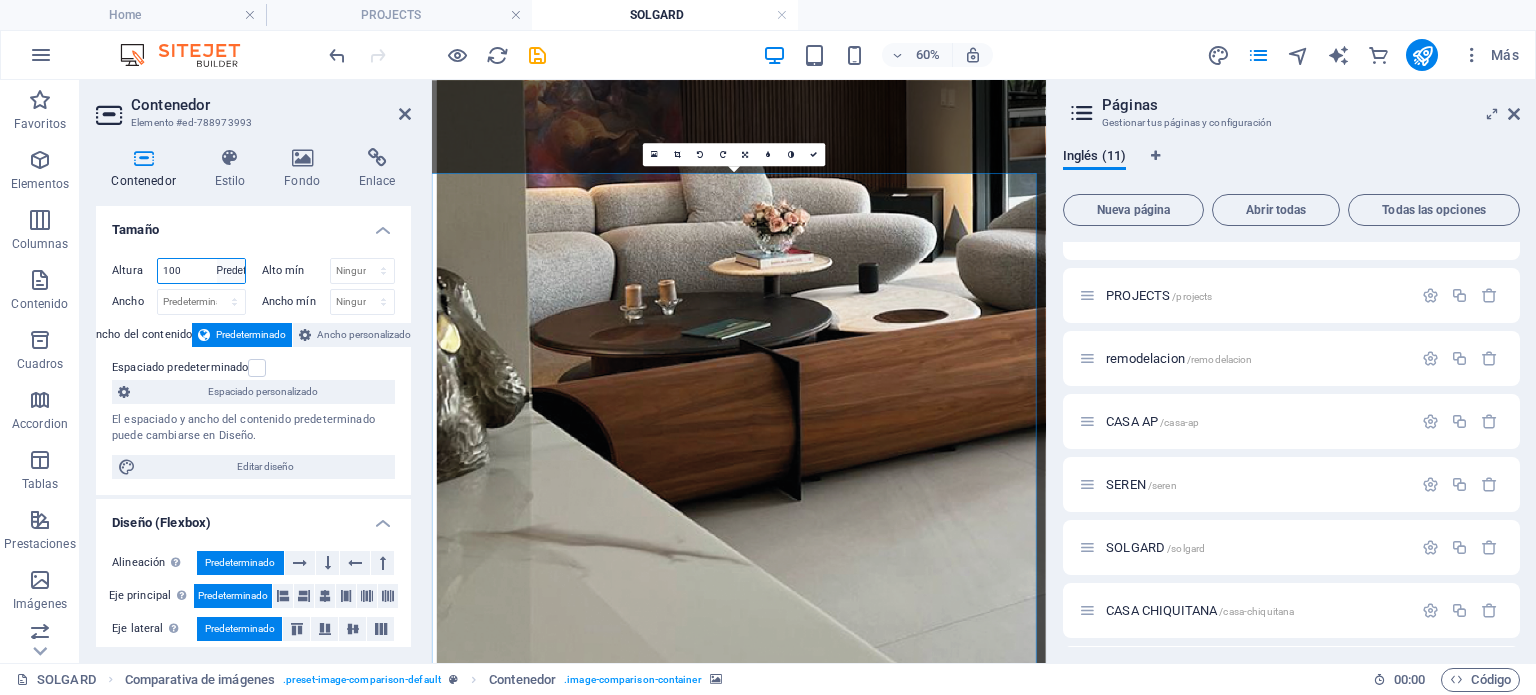click on "Predeterminado px rem % vh vw" at bounding box center [231, 271] 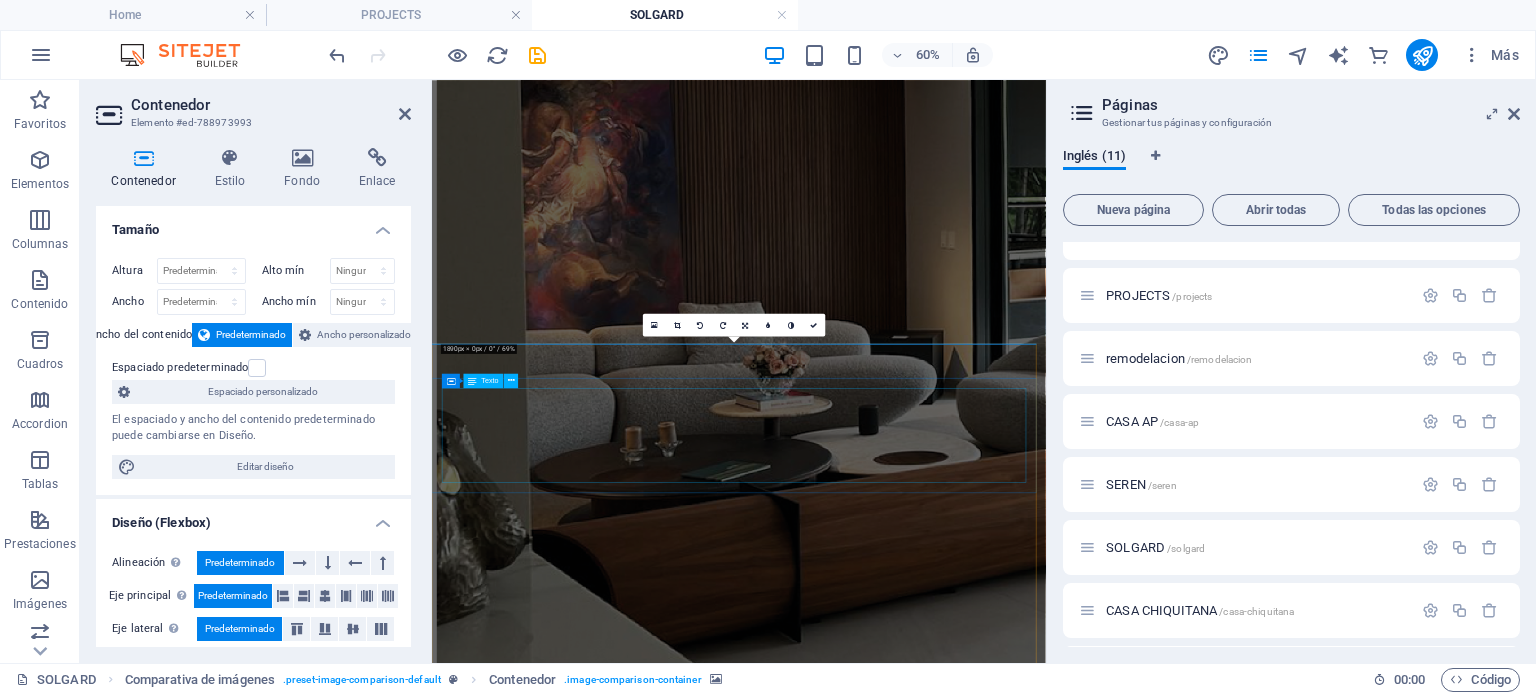 scroll, scrollTop: 2788, scrollLeft: 0, axis: vertical 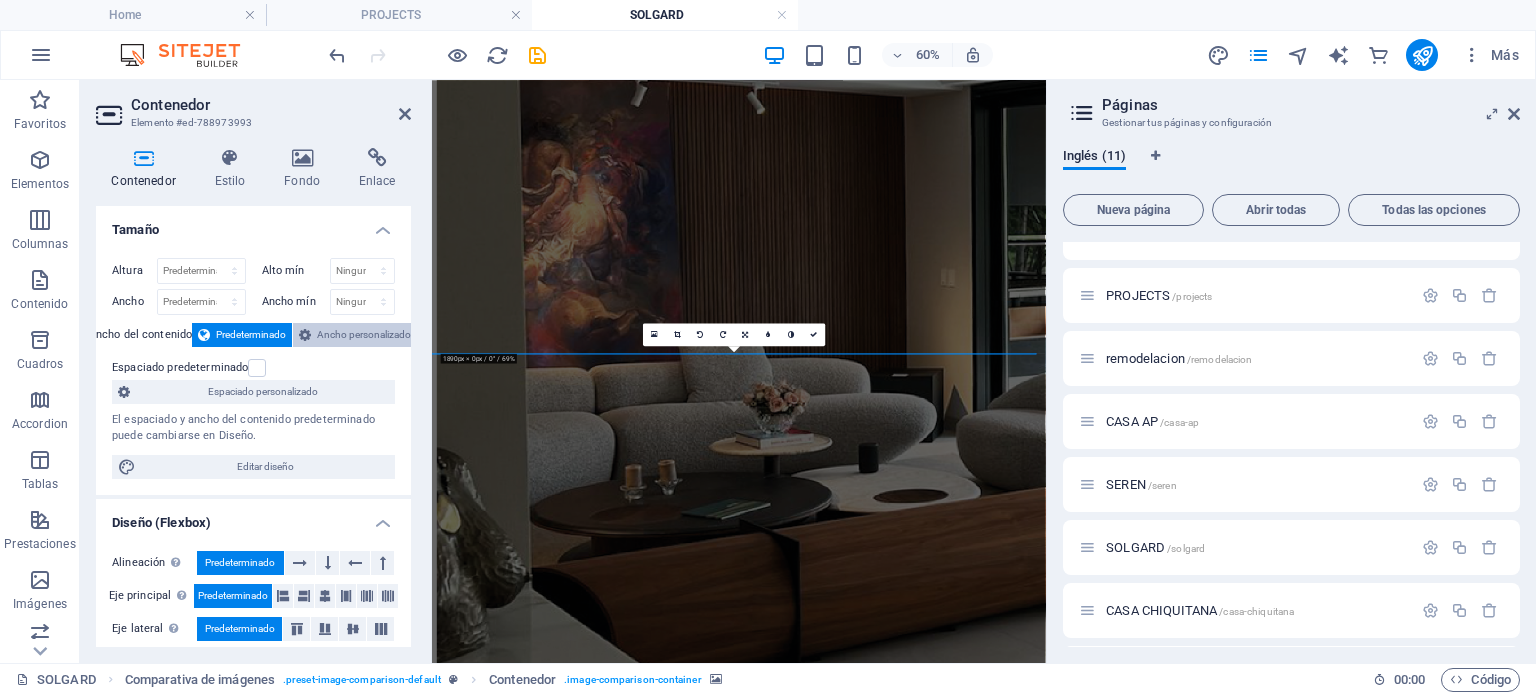 click on "Ancho personalizado" at bounding box center (364, 335) 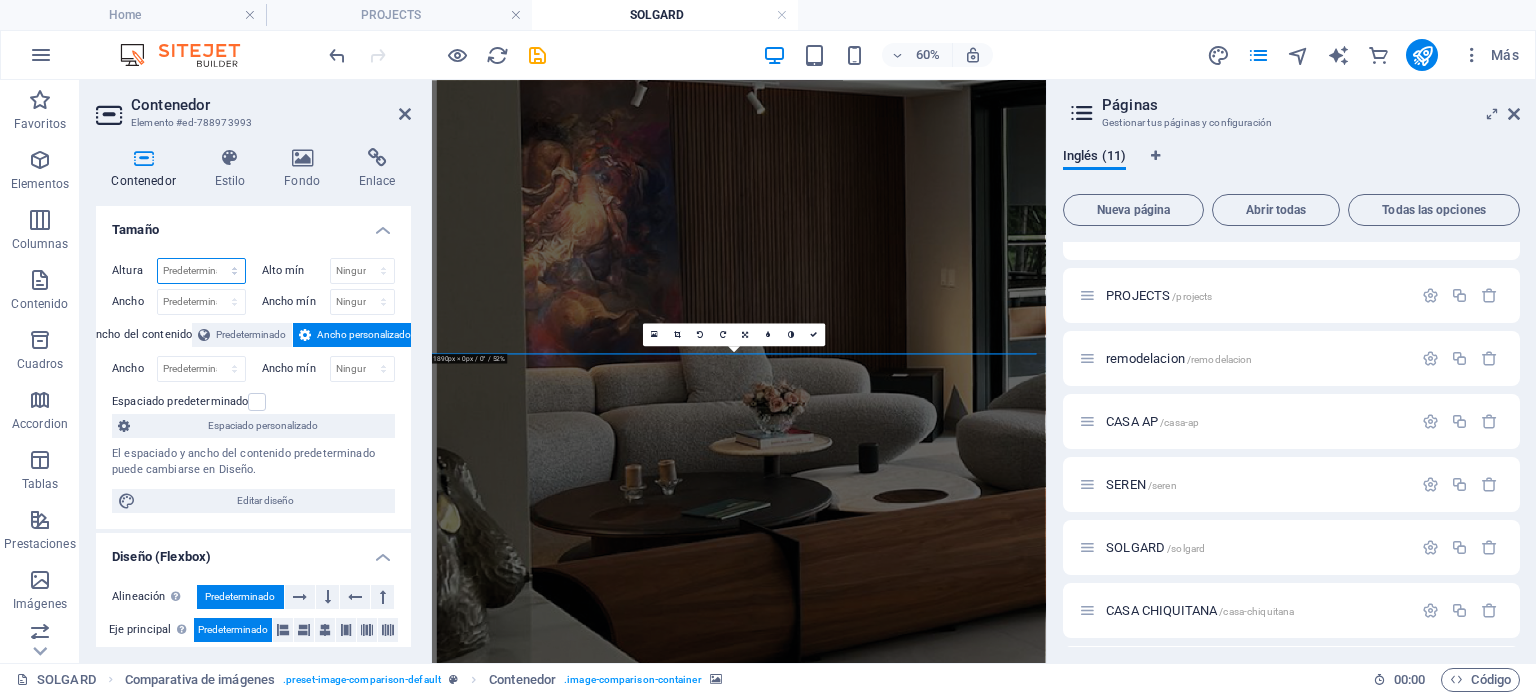 click on "Predeterminado px rem % vh vw" at bounding box center [201, 271] 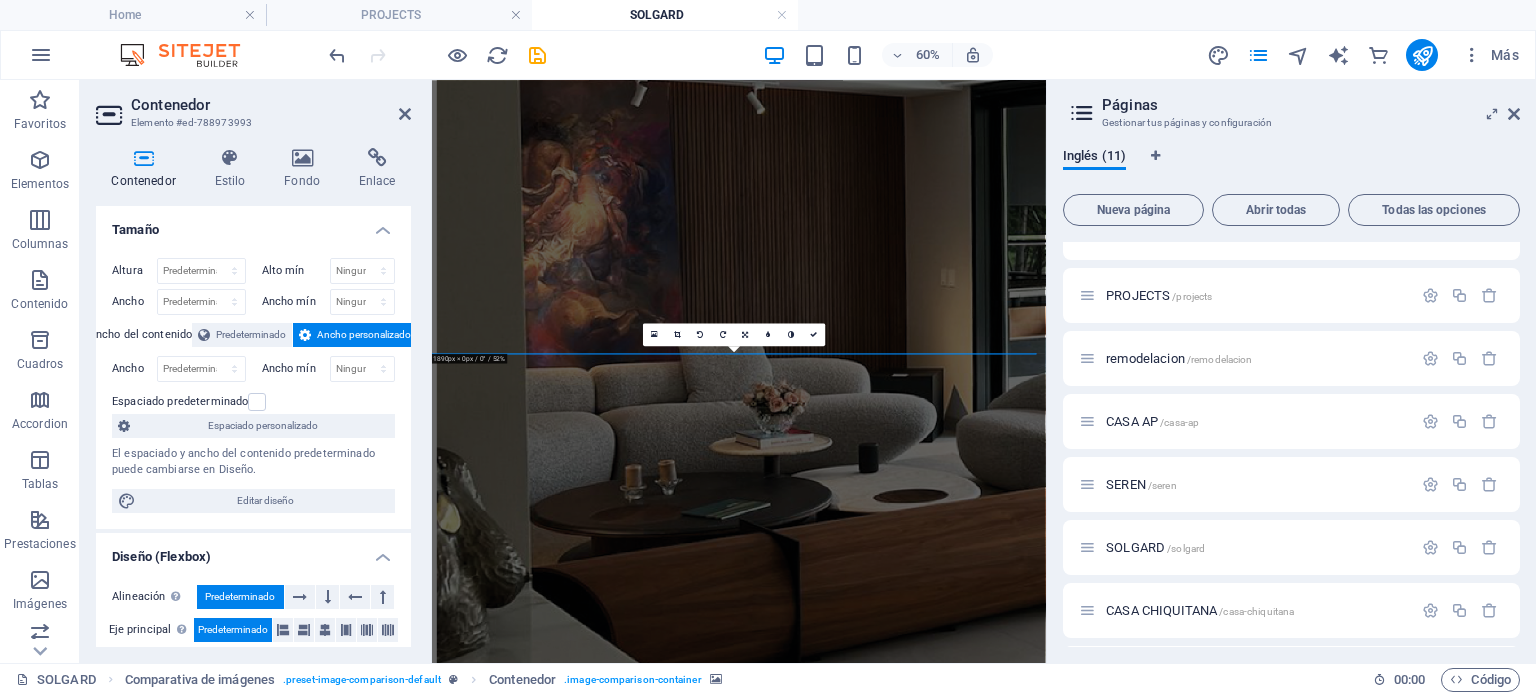 click on "Tamaño" at bounding box center [253, 224] 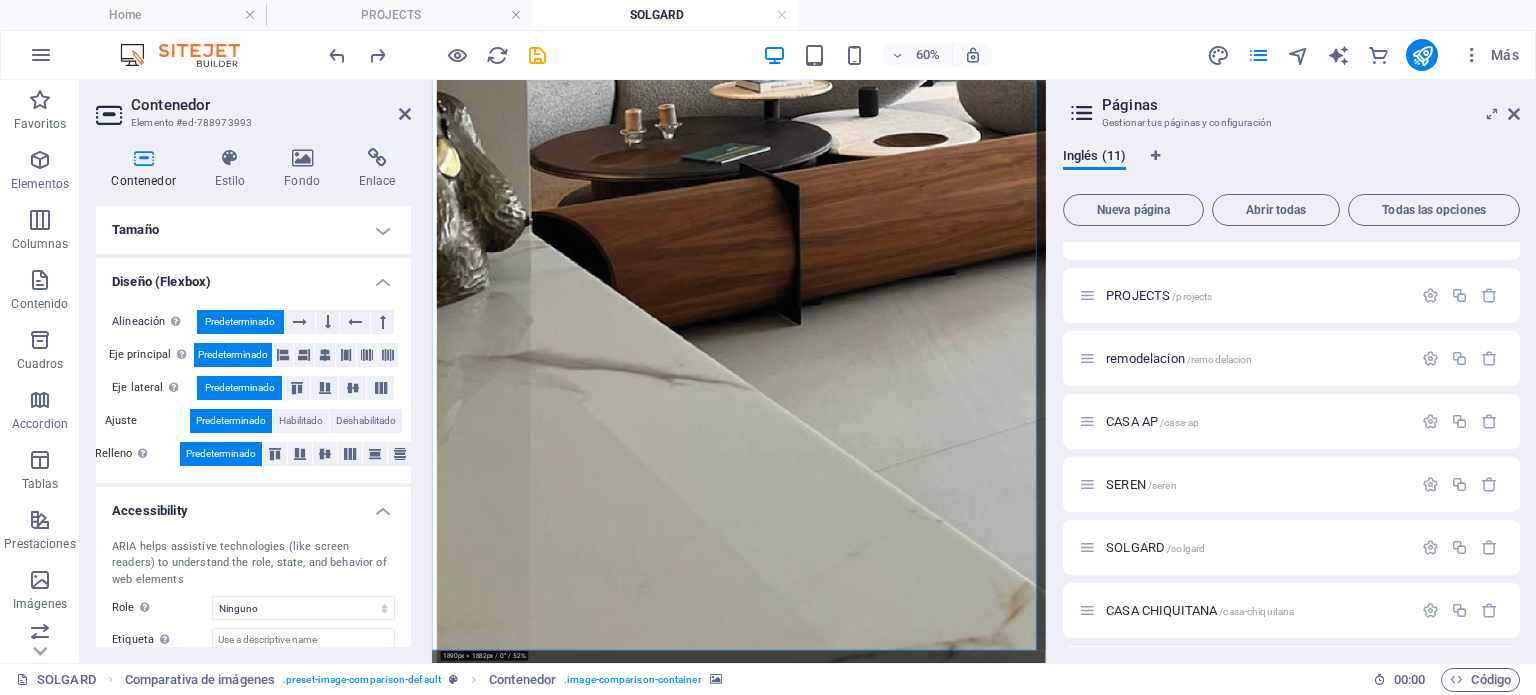 scroll, scrollTop: 3388, scrollLeft: 0, axis: vertical 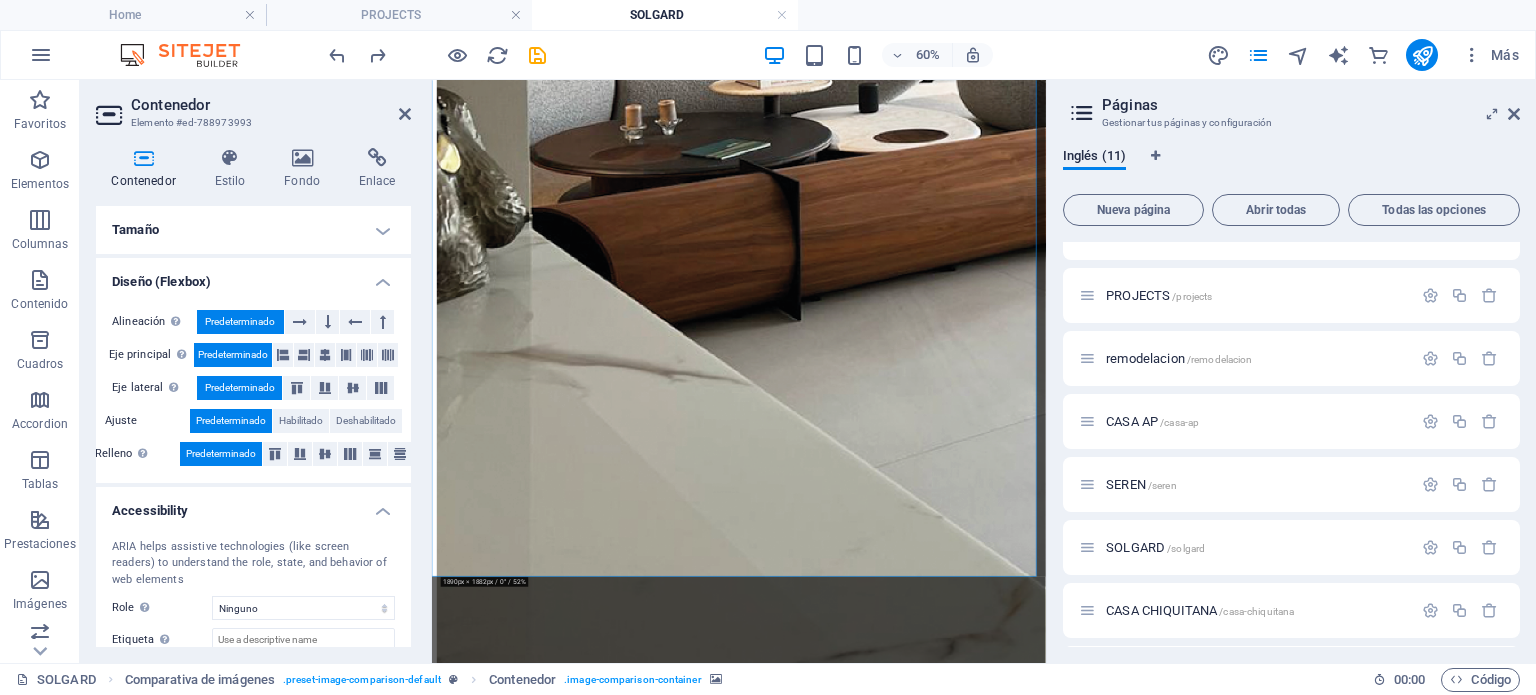 click at bounding box center [943, 4543] 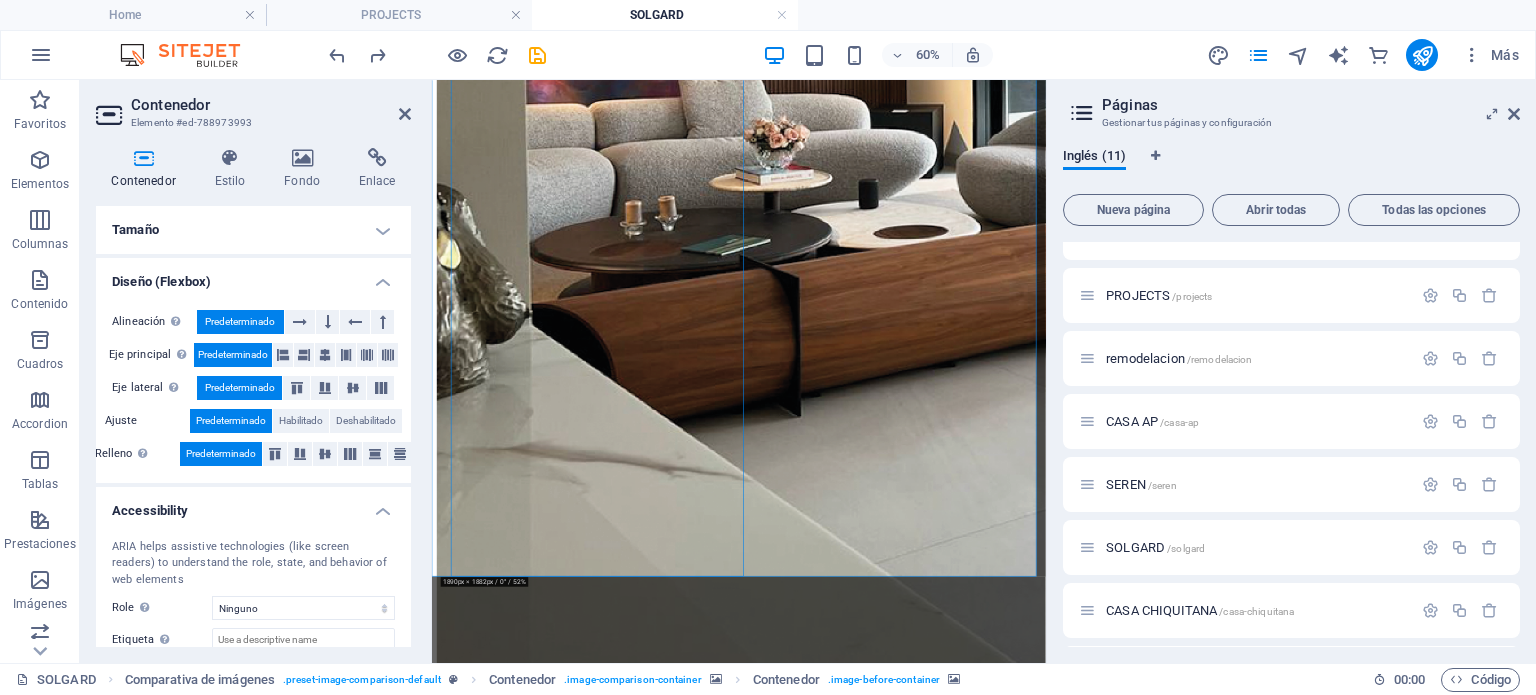 scroll, scrollTop: 3188, scrollLeft: 0, axis: vertical 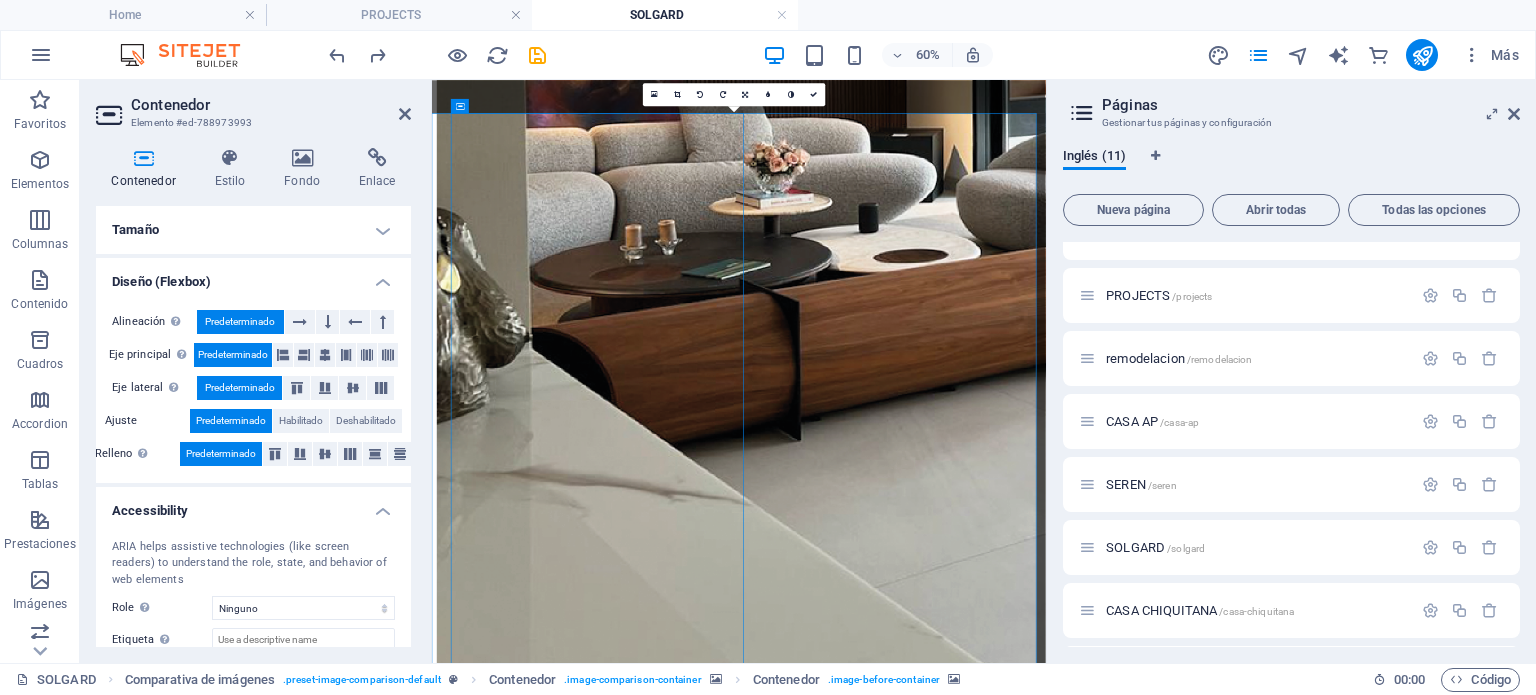 drag, startPoint x: 949, startPoint y: 635, endPoint x: 1078, endPoint y: 638, distance: 129.03488 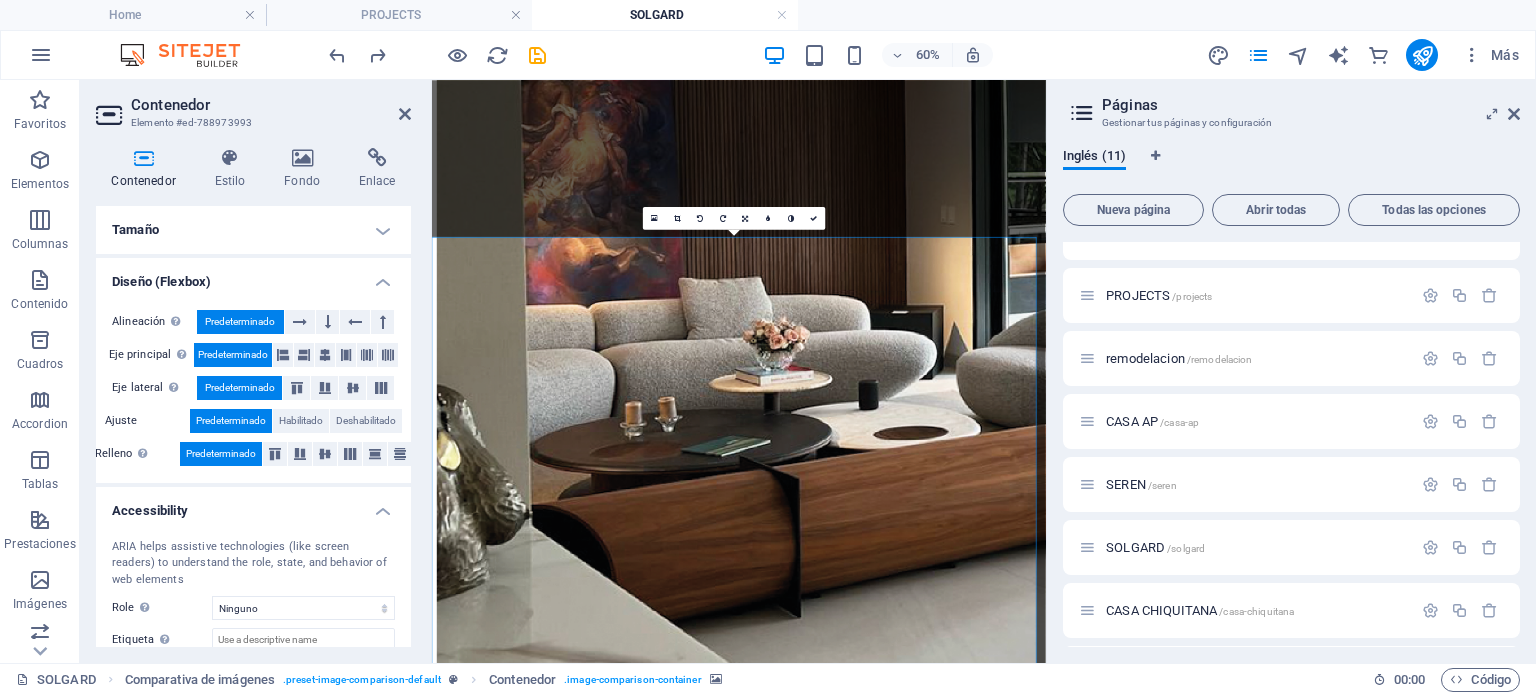 scroll, scrollTop: 2888, scrollLeft: 0, axis: vertical 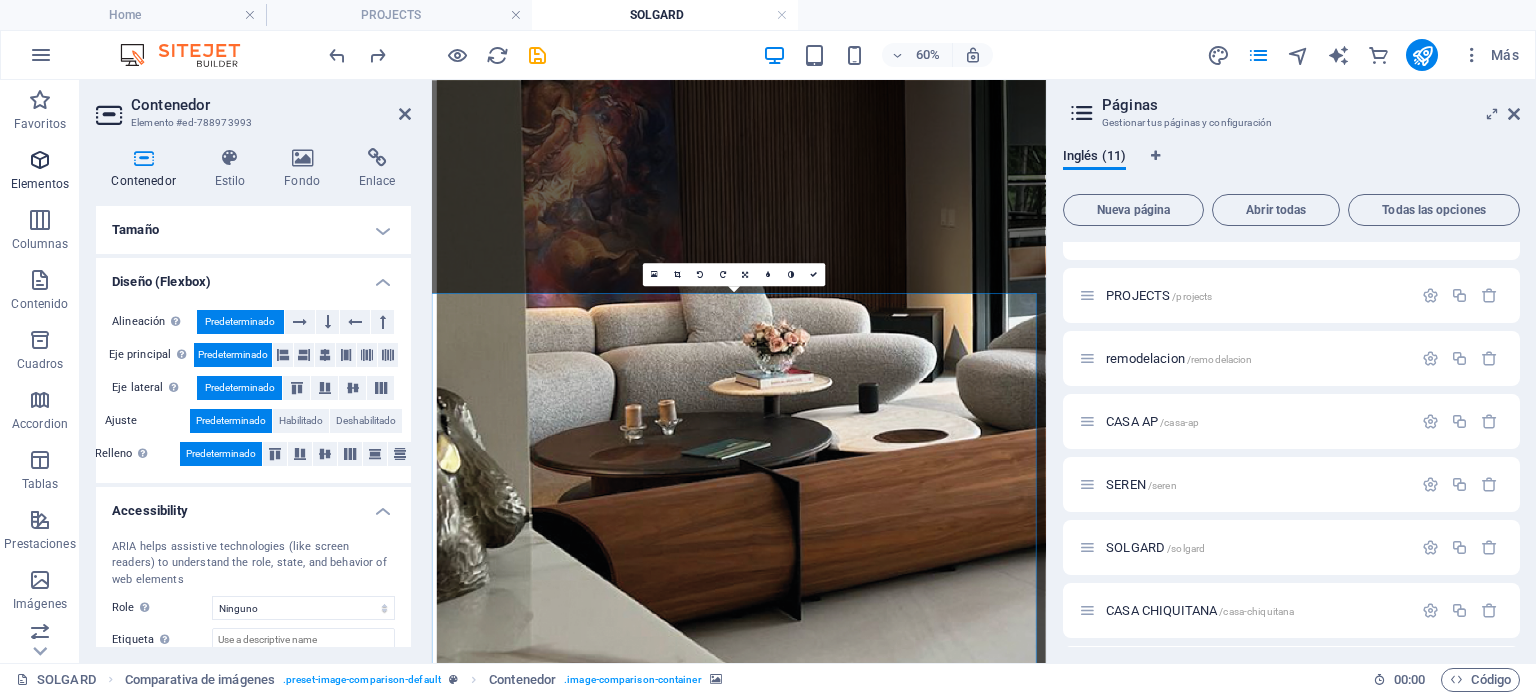 click at bounding box center [40, 160] 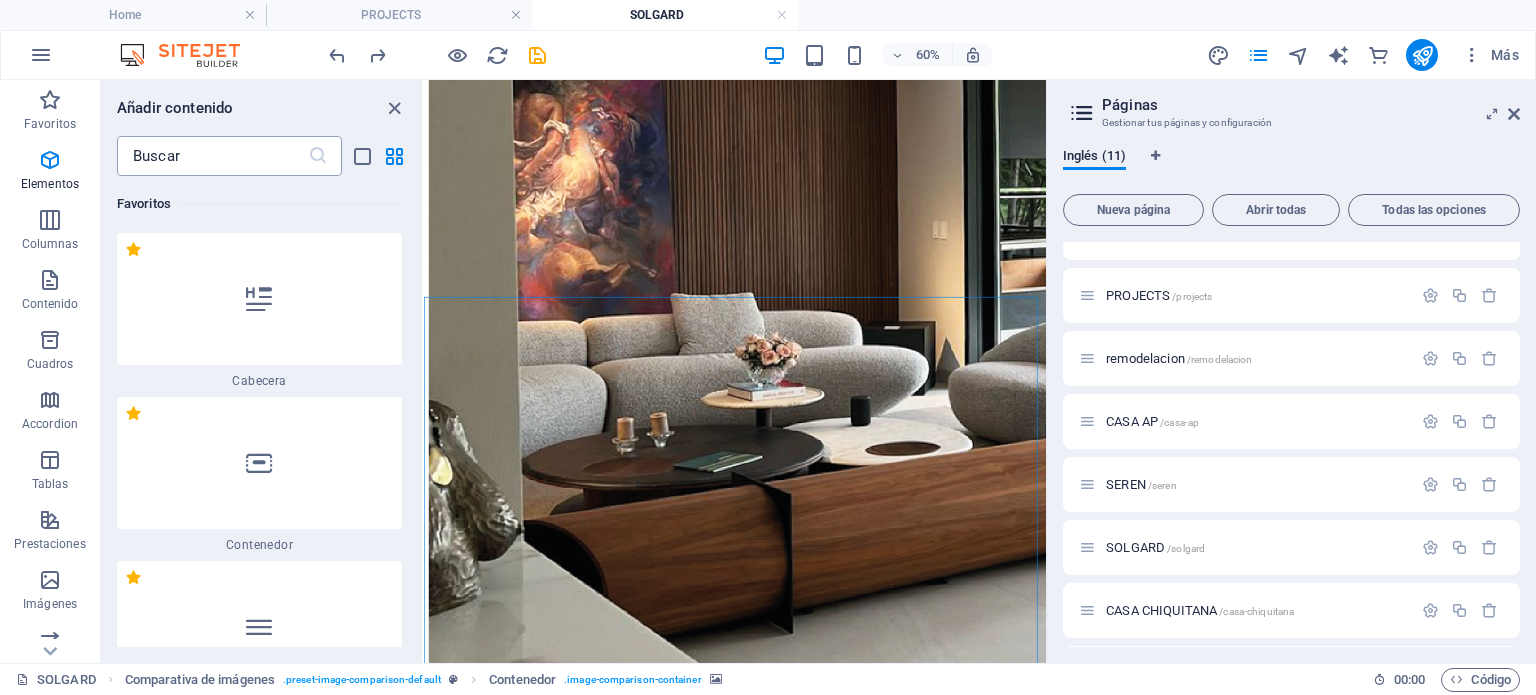 scroll, scrollTop: 2916, scrollLeft: 0, axis: vertical 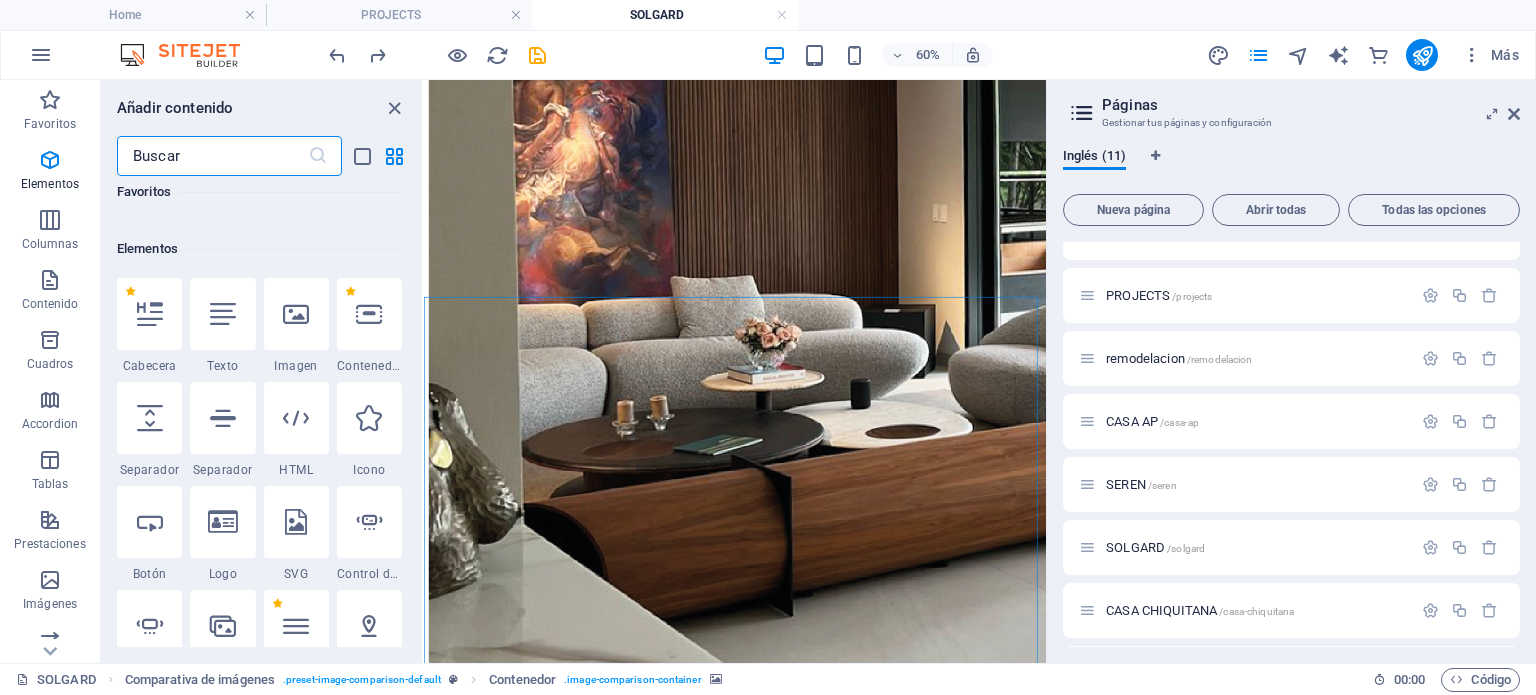 click at bounding box center [212, 156] 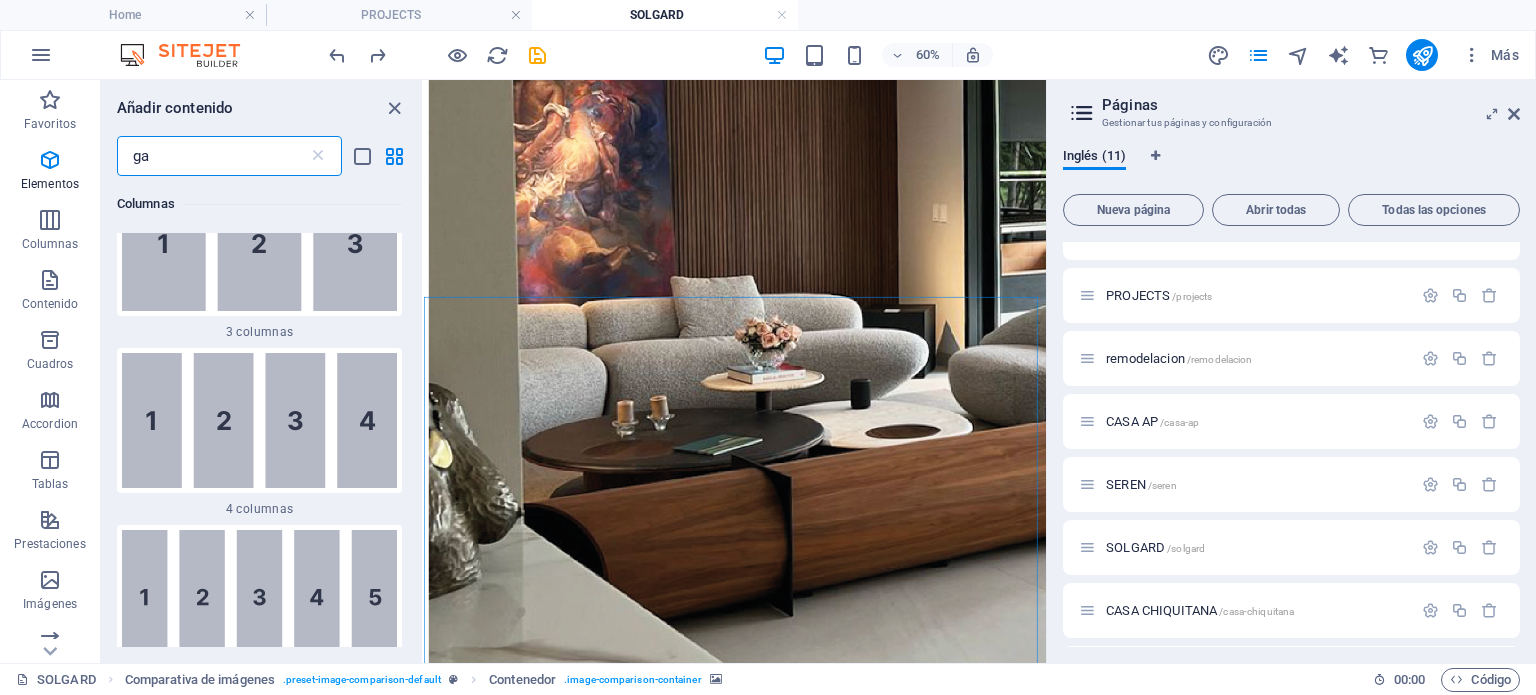 scroll, scrollTop: 0, scrollLeft: 0, axis: both 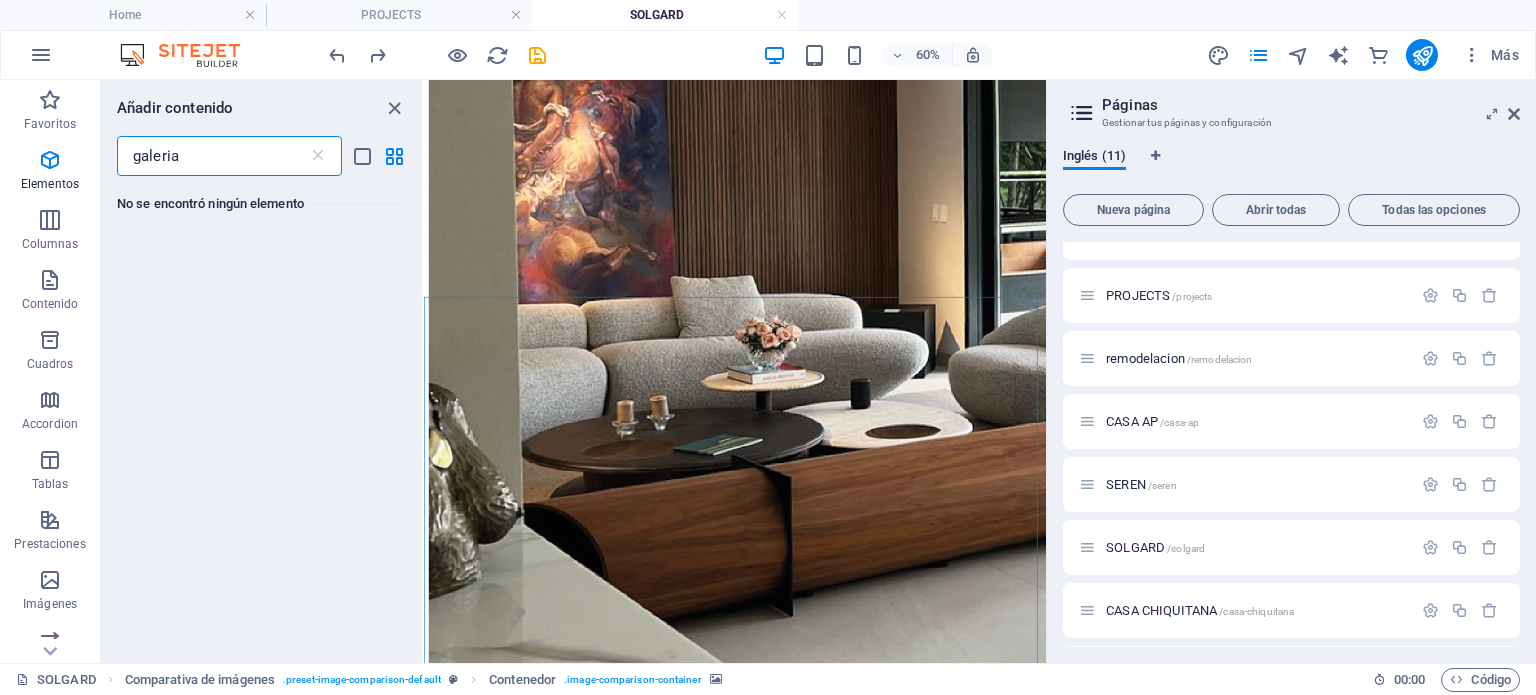 click on "galeria" at bounding box center (212, 156) 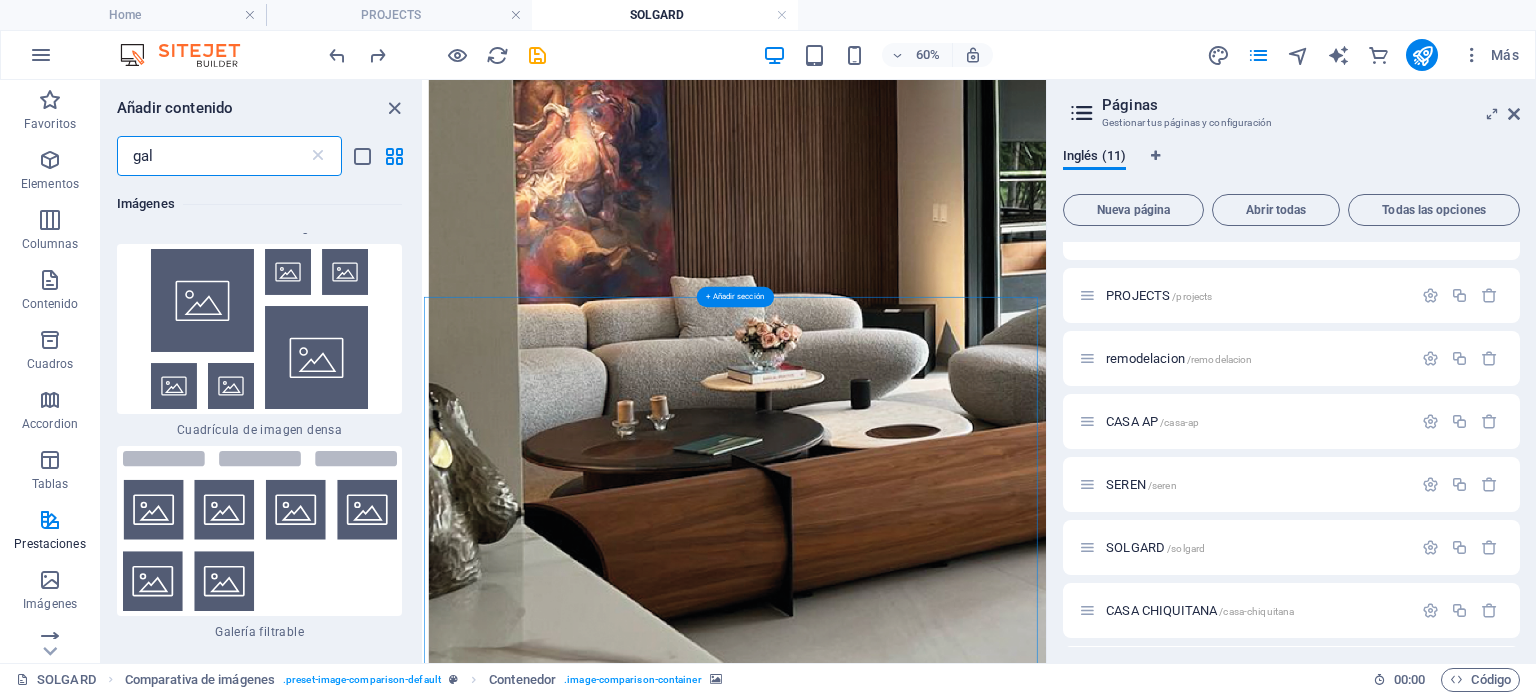 scroll, scrollTop: 1400, scrollLeft: 0, axis: vertical 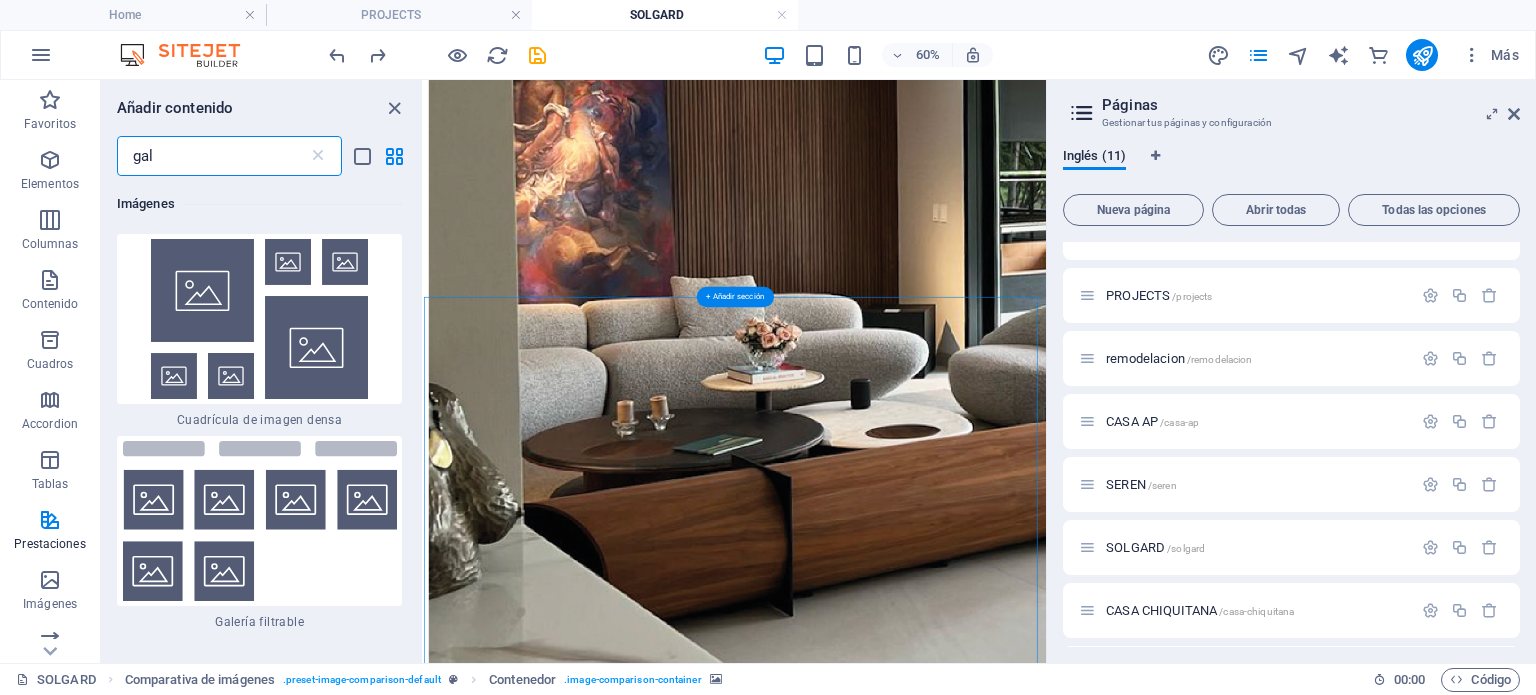 type on "gal" 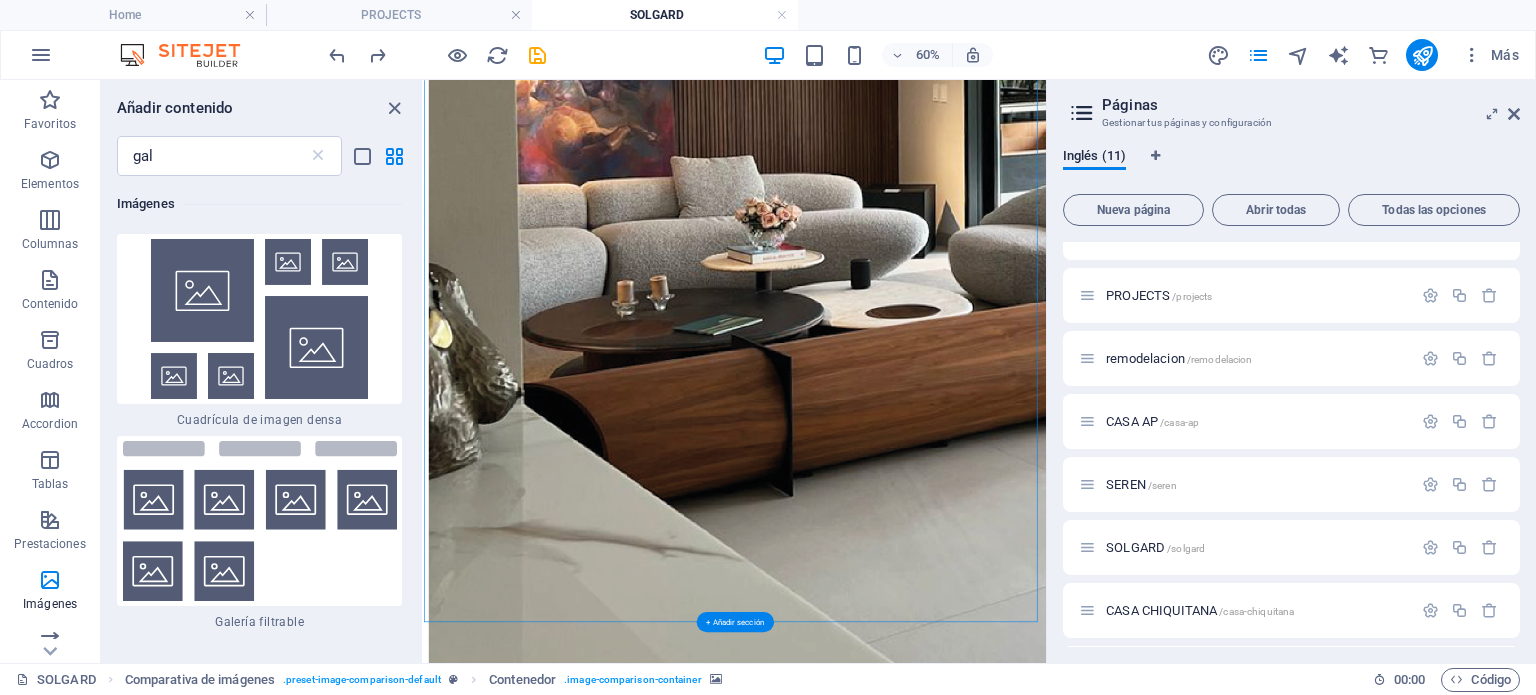 scroll, scrollTop: 3116, scrollLeft: 0, axis: vertical 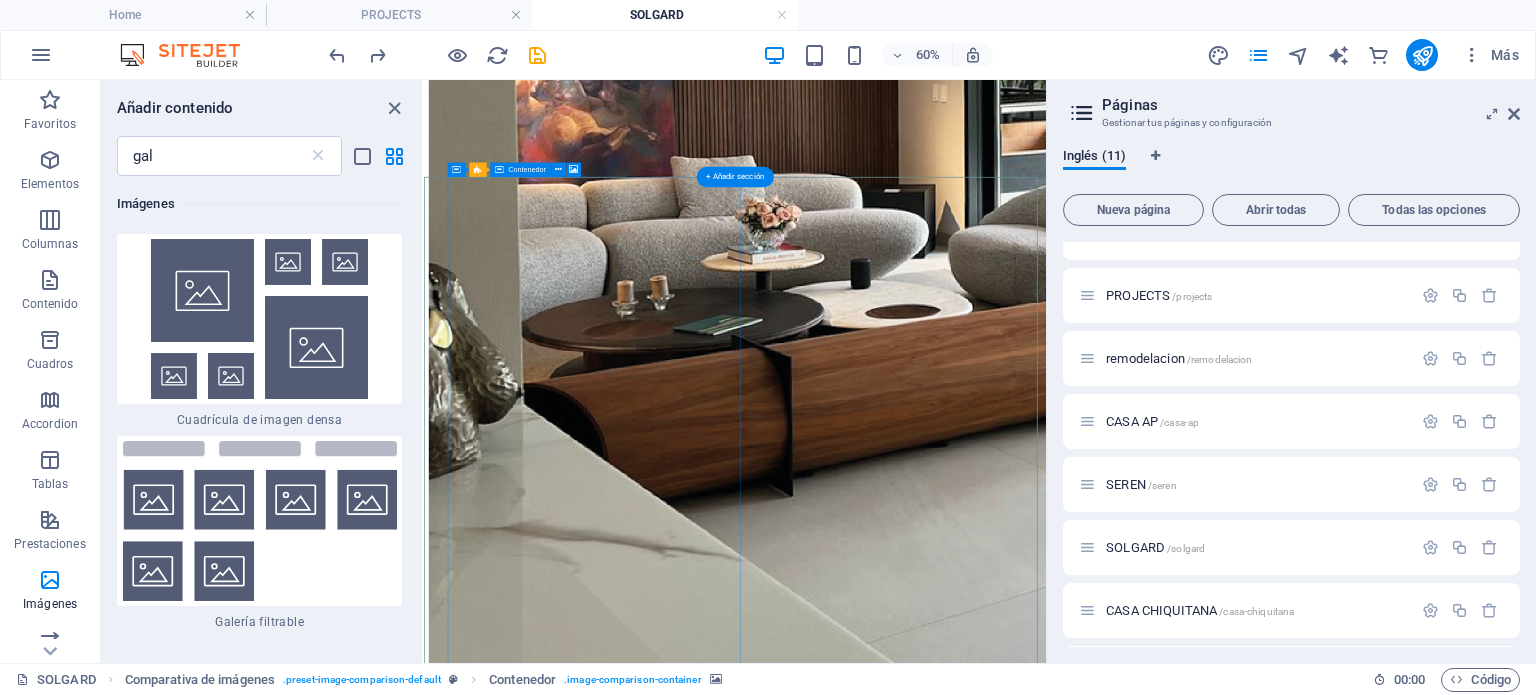 click at bounding box center (942, 4836) 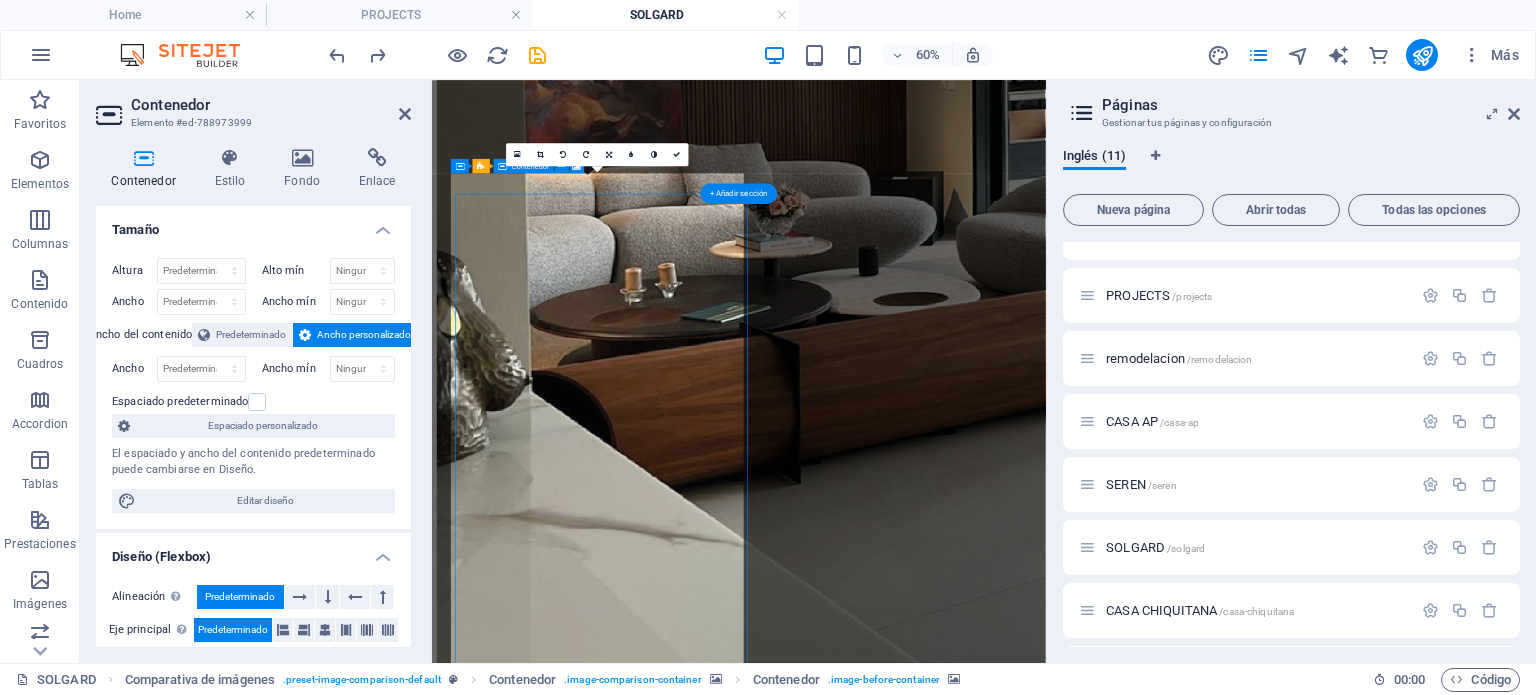 scroll, scrollTop: 3088, scrollLeft: 0, axis: vertical 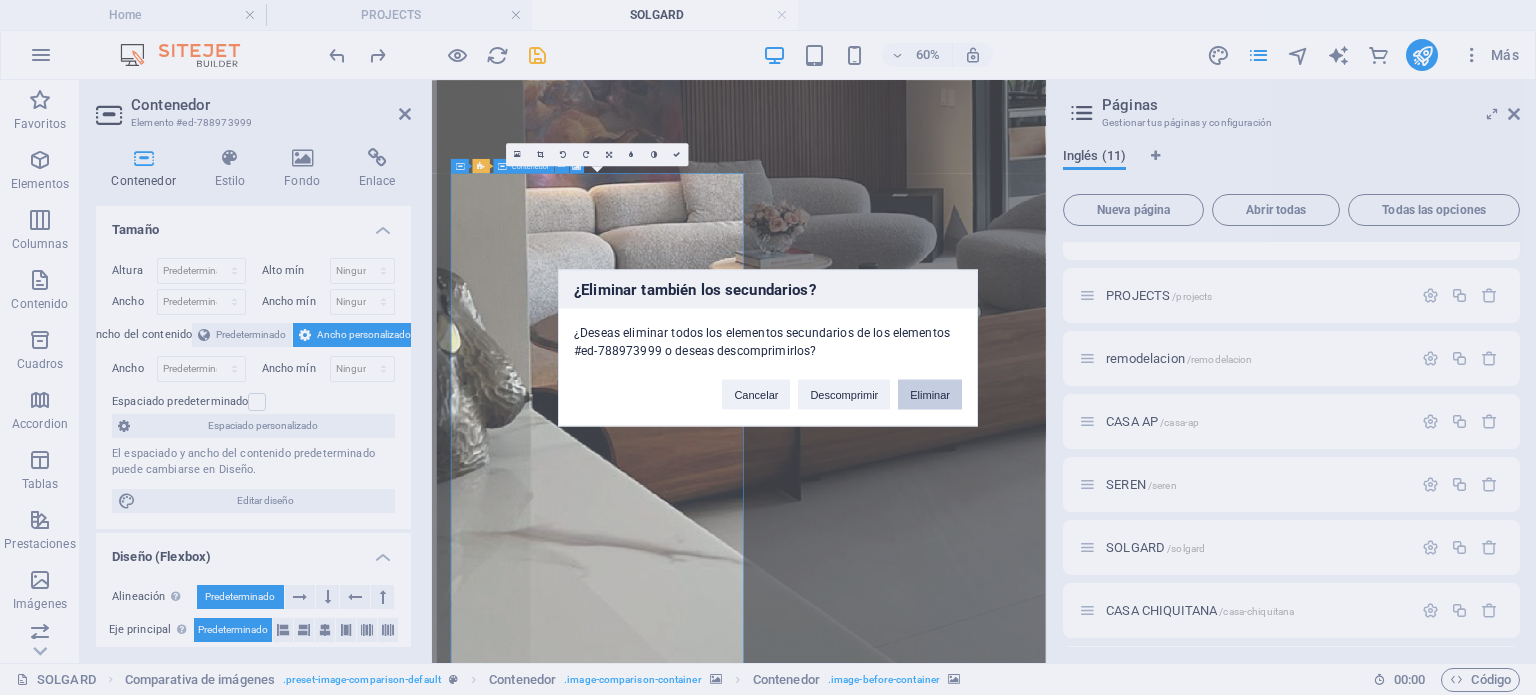 click on "Eliminar" at bounding box center (930, 394) 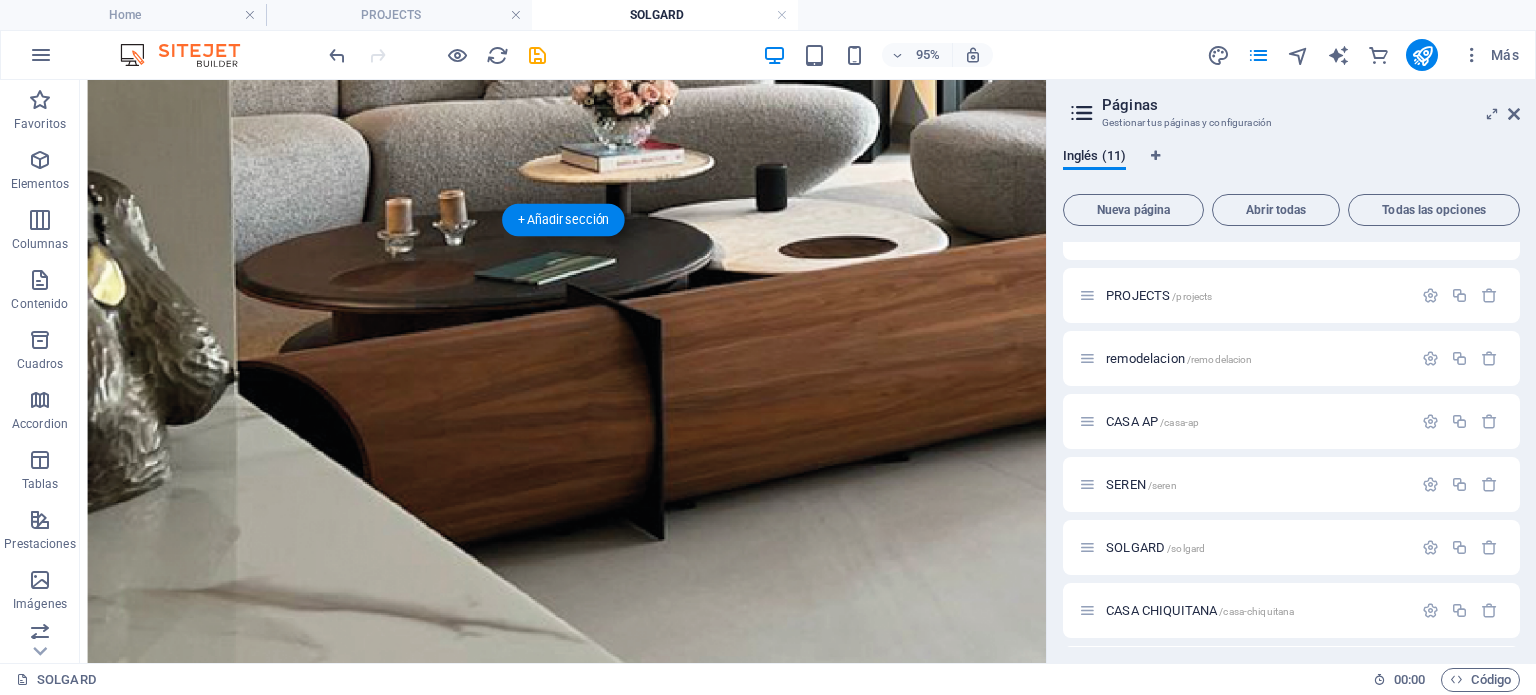 scroll, scrollTop: 3475, scrollLeft: 0, axis: vertical 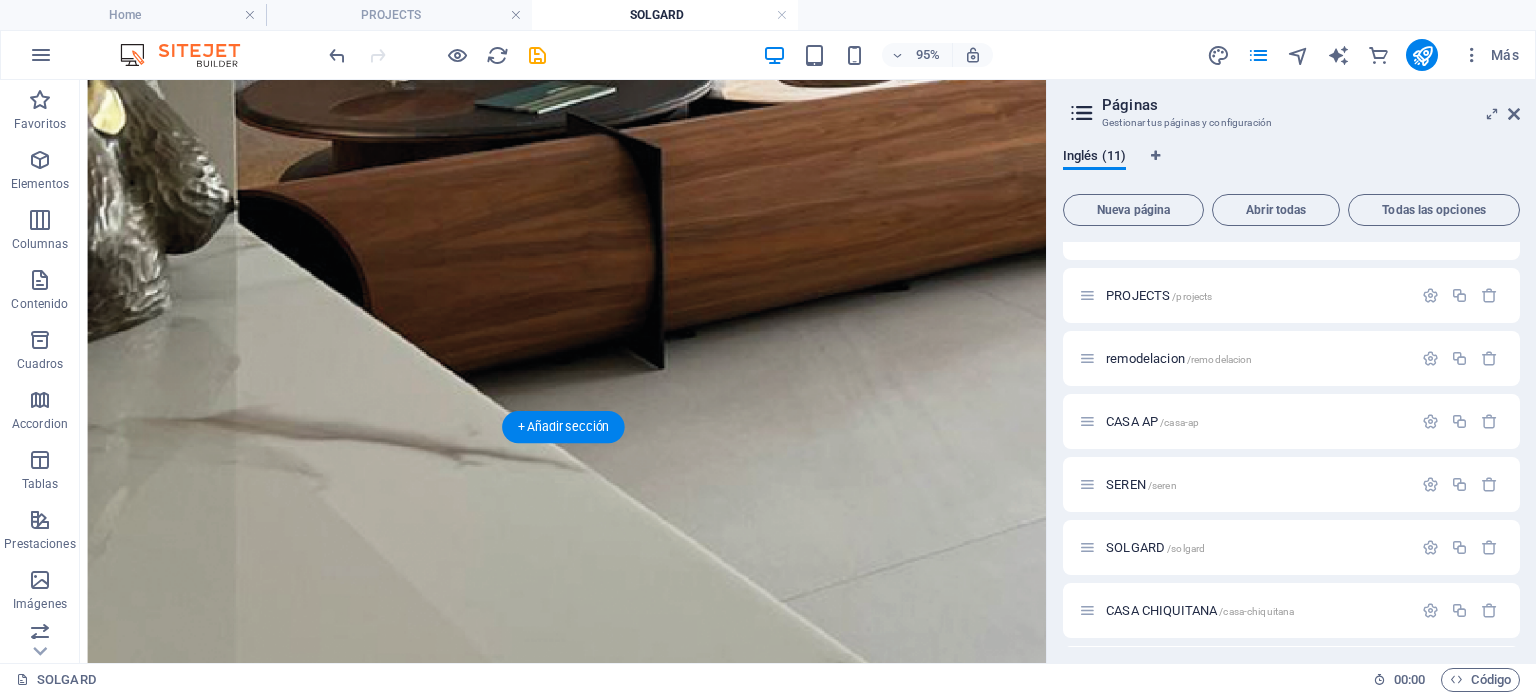 click at bounding box center (588, 3475) 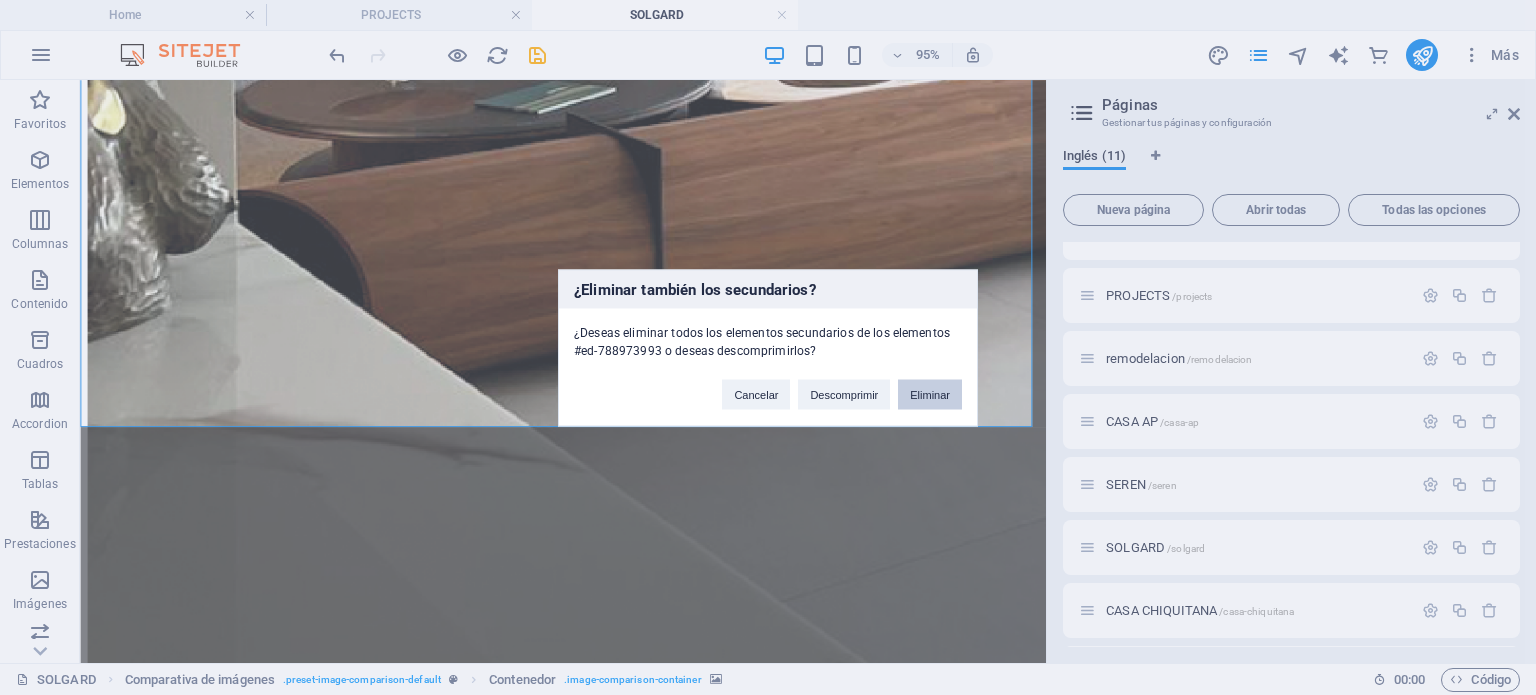 click on "Eliminar" at bounding box center (930, 394) 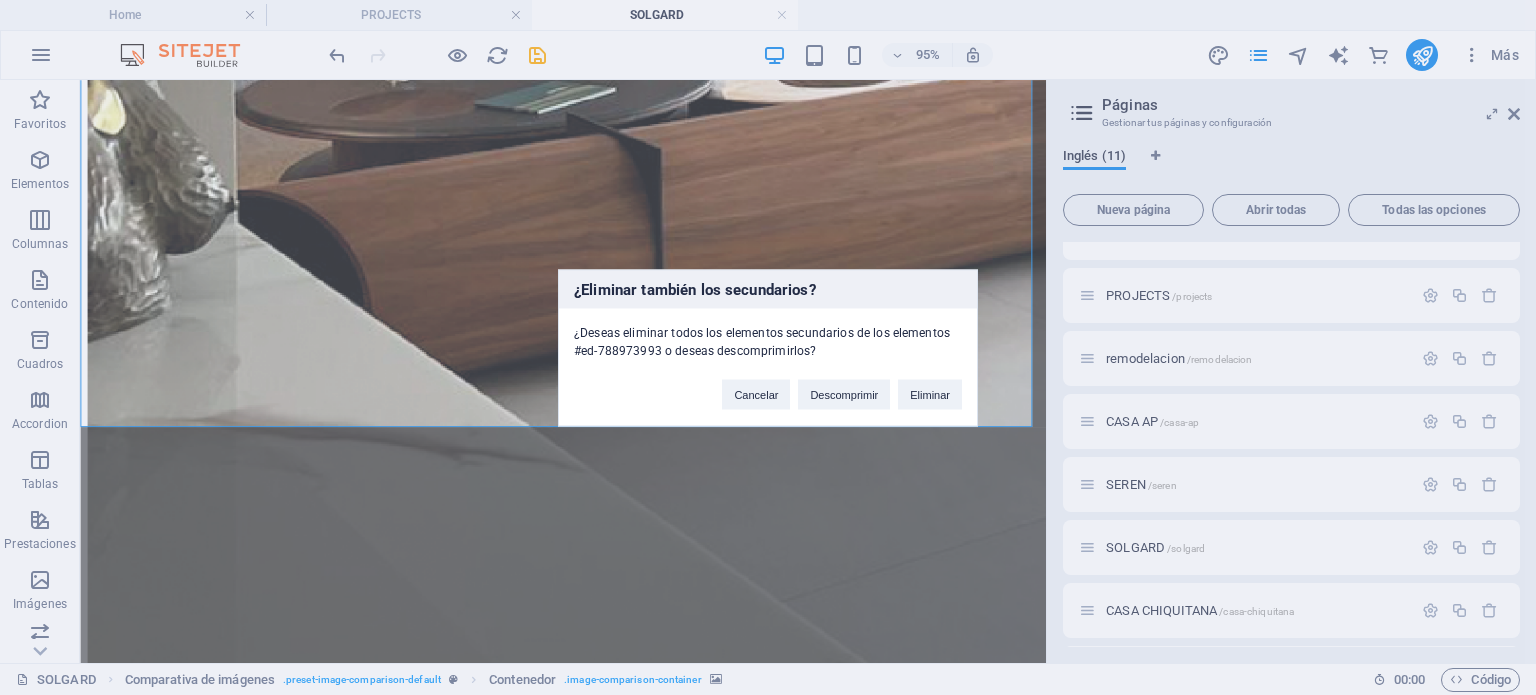 drag, startPoint x: 1016, startPoint y: 463, endPoint x: 897, endPoint y: 585, distance: 170.42593 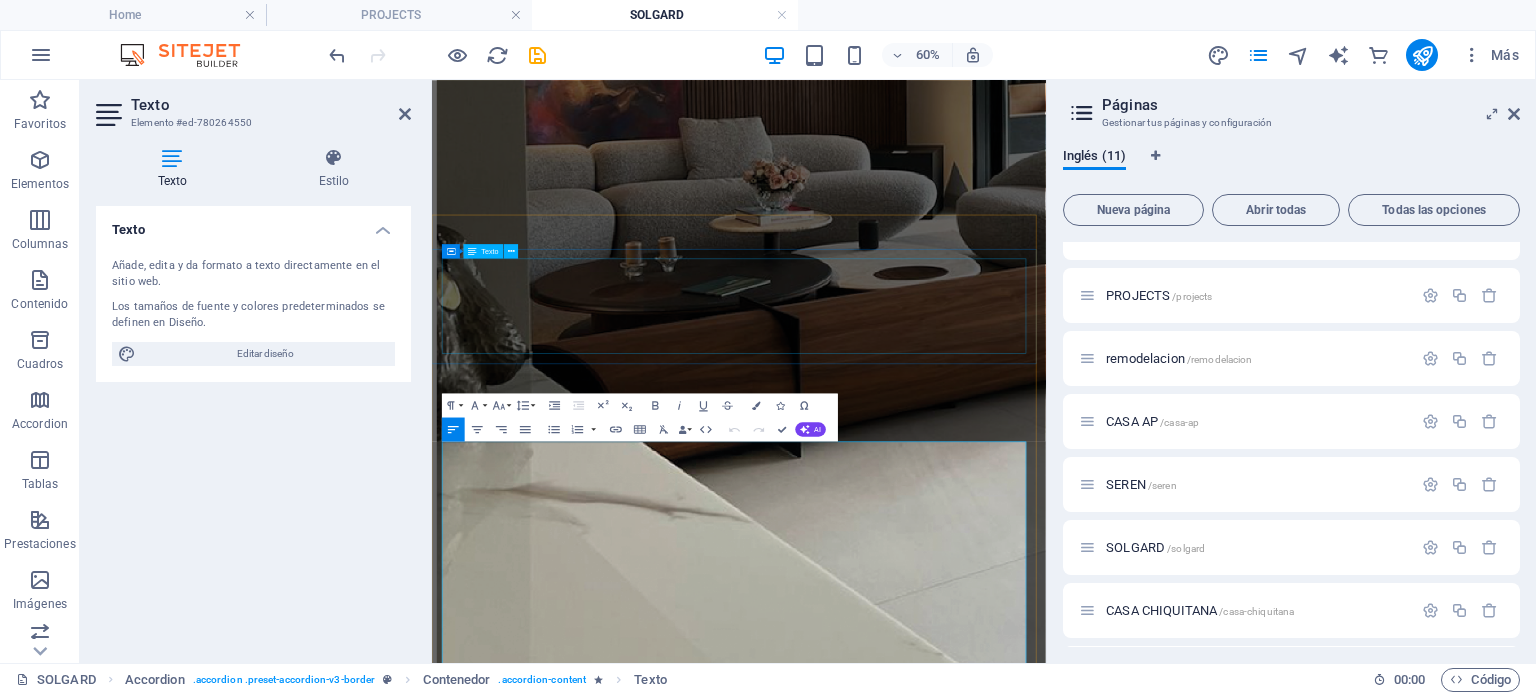 click on "Project : Casa AP  Location: [GEOGRAPHIC_DATA], [GEOGRAPHIC_DATA][PERSON_NAME] - [GEOGRAPHIC_DATA]  Year: 2024 Status: Under Construction  Program: Single-family residence  Area: Plot 450 m² / Built area 220 m²" at bounding box center (943, 4055) 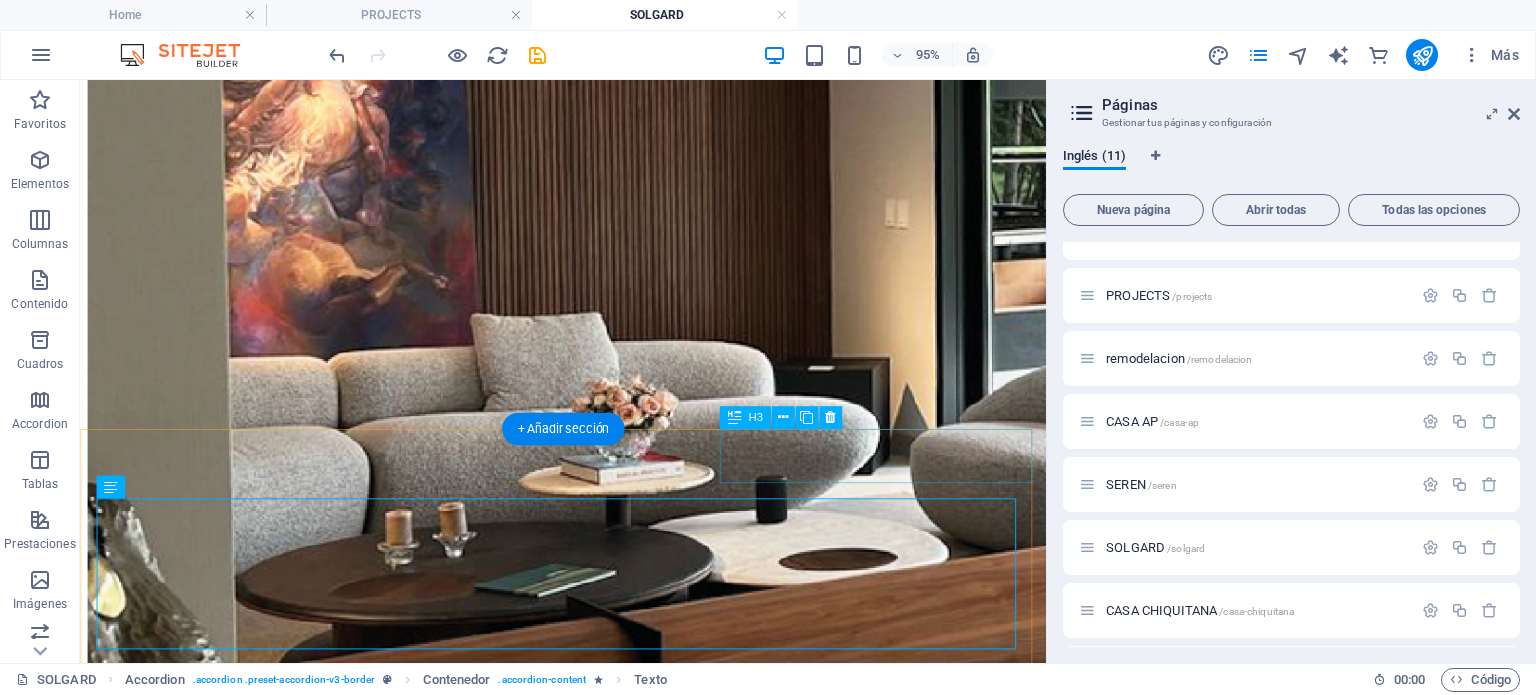 scroll, scrollTop: 2946, scrollLeft: 0, axis: vertical 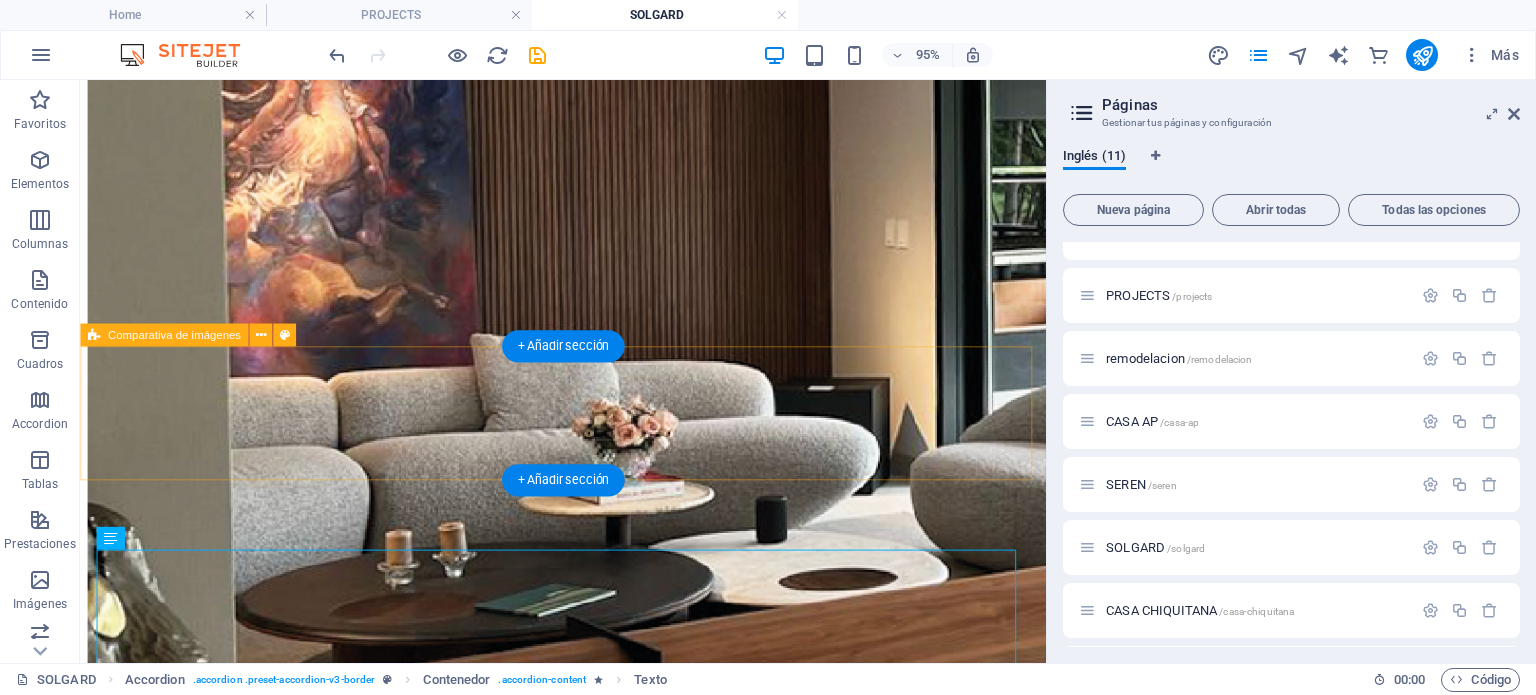 click on "Suelta el contenido aquí o  Añadir elementos  Pegar portapapeles" at bounding box center (588, 4075) 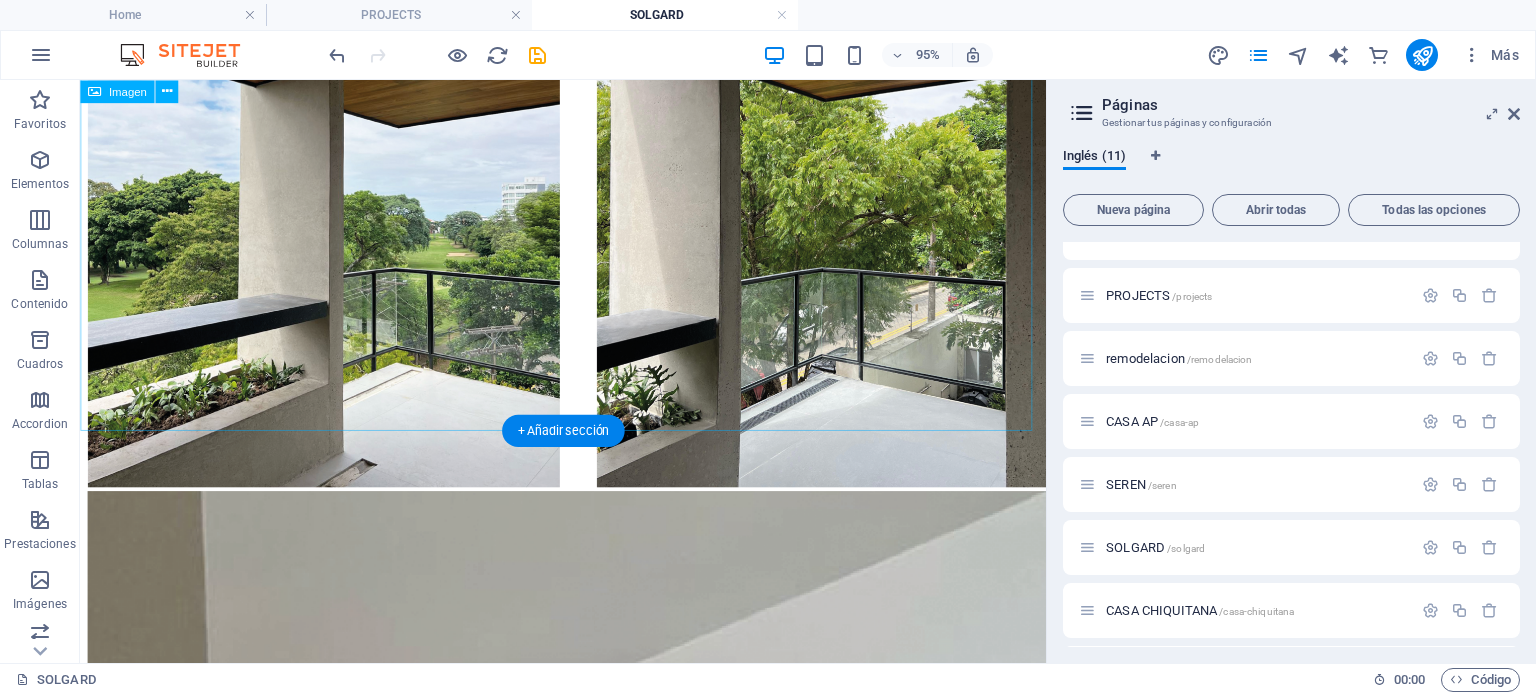 click at bounding box center (588, 253) 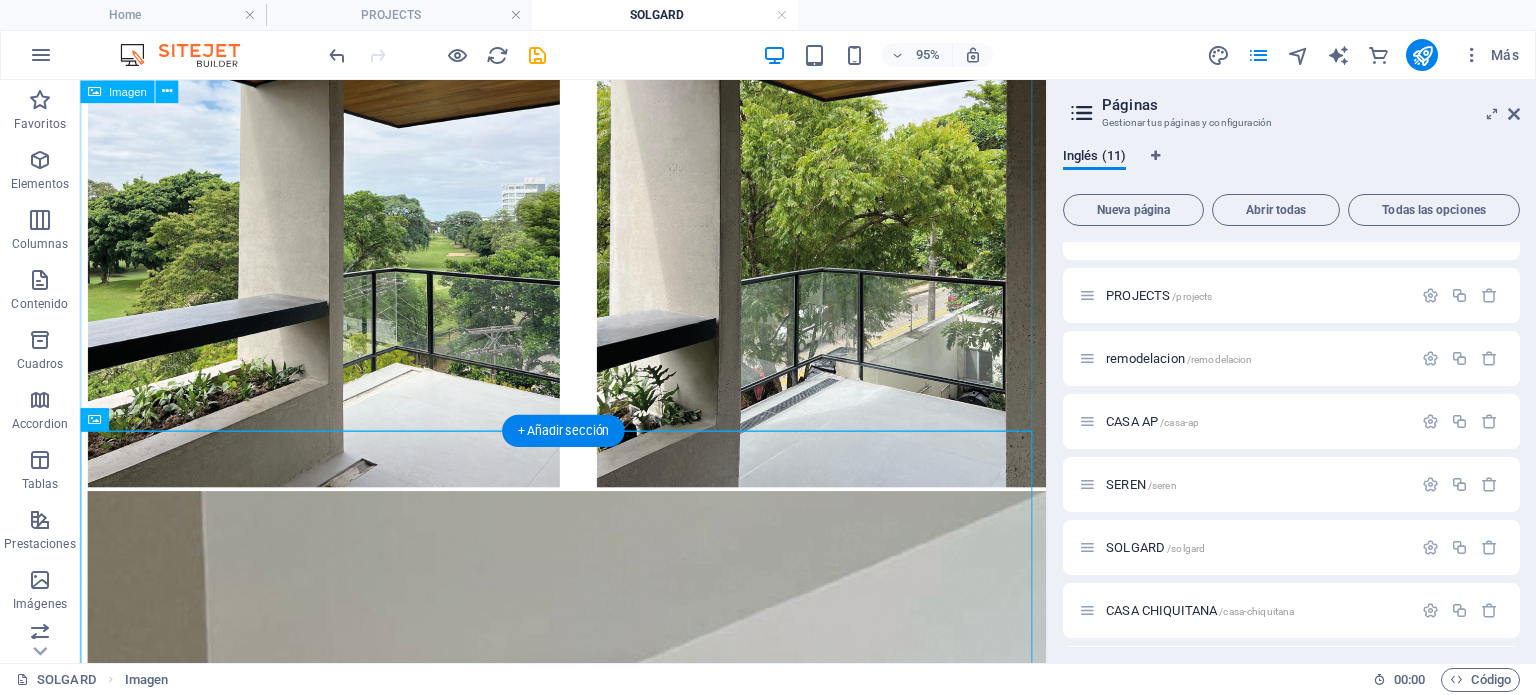 click at bounding box center (588, 253) 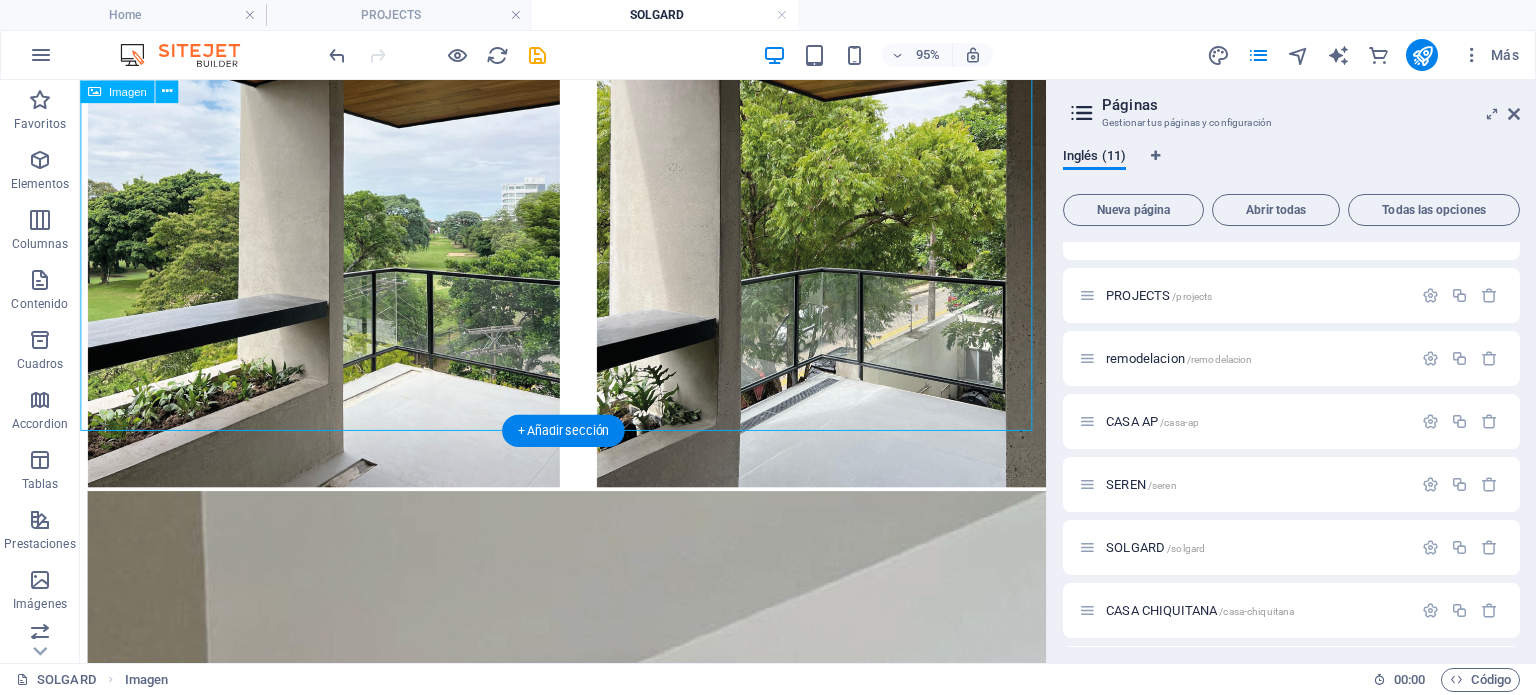 click at bounding box center [588, 253] 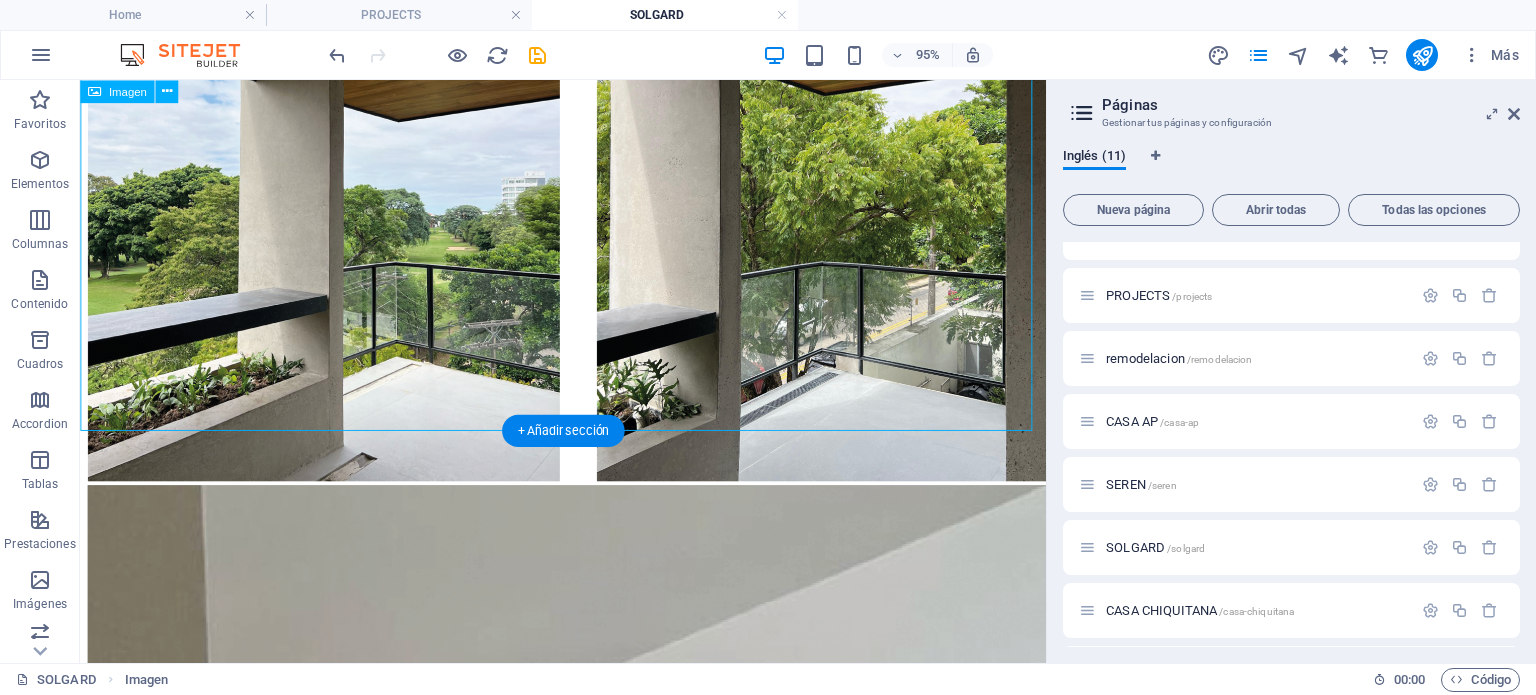 click at bounding box center (588, 247) 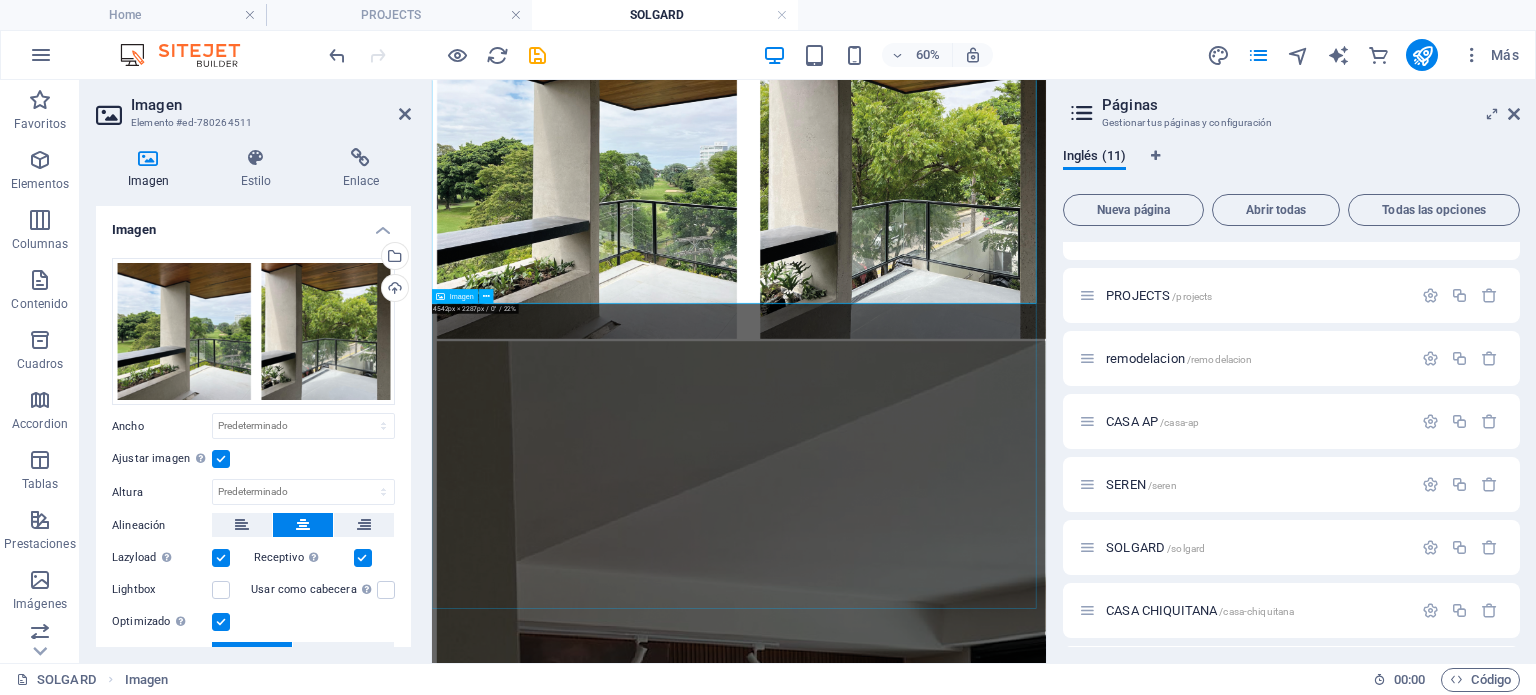 click at bounding box center [943, 1663] 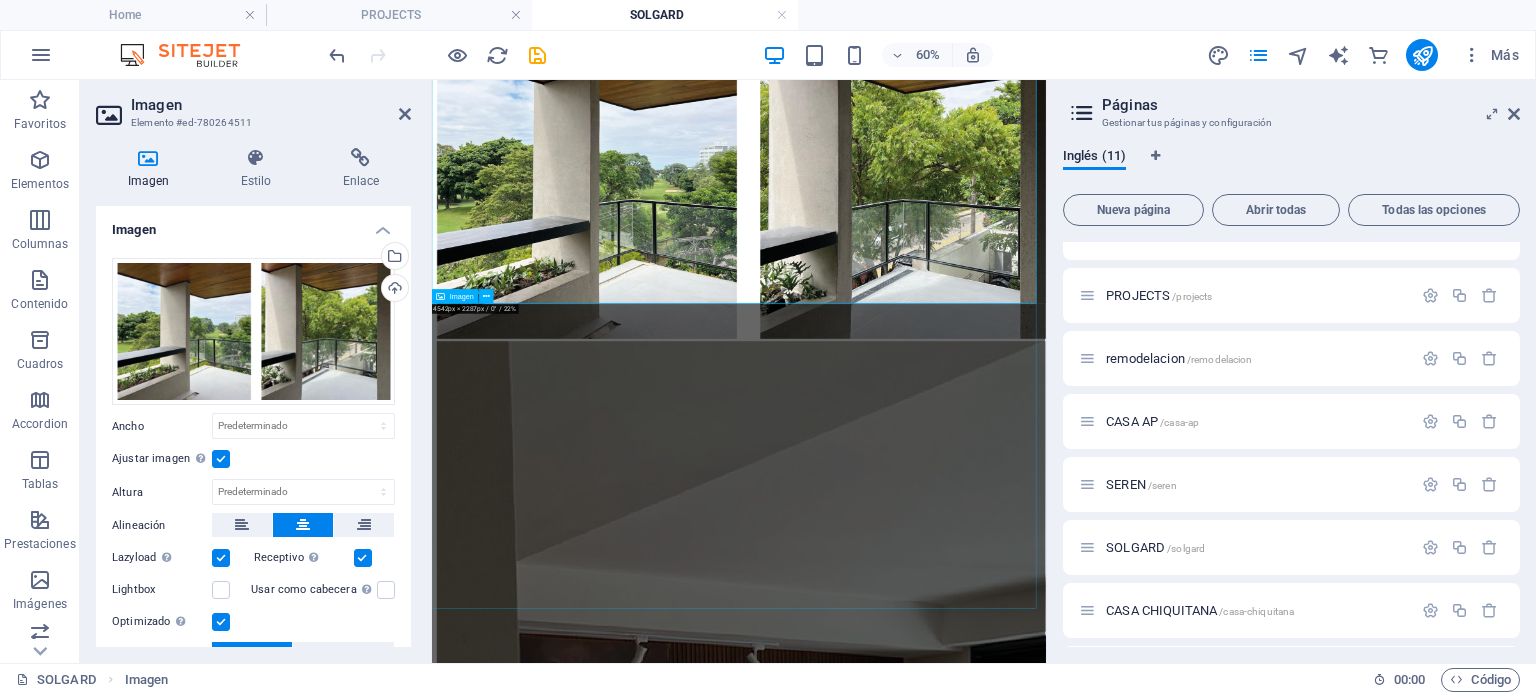 click at bounding box center (943, 1663) 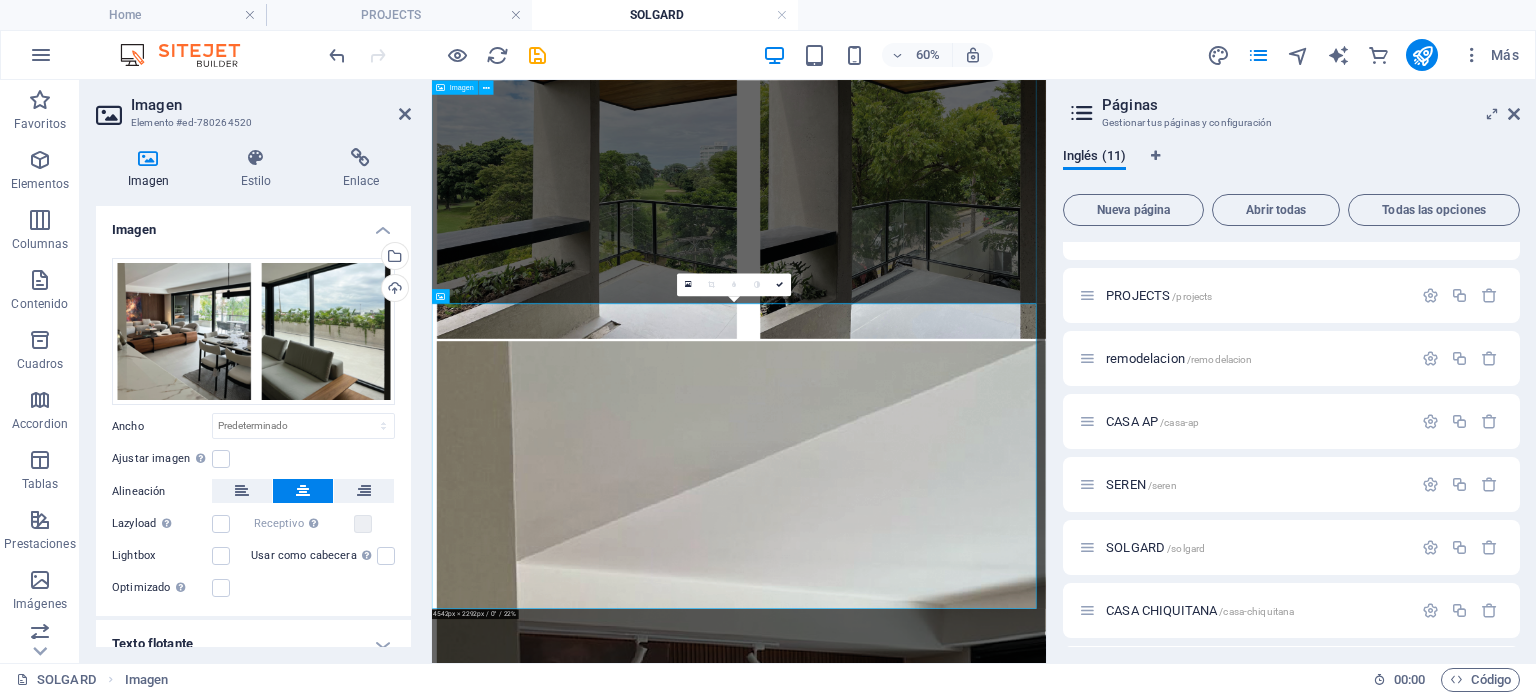 click at bounding box center [943, 255] 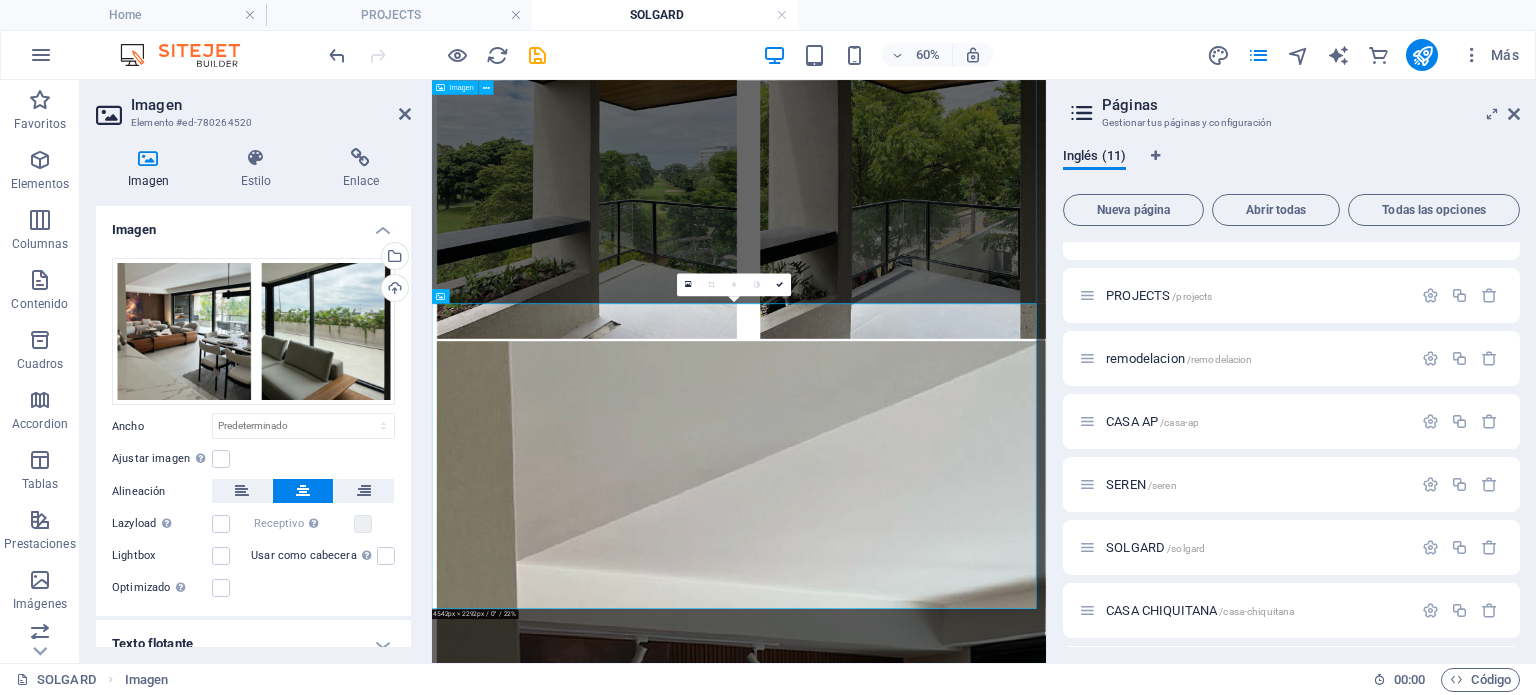 click at bounding box center (943, 255) 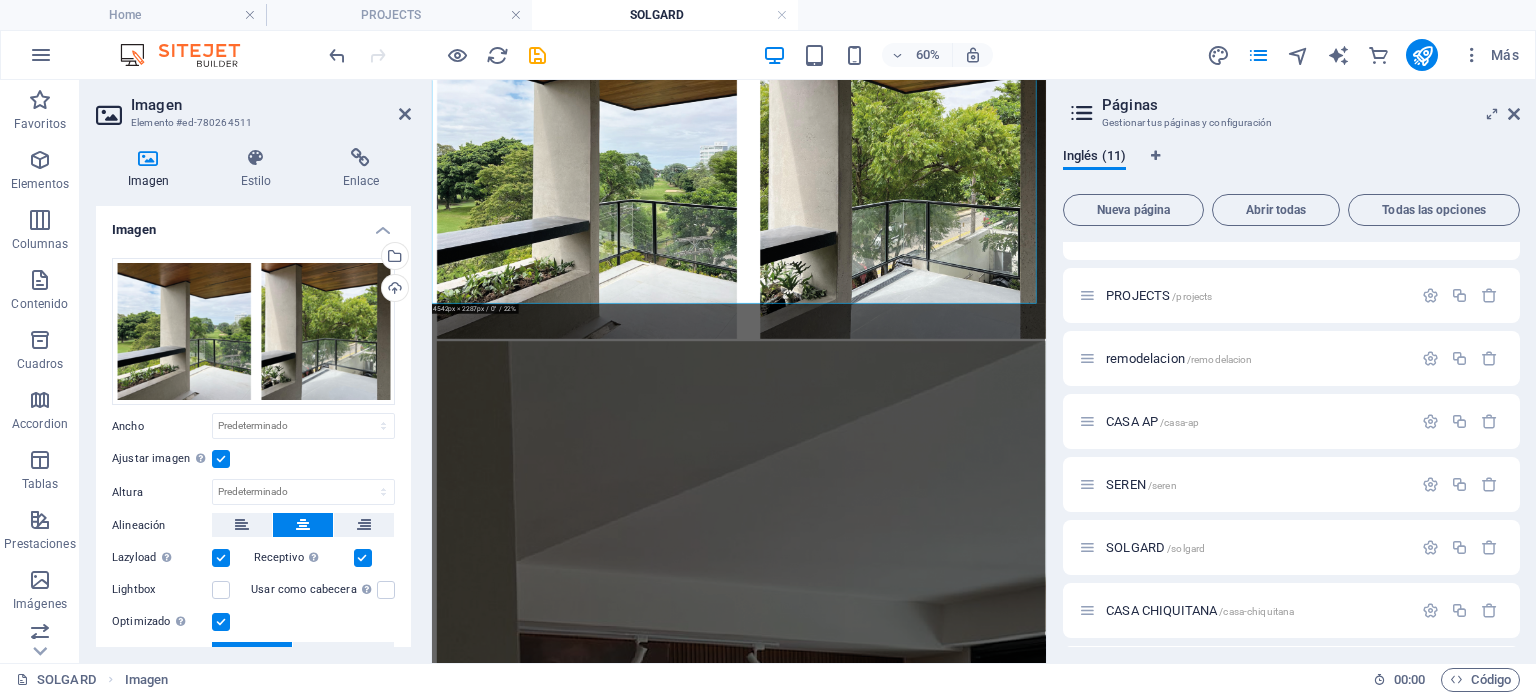 click at bounding box center (221, 558) 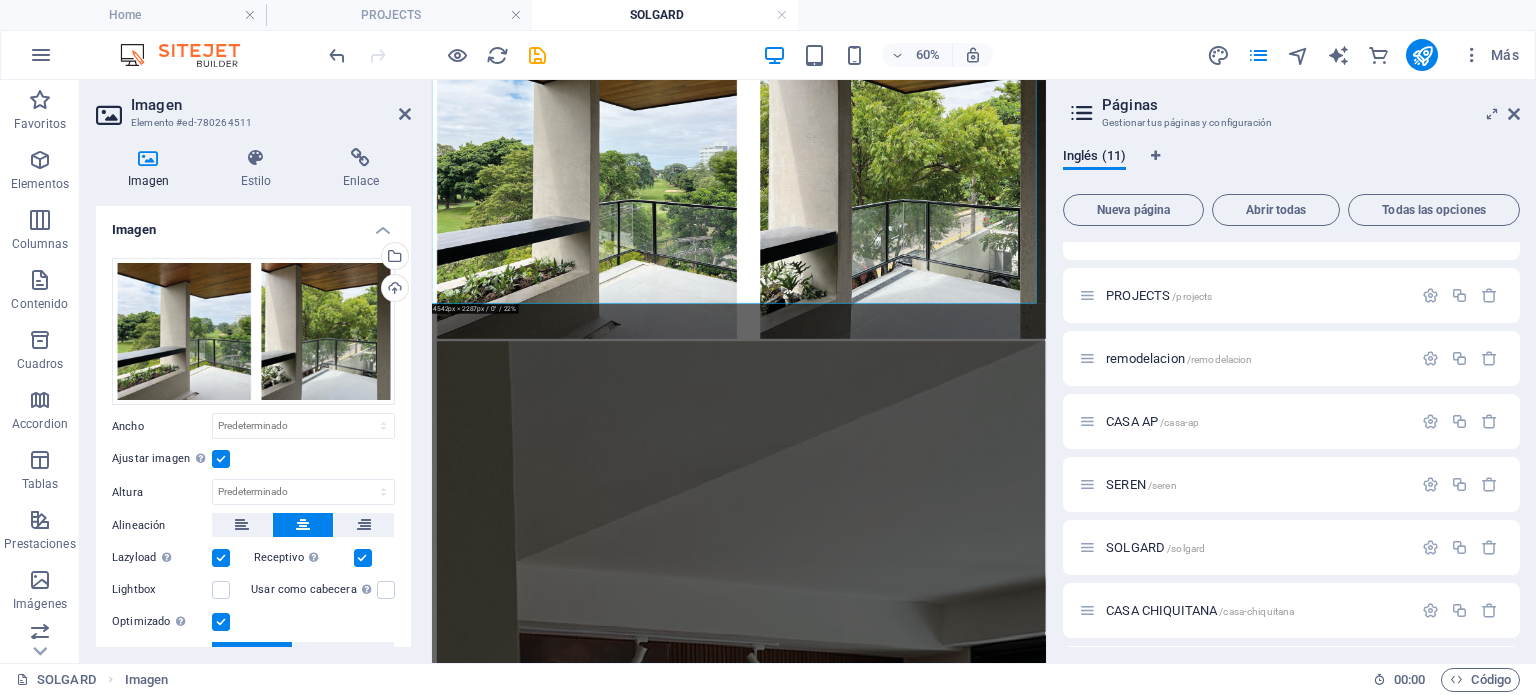 click on "Lazyload La carga de imágenes tras la carga de la página mejora la velocidad de la página." at bounding box center (0, 0) 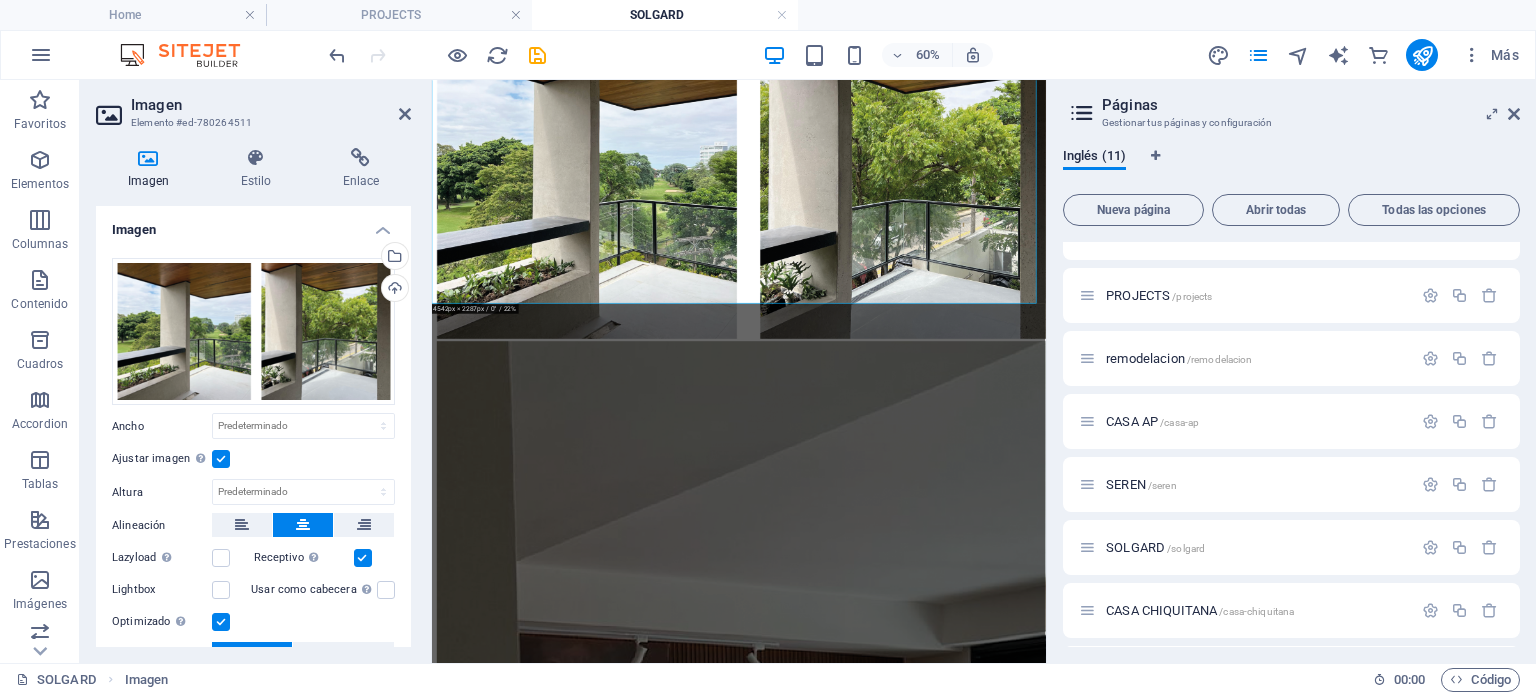 click at bounding box center (363, 558) 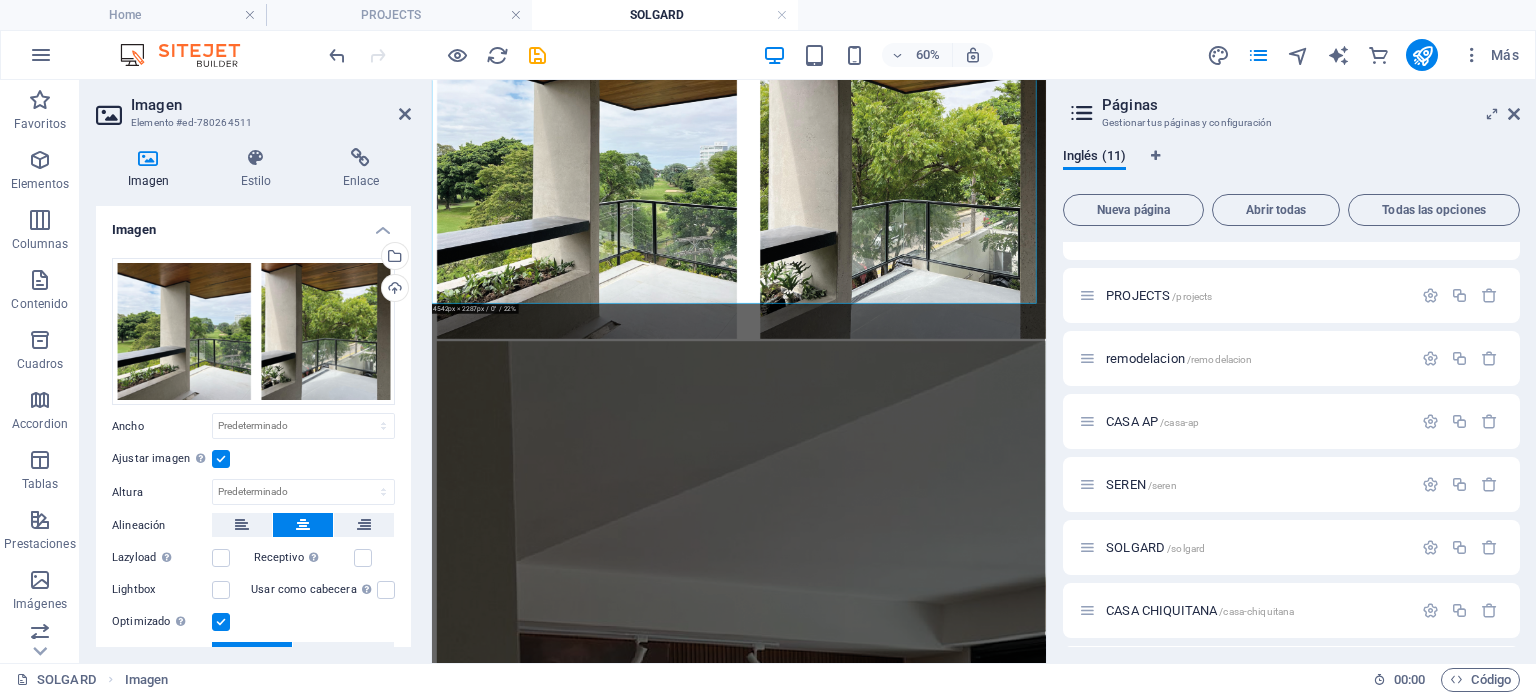 click at bounding box center (221, 622) 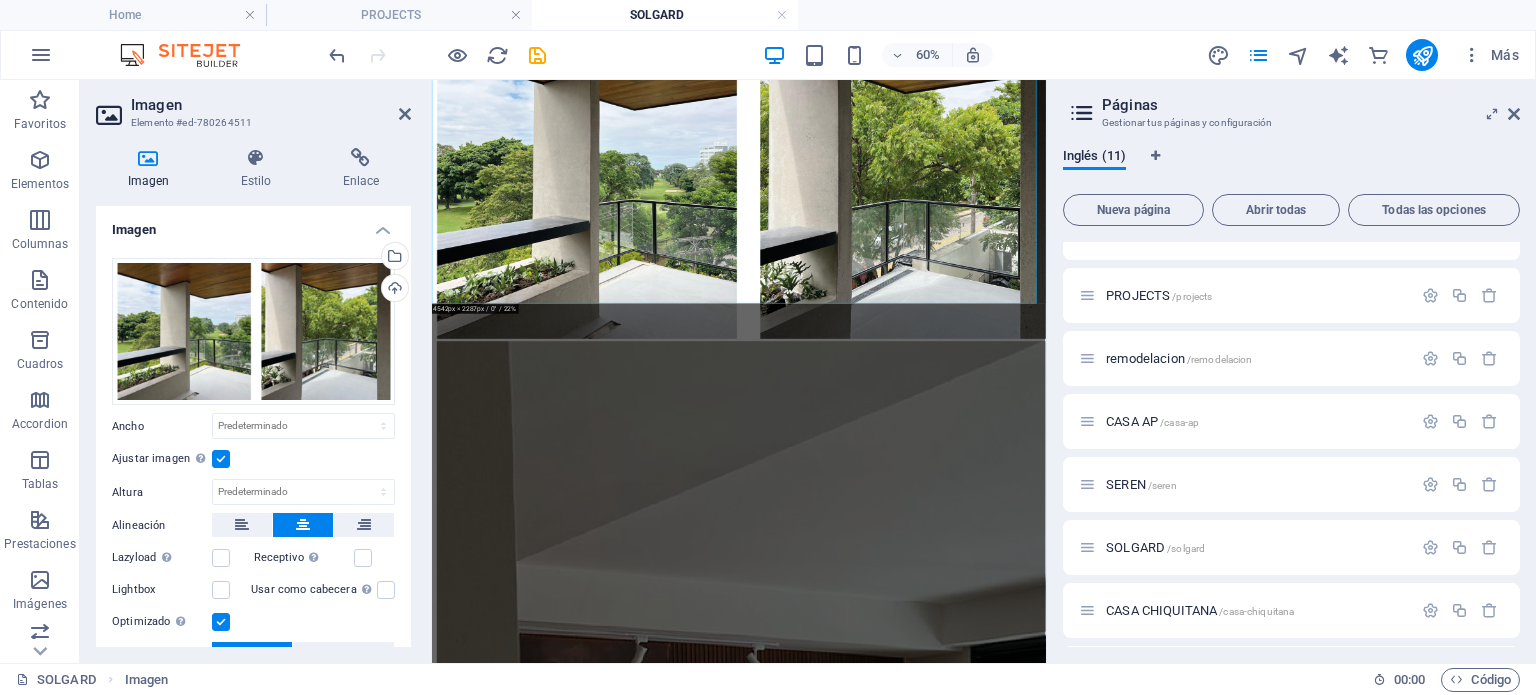 click on "Optimizado Las imágenes se comprimen para así mejorar la velocidad de las páginas." at bounding box center (0, 0) 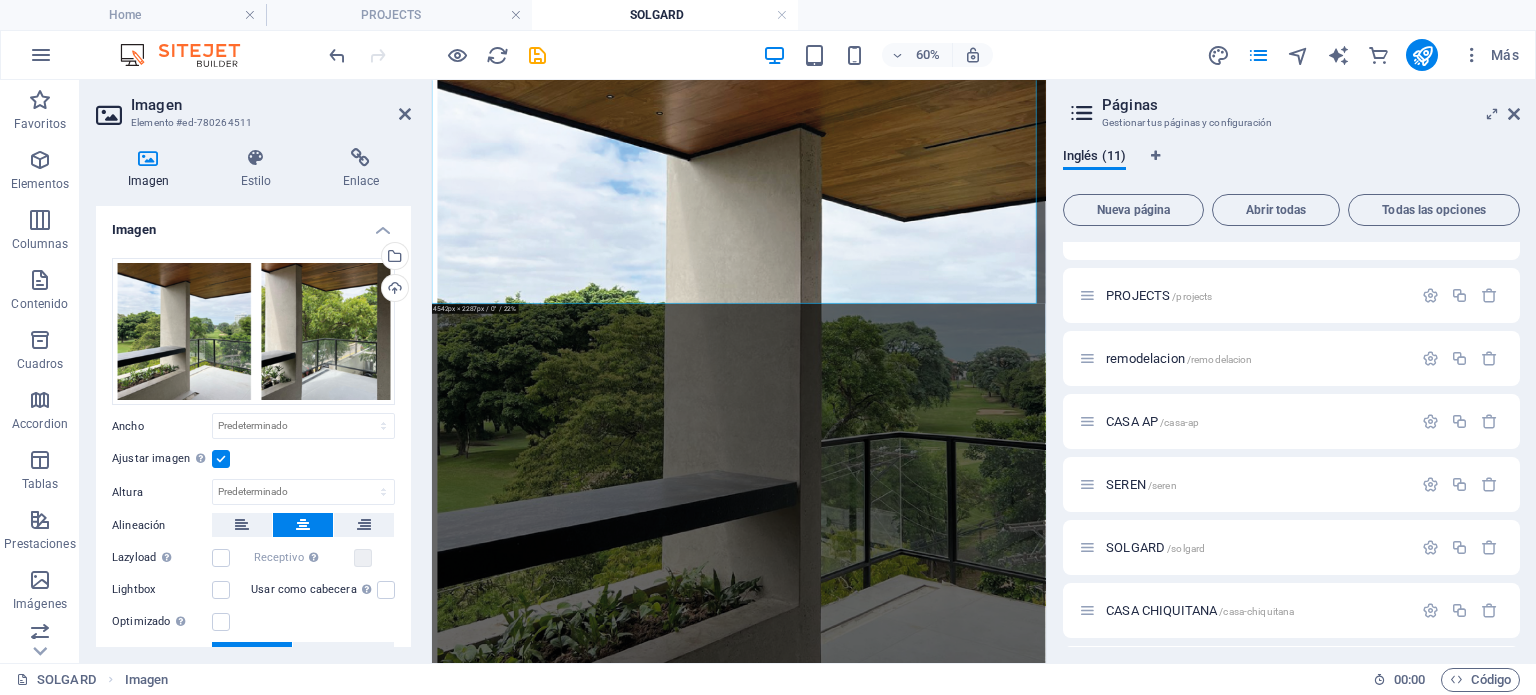 click at bounding box center [221, 459] 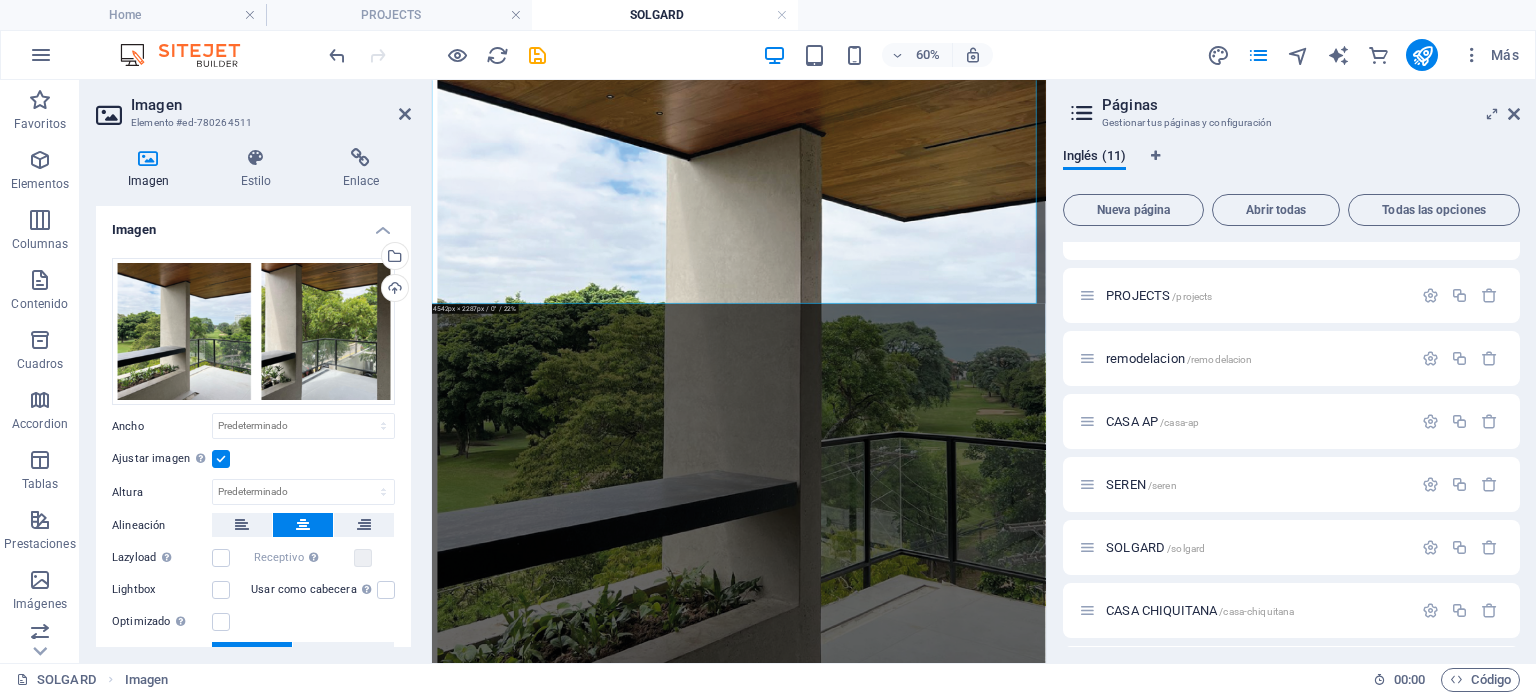 click on "Ajustar imagen Ajustar imagen automáticamente a un ancho y alto fijo" at bounding box center [0, 0] 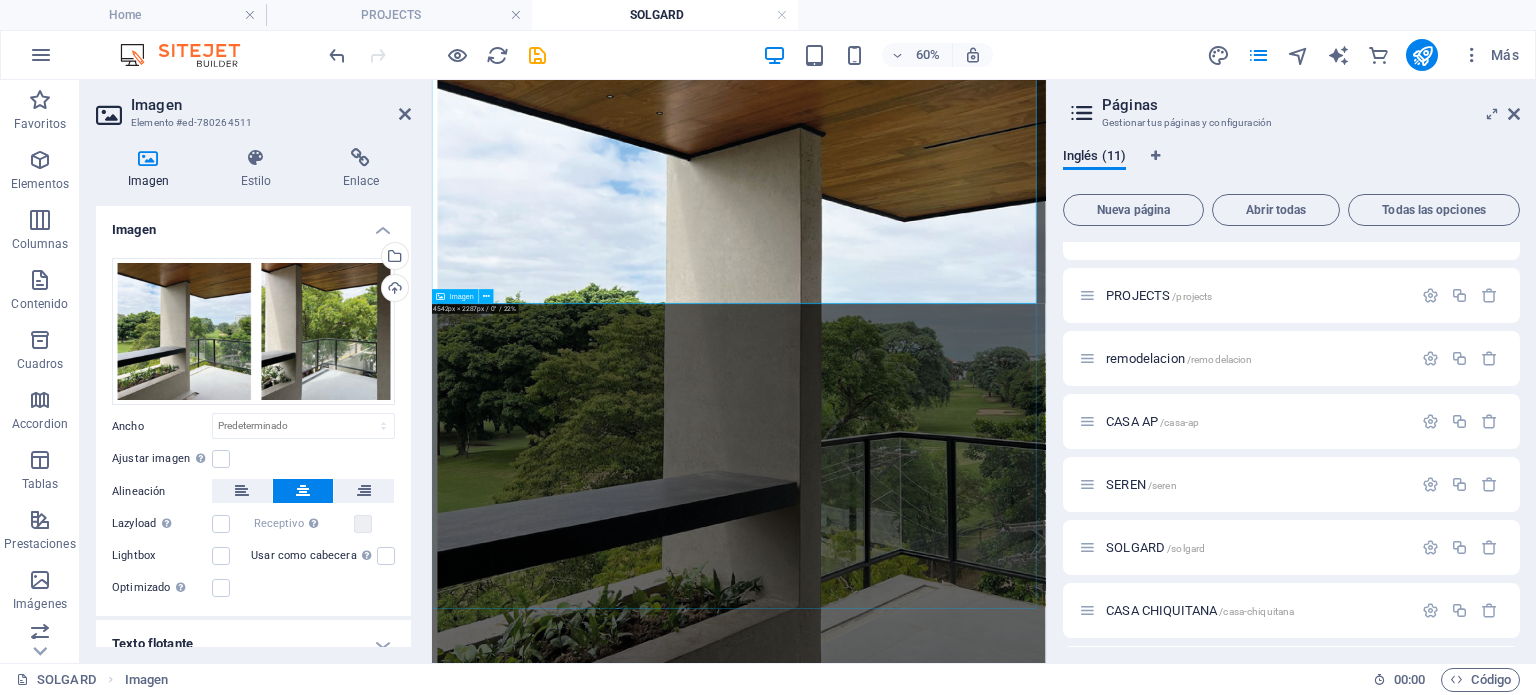 click at bounding box center [943, 2368] 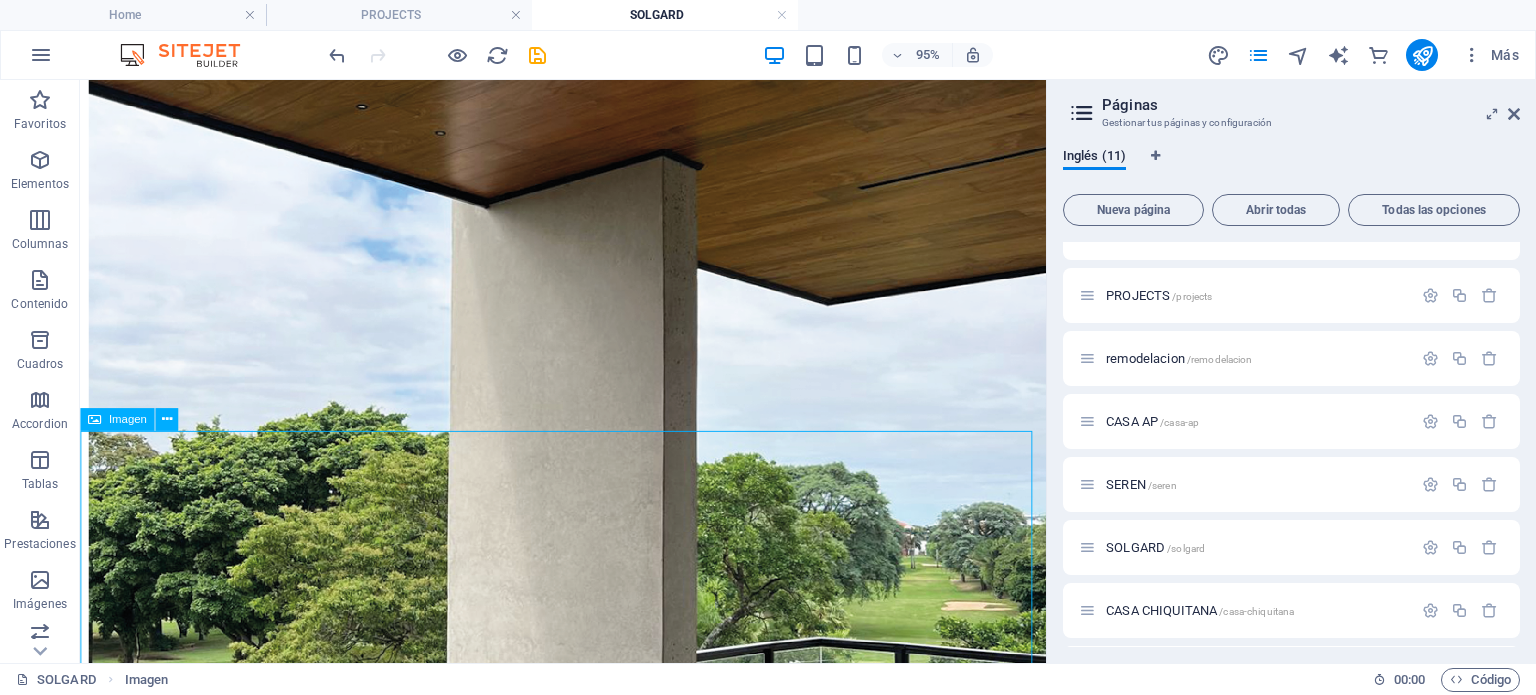 click at bounding box center [588, 2368] 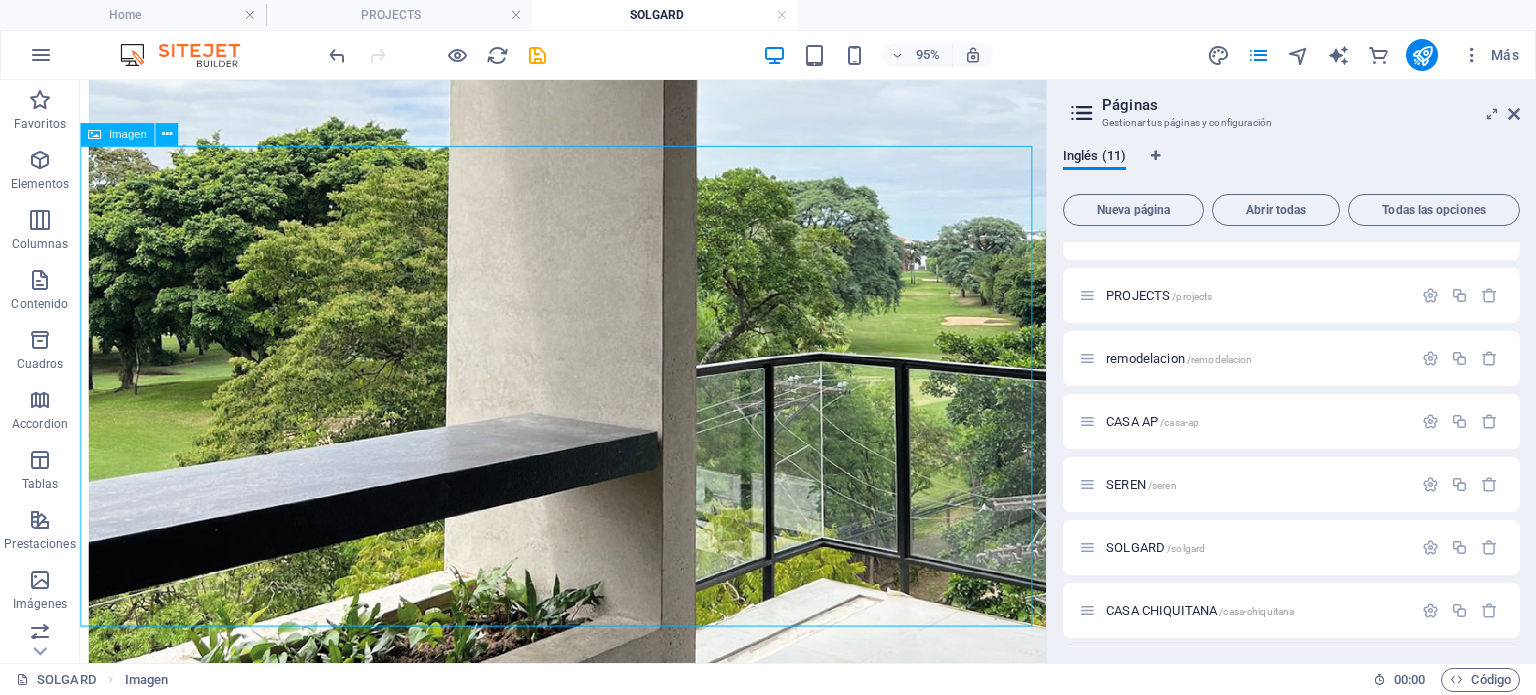 click at bounding box center (588, 2068) 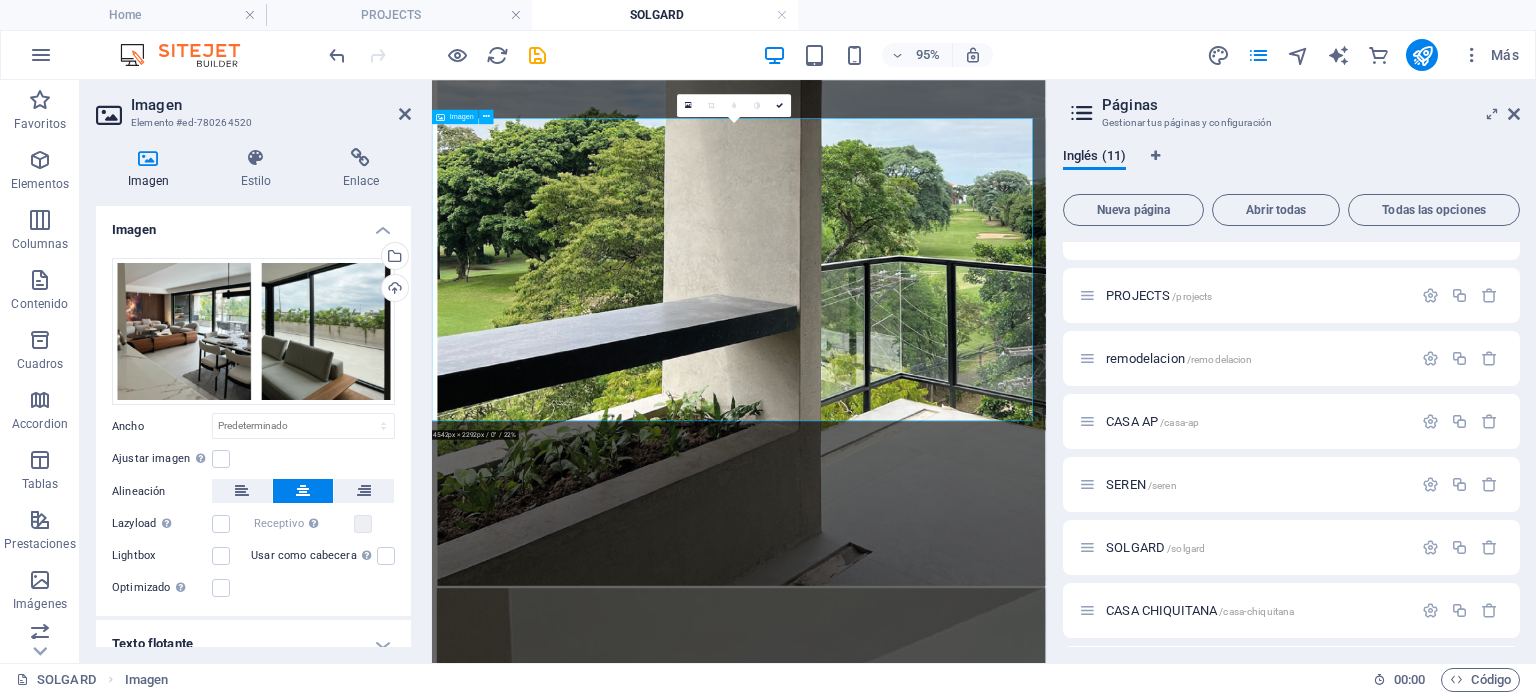 scroll, scrollTop: 2152, scrollLeft: 0, axis: vertical 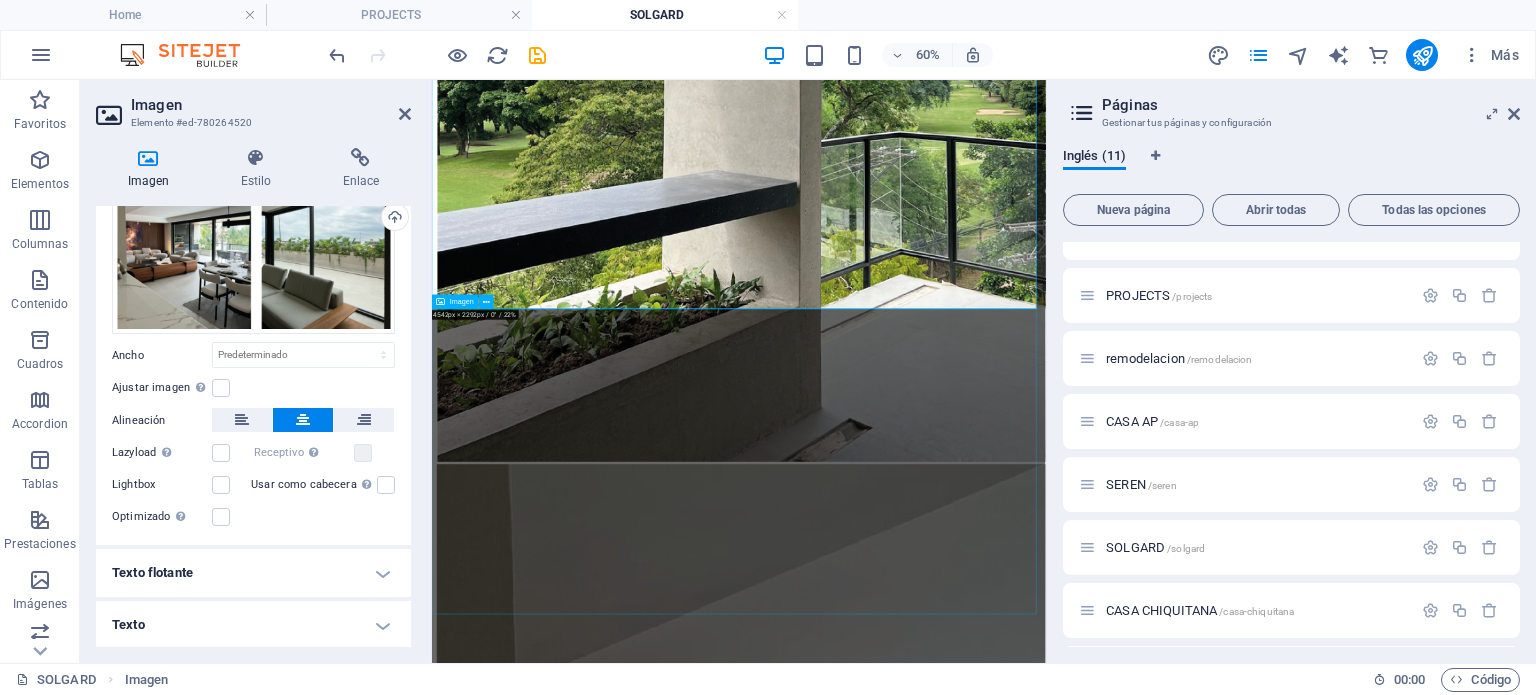 click at bounding box center [943, 4164] 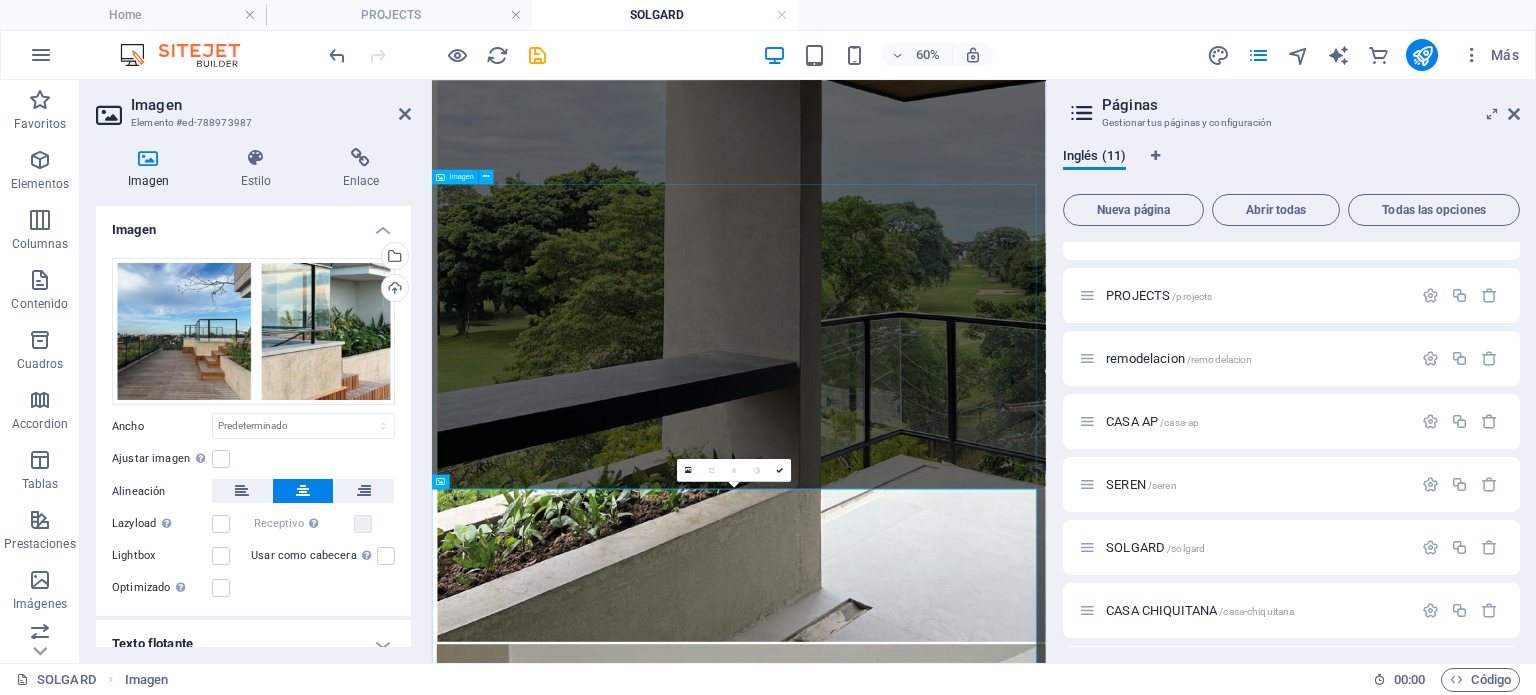 click at bounding box center [943, 2168] 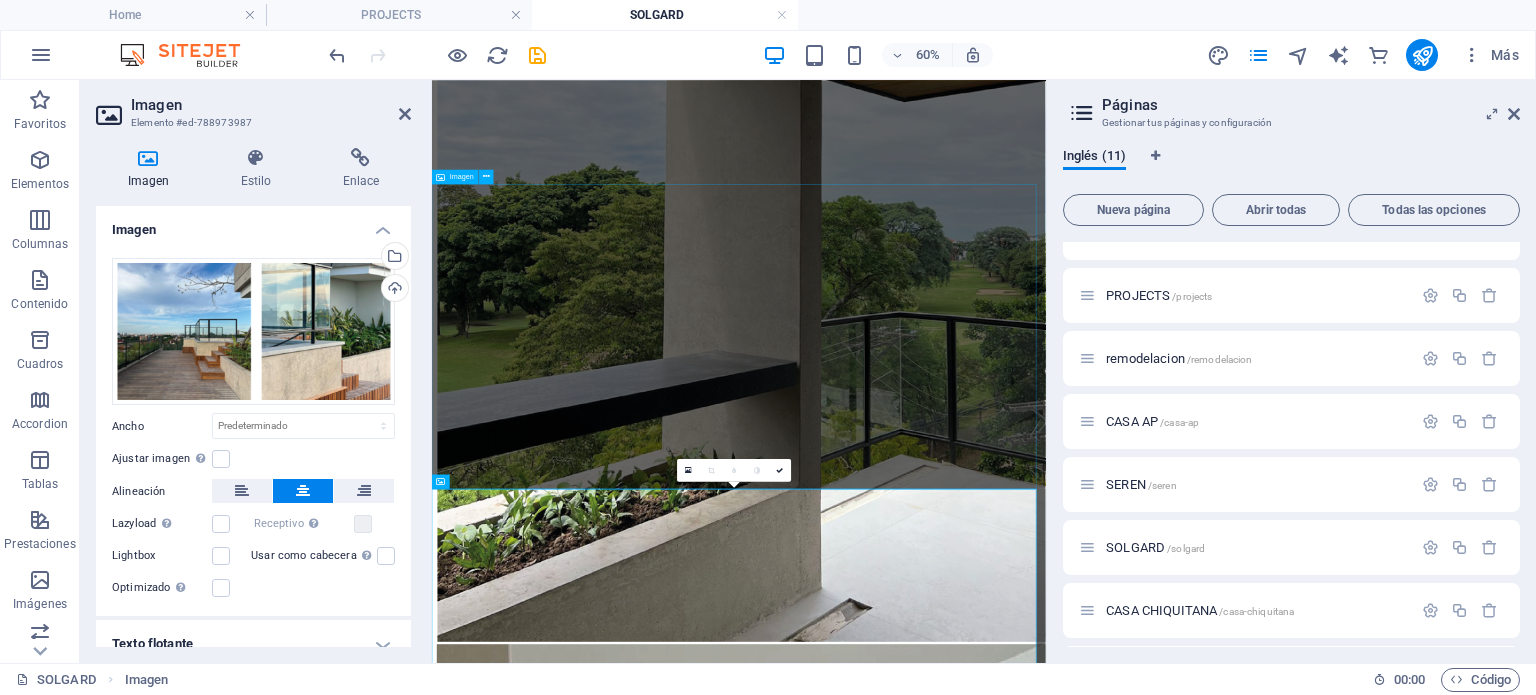 click at bounding box center [943, 2168] 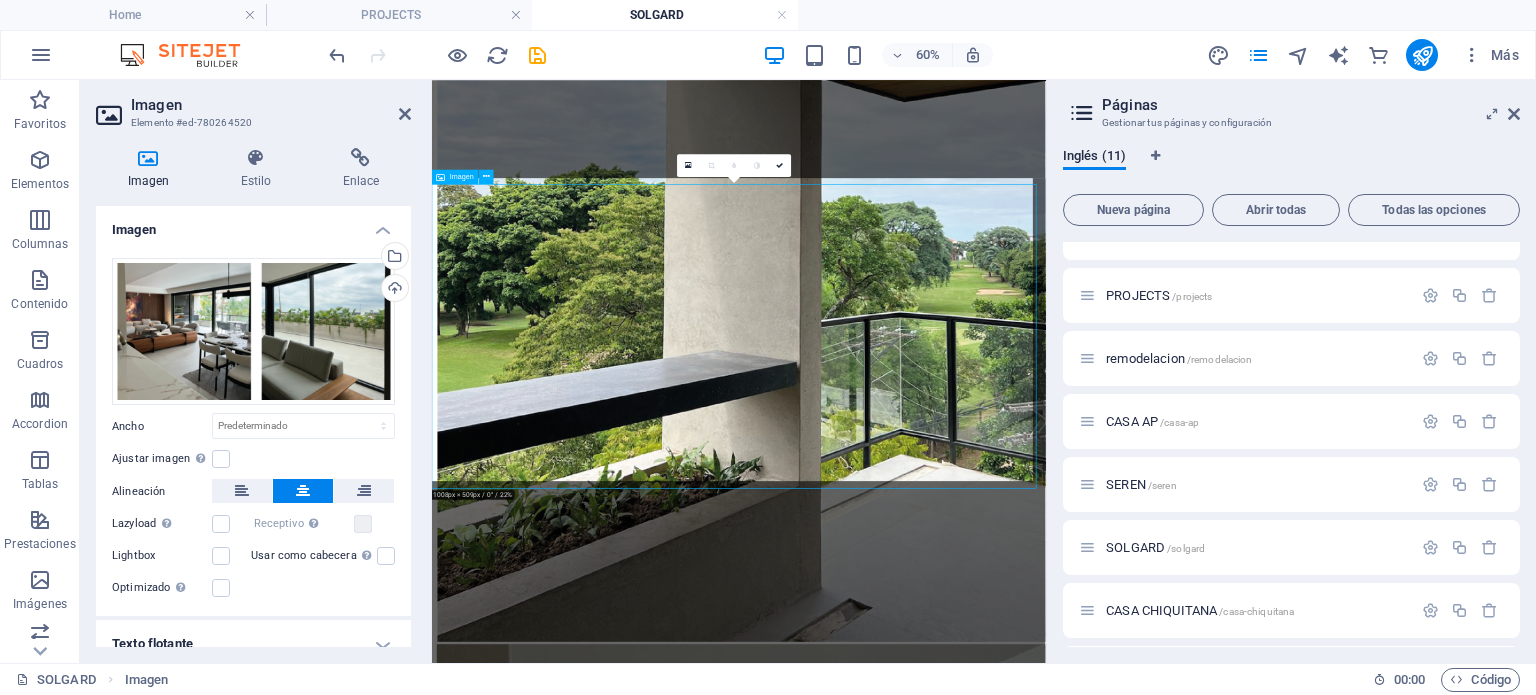click at bounding box center [943, 2168] 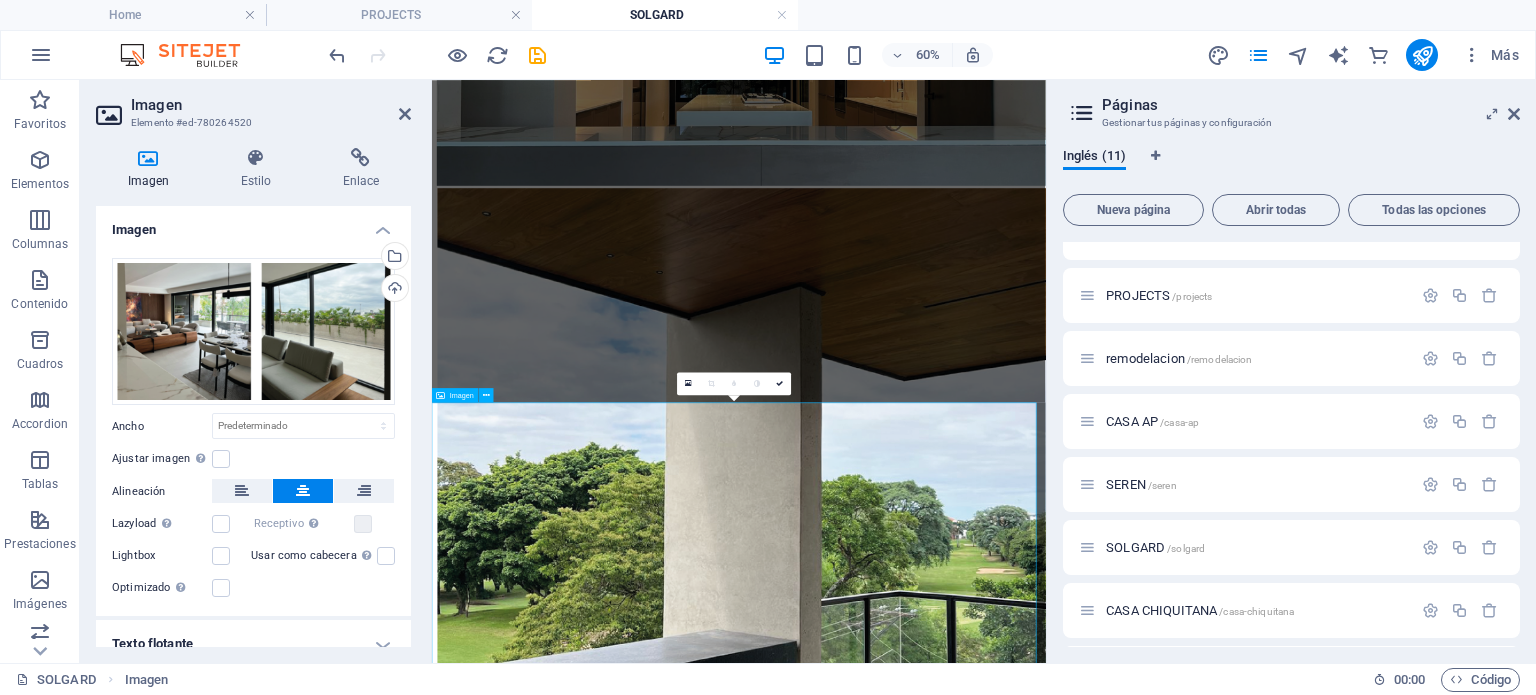 scroll, scrollTop: 1552, scrollLeft: 0, axis: vertical 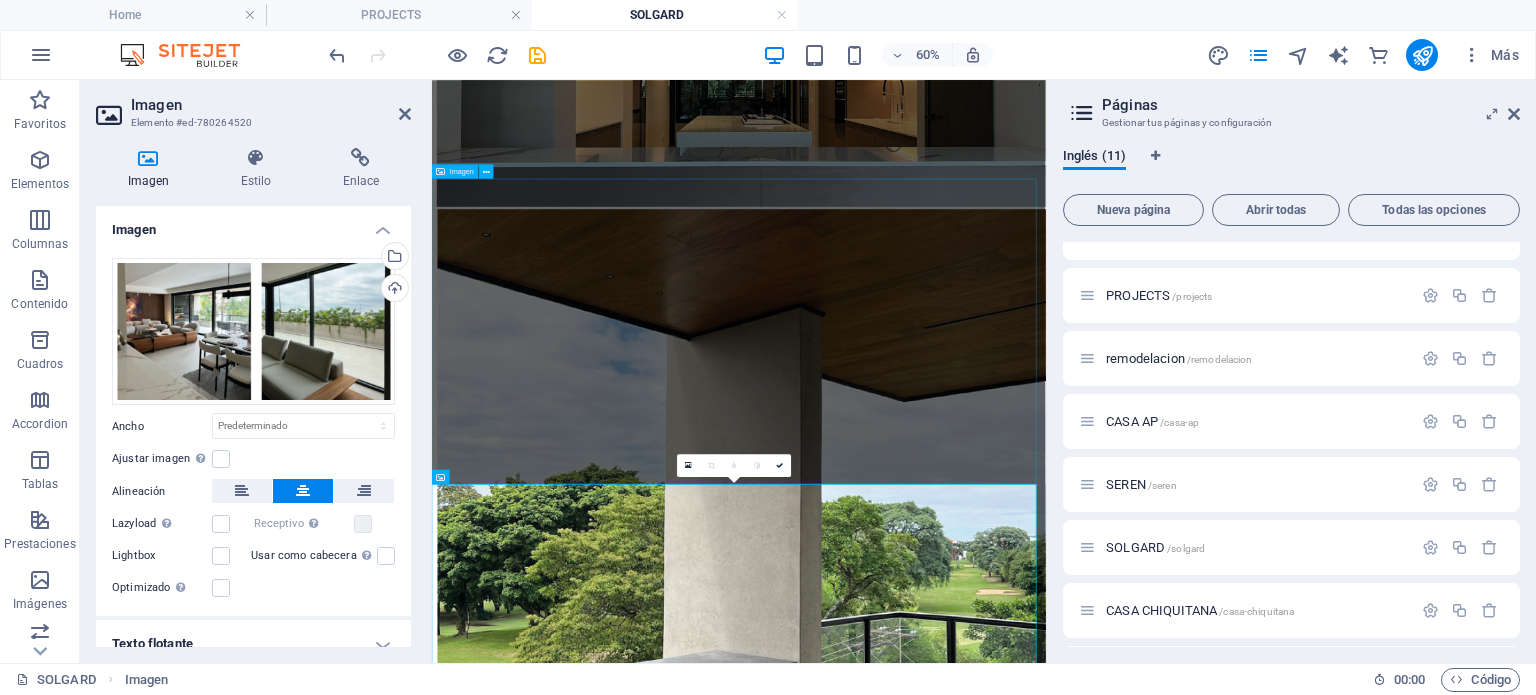 click at bounding box center [943, 907] 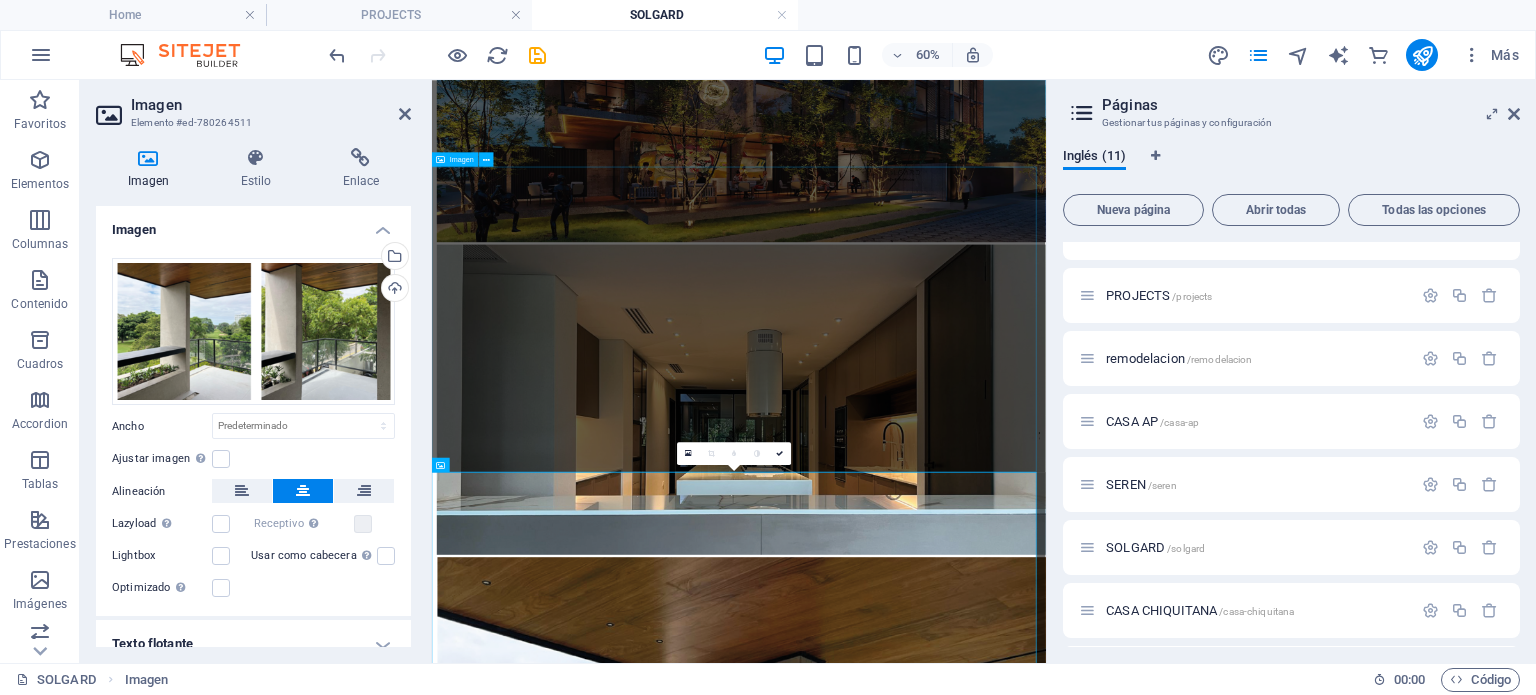 scroll, scrollTop: 952, scrollLeft: 0, axis: vertical 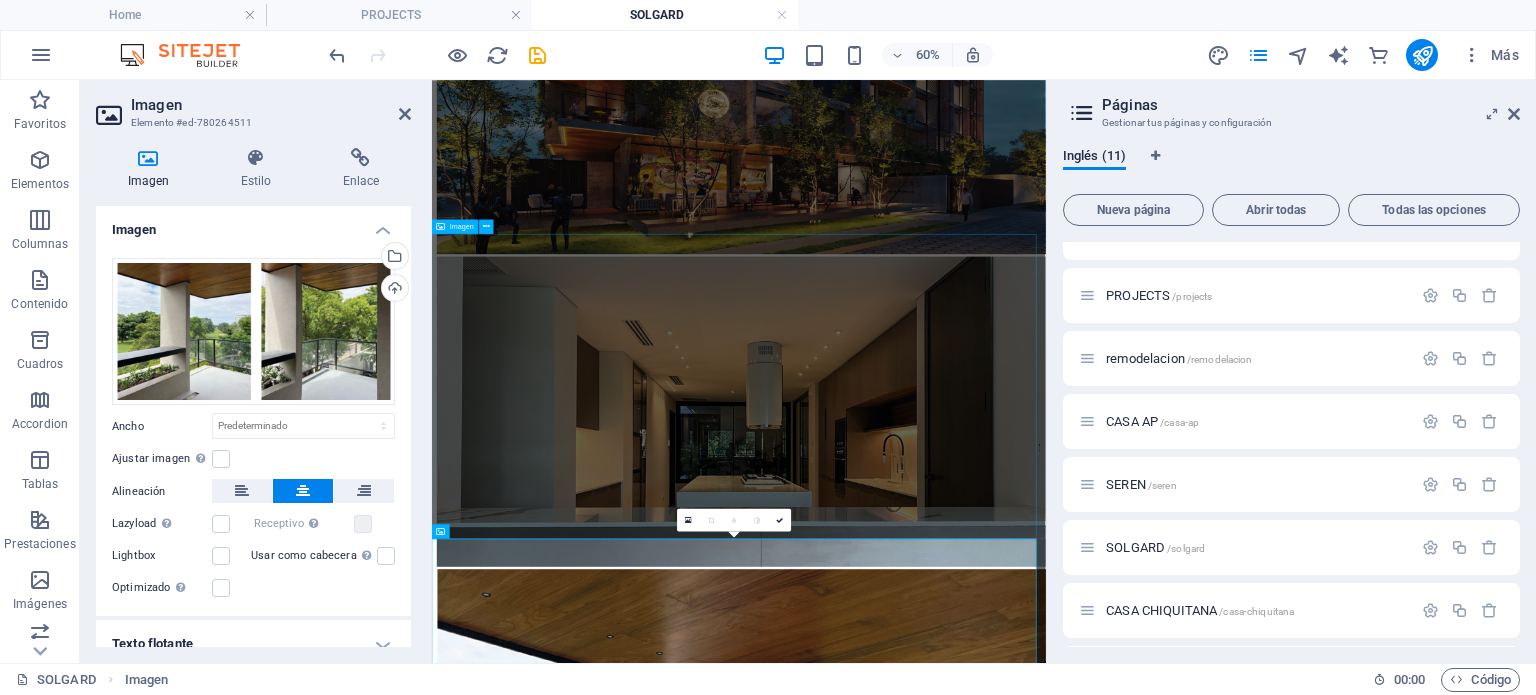 click at bounding box center [943, 634] 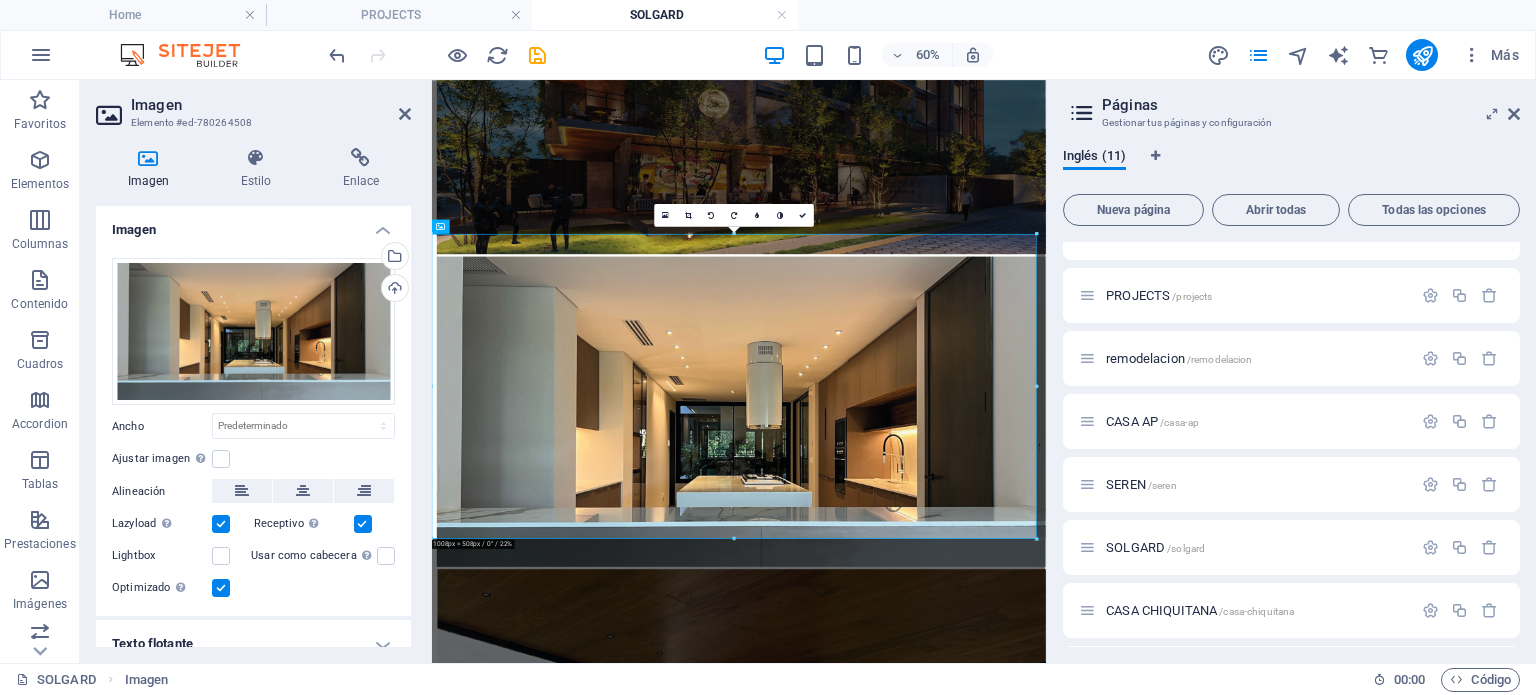 click at bounding box center (221, 524) 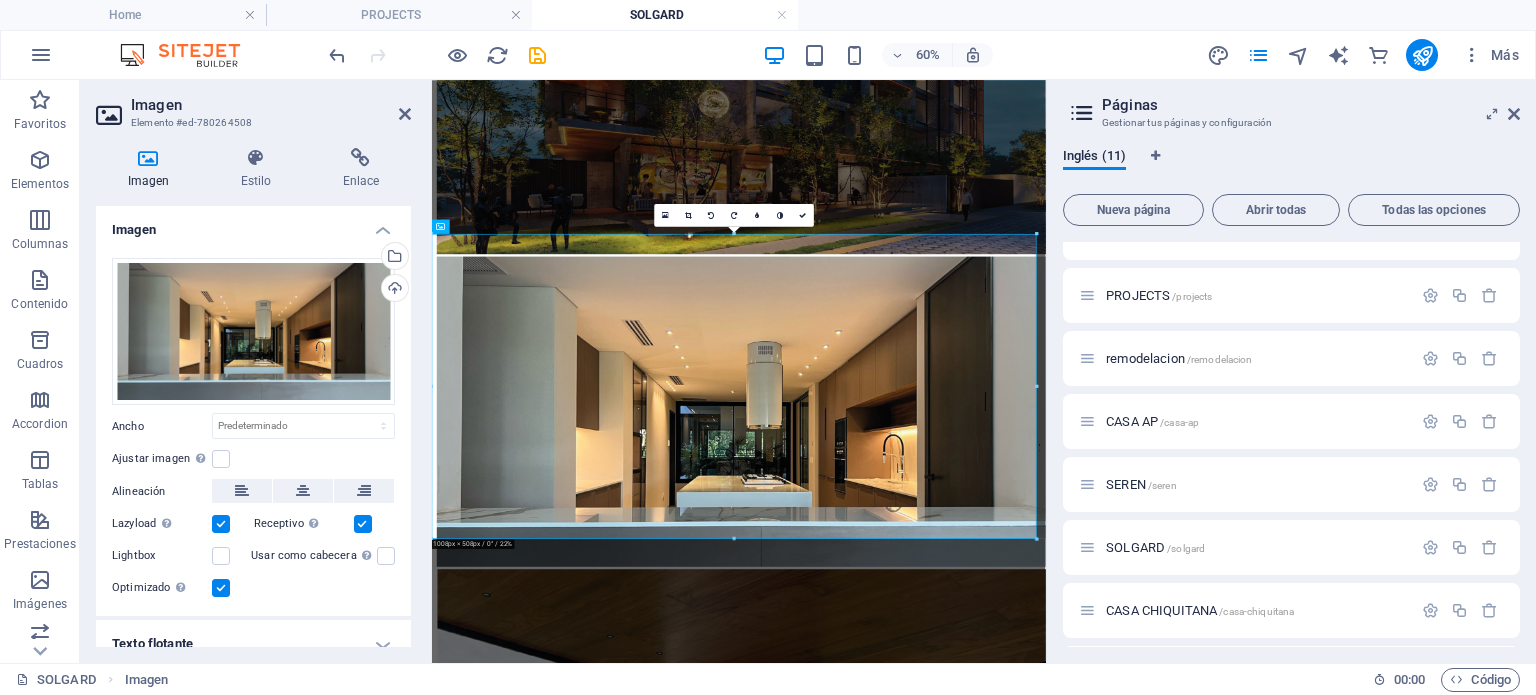 click on "Lazyload La carga de imágenes tras la carga de la página mejora la velocidad de la página." at bounding box center [0, 0] 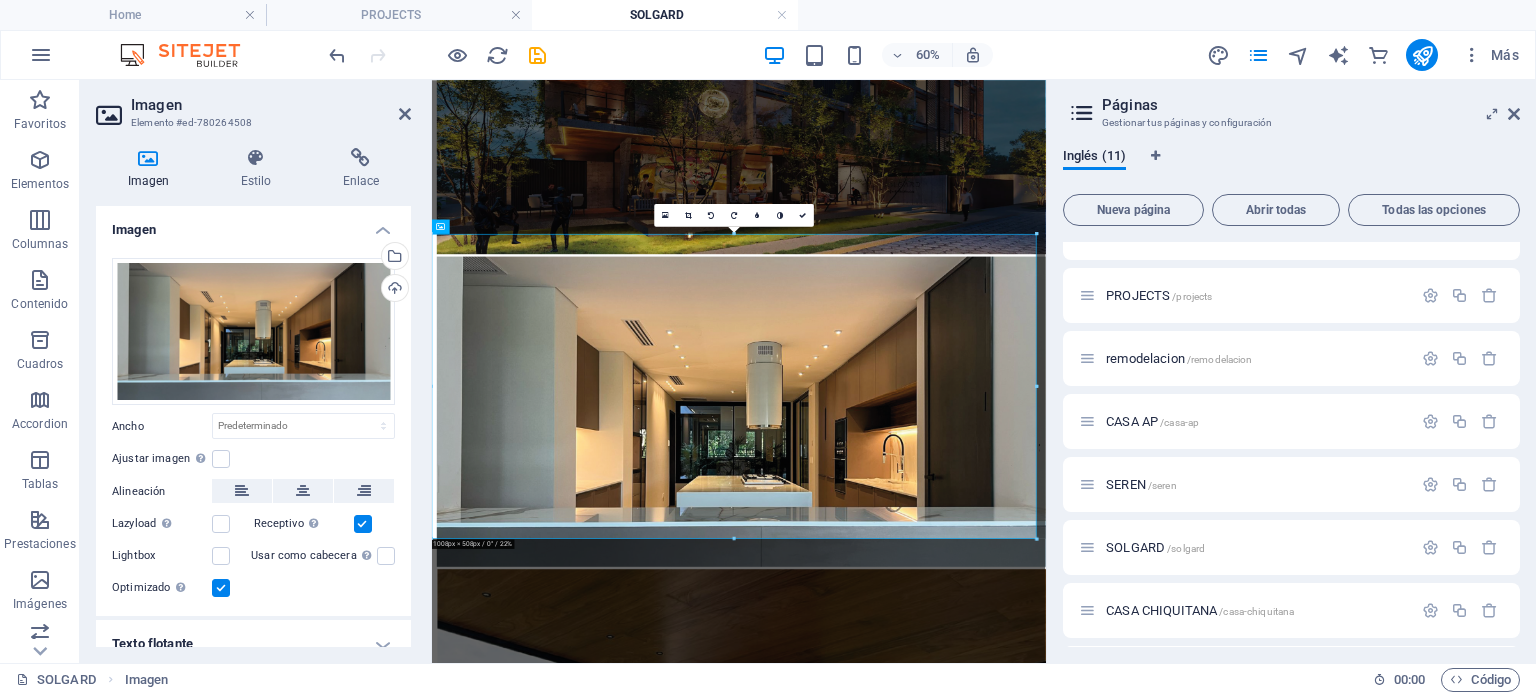 drag, startPoint x: 226, startPoint y: 525, endPoint x: 213, endPoint y: 595, distance: 71.19691 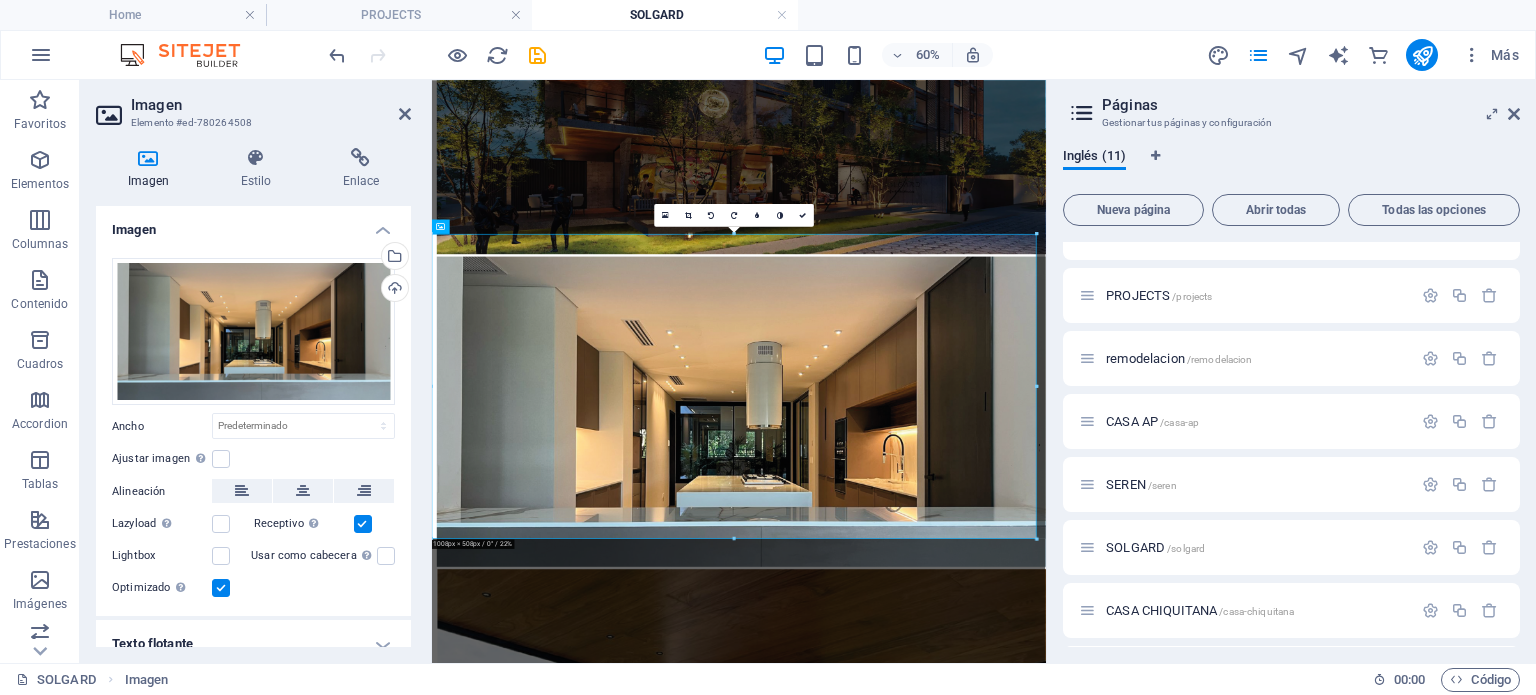 click at bounding box center (221, 524) 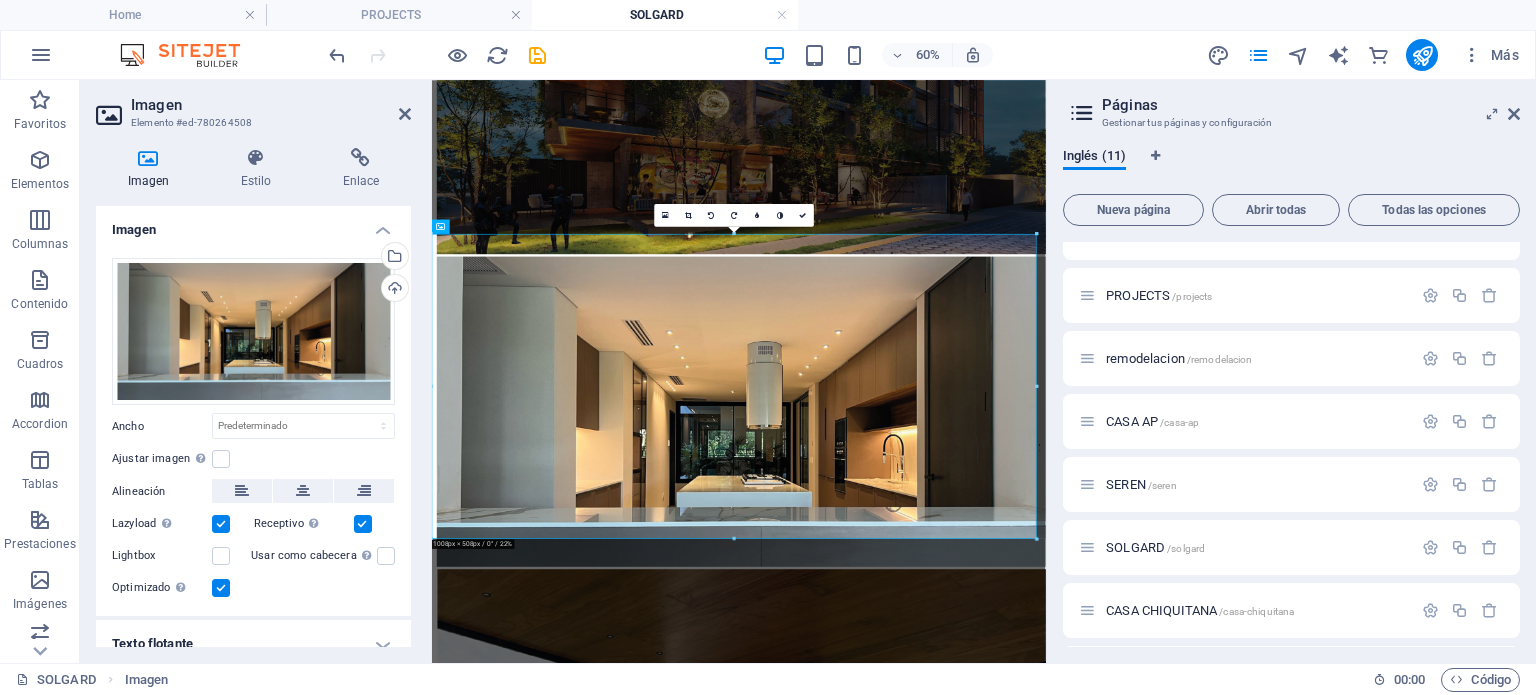 click at bounding box center (221, 588) 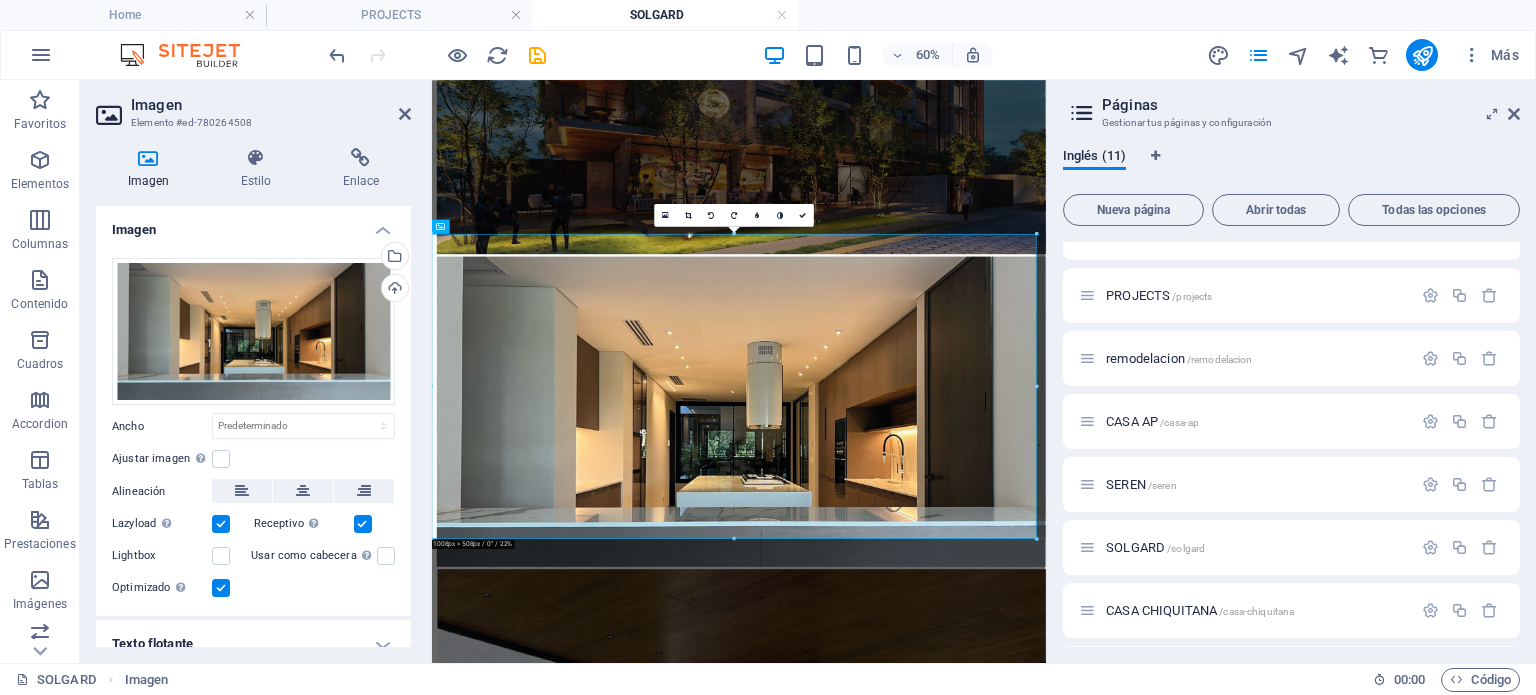 click on "Optimizado Las imágenes se comprimen para así mejorar la velocidad de las páginas." at bounding box center [0, 0] 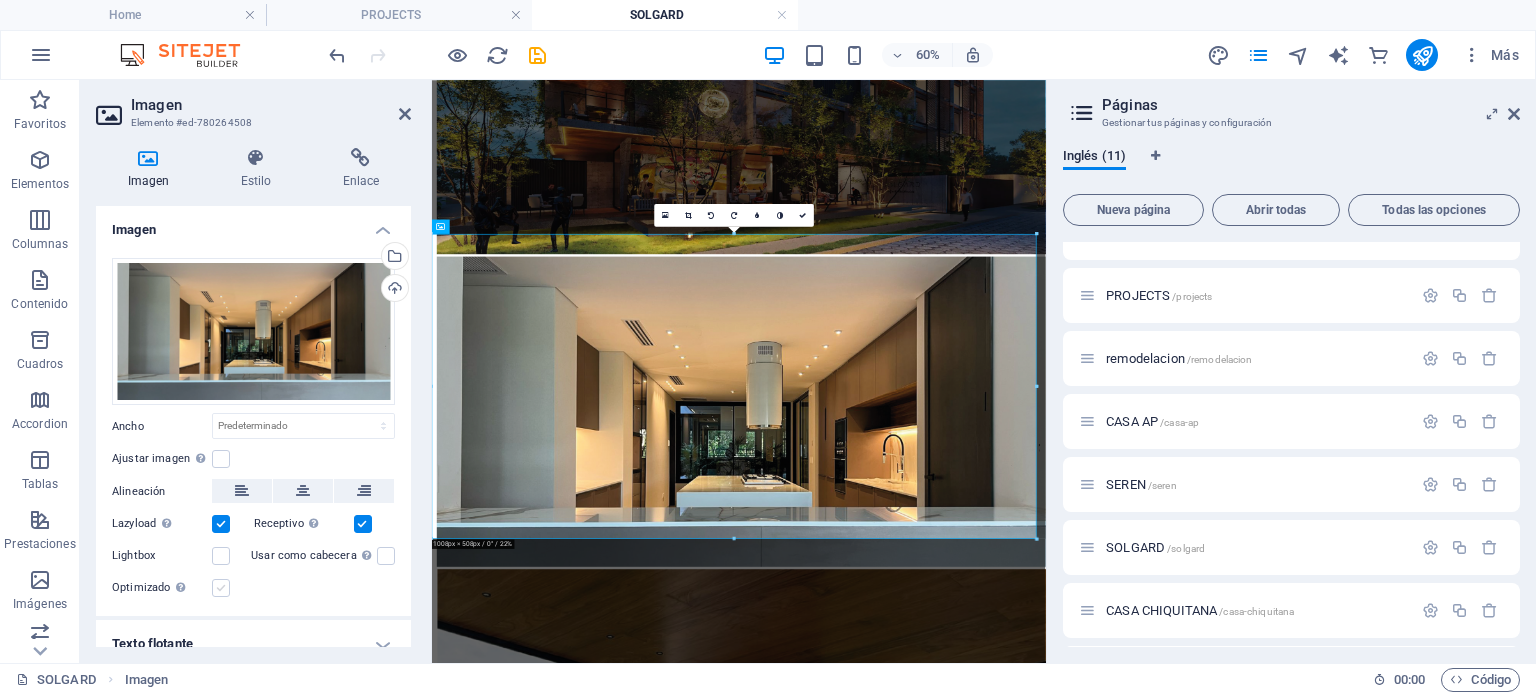 click at bounding box center (221, 588) 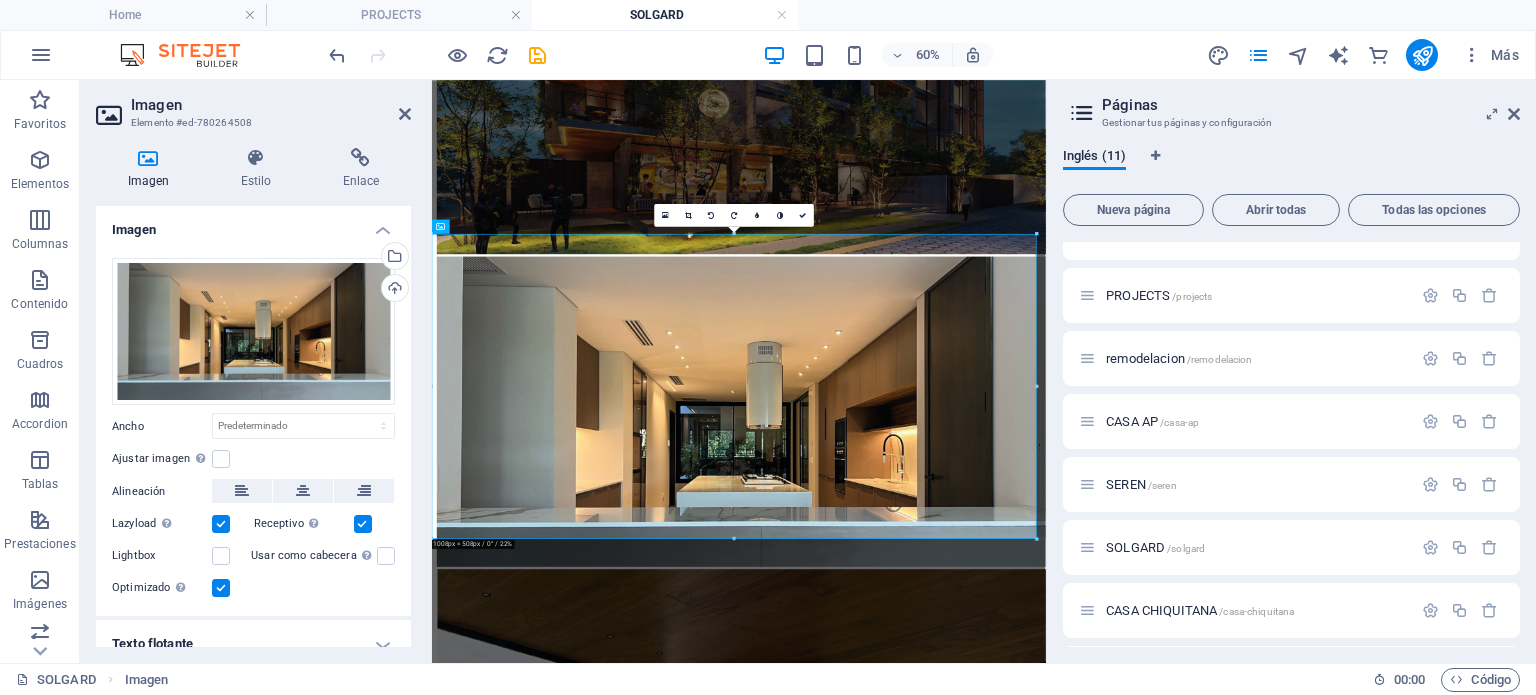 click at bounding box center (221, 524) 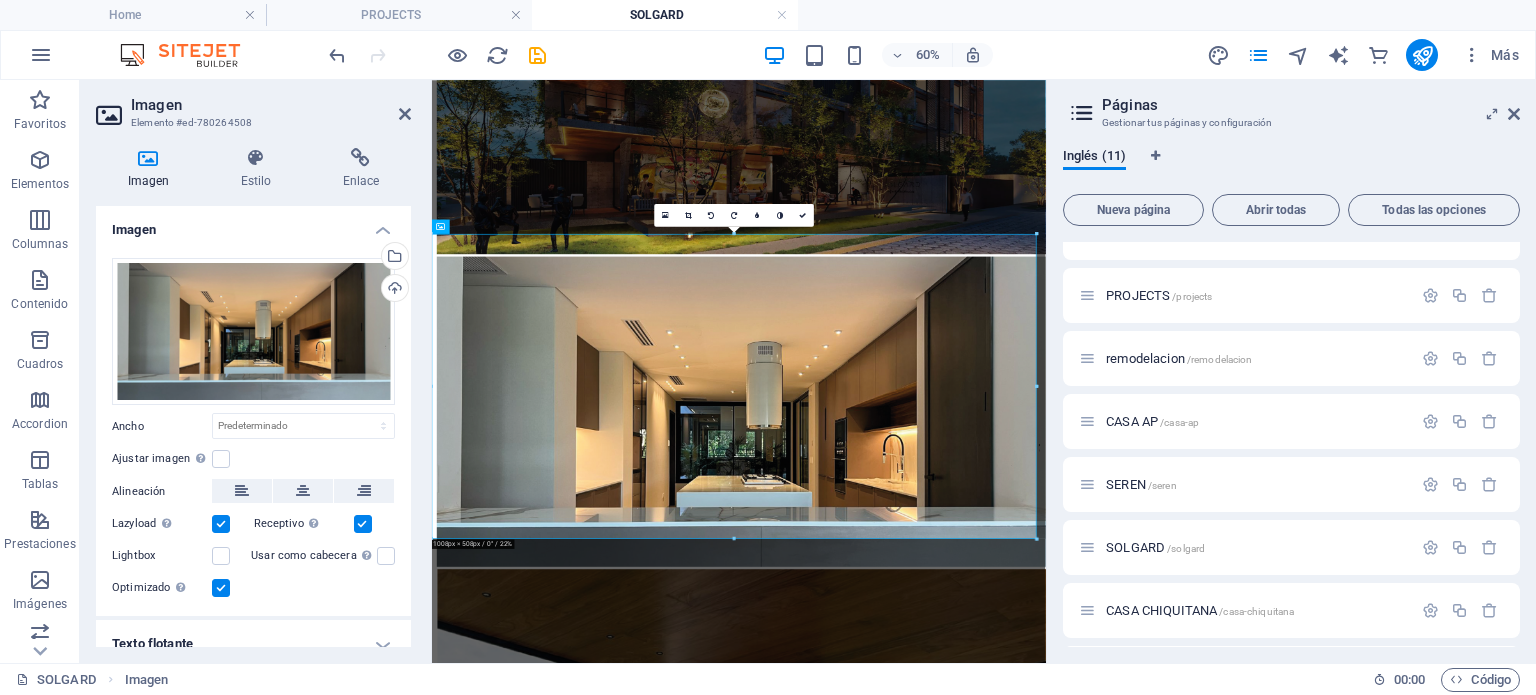 click on "Lazyload La carga de imágenes tras la carga de la página mejora la velocidad de la página." at bounding box center [0, 0] 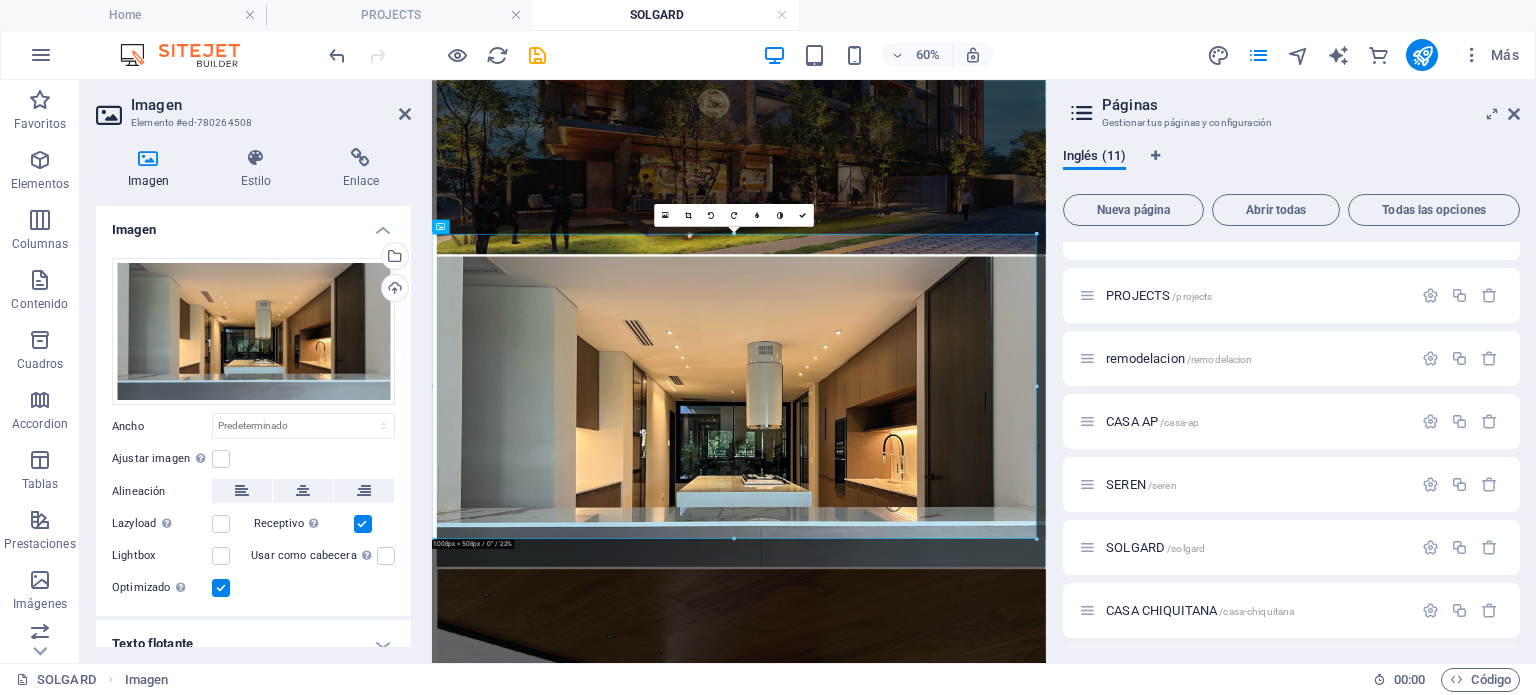 click at bounding box center (363, 524) 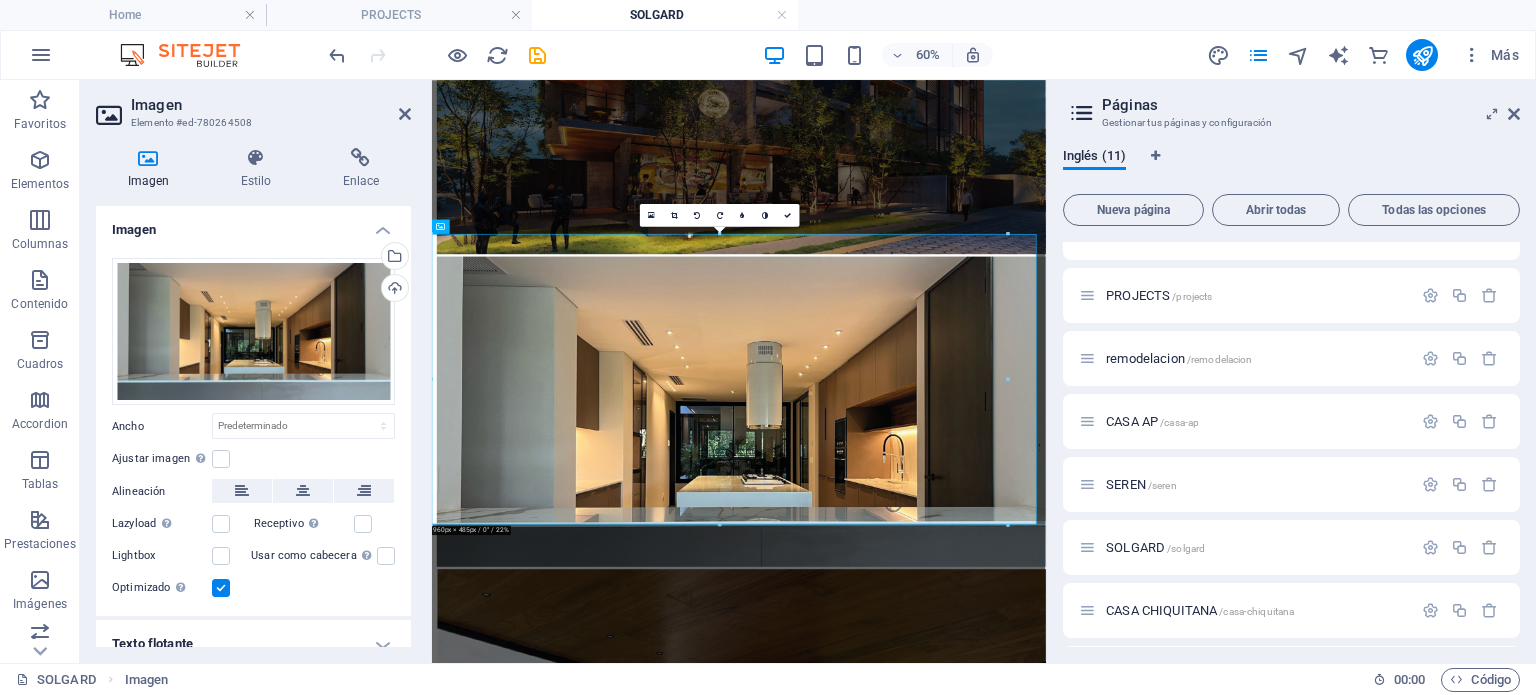 click at bounding box center [221, 588] 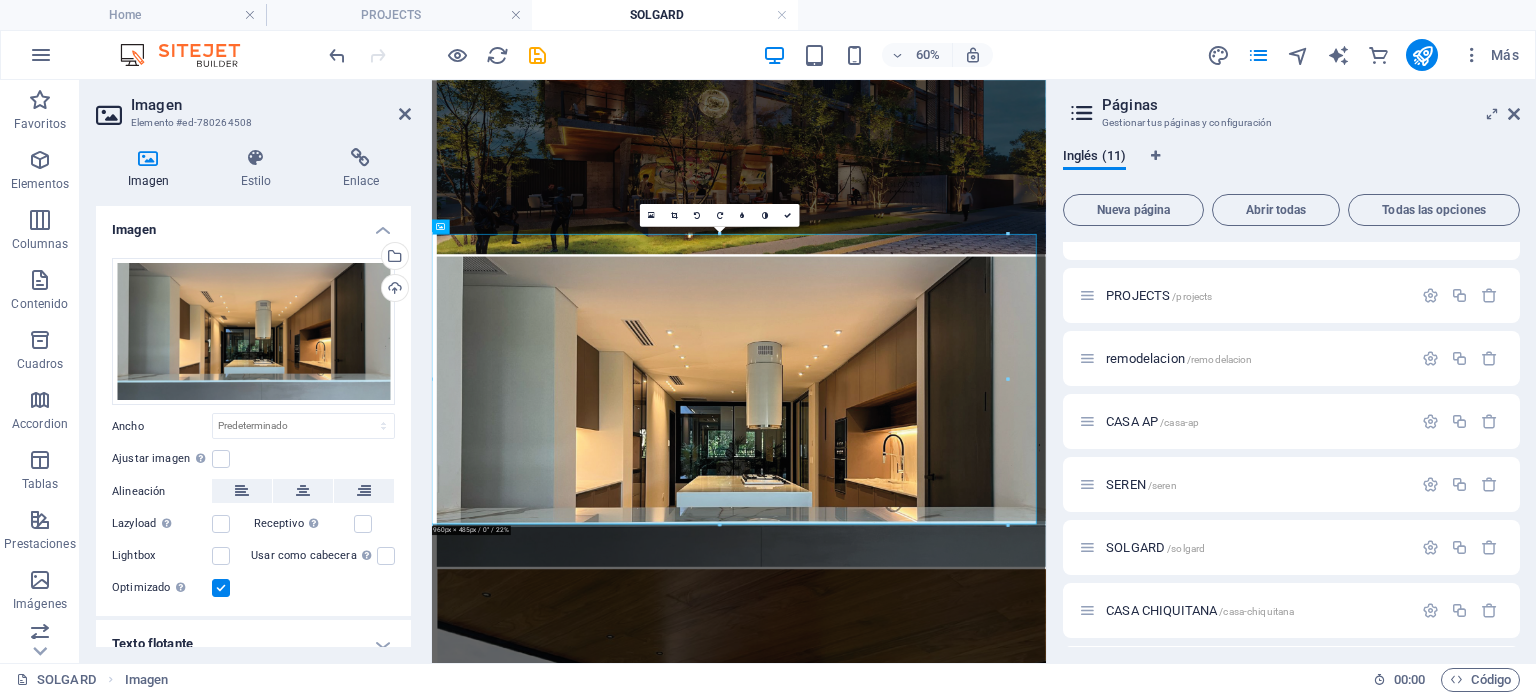 click on "Optimizado Las imágenes se comprimen para así mejorar la velocidad de las páginas." at bounding box center (0, 0) 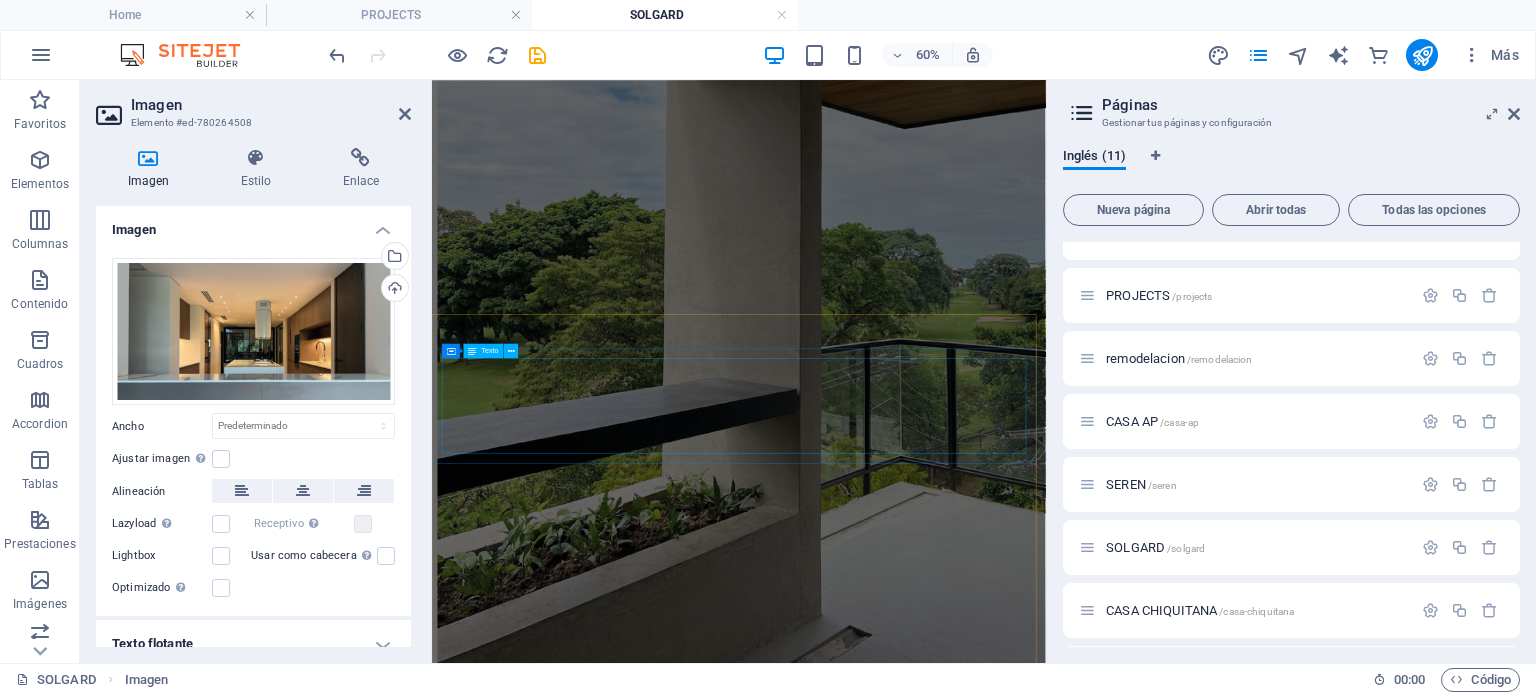 scroll, scrollTop: 2652, scrollLeft: 0, axis: vertical 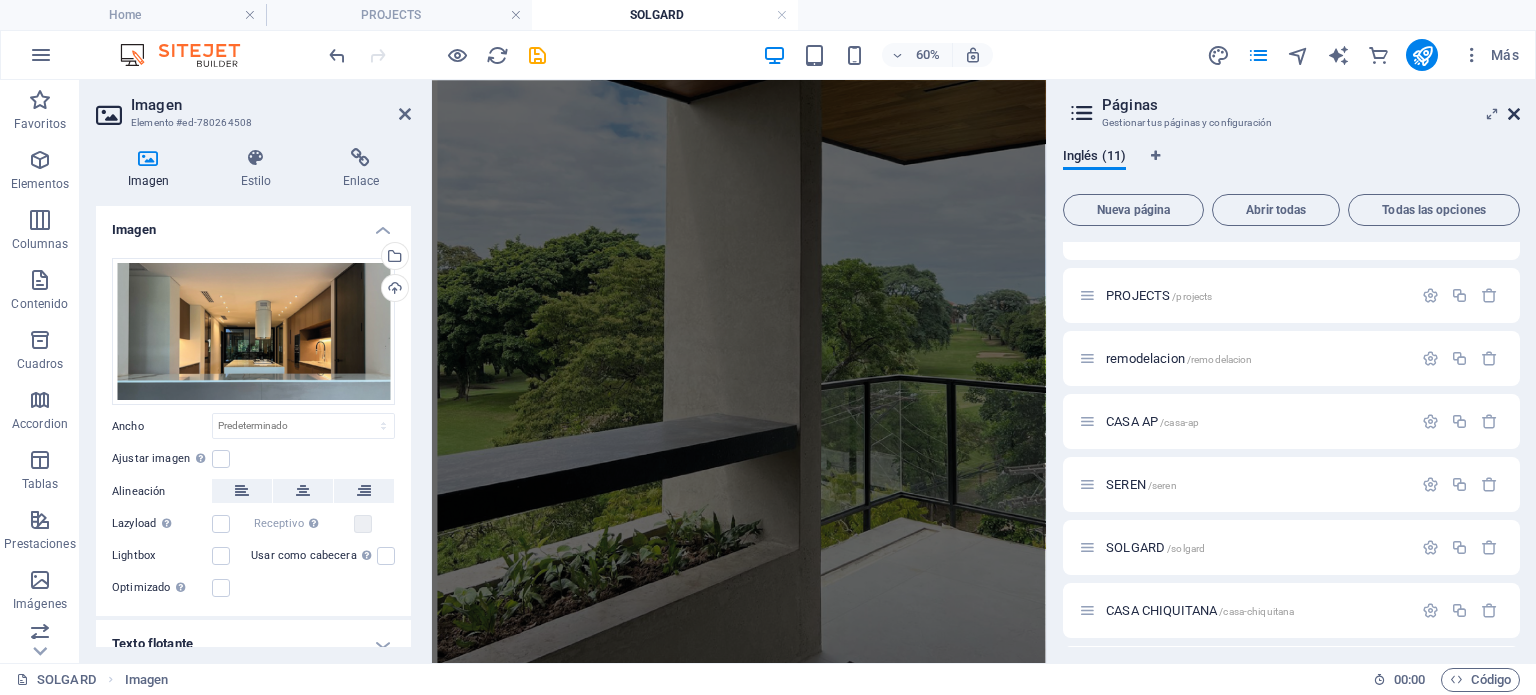click at bounding box center (1514, 114) 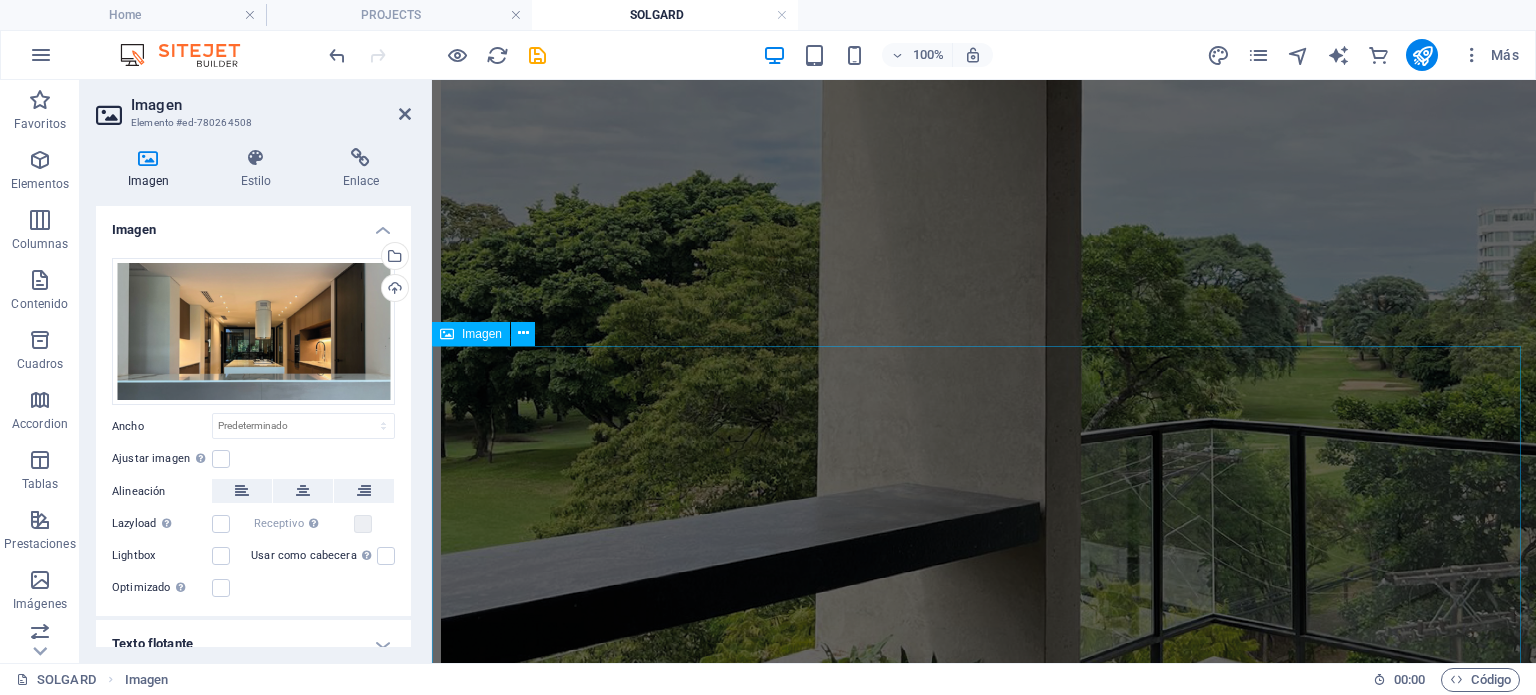 scroll, scrollTop: 3199, scrollLeft: 0, axis: vertical 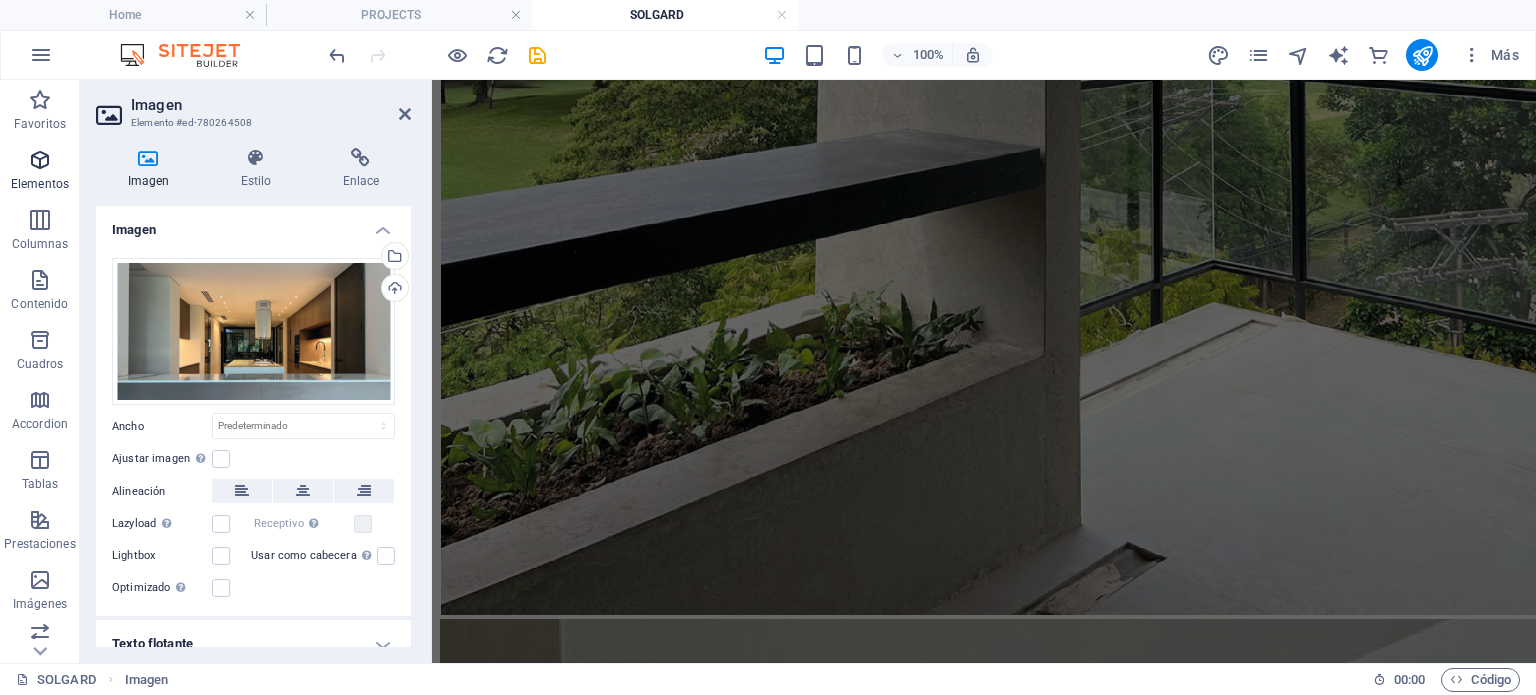 click at bounding box center (40, 160) 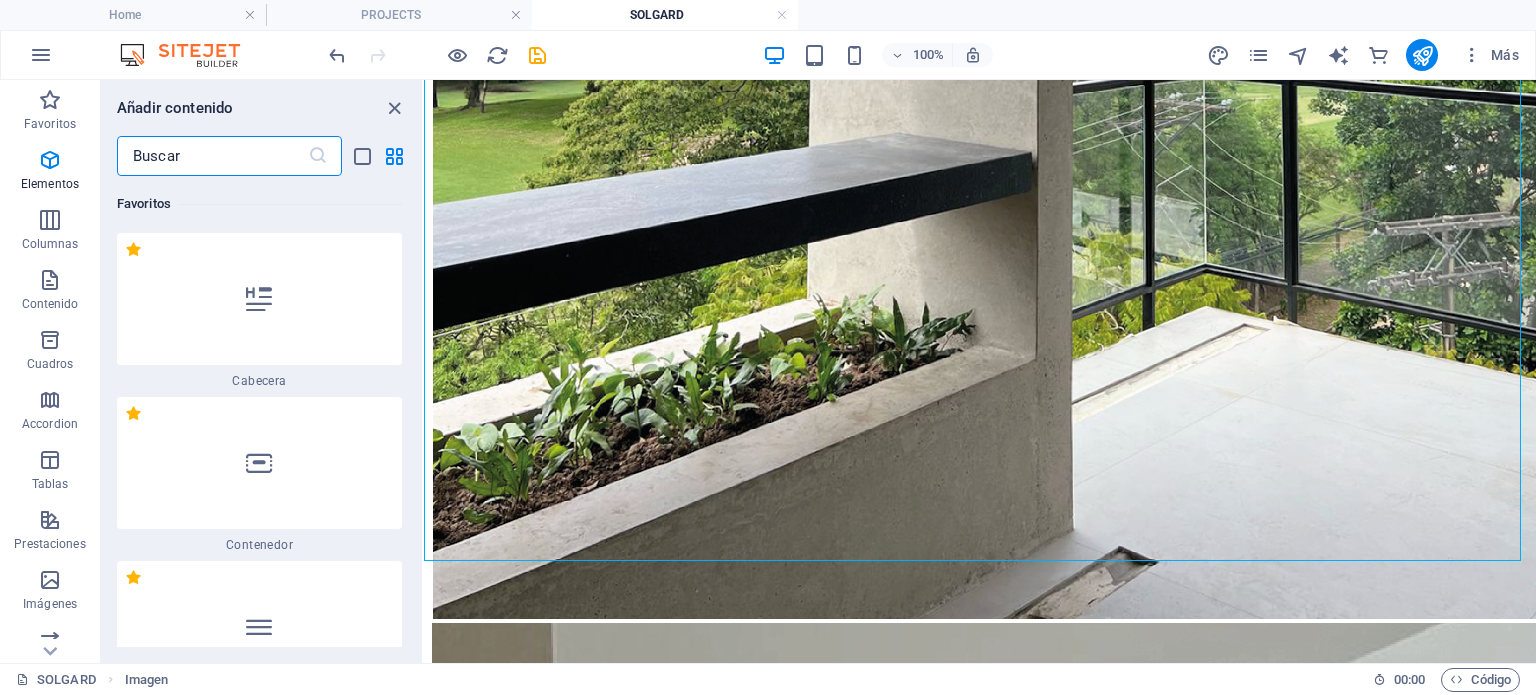 scroll, scrollTop: 1288, scrollLeft: 0, axis: vertical 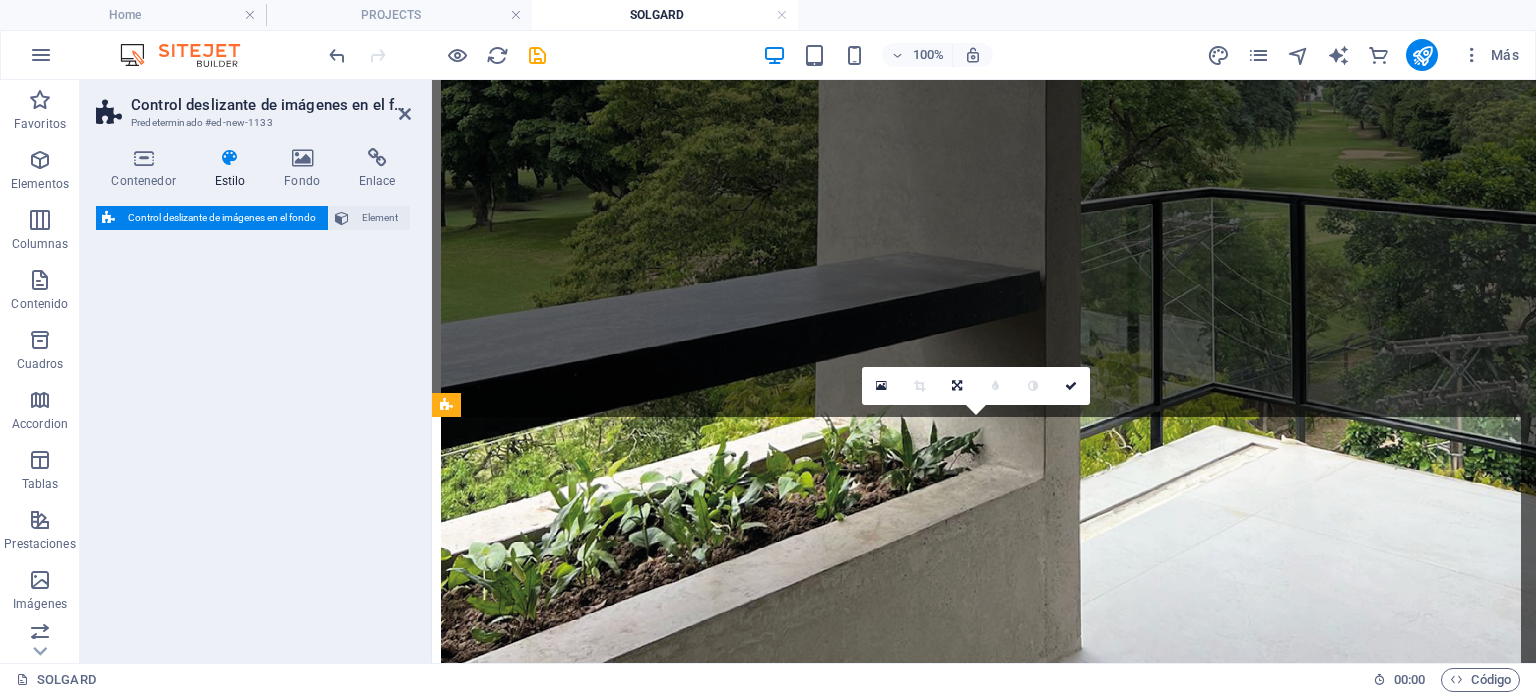 select on "rem" 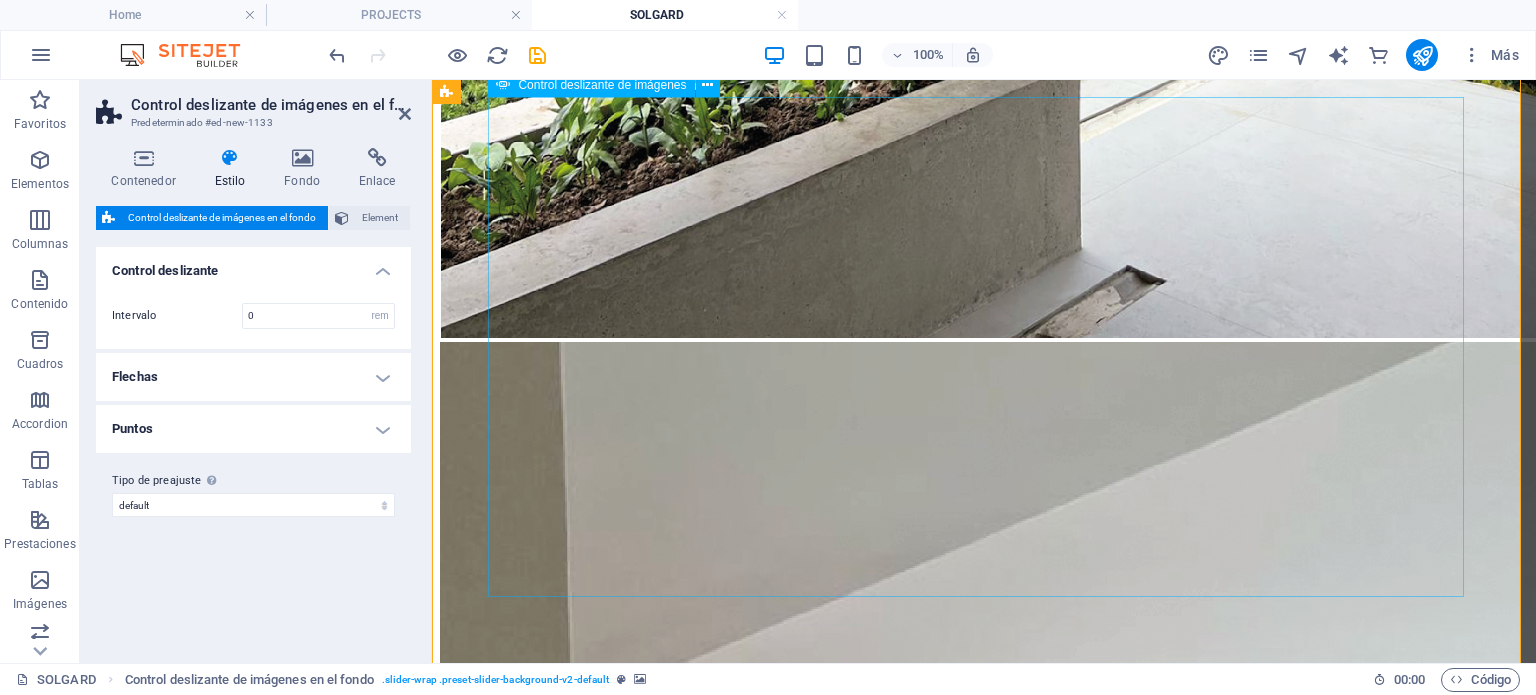click at bounding box center [-24, 6702] 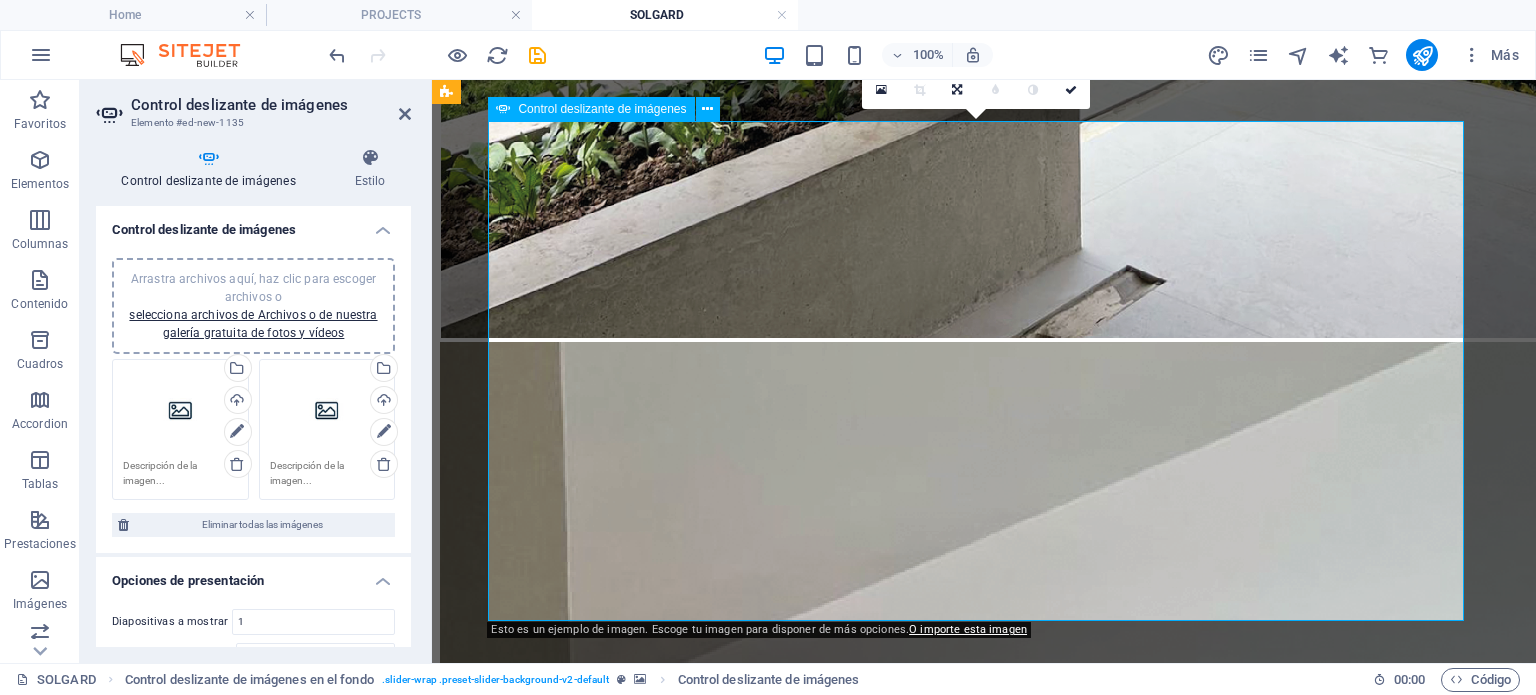 scroll, scrollTop: 3452, scrollLeft: 0, axis: vertical 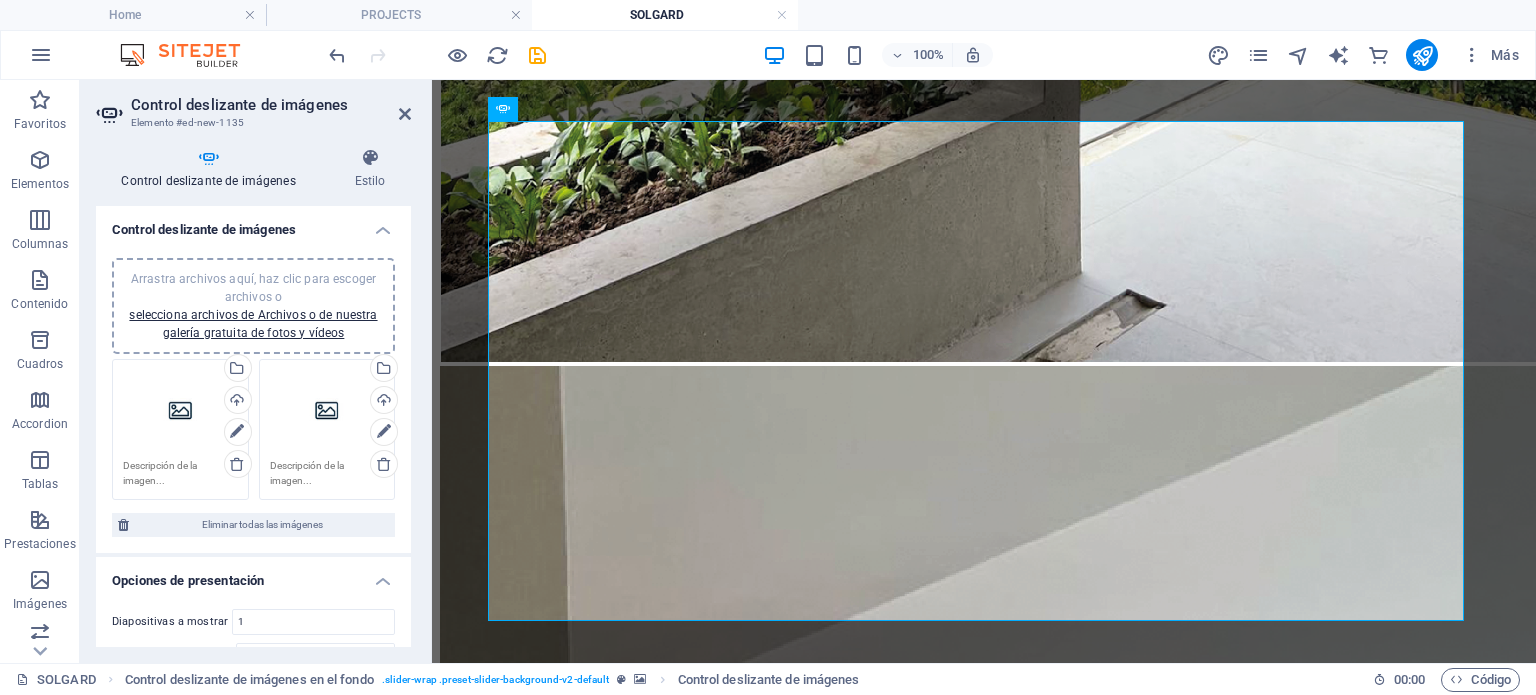 click on "Arrastra archivos aquí, haz clic para escoger archivos o  selecciona archivos de Archivos o de nuestra galería gratuita de fotos y vídeos" at bounding box center (180, 410) 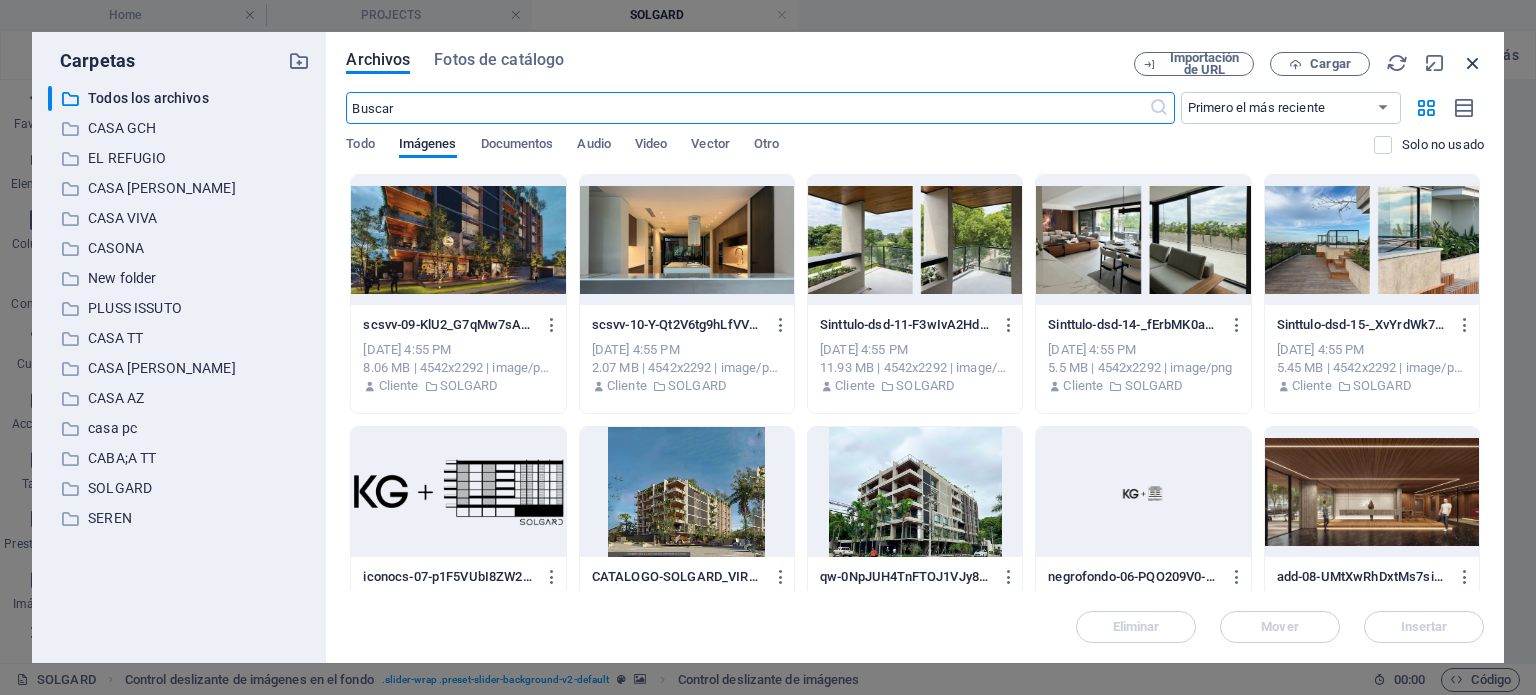 click at bounding box center (1473, 63) 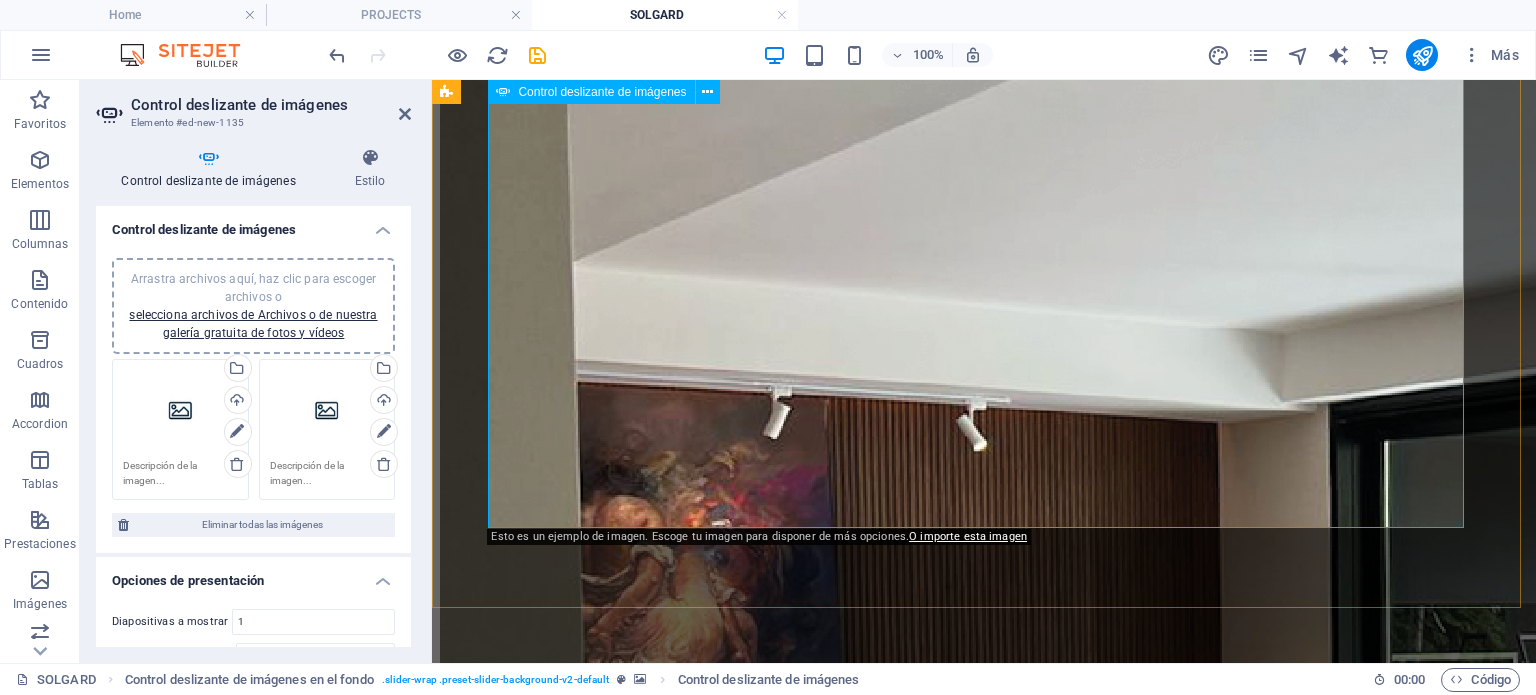 scroll, scrollTop: 3924, scrollLeft: 0, axis: vertical 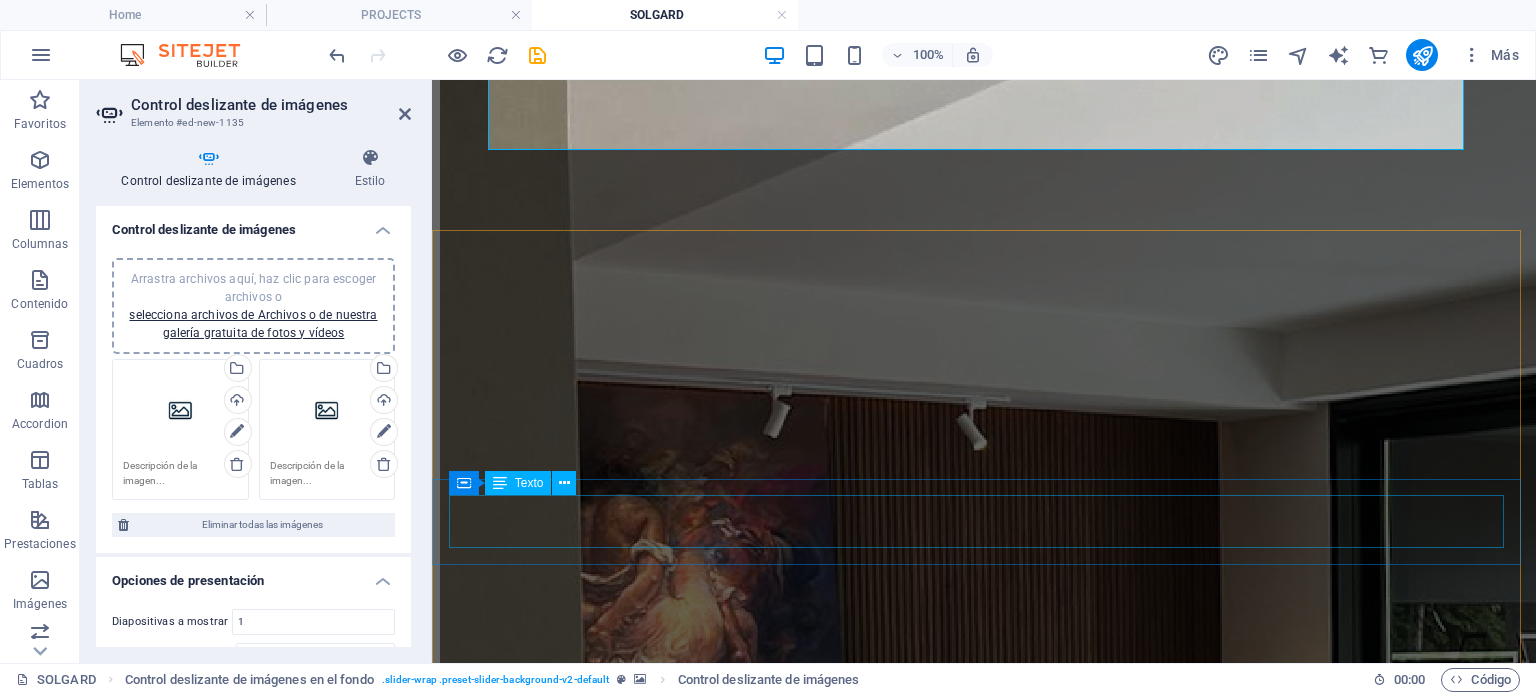 click on "Casa AP is organized around a rhythmic, modular structure that defines both space and form. The interplay between solid and void gives rise to intermediate spaces, where the house finds meaning through movement, pauses, and thresholds that blur the boundaries with its surroundings." at bounding box center (984, 5890) 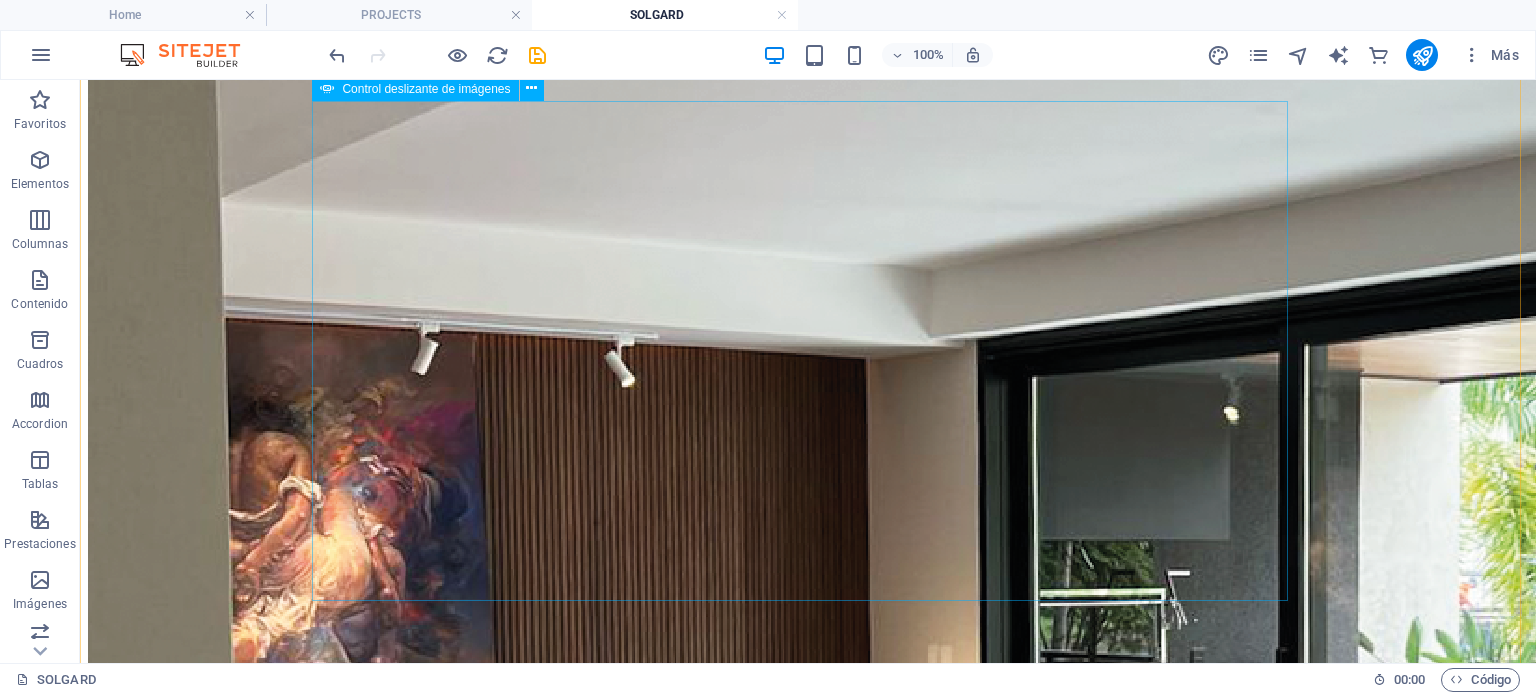 scroll, scrollTop: 4184, scrollLeft: 0, axis: vertical 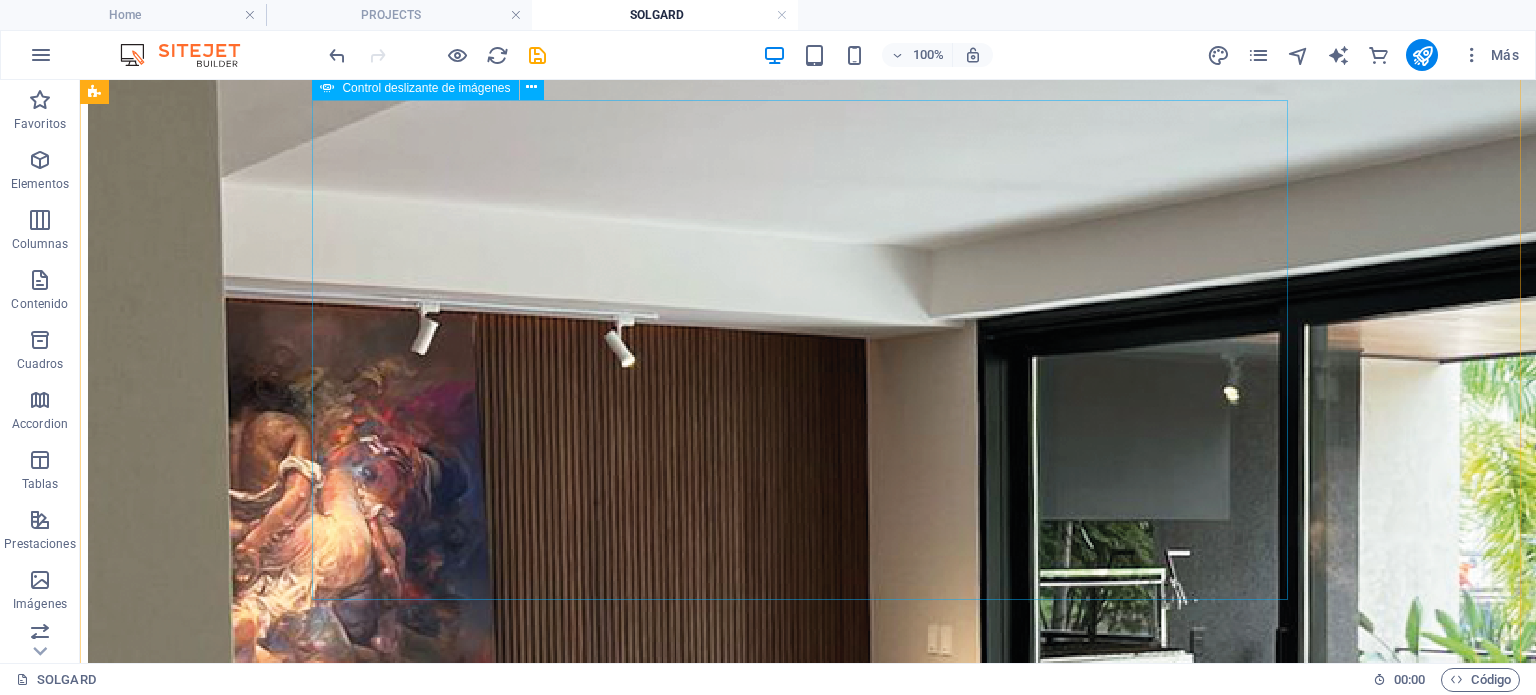 click at bounding box center (96, 8007) 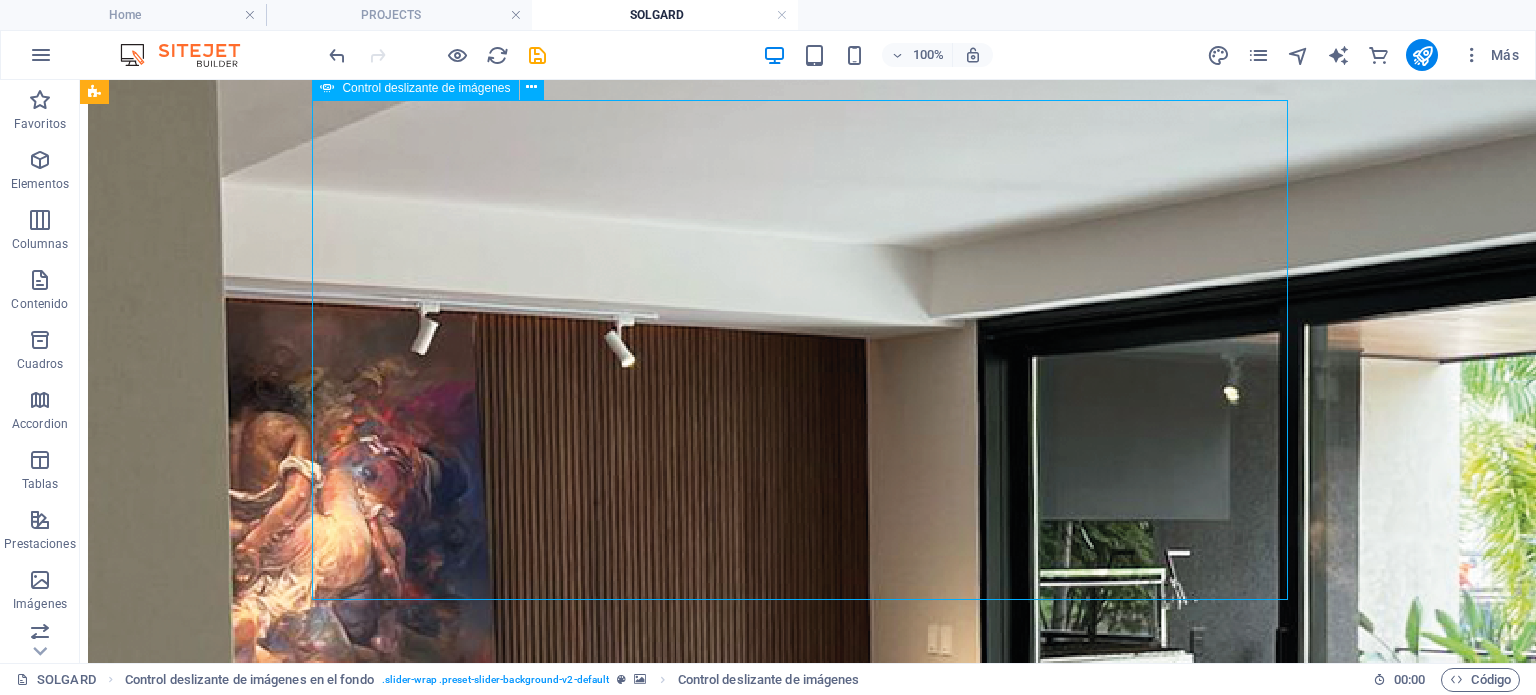click at bounding box center [96, 8007] 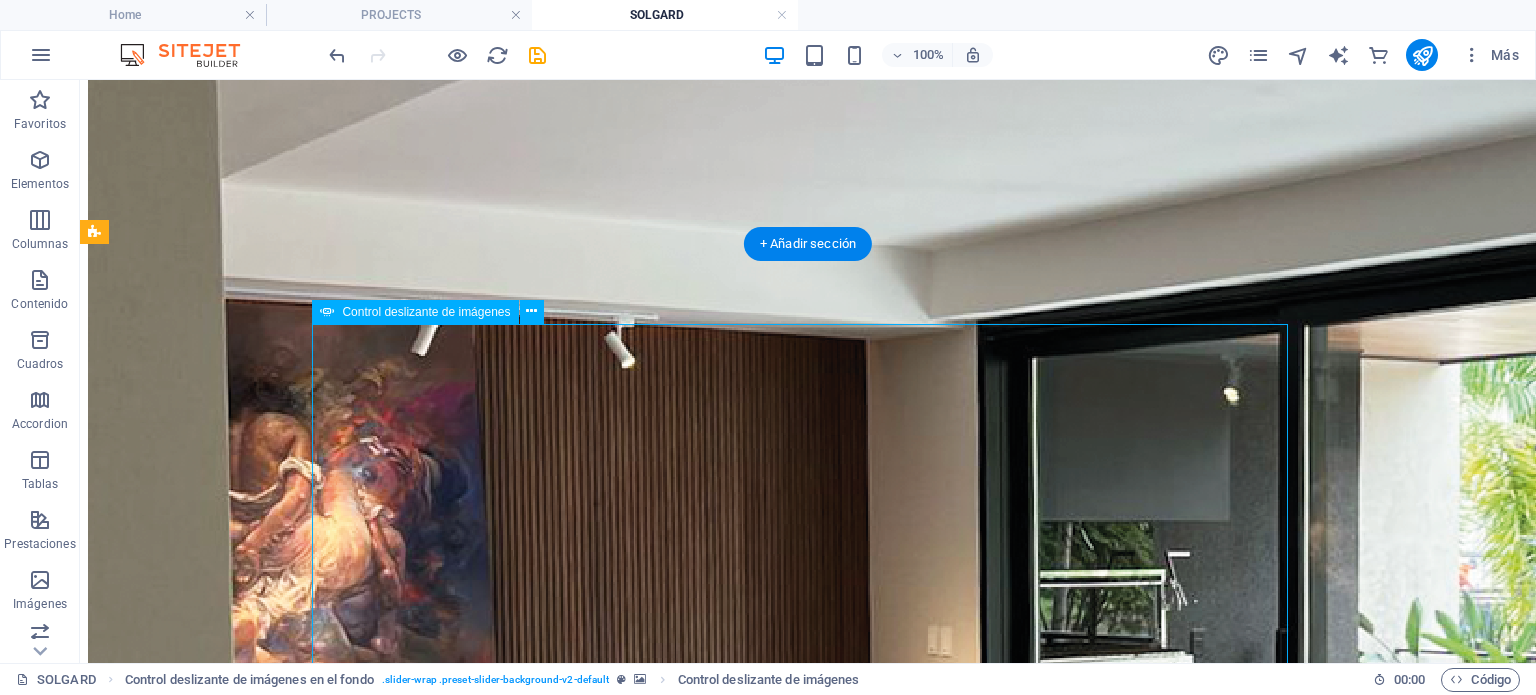 scroll, scrollTop: 4184, scrollLeft: 0, axis: vertical 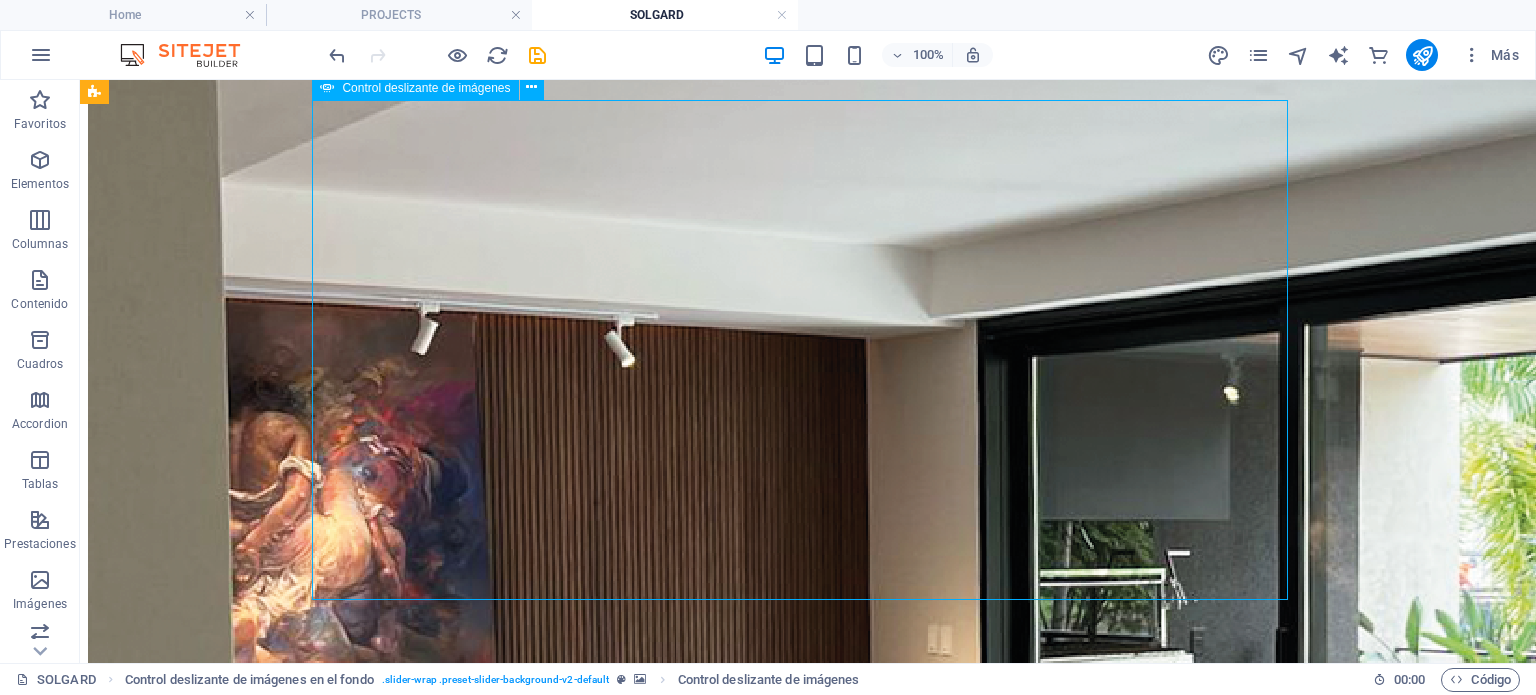 click at bounding box center (96, 8007) 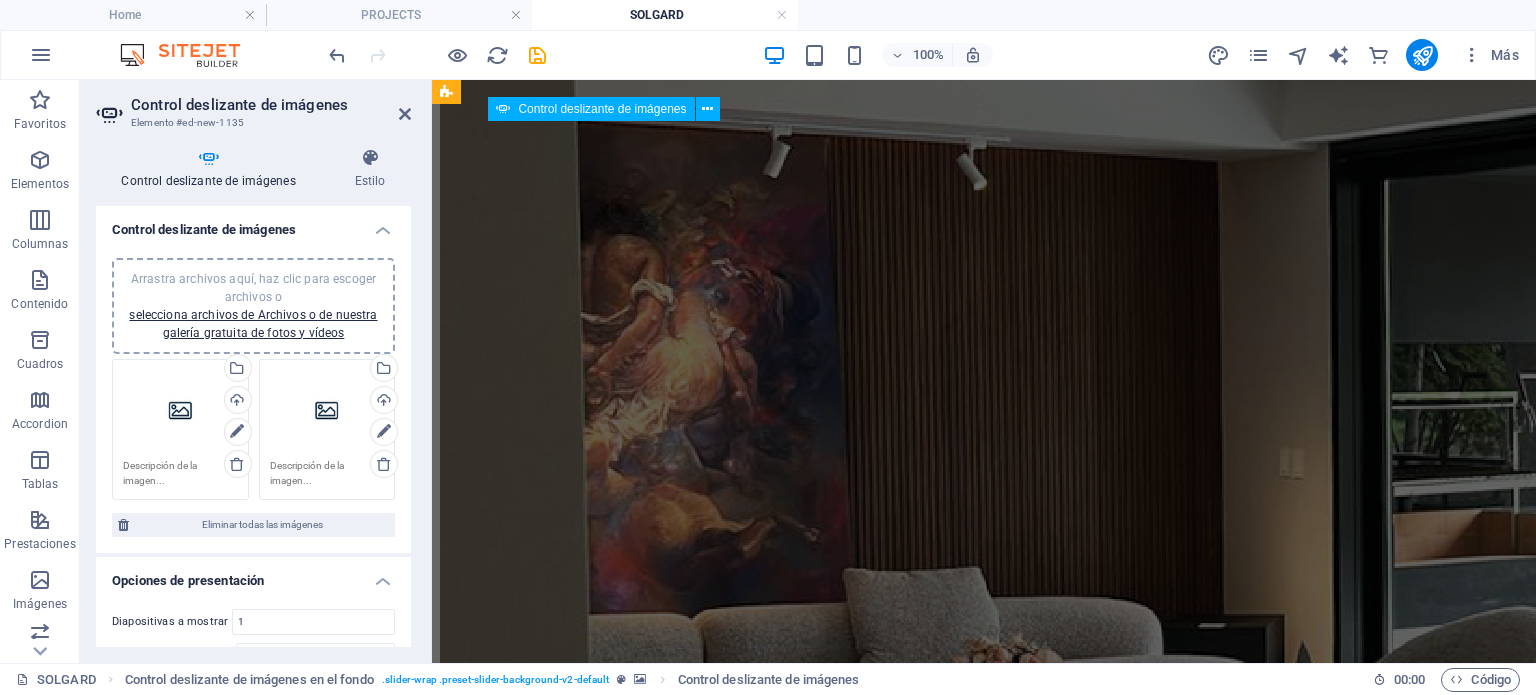 scroll, scrollTop: 3452, scrollLeft: 0, axis: vertical 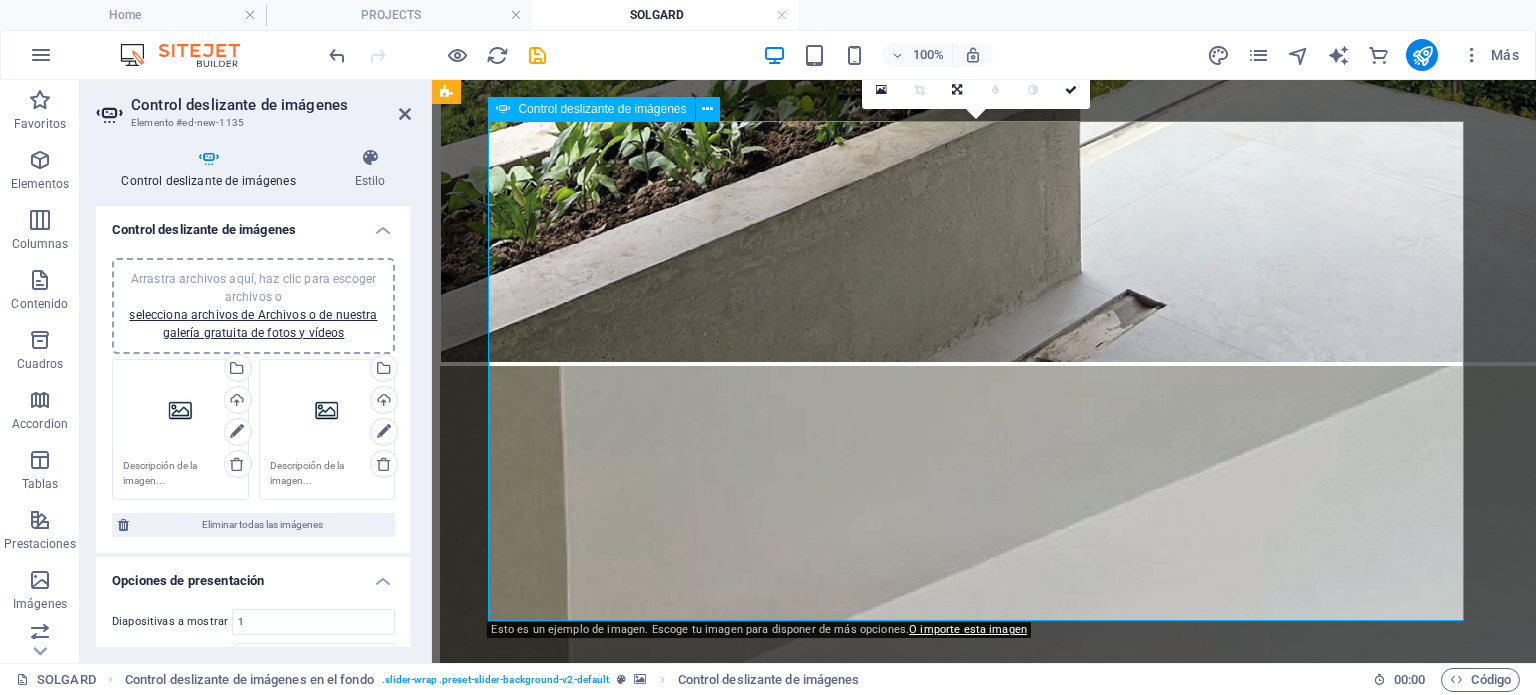 click at bounding box center (448, 8562) 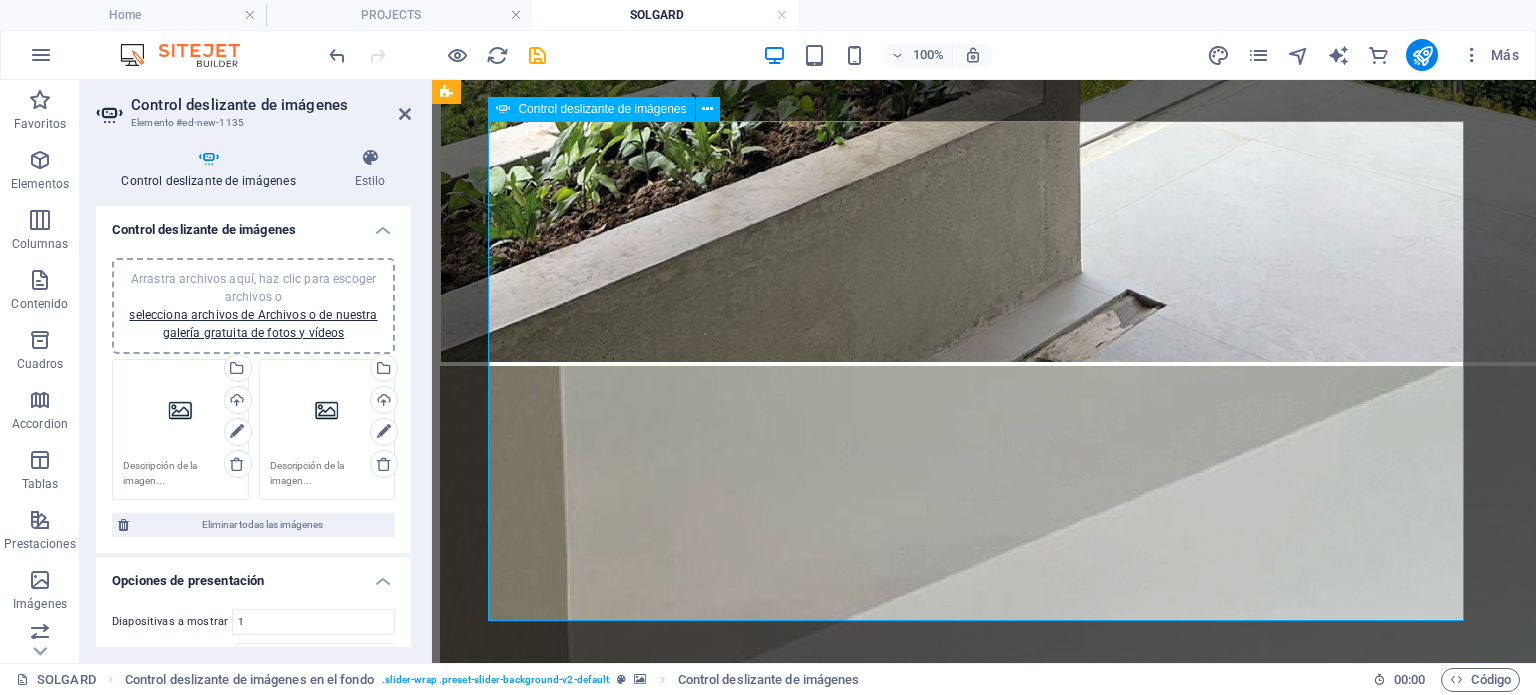 click at bounding box center (448, 8562) 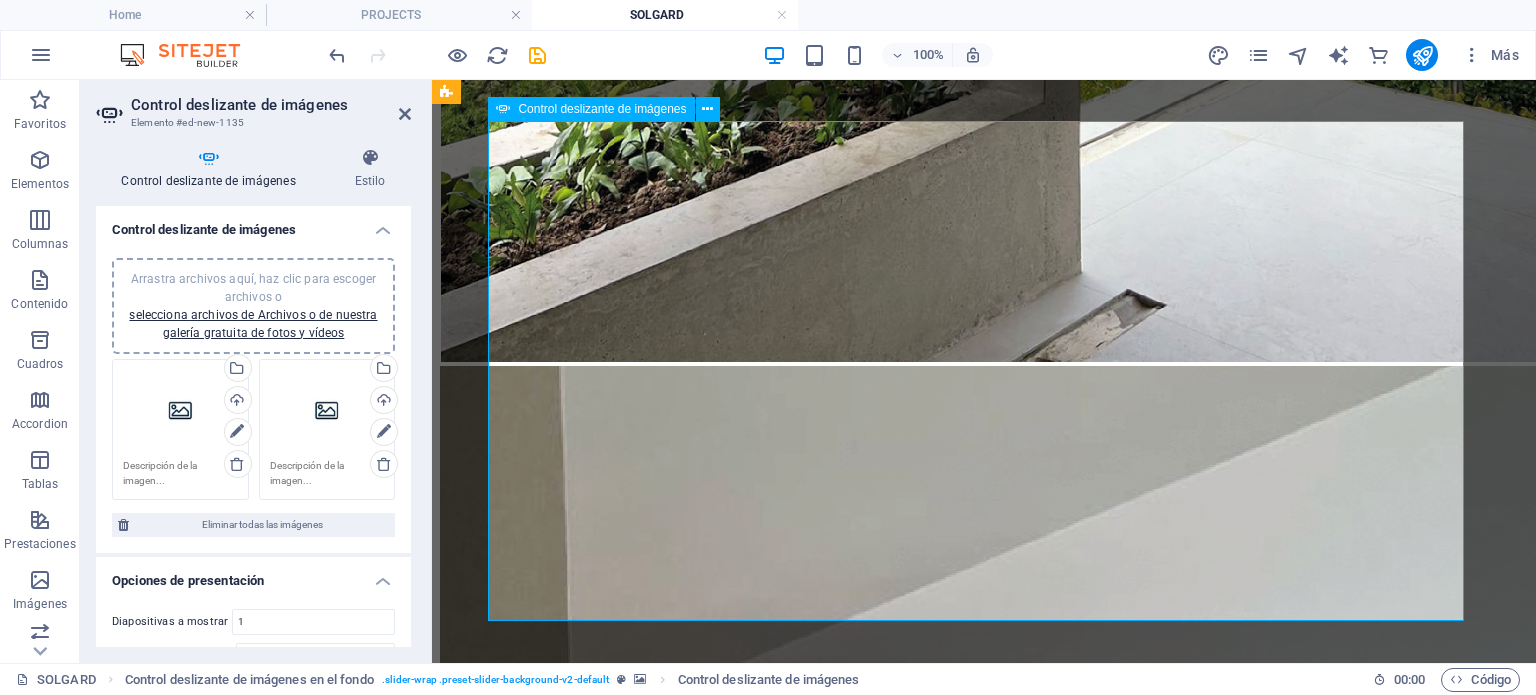click at bounding box center [448, 8562] 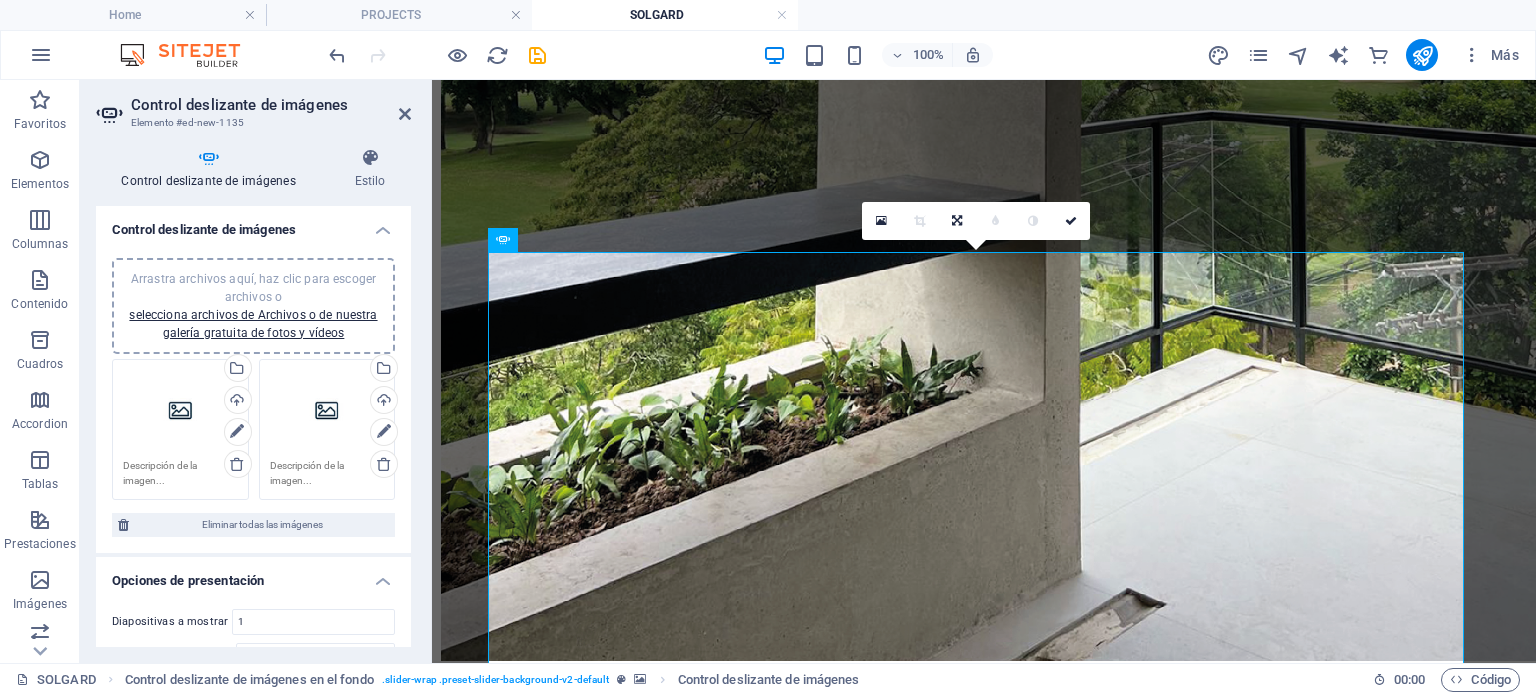 scroll, scrollTop: 3152, scrollLeft: 0, axis: vertical 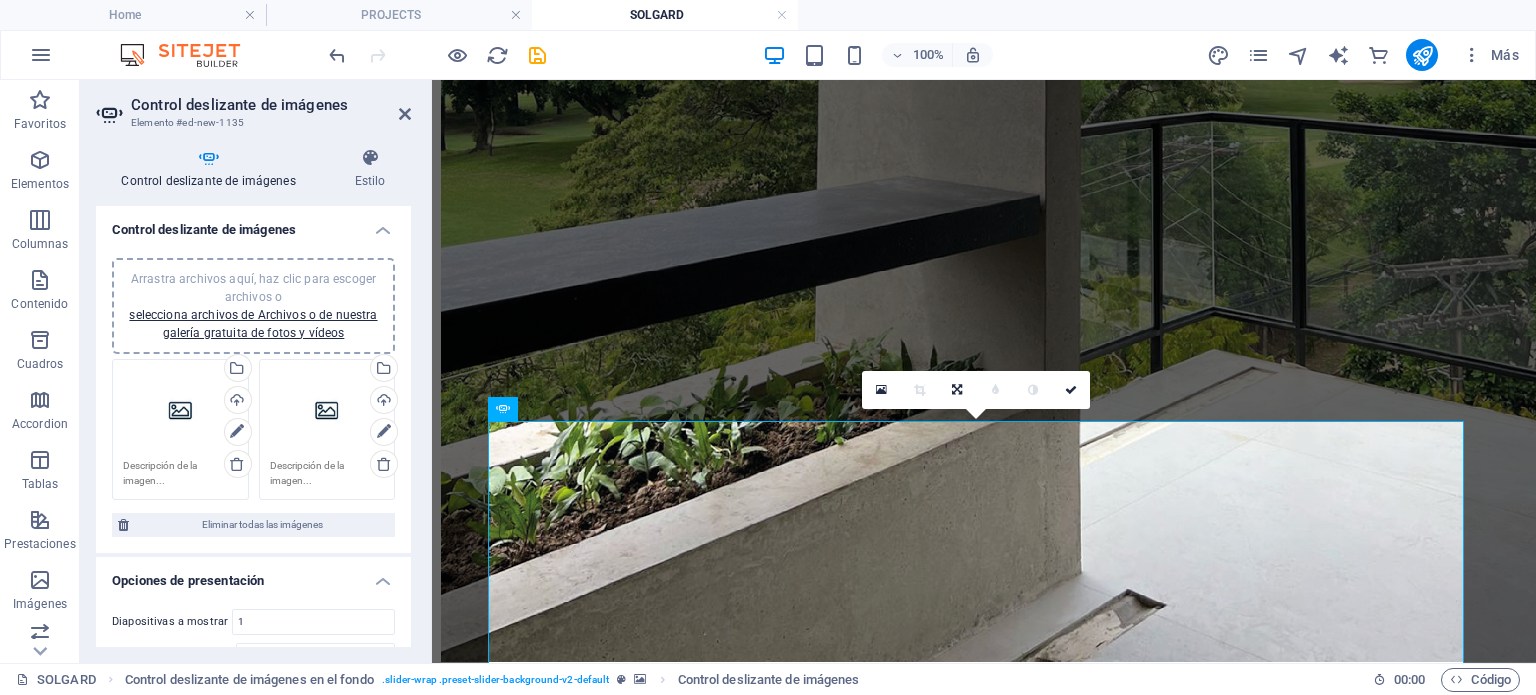 click at bounding box center (984, 5258) 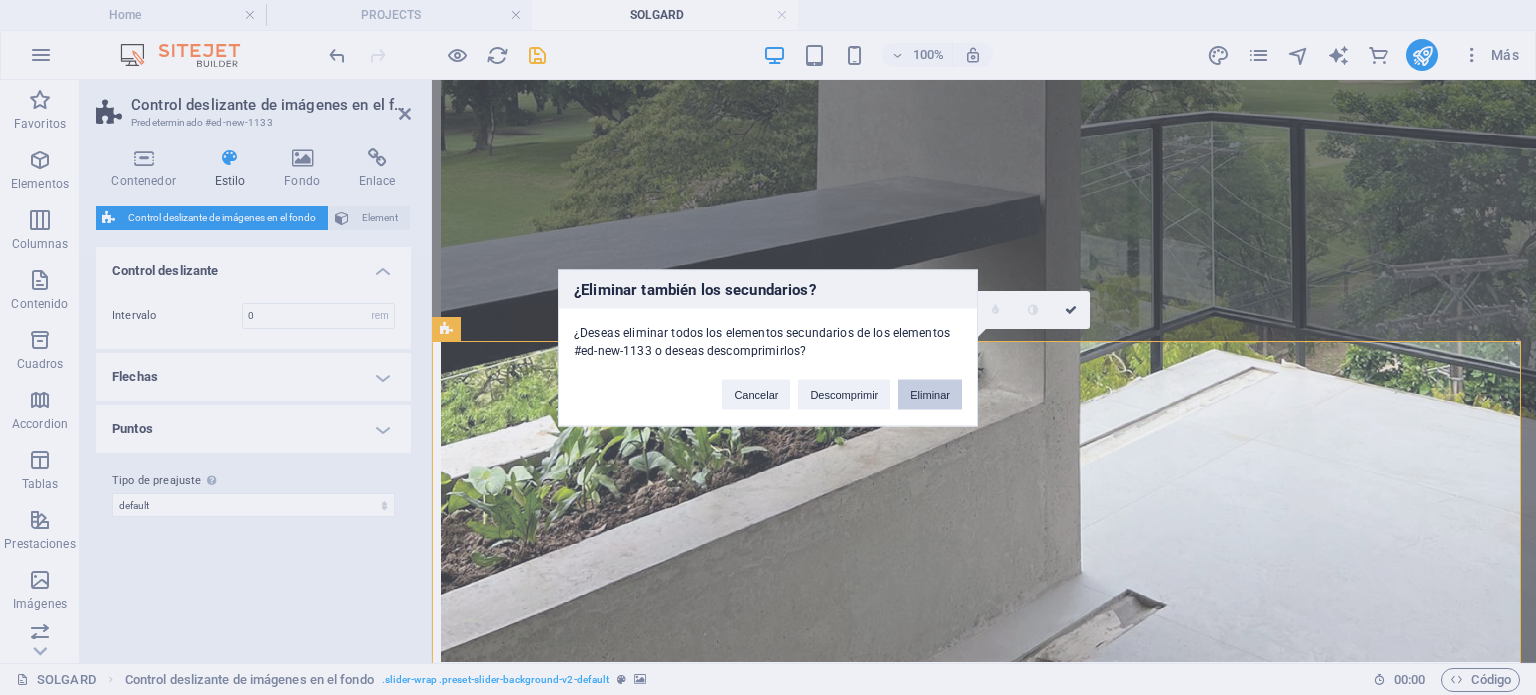 click on "Eliminar" at bounding box center [930, 394] 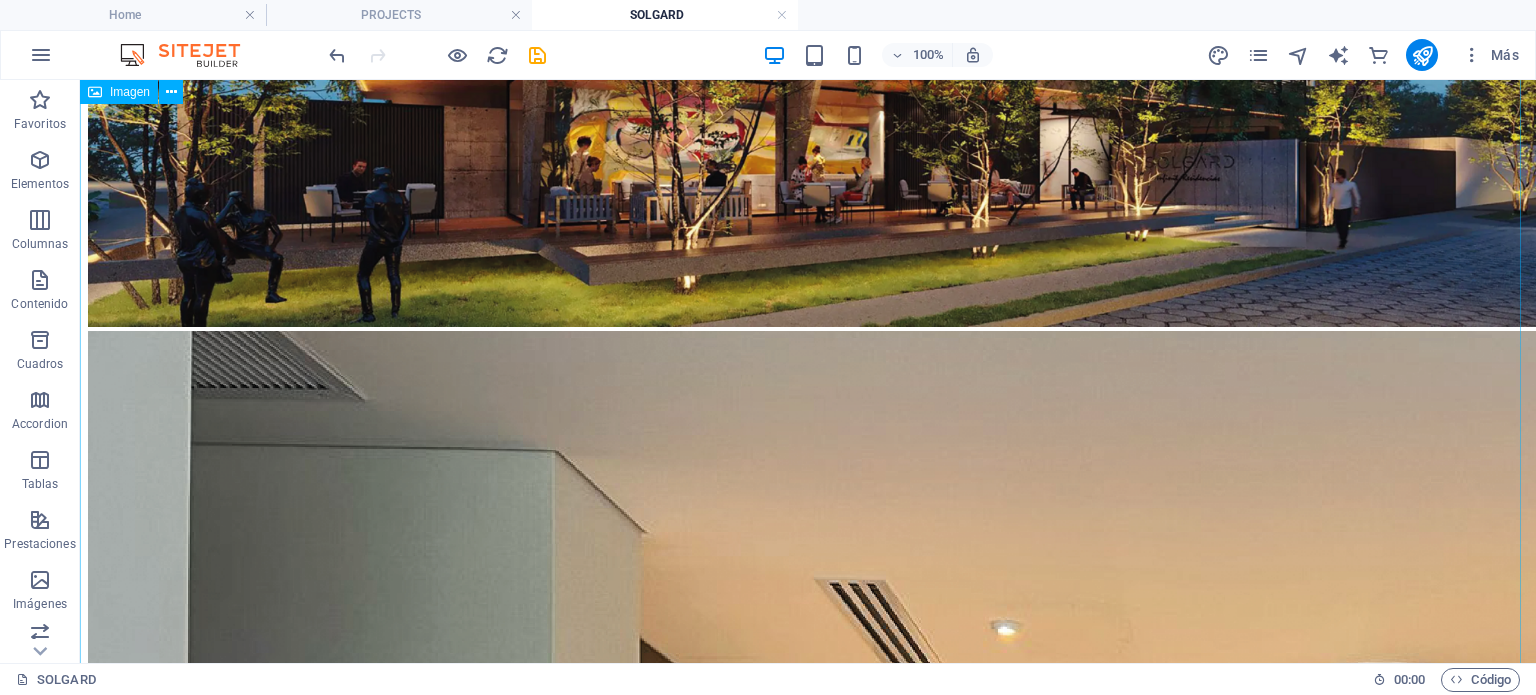 scroll, scrollTop: 885, scrollLeft: 0, axis: vertical 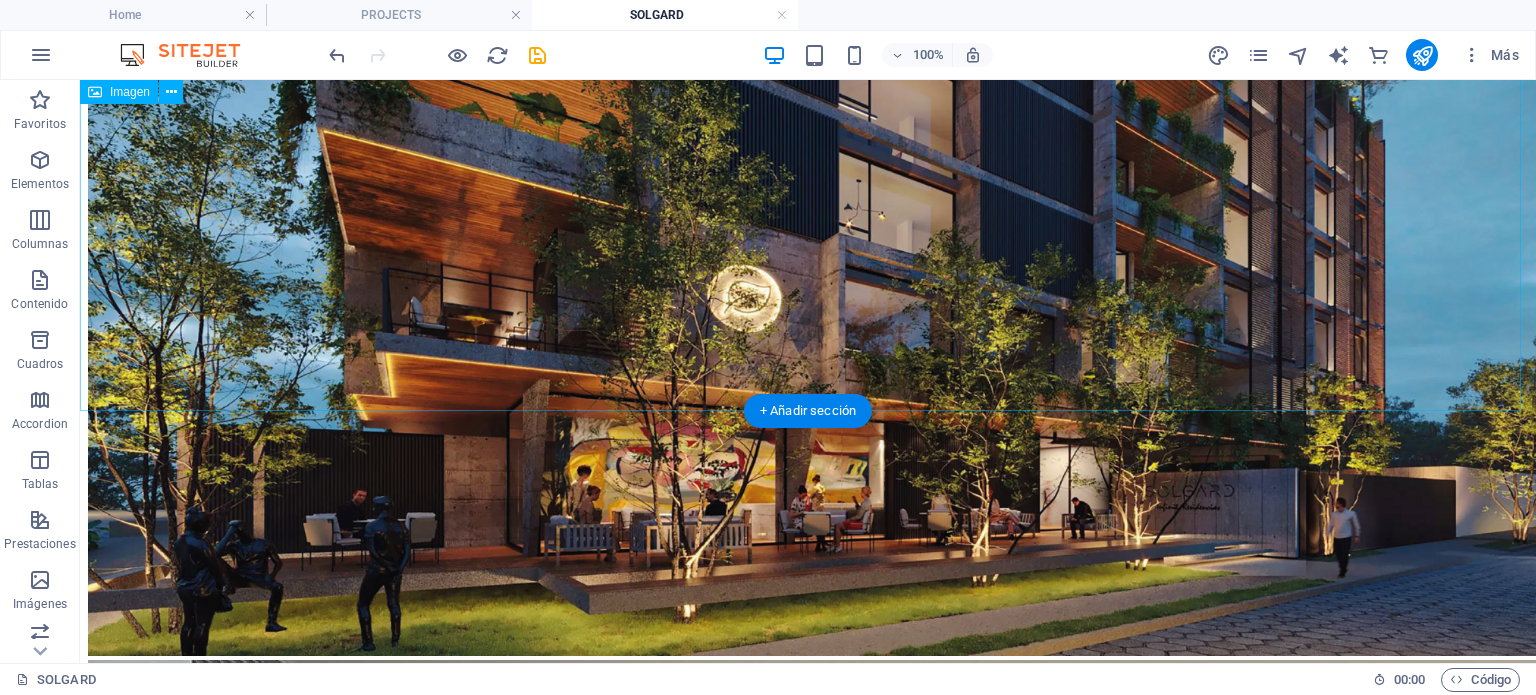 click at bounding box center [808, 290] 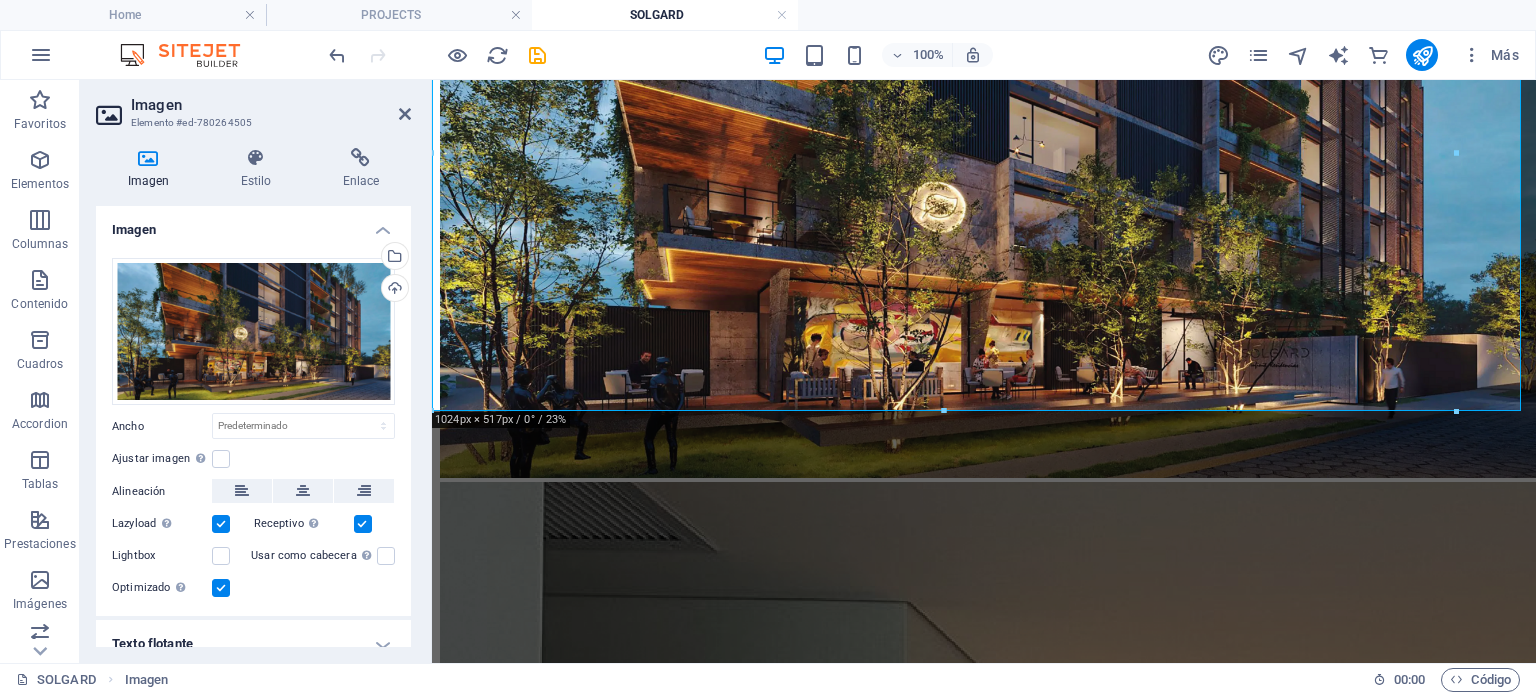 click at bounding box center [363, 524] 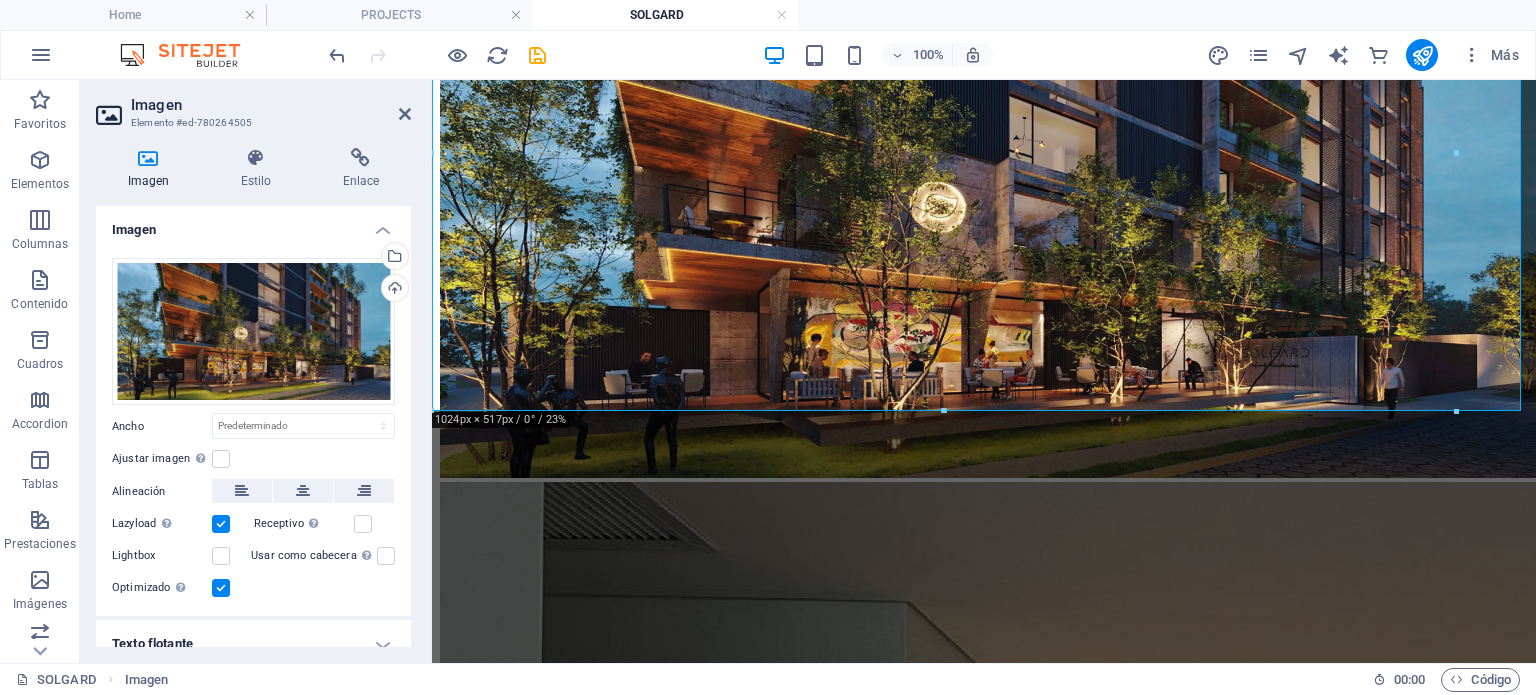 click at bounding box center [221, 524] 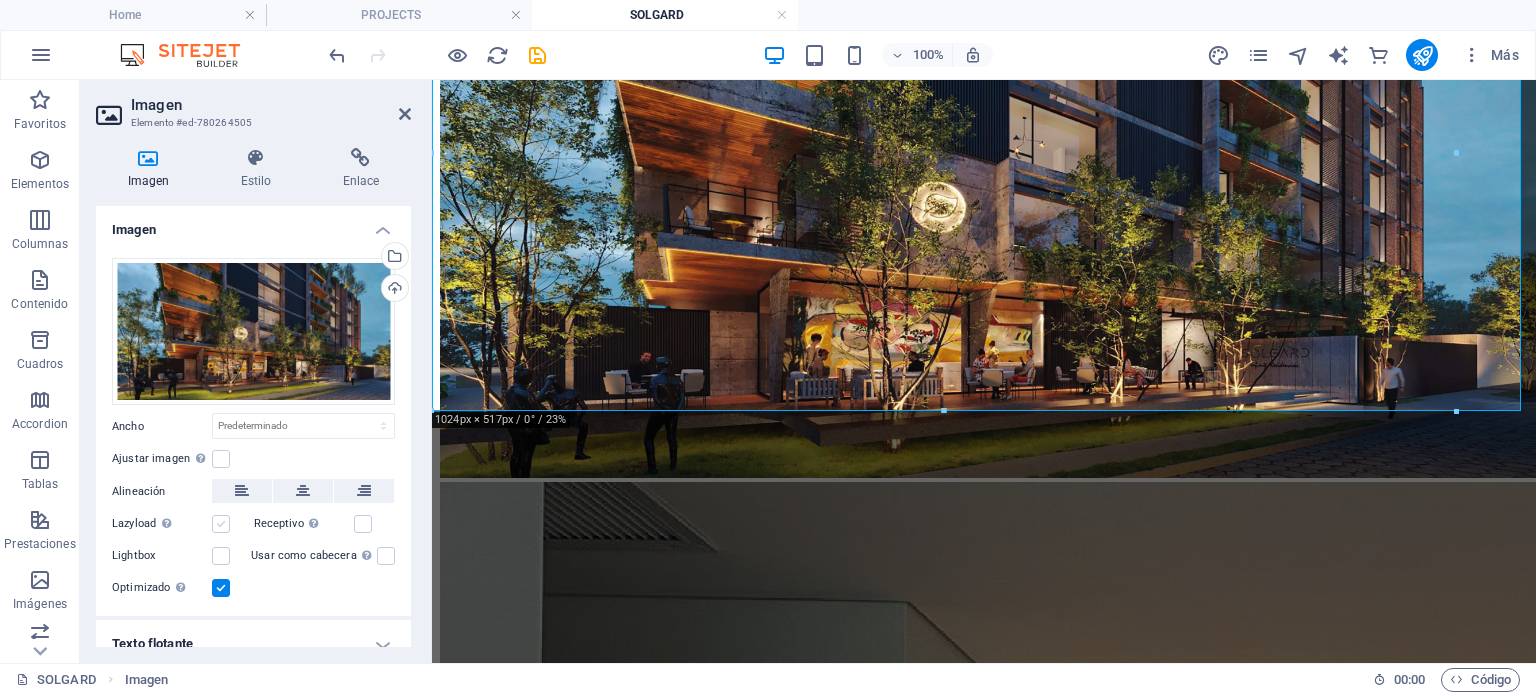click at bounding box center (221, 524) 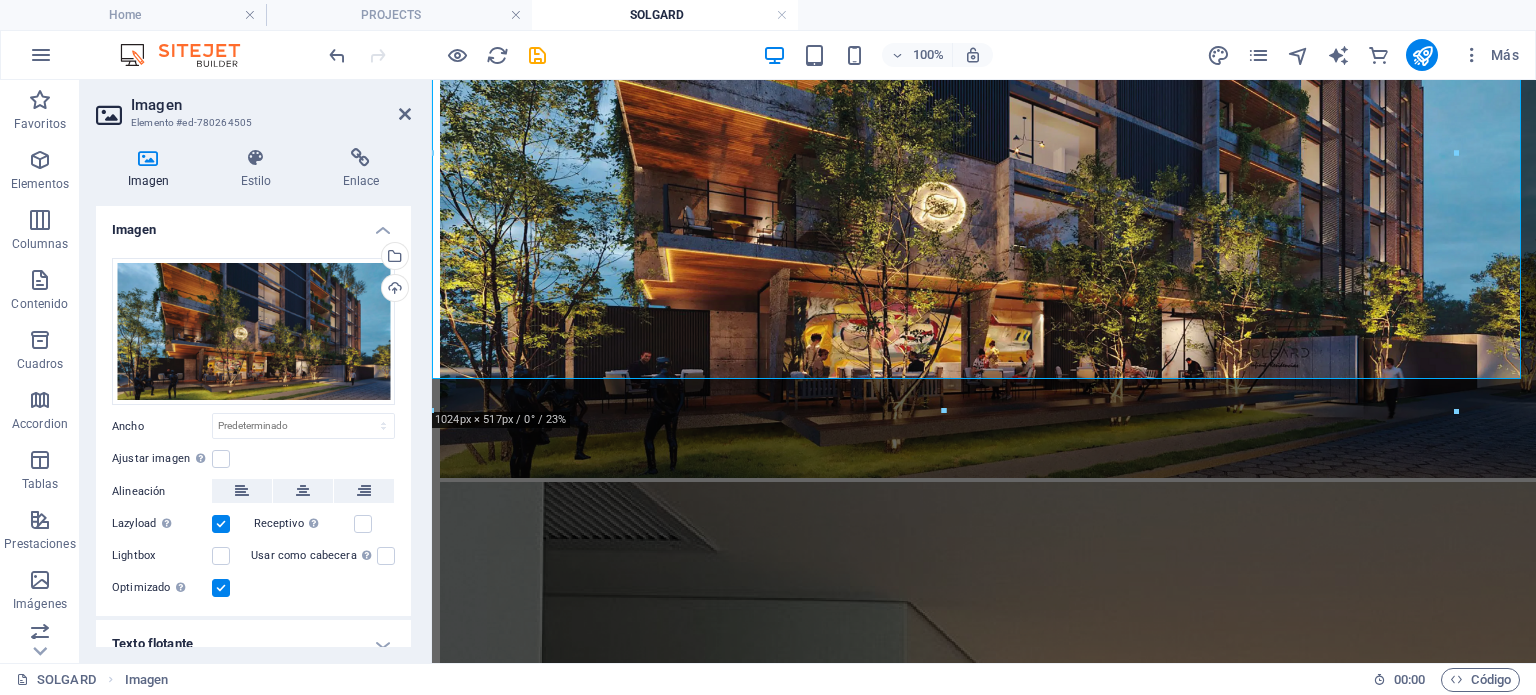 click at bounding box center [221, 588] 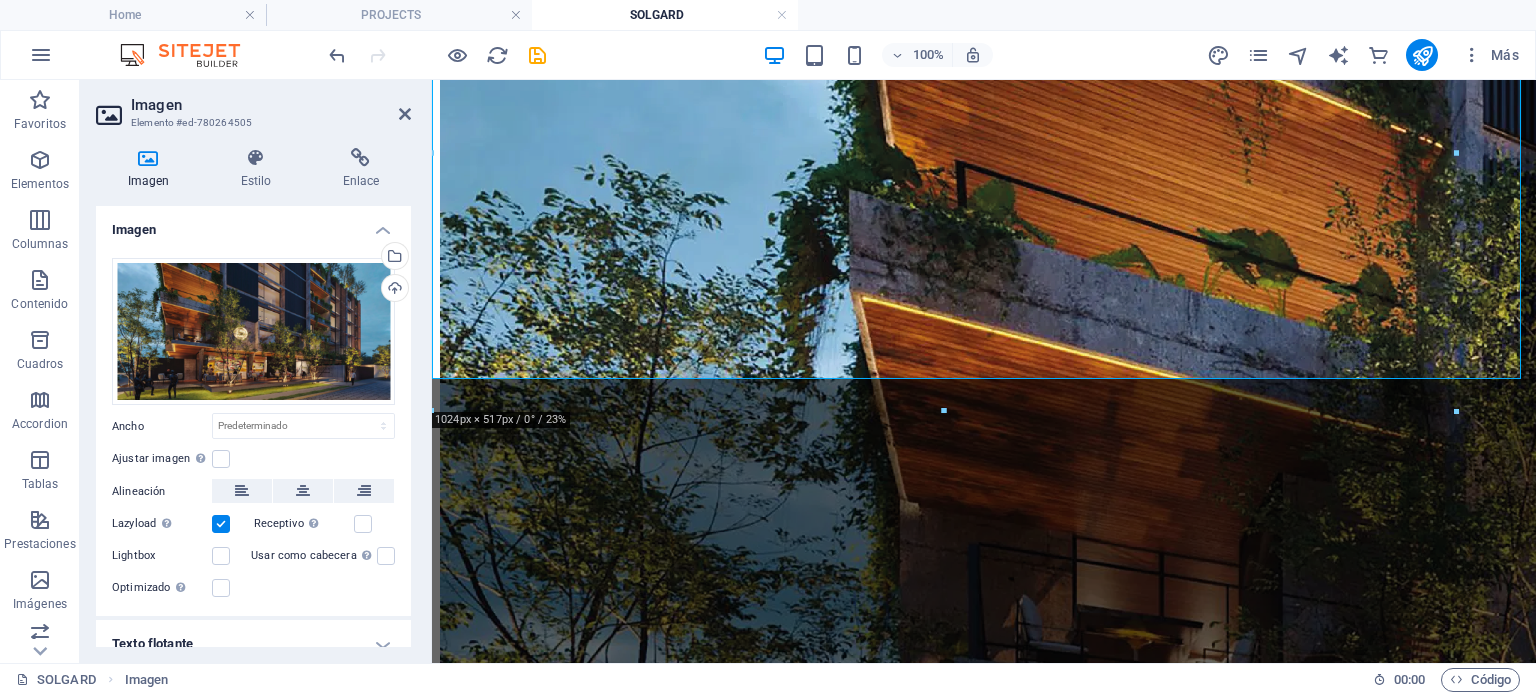 drag, startPoint x: 215, startPoint y: 593, endPoint x: 220, endPoint y: 567, distance: 26.476404 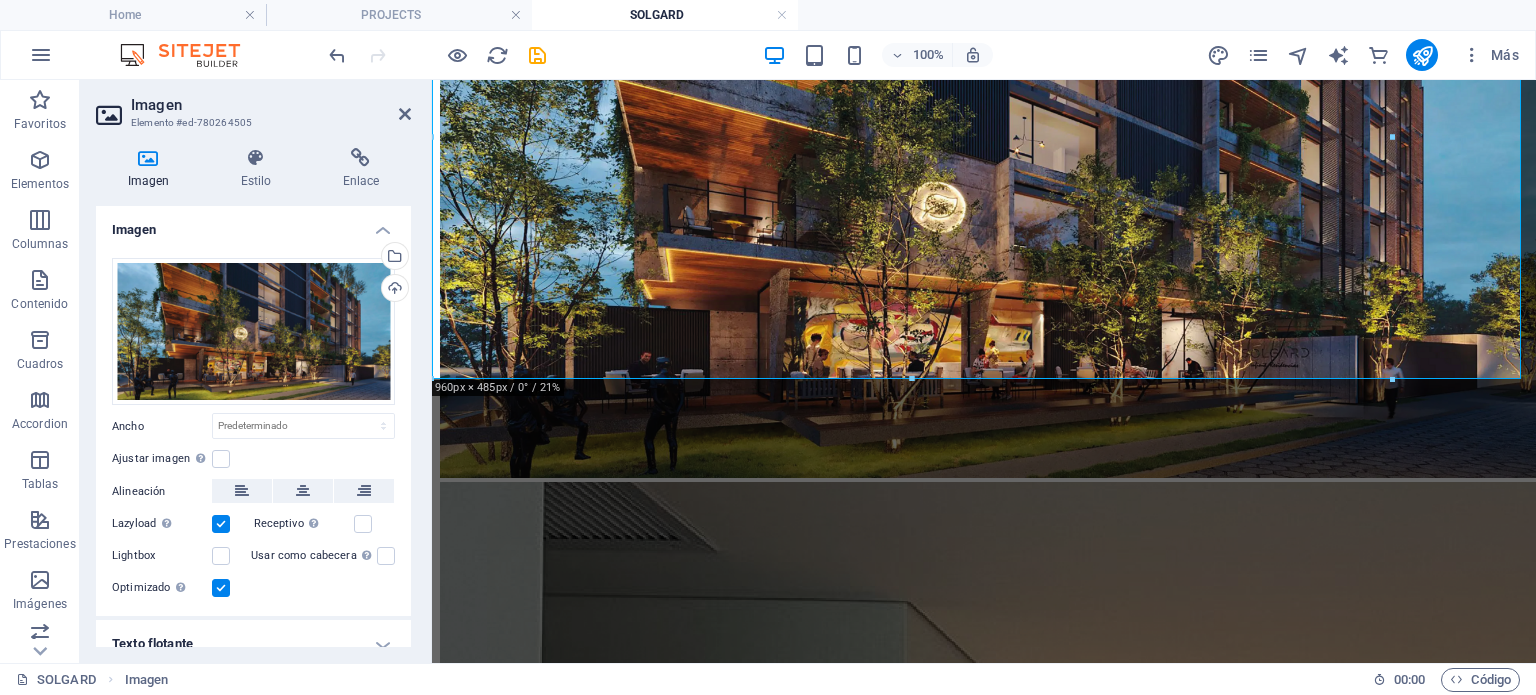 click at bounding box center (221, 524) 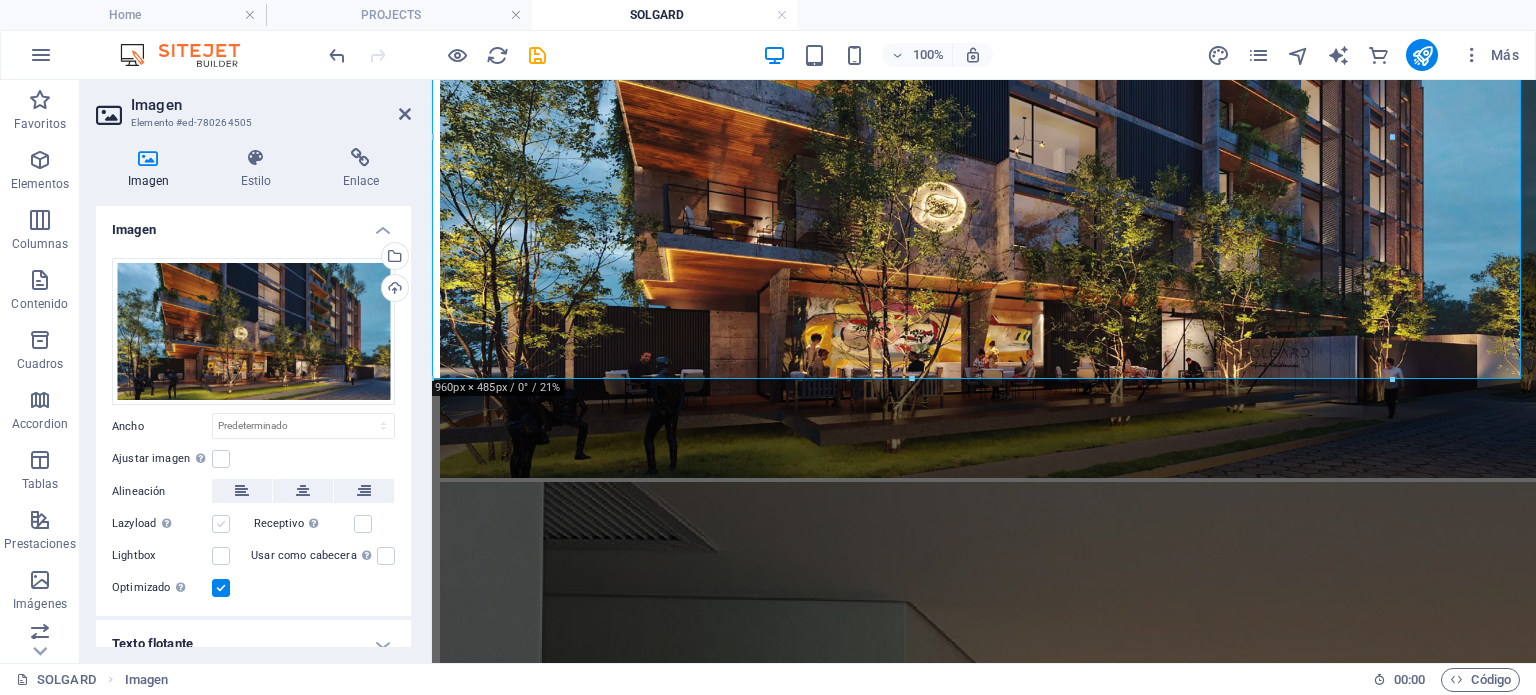 click at bounding box center (221, 524) 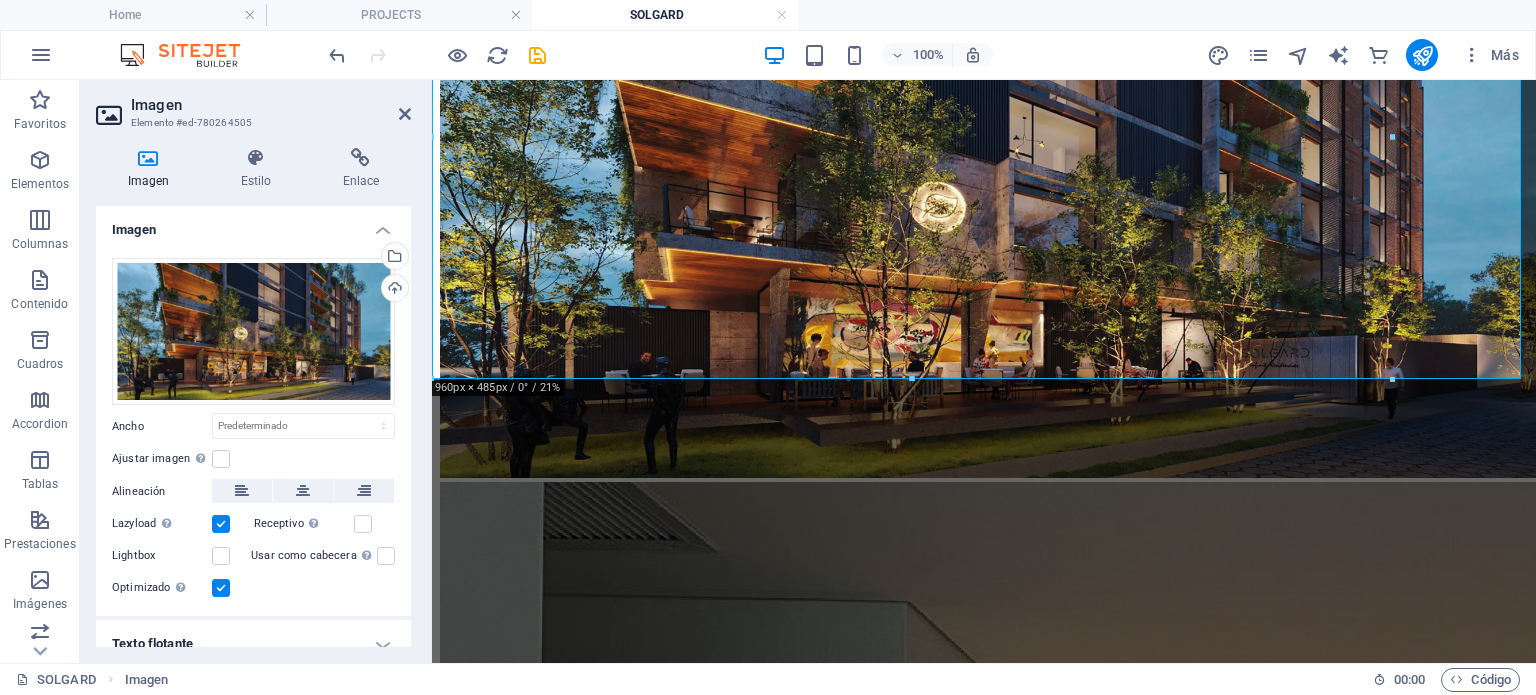 click at bounding box center (221, 588) 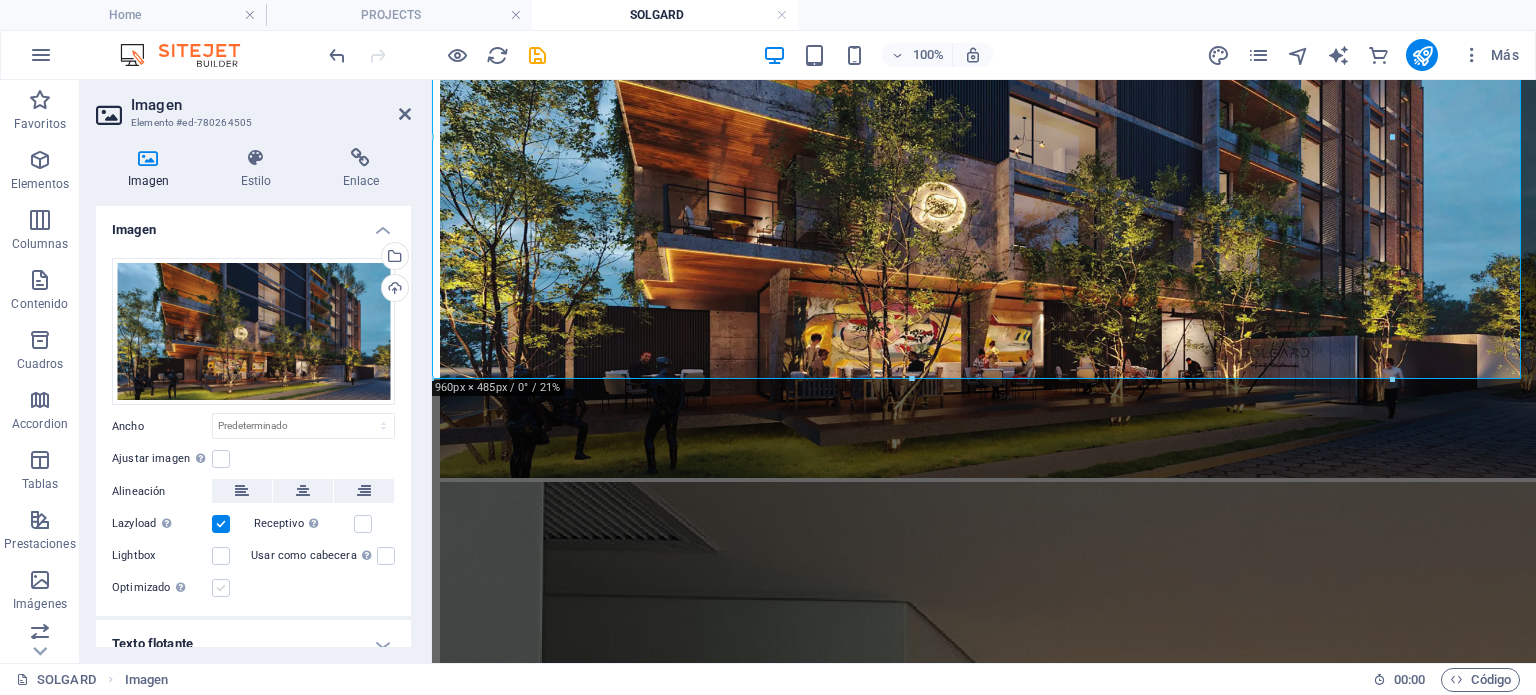 drag, startPoint x: 222, startPoint y: 579, endPoint x: 222, endPoint y: 563, distance: 16 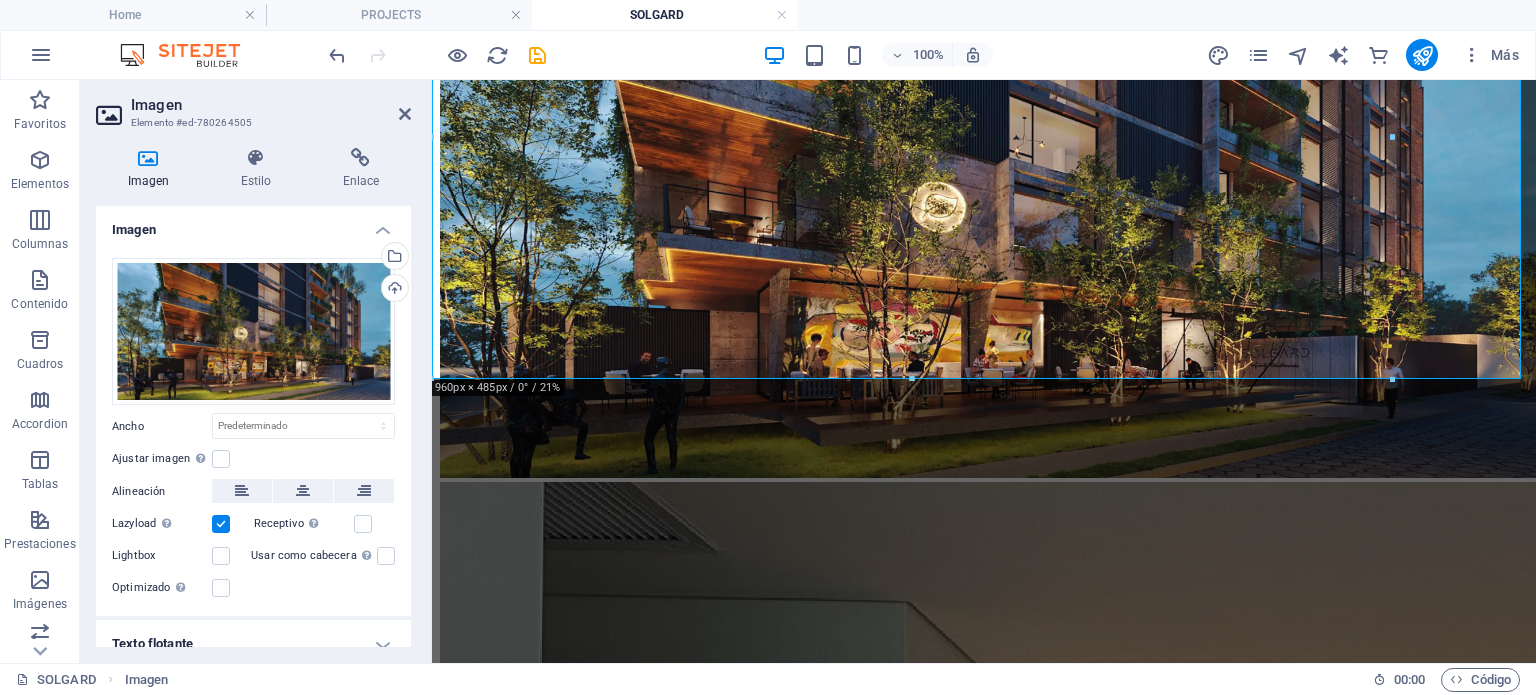click at bounding box center [221, 588] 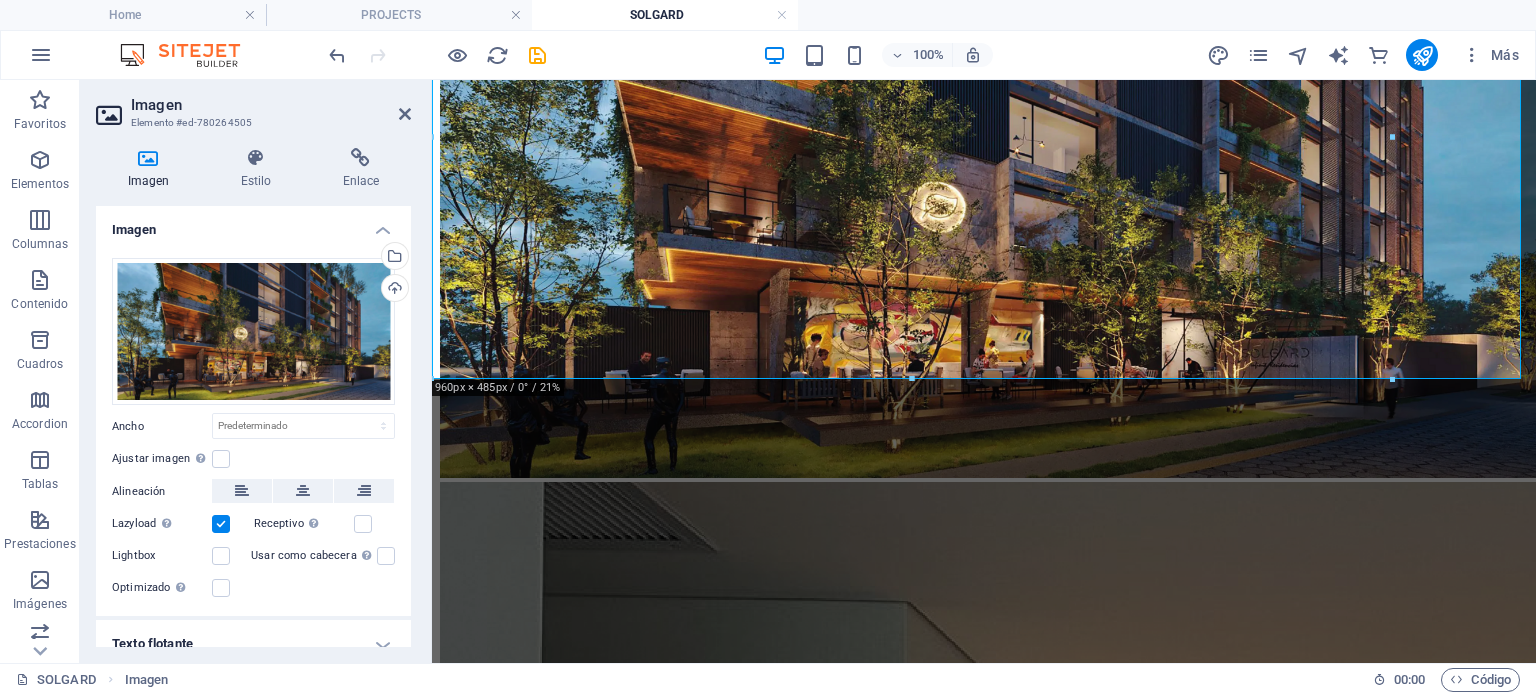 click on "Optimizado Las imágenes se comprimen para así mejorar la velocidad de las páginas." at bounding box center (0, 0) 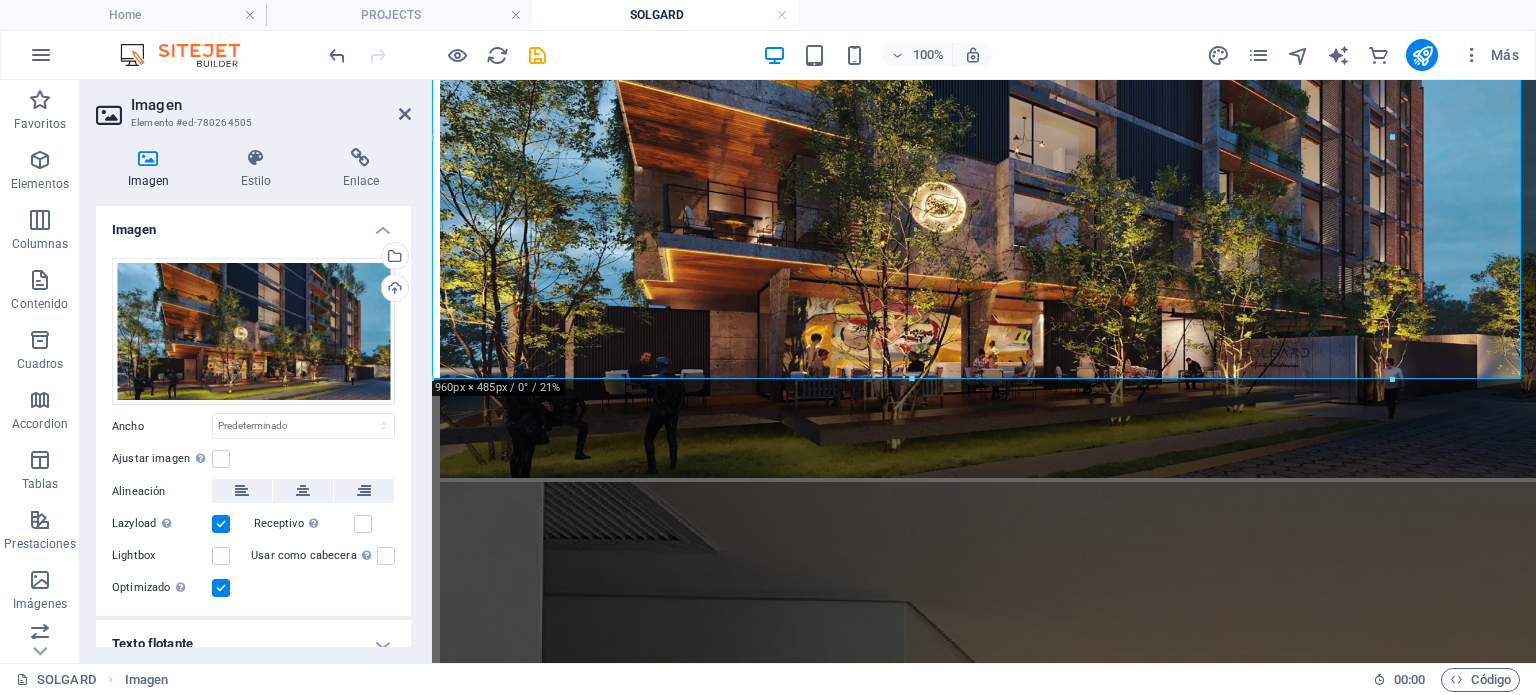 click at bounding box center (221, 524) 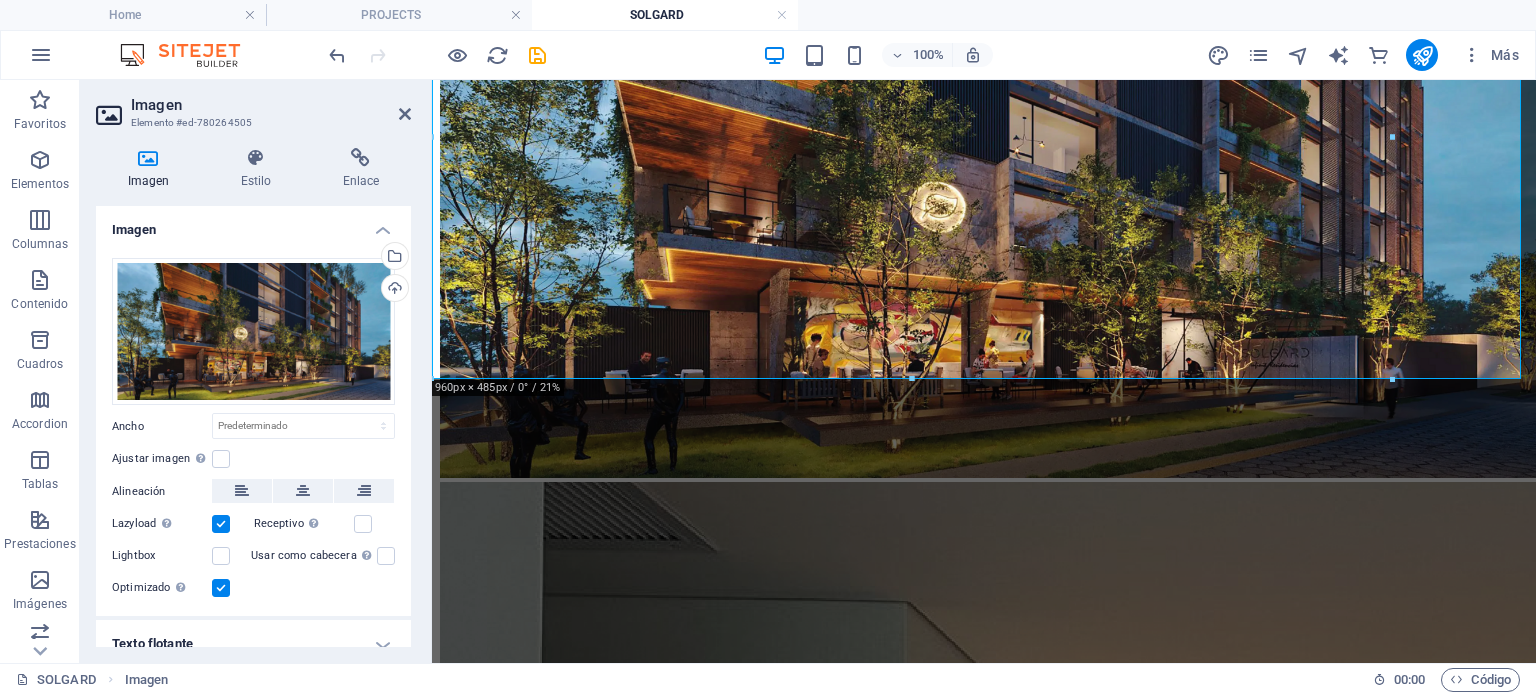 click on "Lazyload La carga de imágenes tras la carga de la página mejora la velocidad de la página." at bounding box center [0, 0] 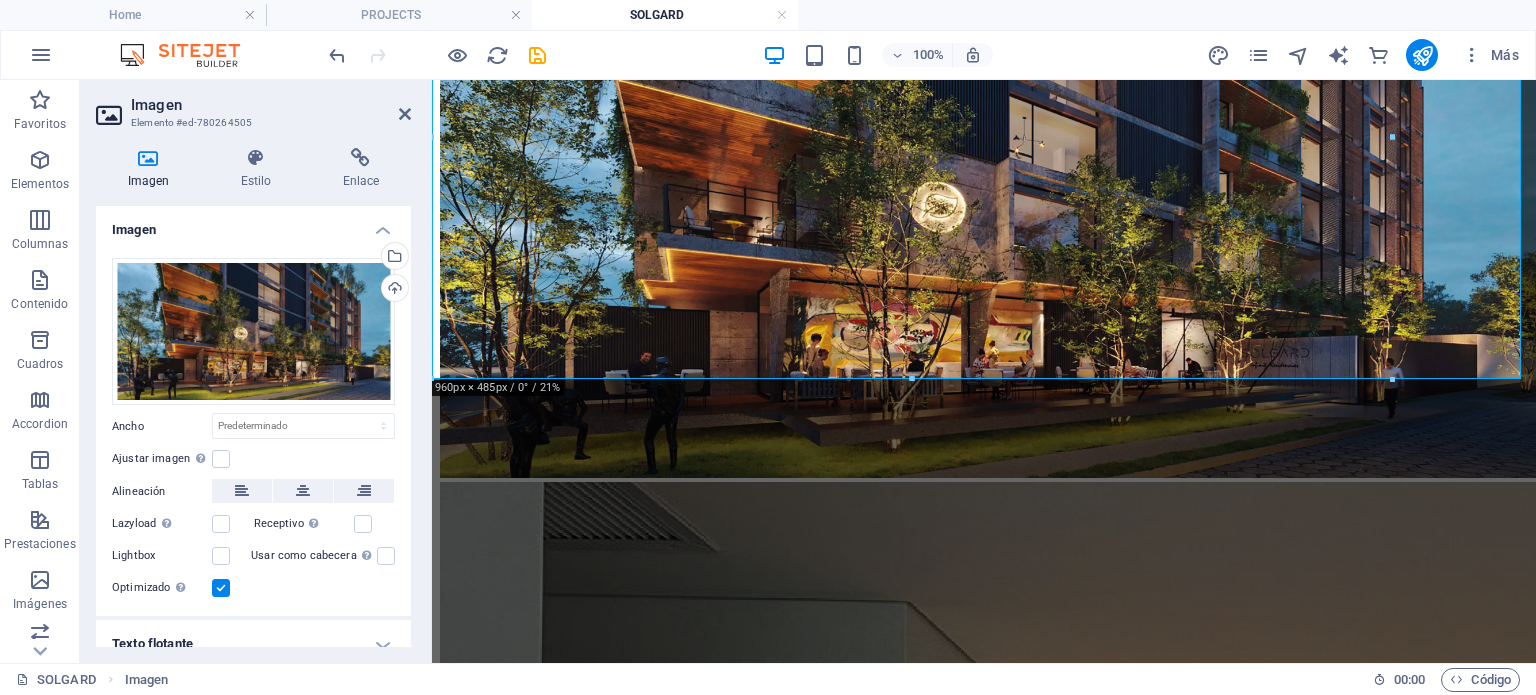 click at bounding box center [221, 588] 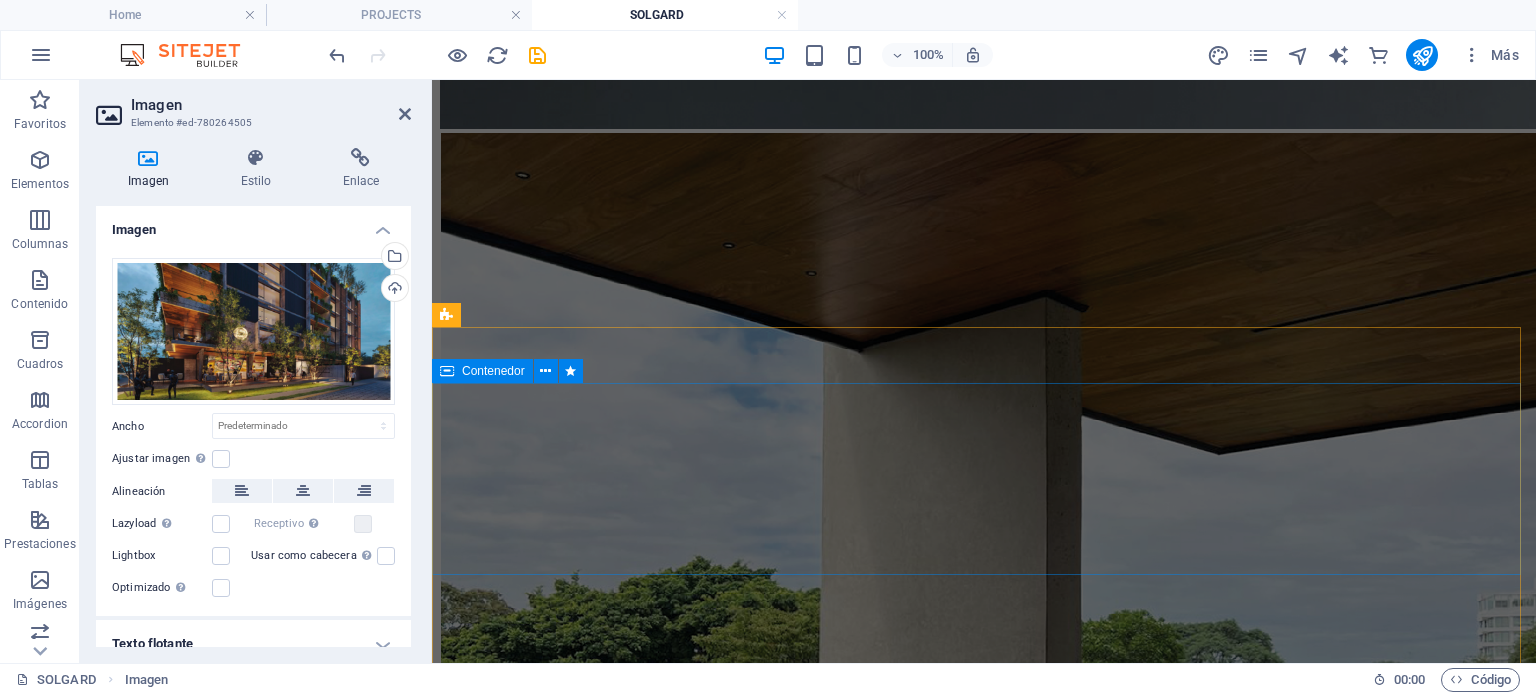 scroll, scrollTop: 3200, scrollLeft: 0, axis: vertical 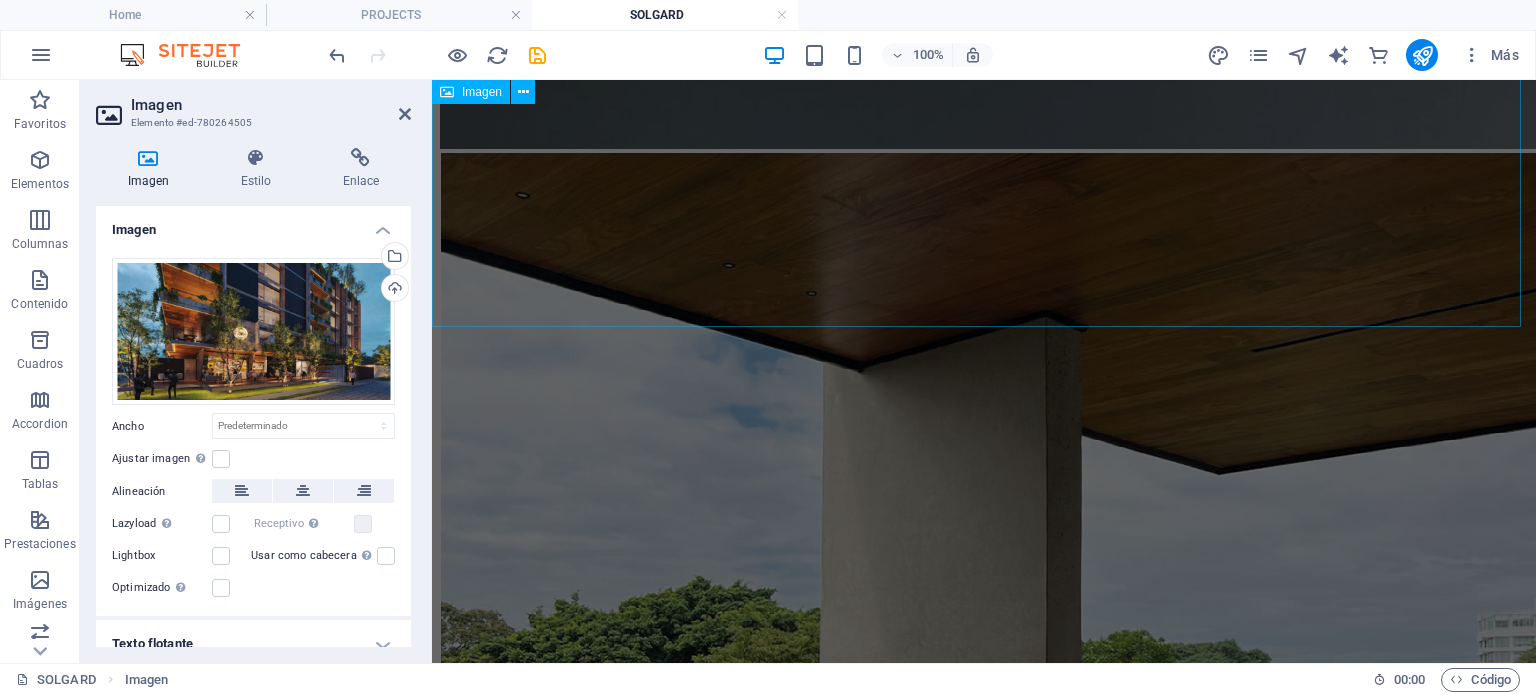 click at bounding box center (984, 4822) 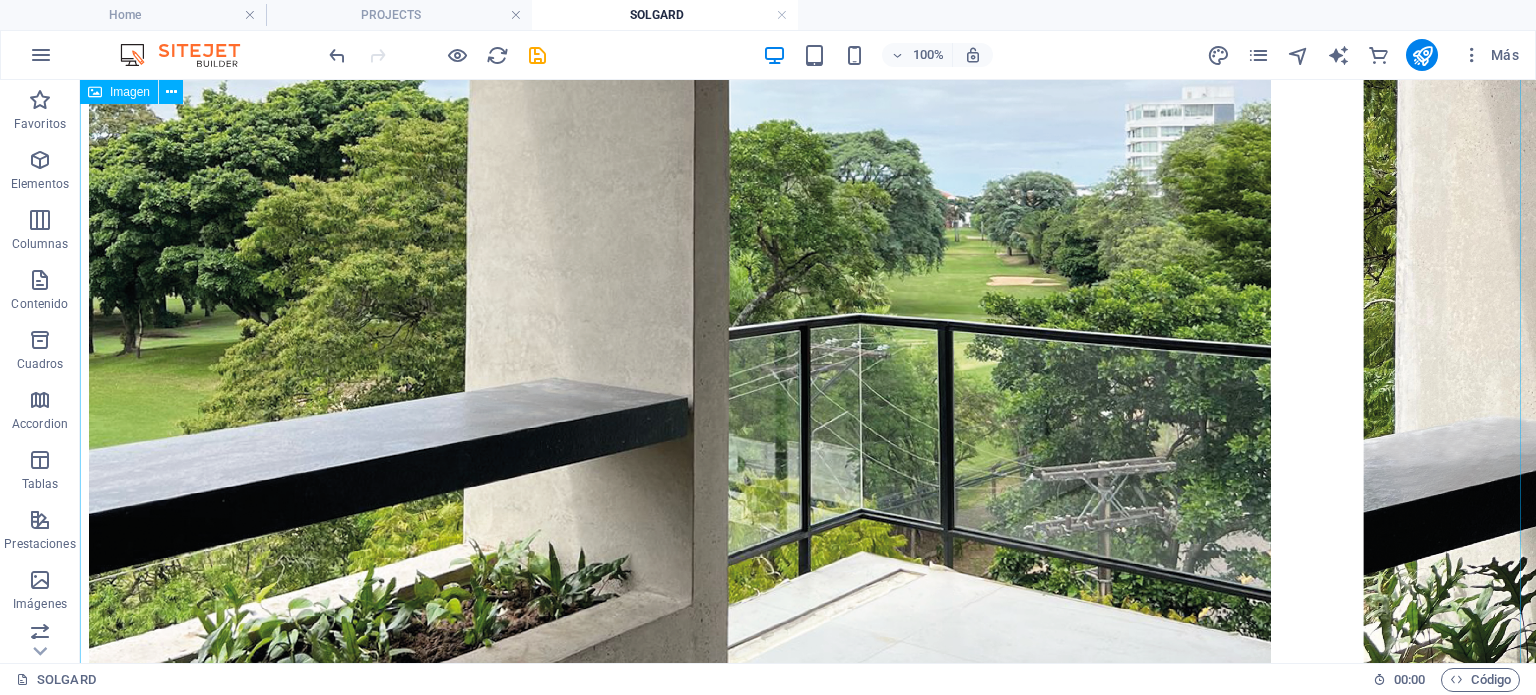scroll, scrollTop: 4310, scrollLeft: 0, axis: vertical 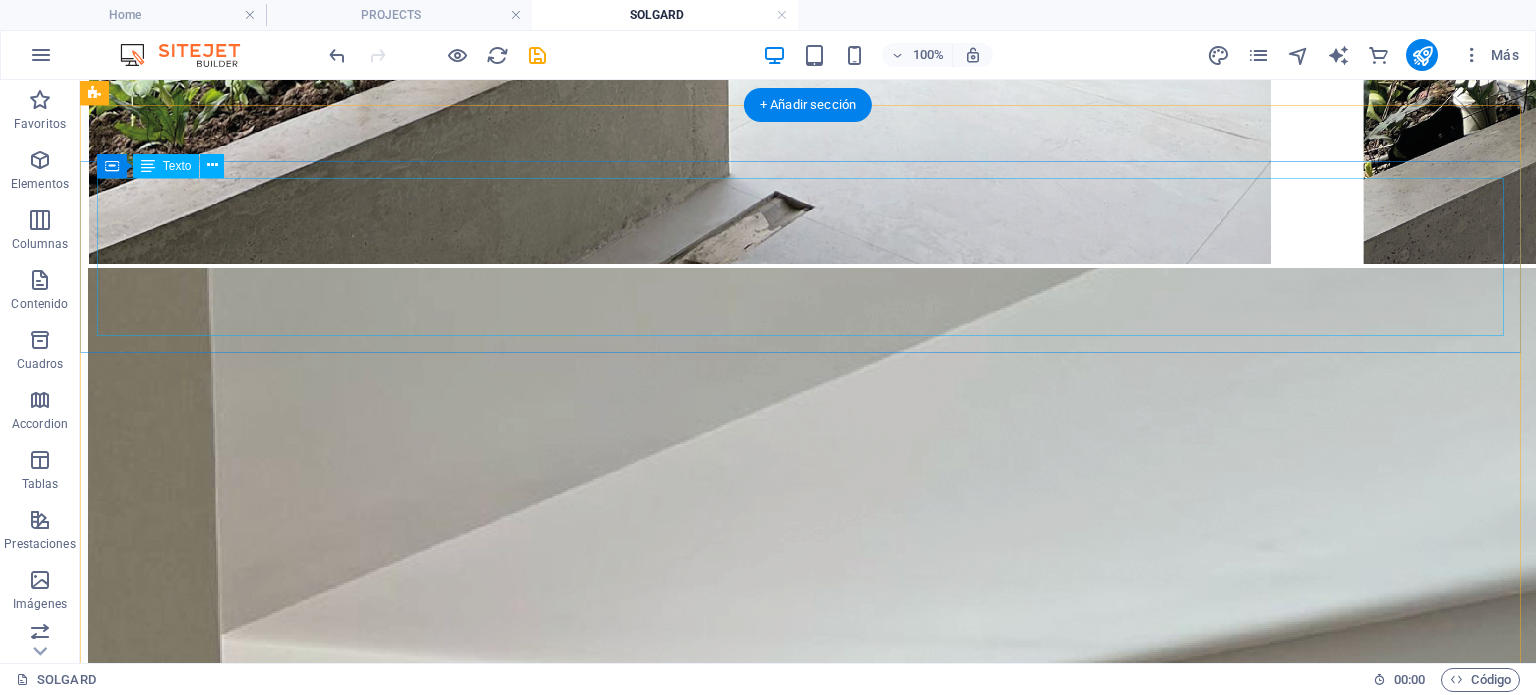 click on "Project : Casa AP  Location: [GEOGRAPHIC_DATA], [GEOGRAPHIC_DATA][PERSON_NAME] - [GEOGRAPHIC_DATA]  Year: 2024 Status: Under Construction  Program: Single-family residence  Area: Plot 450 m² / Built area 220 m²" at bounding box center (808, 4974) 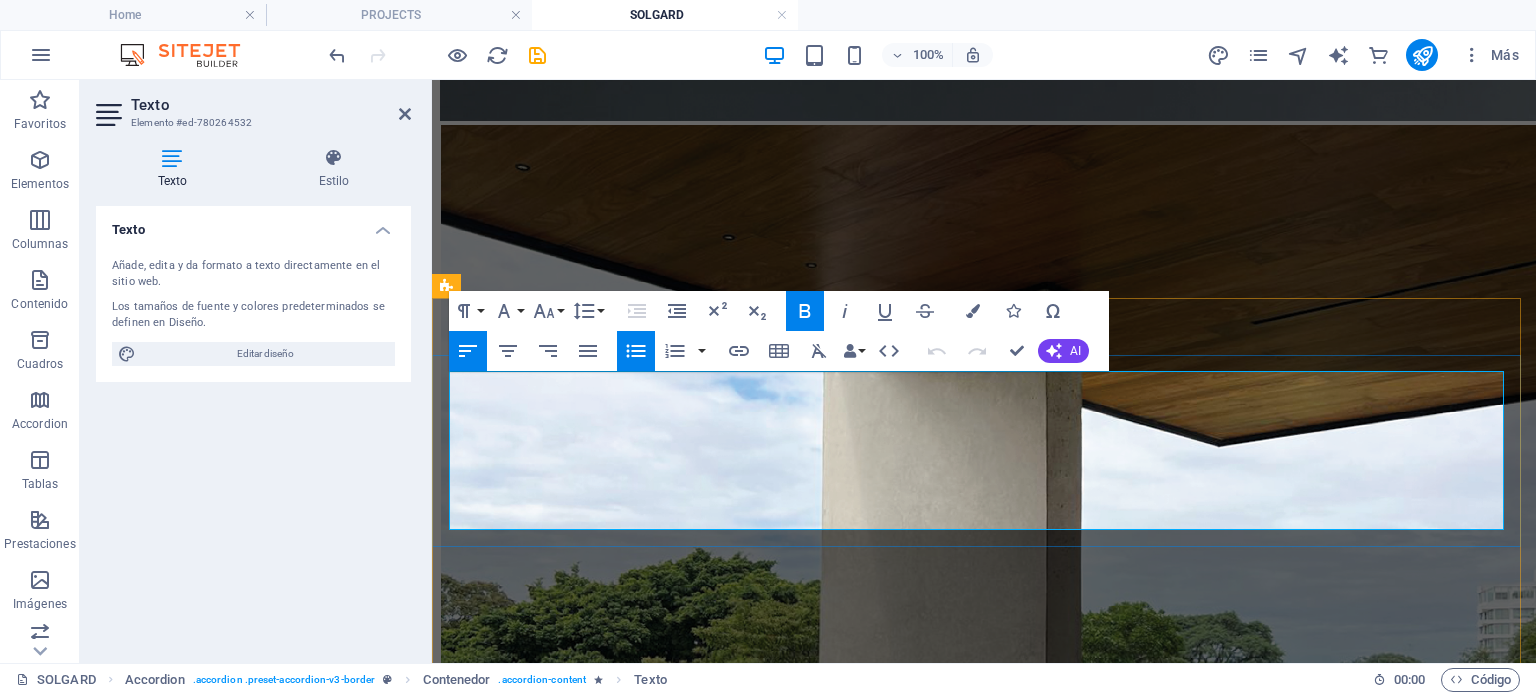 click on "Location: [GEOGRAPHIC_DATA], [GEOGRAPHIC_DATA][PERSON_NAME] - [GEOGRAPHIC_DATA]" at bounding box center [851, 6028] 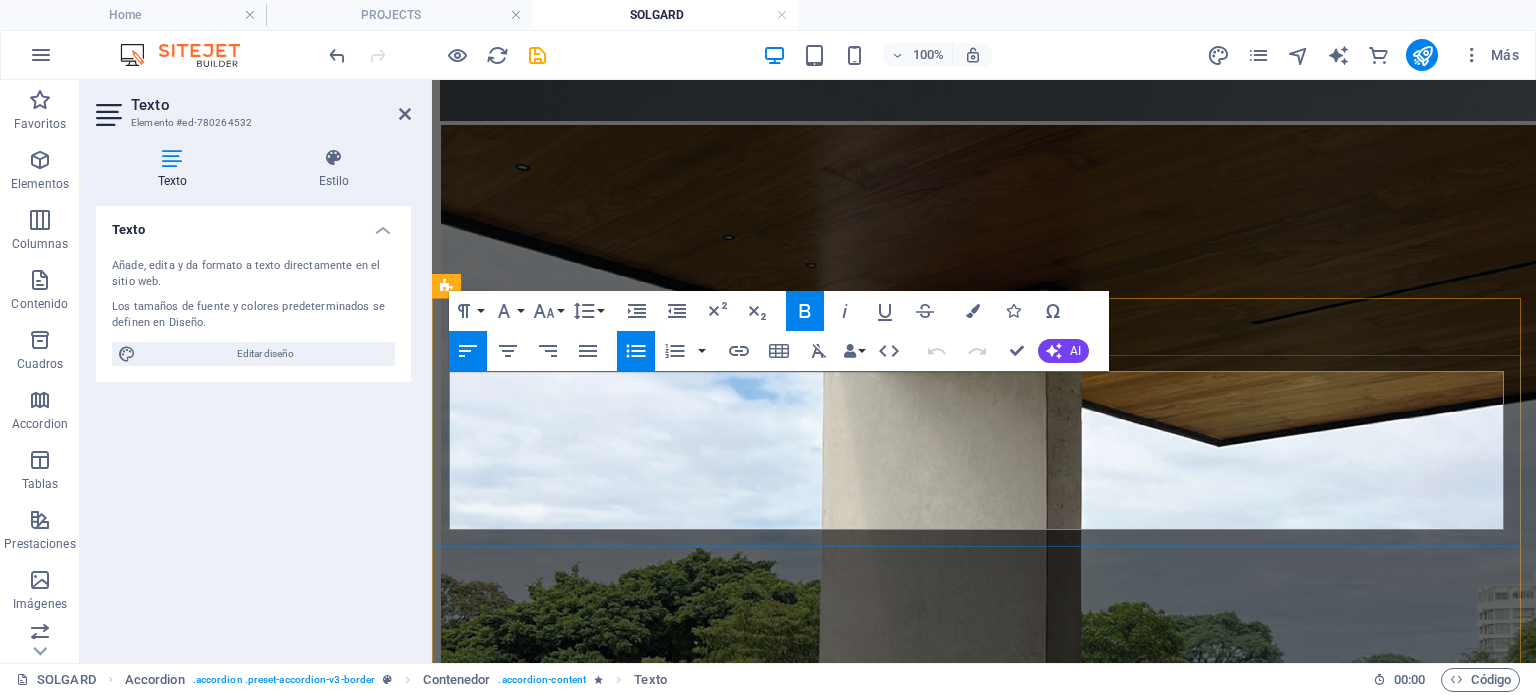 click on "Location: [GEOGRAPHIC_DATA], [GEOGRAPHIC_DATA][PERSON_NAME] - [GEOGRAPHIC_DATA]" at bounding box center [851, 6028] 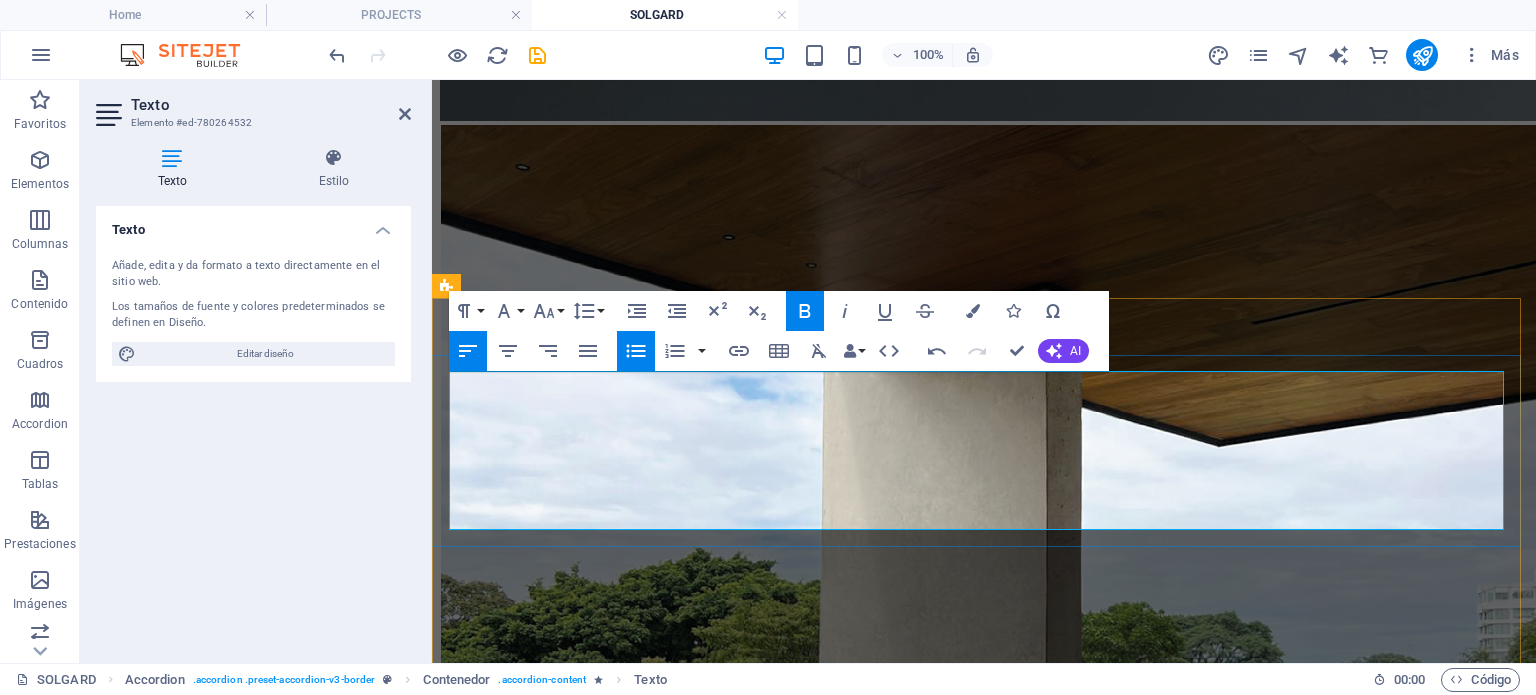 click on "Project : Casa AP" at bounding box center [1004, 6011] 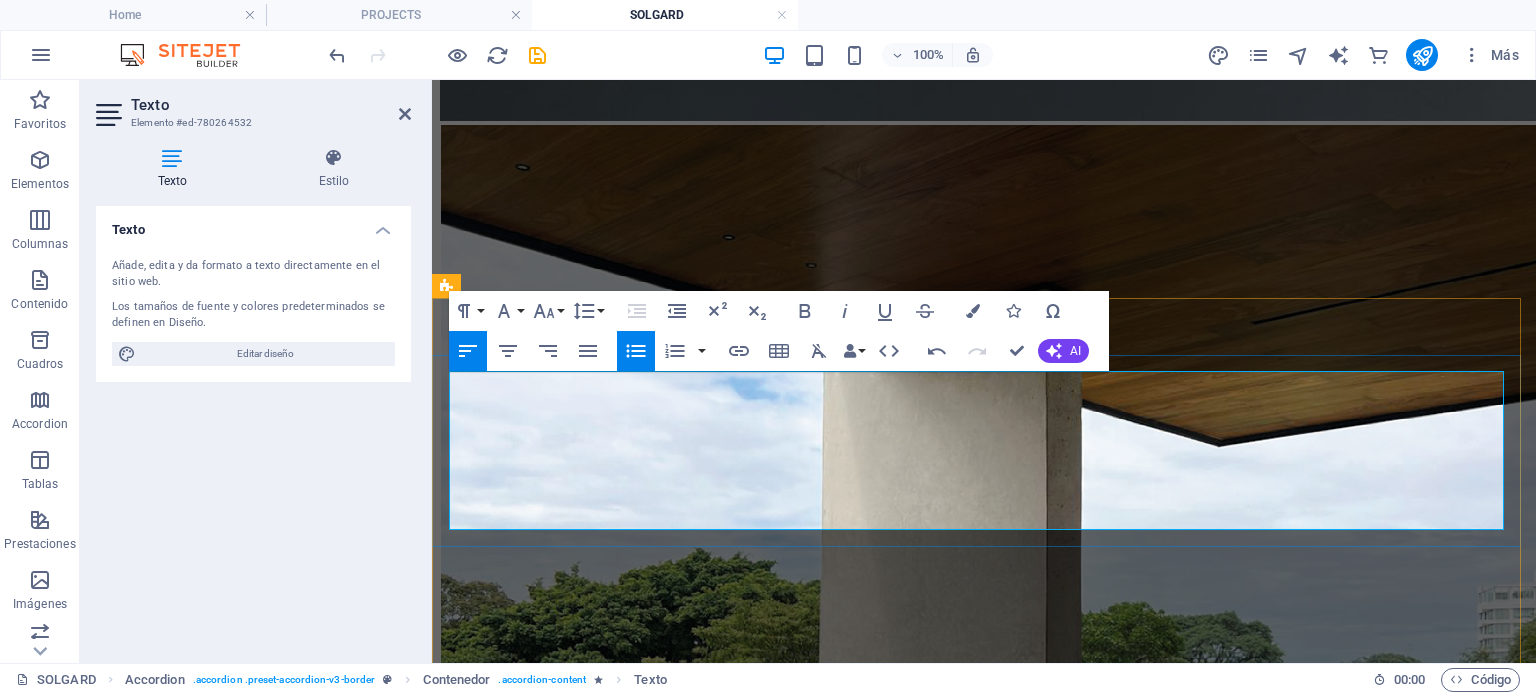 click on "Program: Single-family residence" at bounding box center [1004, 6083] 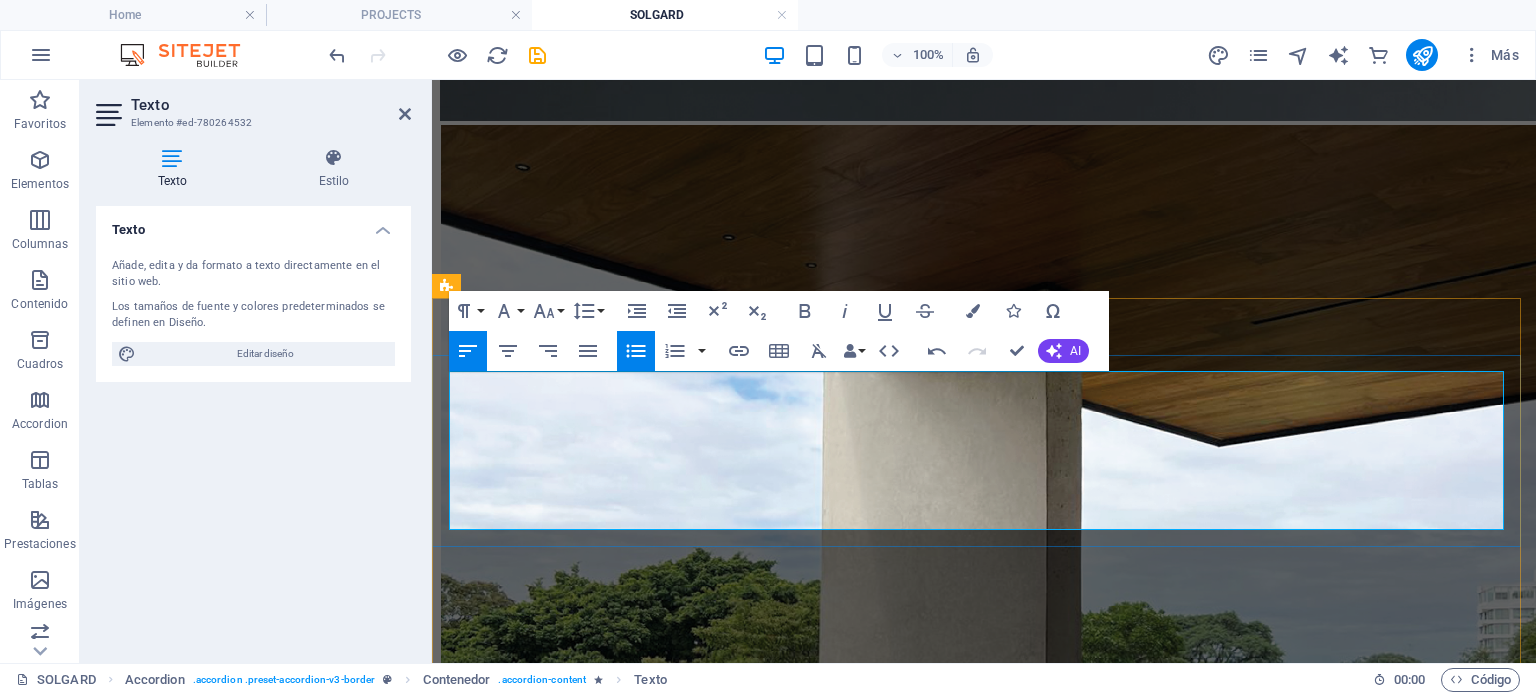 click on "Area: Plot 450 m² / Built area 220 m²" at bounding box center (1004, 6101) 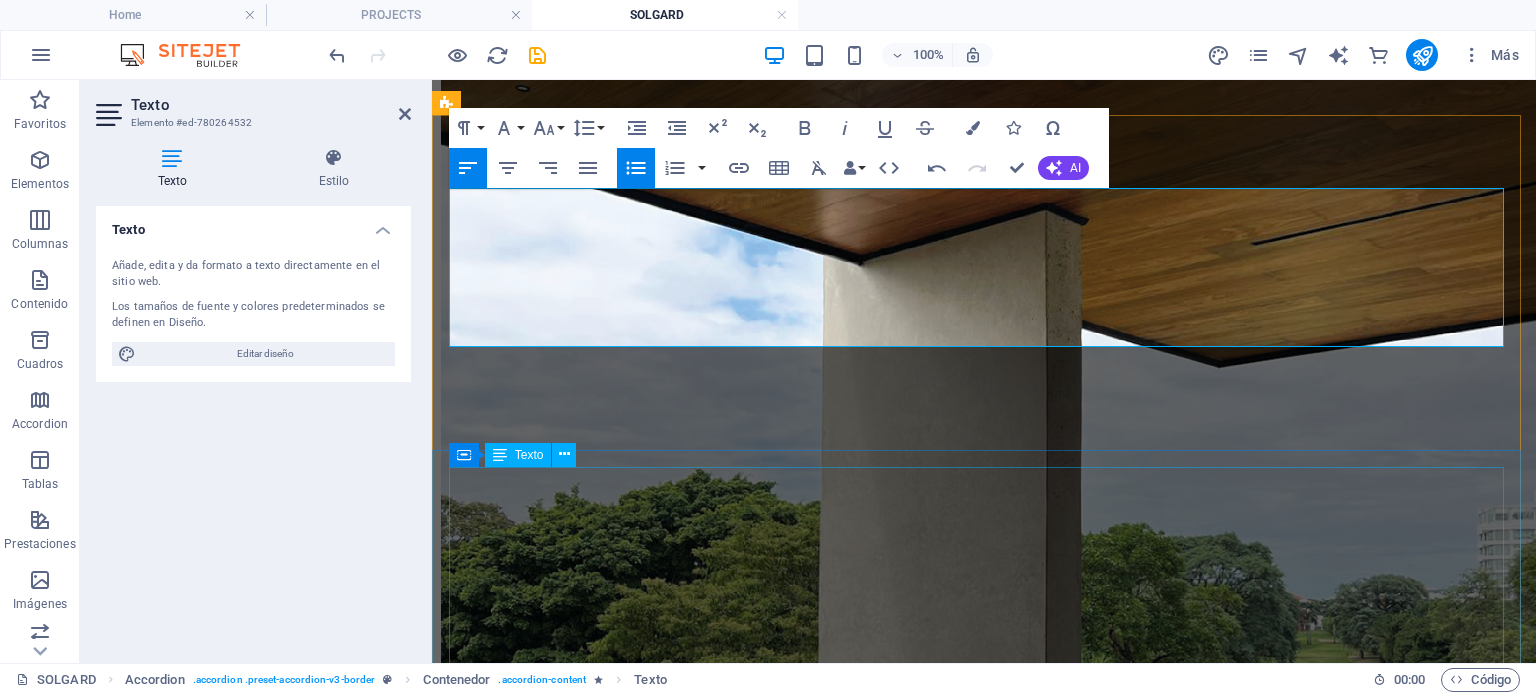 scroll, scrollTop: 3428, scrollLeft: 0, axis: vertical 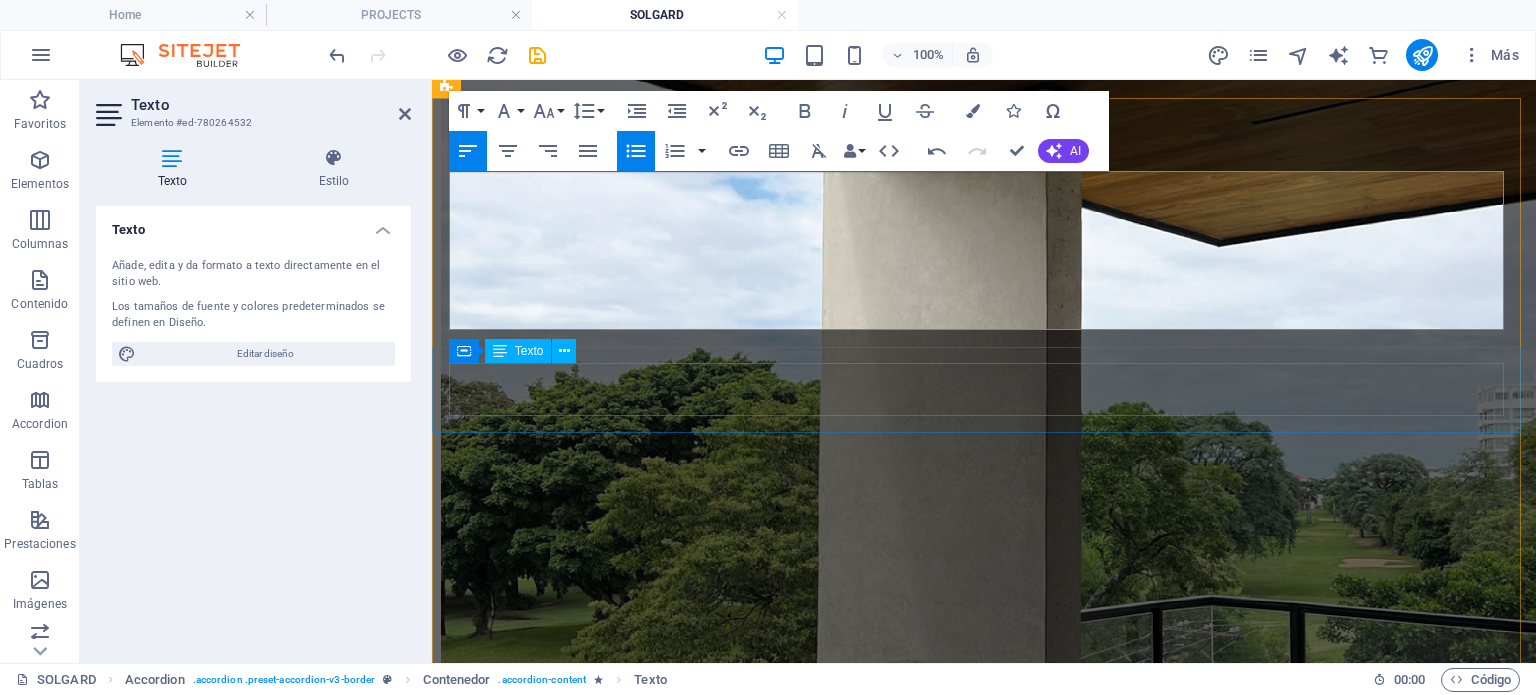 click on "Casa AP is organized around a rhythmic, modular structure that defines both space and form. The interplay between solid and void gives rise to intermediate spaces, where the house finds meaning through movement, pauses, and thresholds that blur the boundaries with its surroundings." at bounding box center (984, 5987) 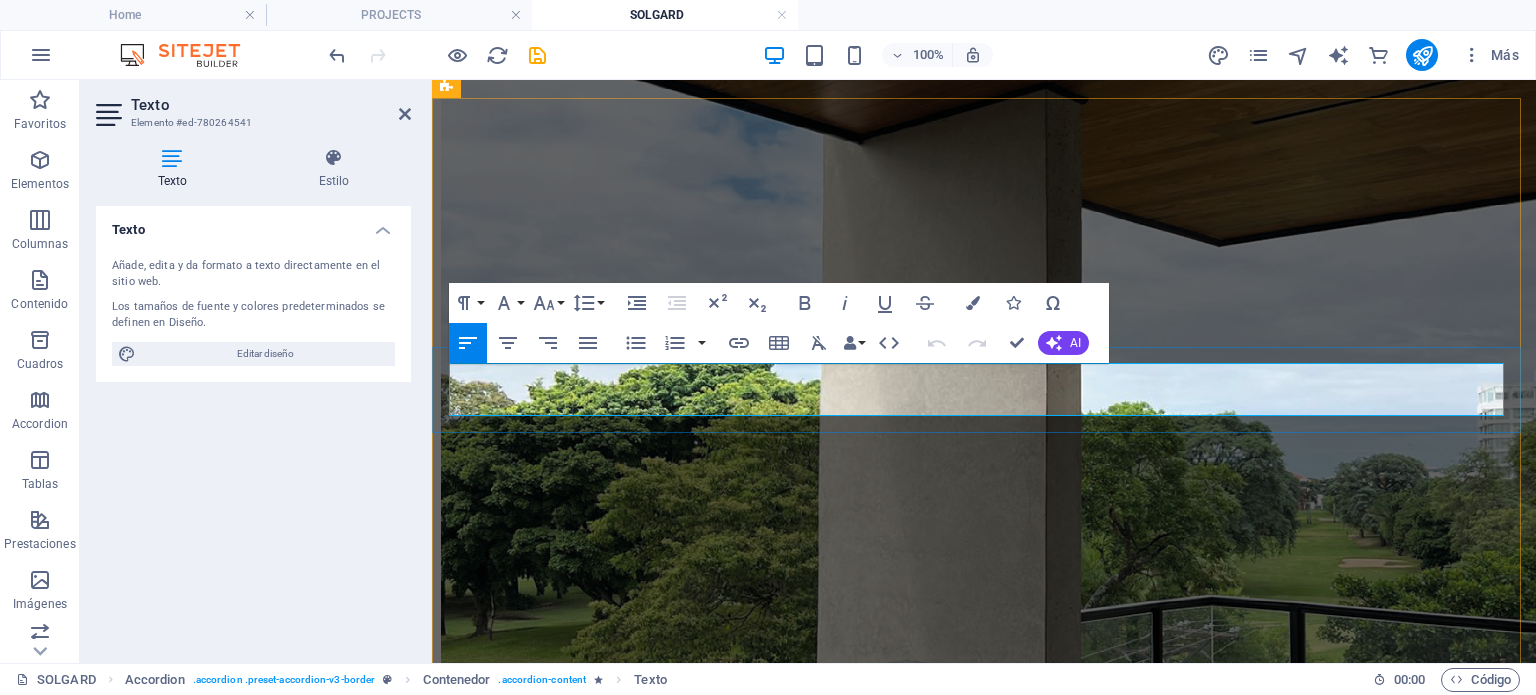 click on "Casa AP is organized around a rhythmic, modular structure that defines both space and form. The interplay between solid and void gives rise to intermediate spaces, where the house finds meaning through movement, pauses, and thresholds that blur the boundaries with its surroundings." at bounding box center (984, 5987) 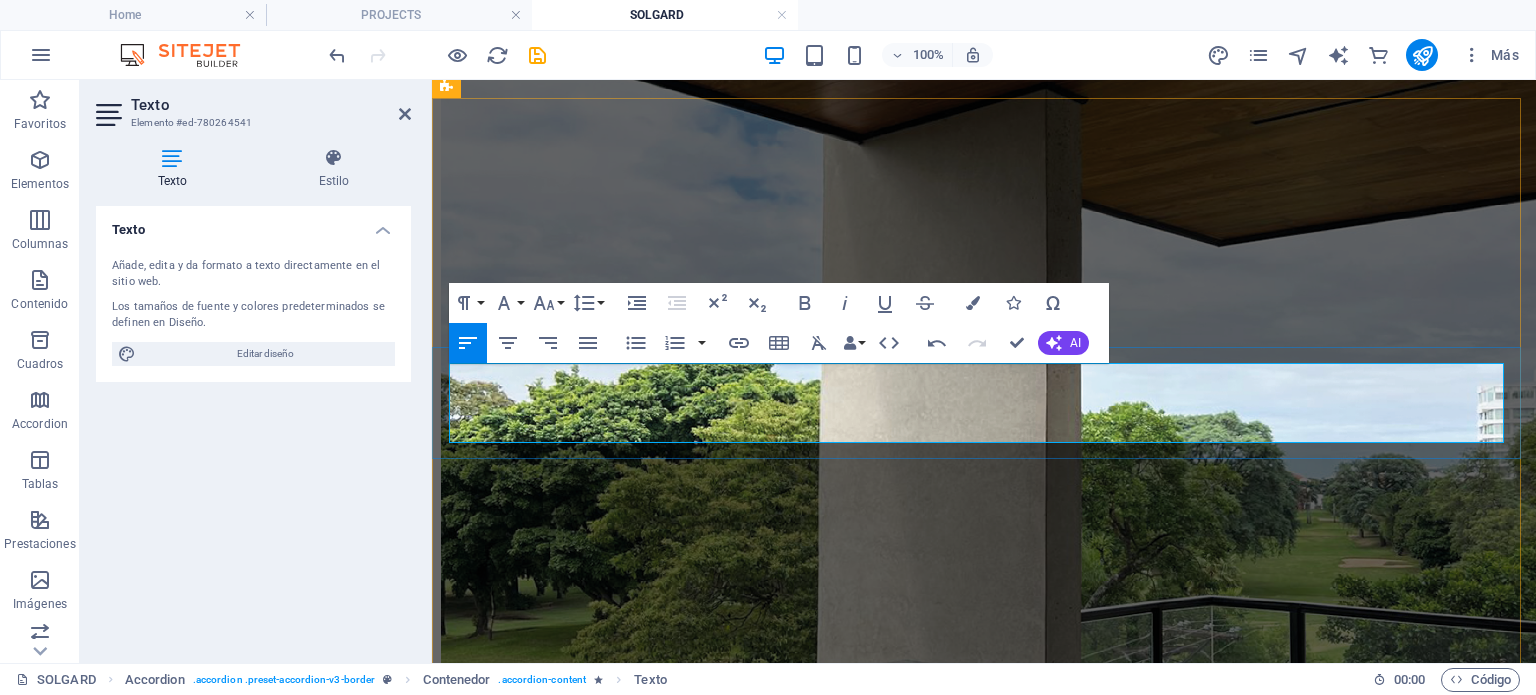 scroll, scrollTop: 7546, scrollLeft: 2, axis: both 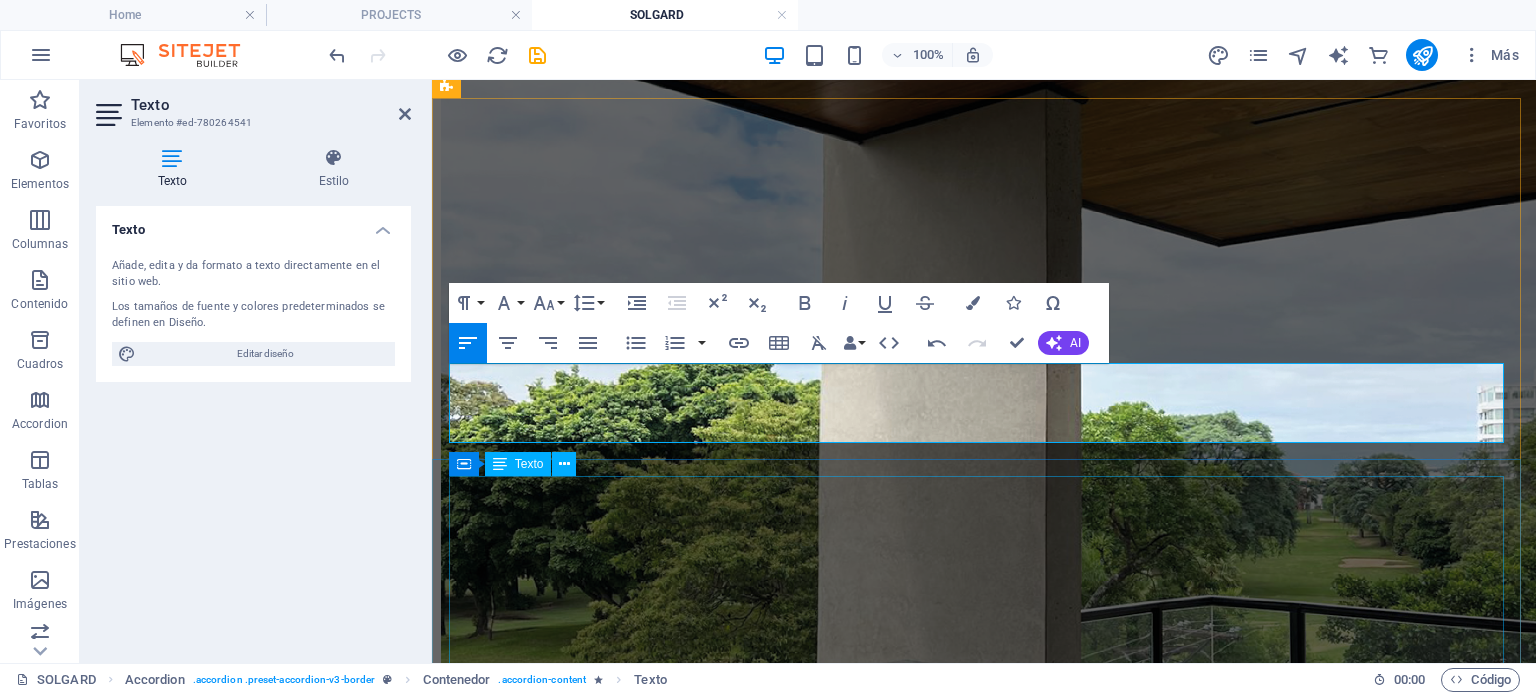 click on "Architecture: KG + Studio Team: Arq. [PERSON_NAME]. Estructure: Mediterráneo SRL. Construction : ROCA Arquitectura y Construcción  Installations :  .... Partners: Tumpar / Atex Bolivia  Photography : ..." at bounding box center (984, 6448) 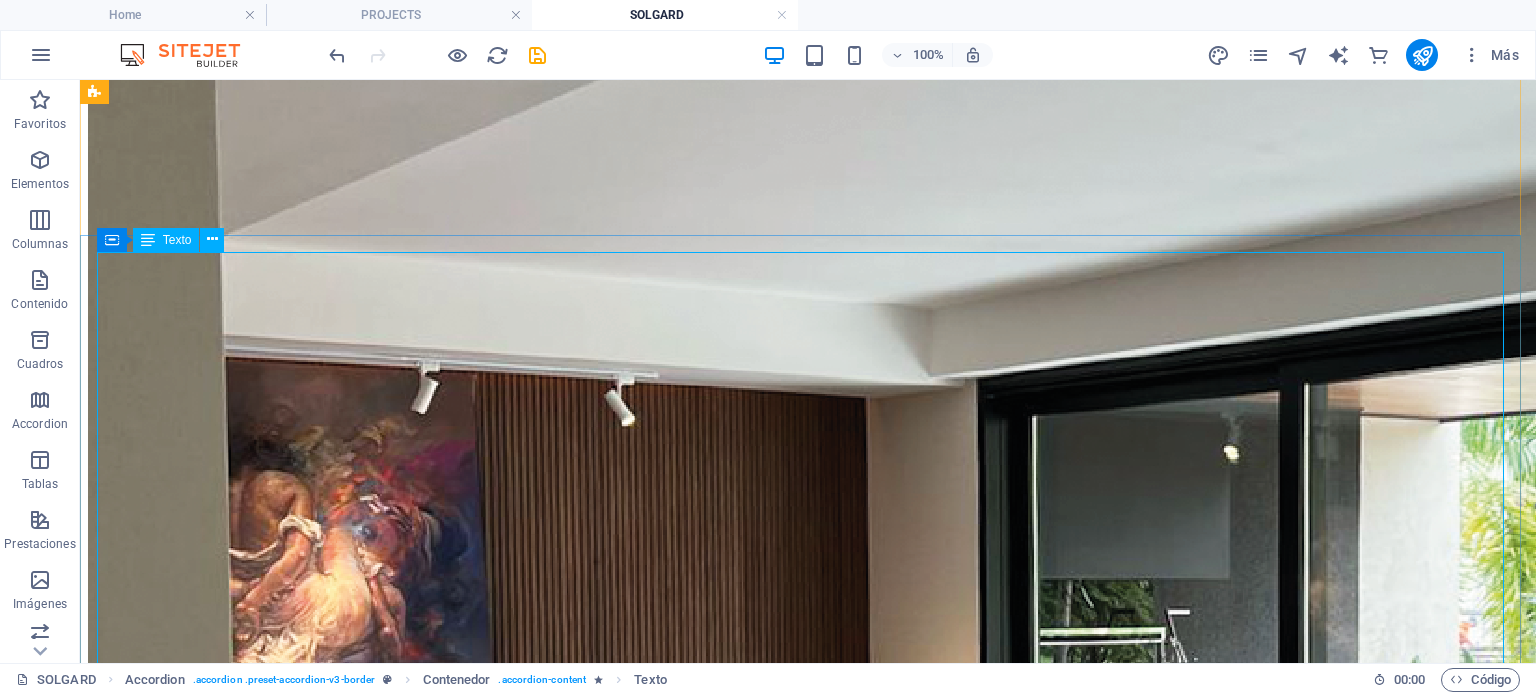 scroll, scrollTop: 4739, scrollLeft: 0, axis: vertical 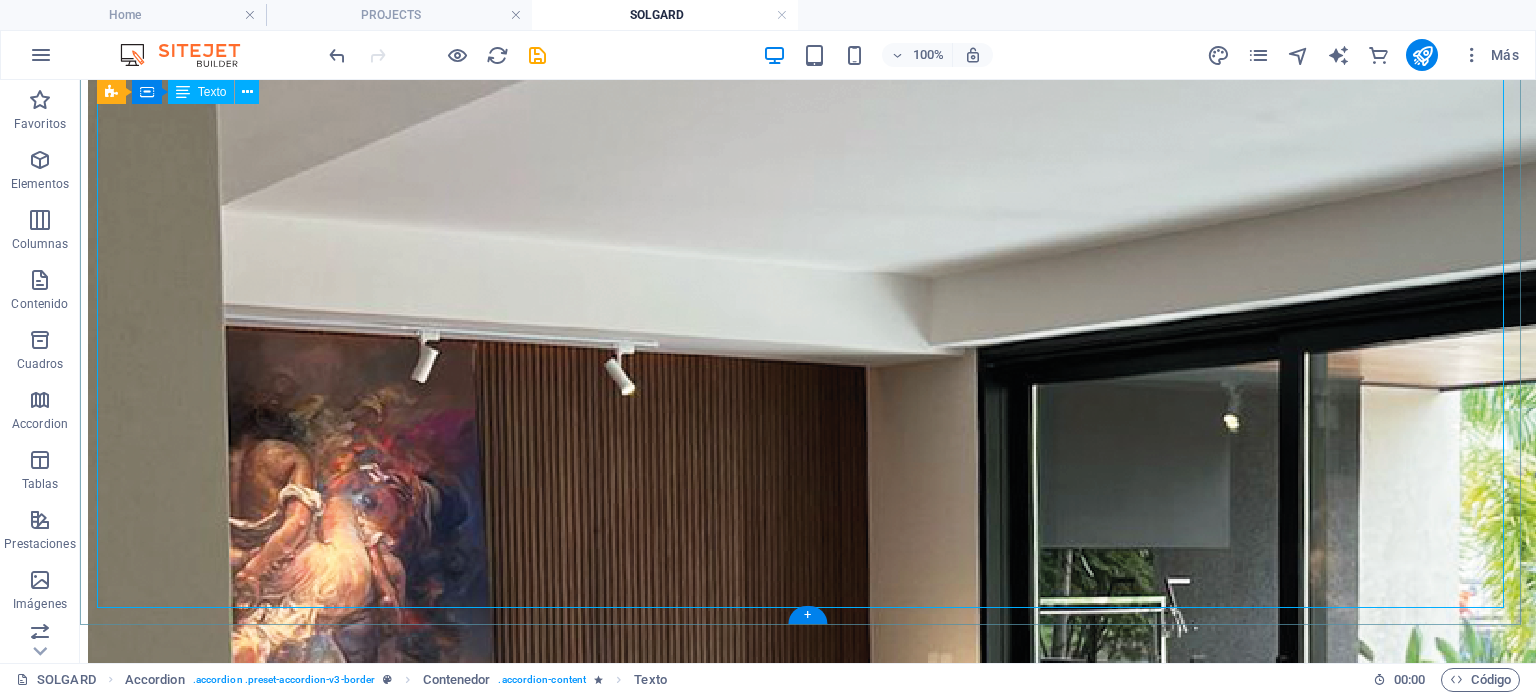 click on "Architecture: KG + Studio Team: Arq. [PERSON_NAME]. Estructure: Mediterráneo SRL. Construction : ROCA Arquitectura y Construcción  Installations :  .... Partners: Tumpar / Atex Bolivia  Photography : ..." at bounding box center [808, 5137] 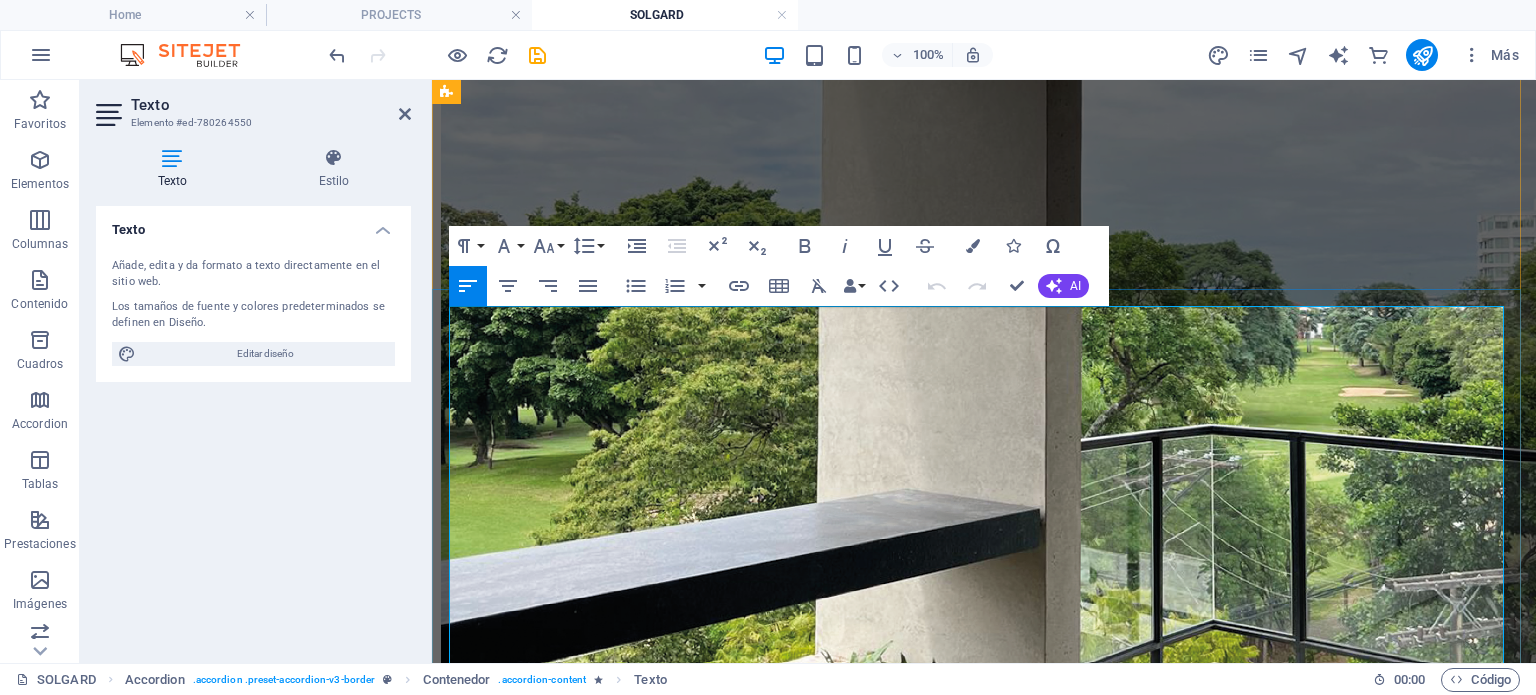 scroll, scrollTop: 3746, scrollLeft: 0, axis: vertical 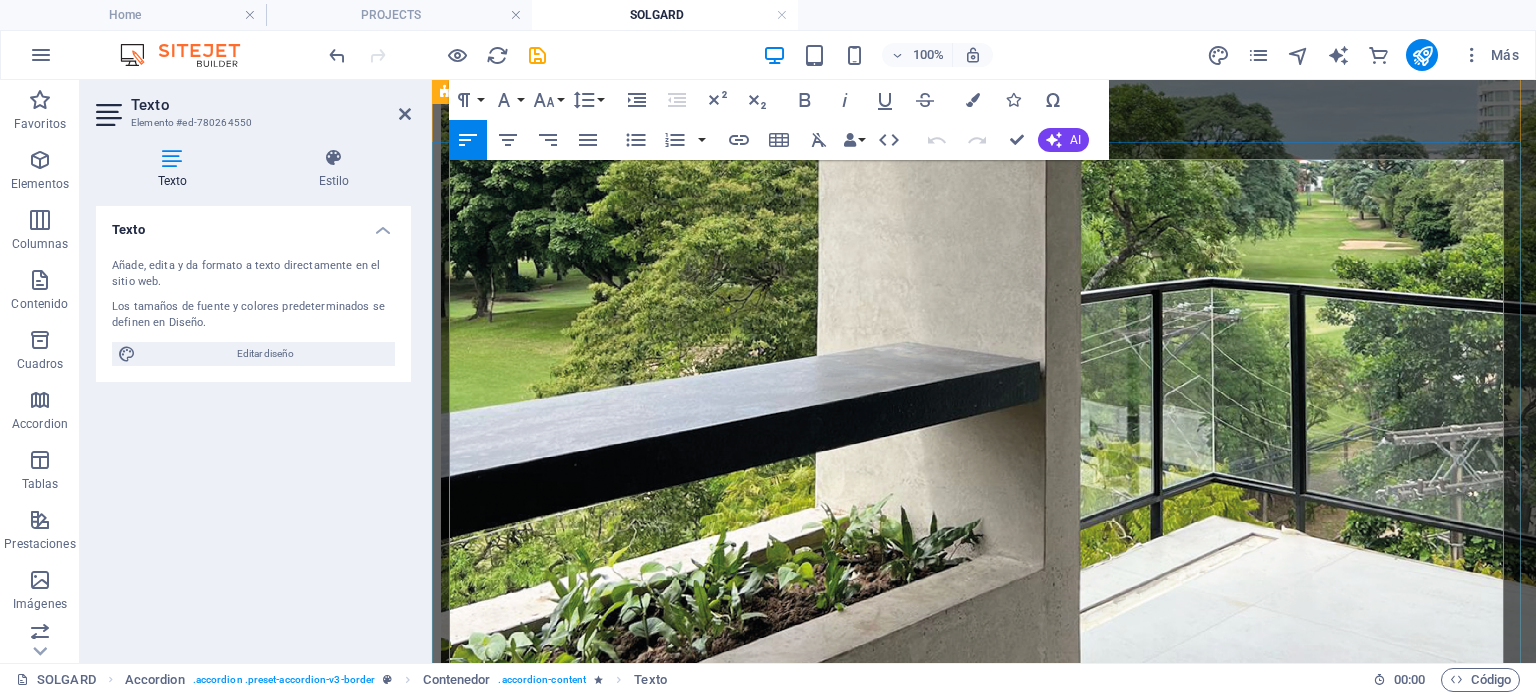 click at bounding box center [984, 6198] 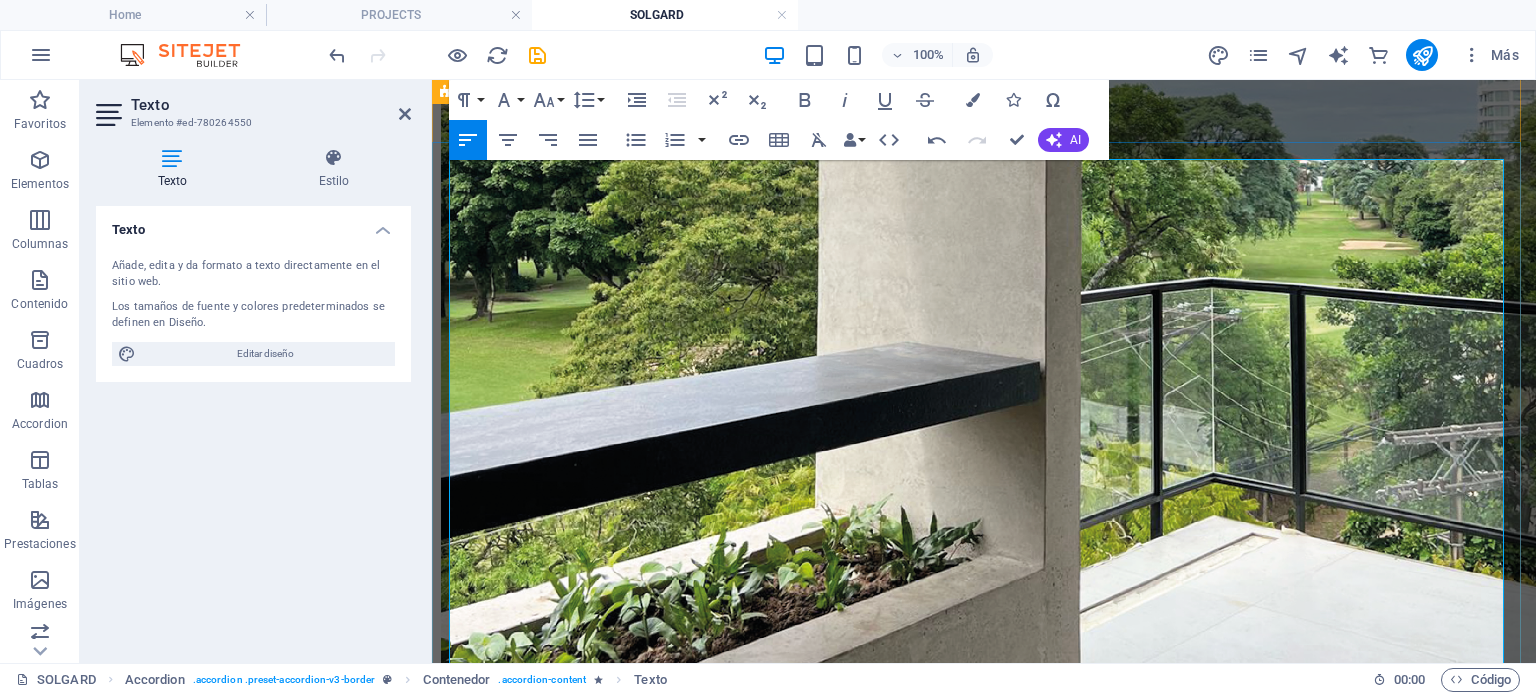 type 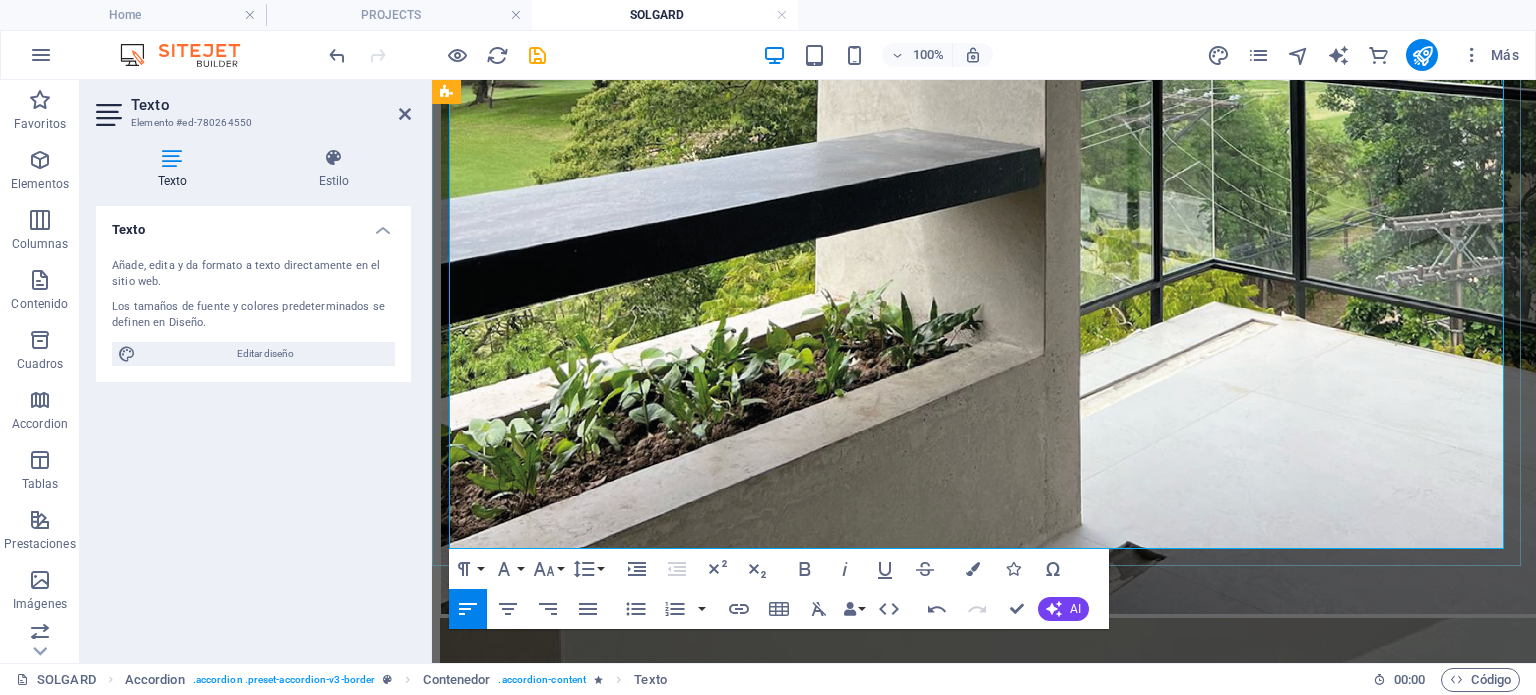 scroll, scrollTop: 3964, scrollLeft: 0, axis: vertical 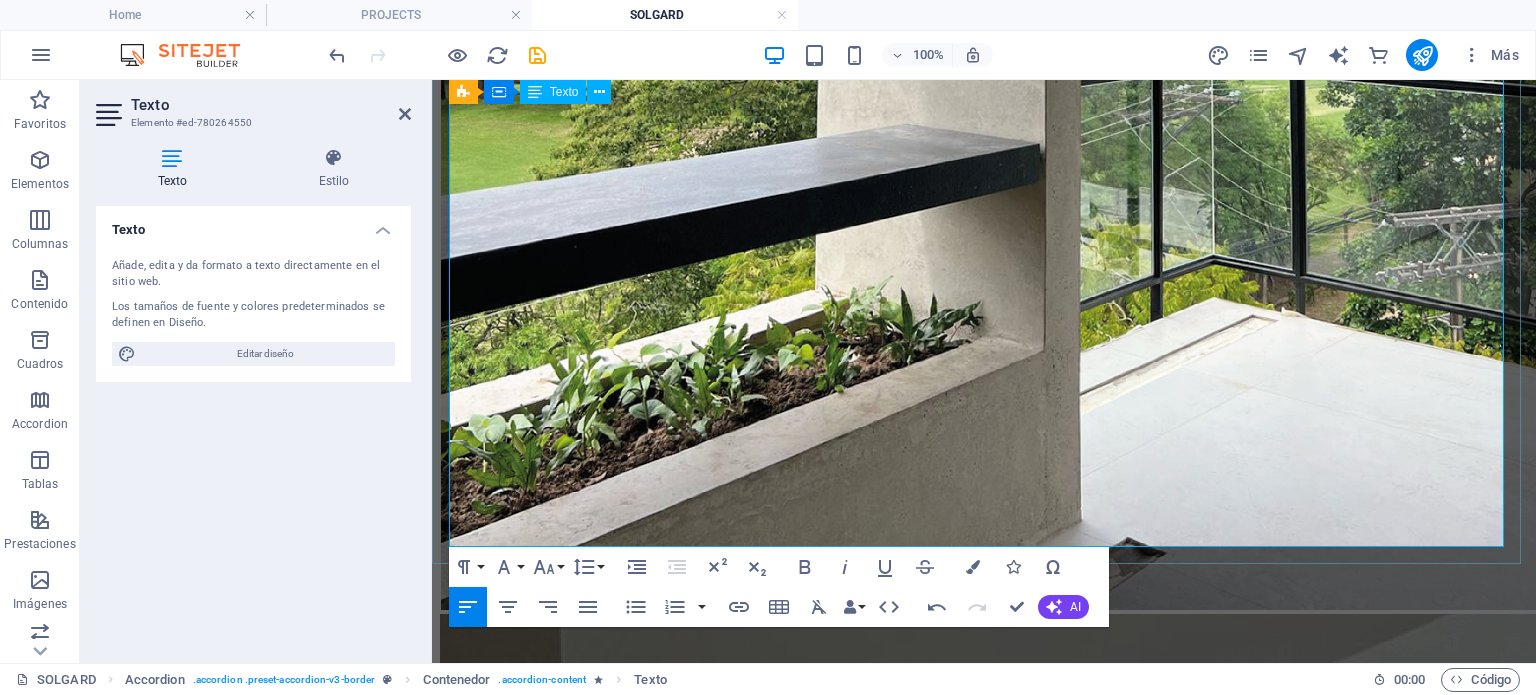 click on "Tumpar / Atex [GEOGRAPHIC_DATA]" at bounding box center [984, 6218] 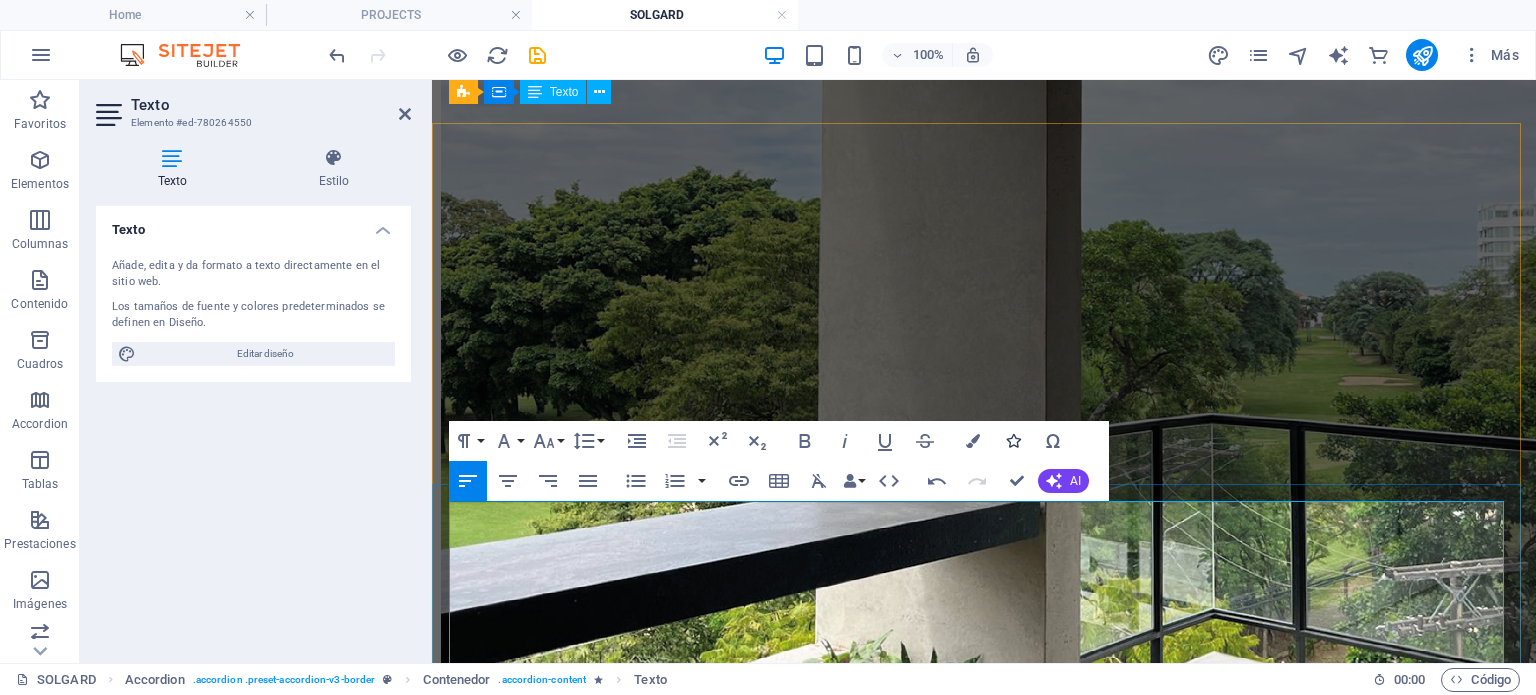 scroll, scrollTop: 3364, scrollLeft: 0, axis: vertical 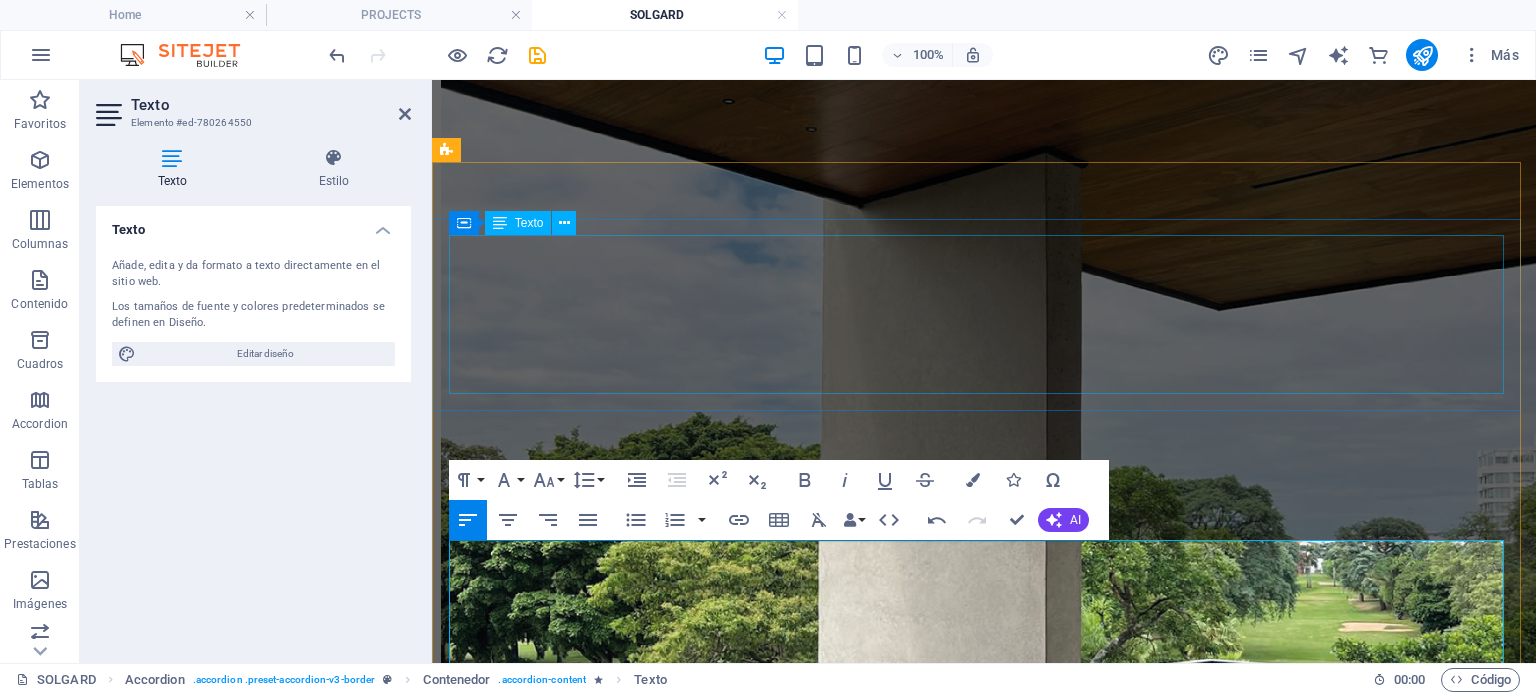 click on "Project : SOLGARD Location: Las Palmas , Santa Cruz de la Sierra - Bolivia  Year: 2024 Status: Under Construction  Program: Apartament Building  Area: 450 m²" at bounding box center [984, 5920] 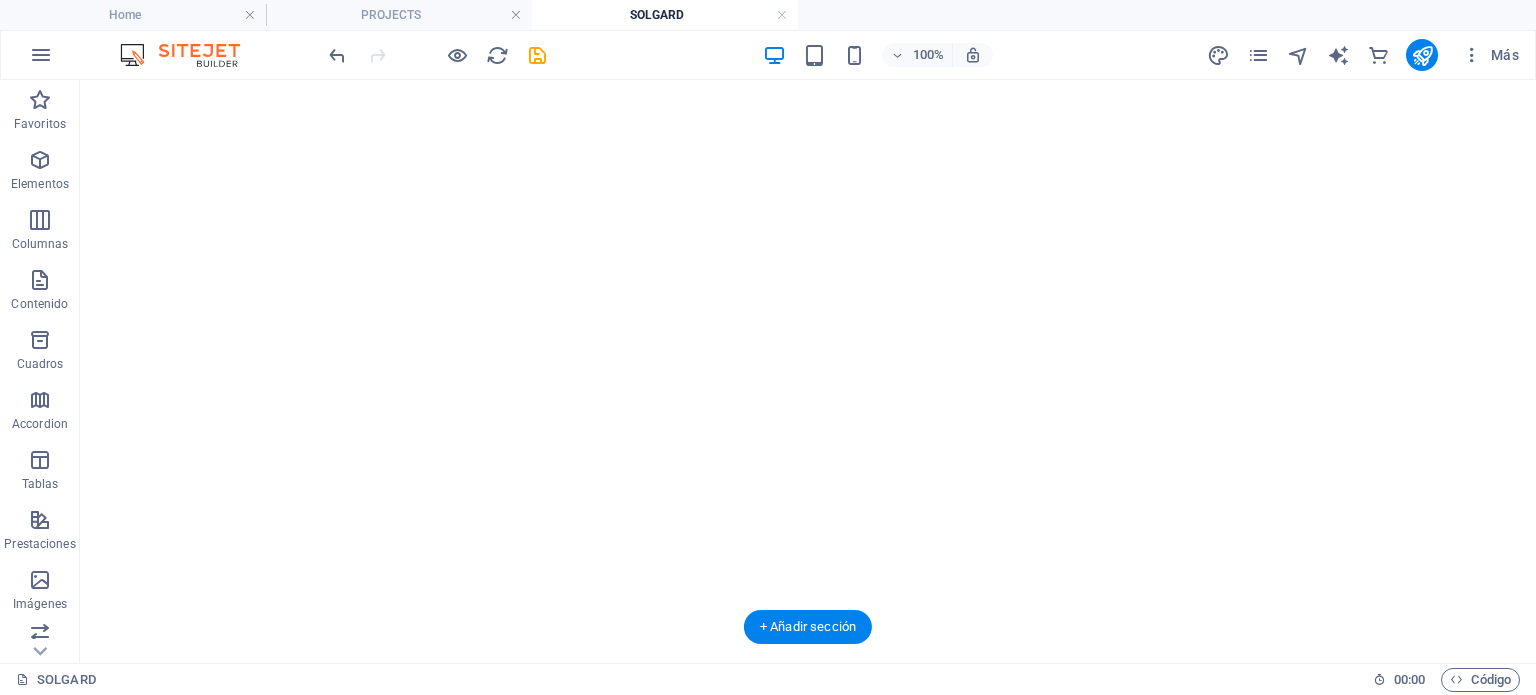 scroll, scrollTop: 0, scrollLeft: 0, axis: both 